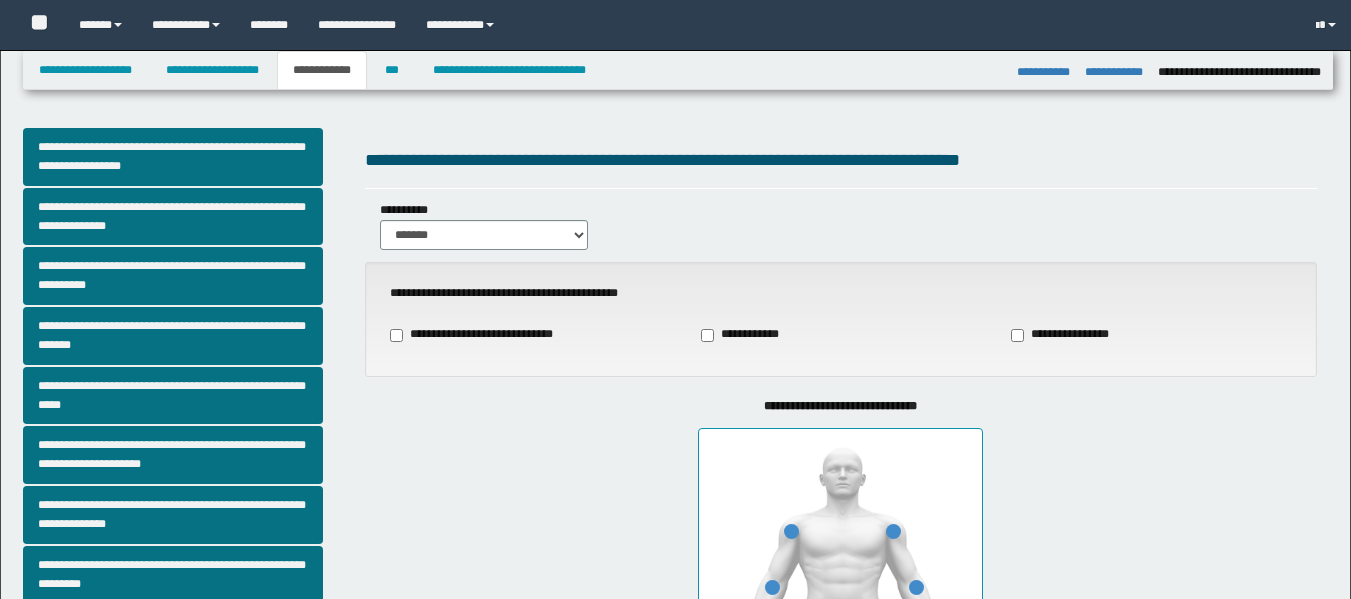 select on "*" 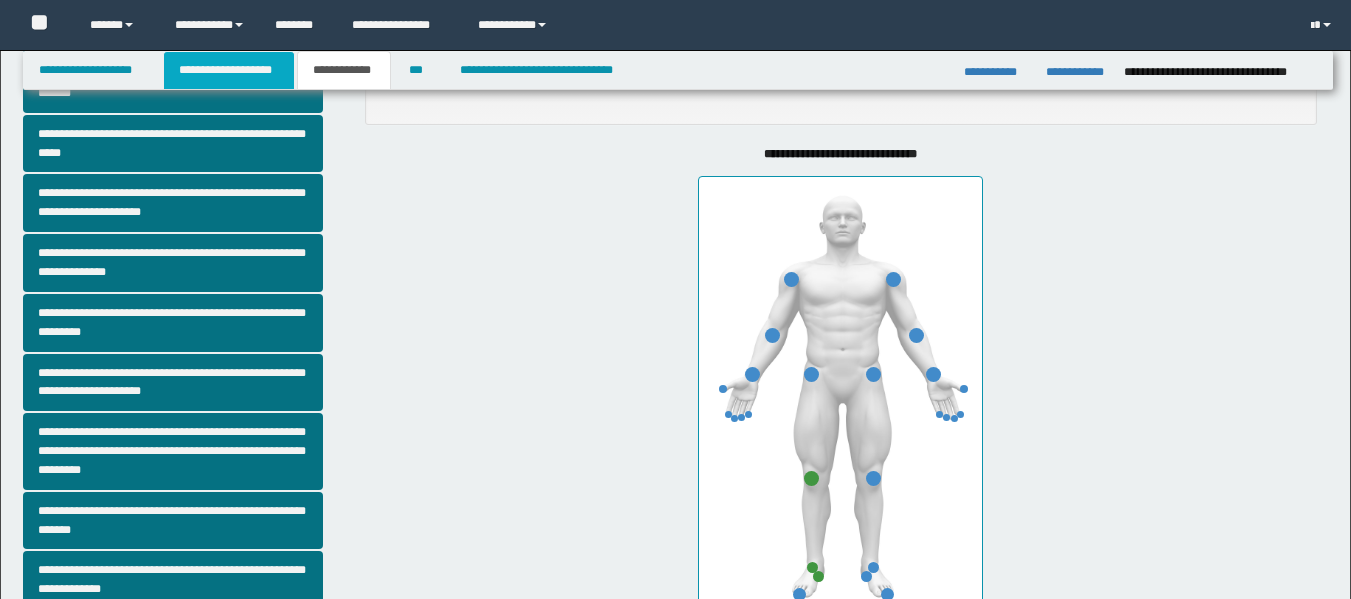 click on "**********" at bounding box center [229, 70] 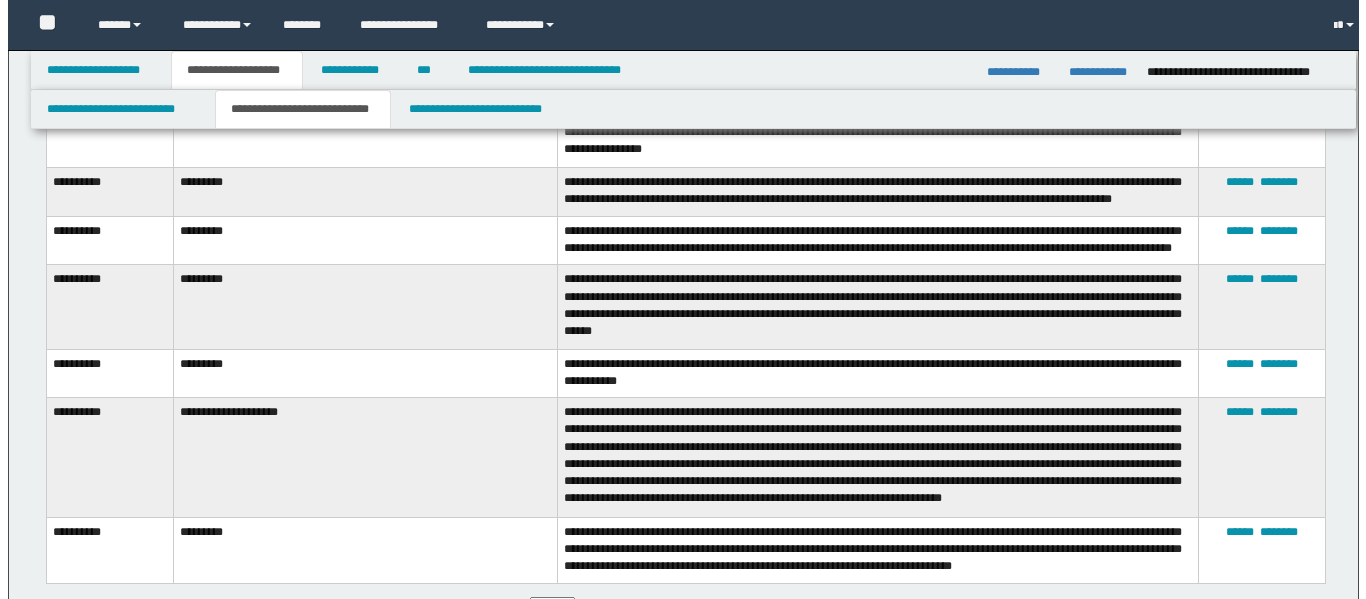 scroll, scrollTop: 283, scrollLeft: 0, axis: vertical 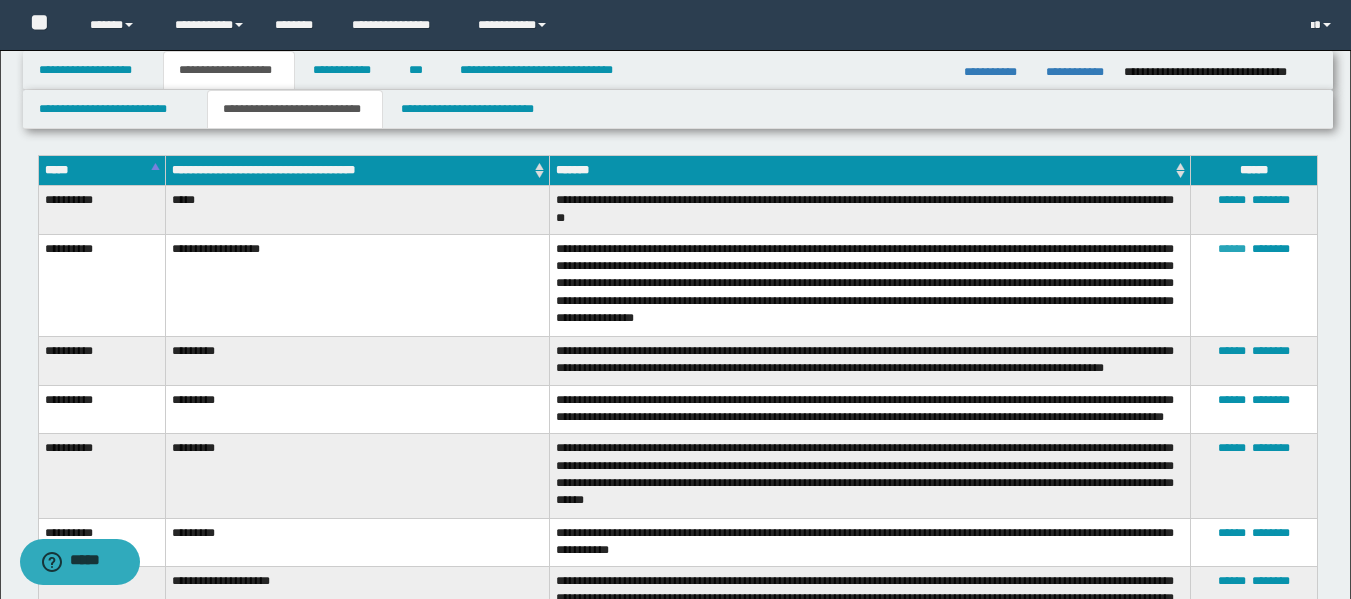 click on "******" at bounding box center (1232, 249) 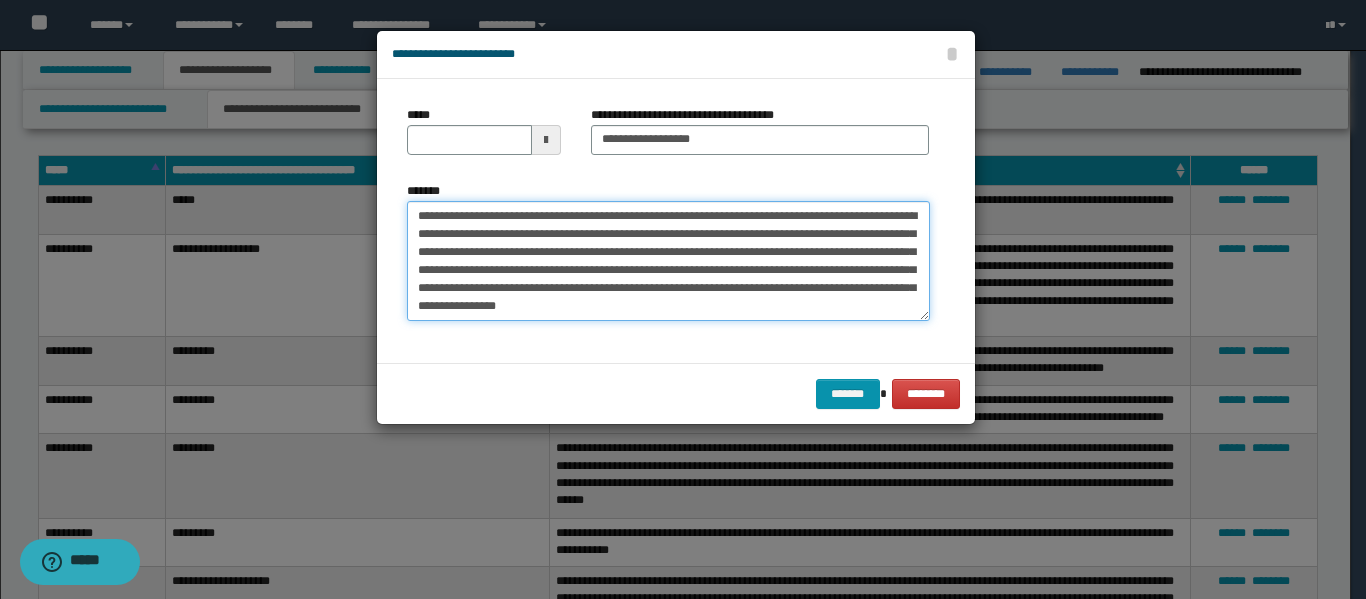 click on "**********" at bounding box center [668, 261] 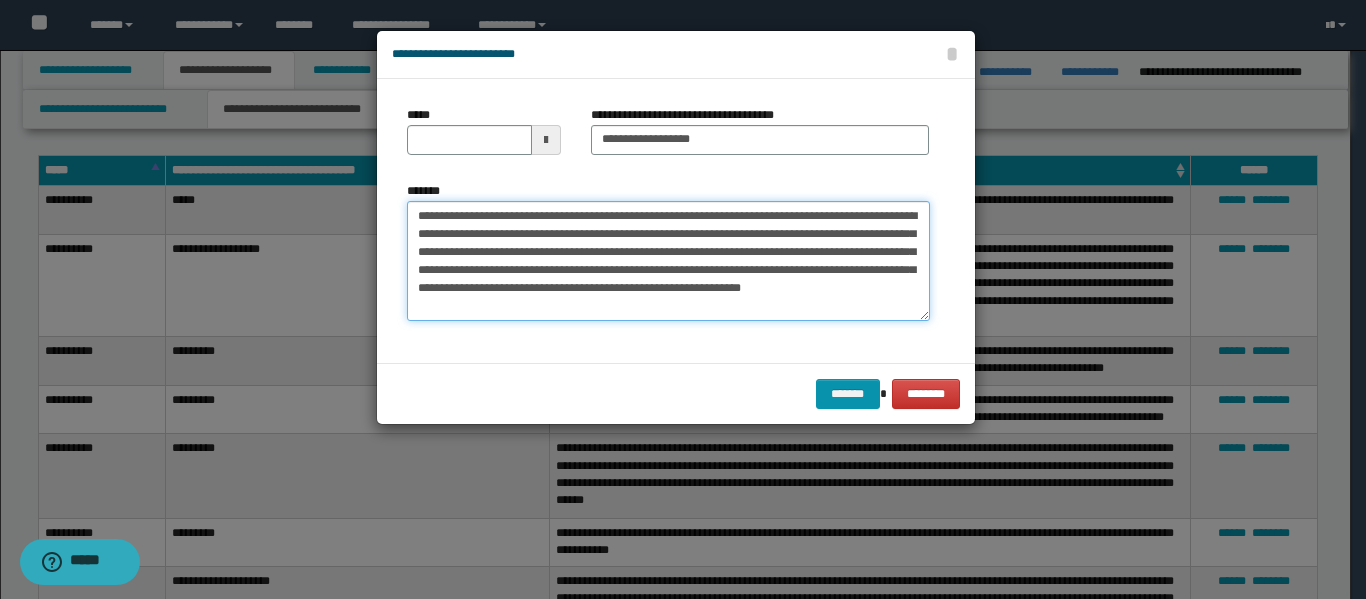 click on "**********" at bounding box center [668, 261] 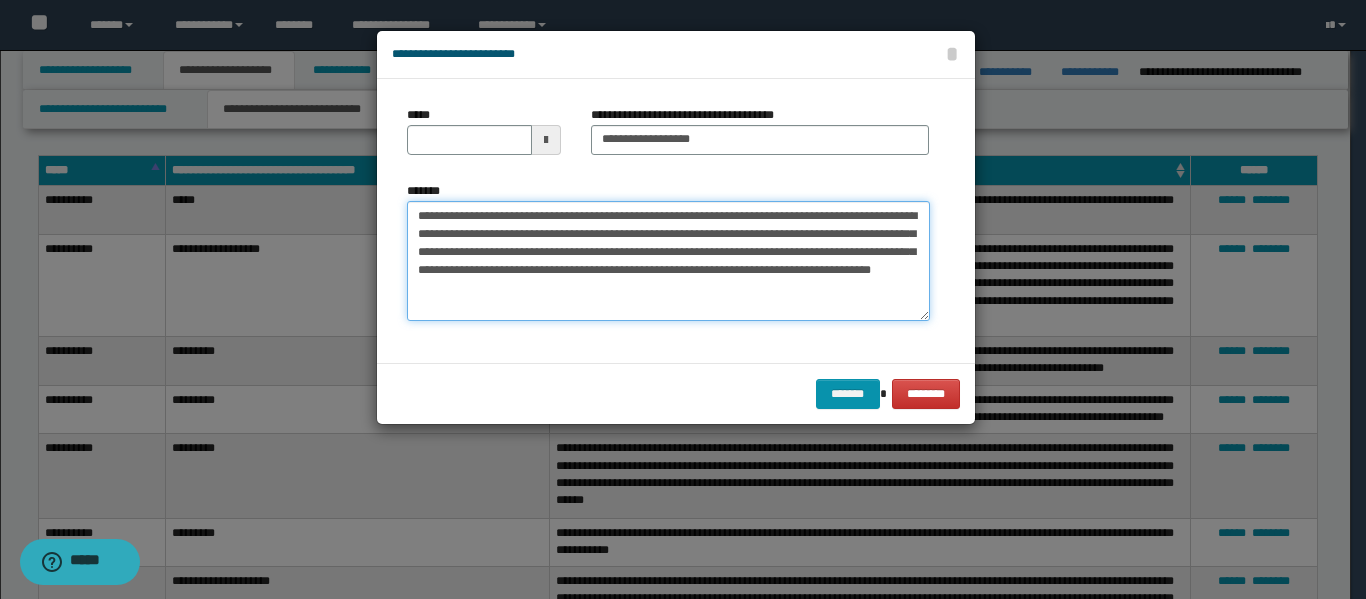 click on "**********" at bounding box center (668, 261) 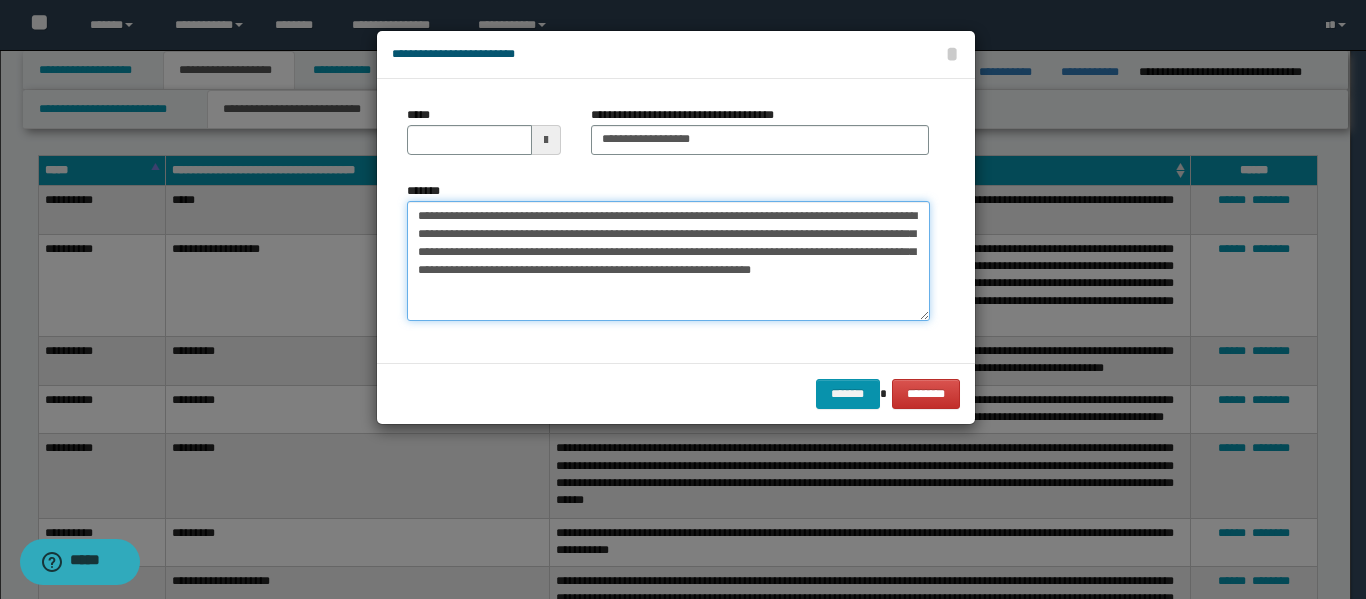drag, startPoint x: 465, startPoint y: 251, endPoint x: 651, endPoint y: 251, distance: 186 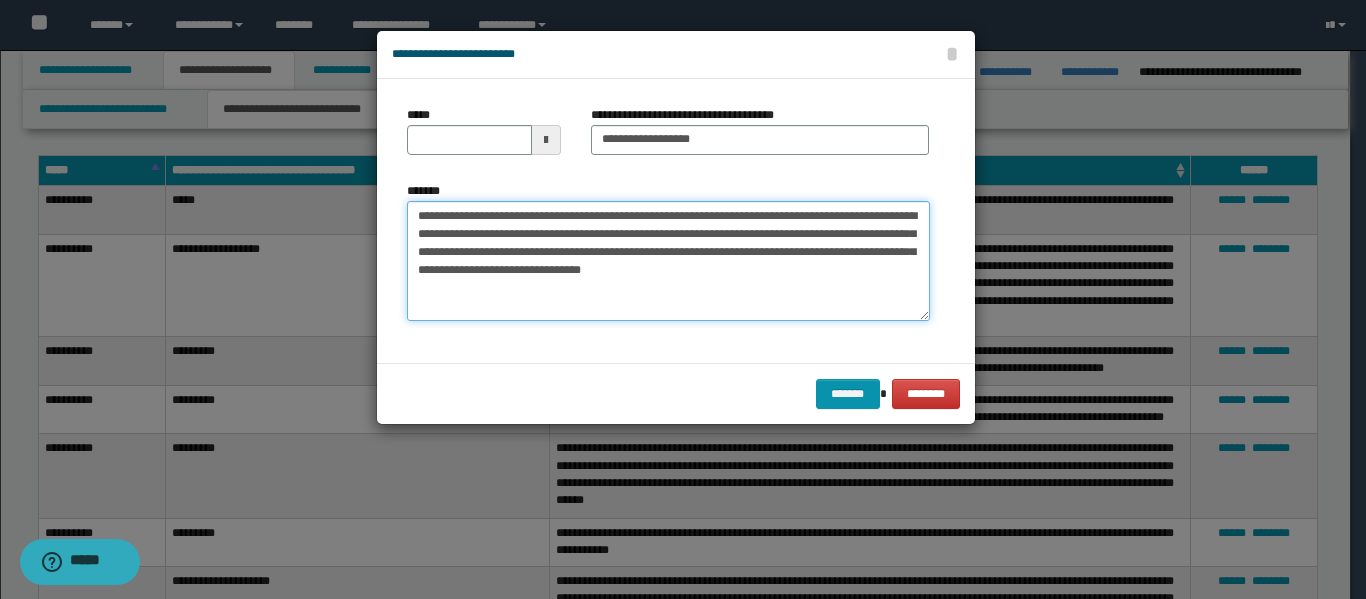 click on "**********" at bounding box center [668, 261] 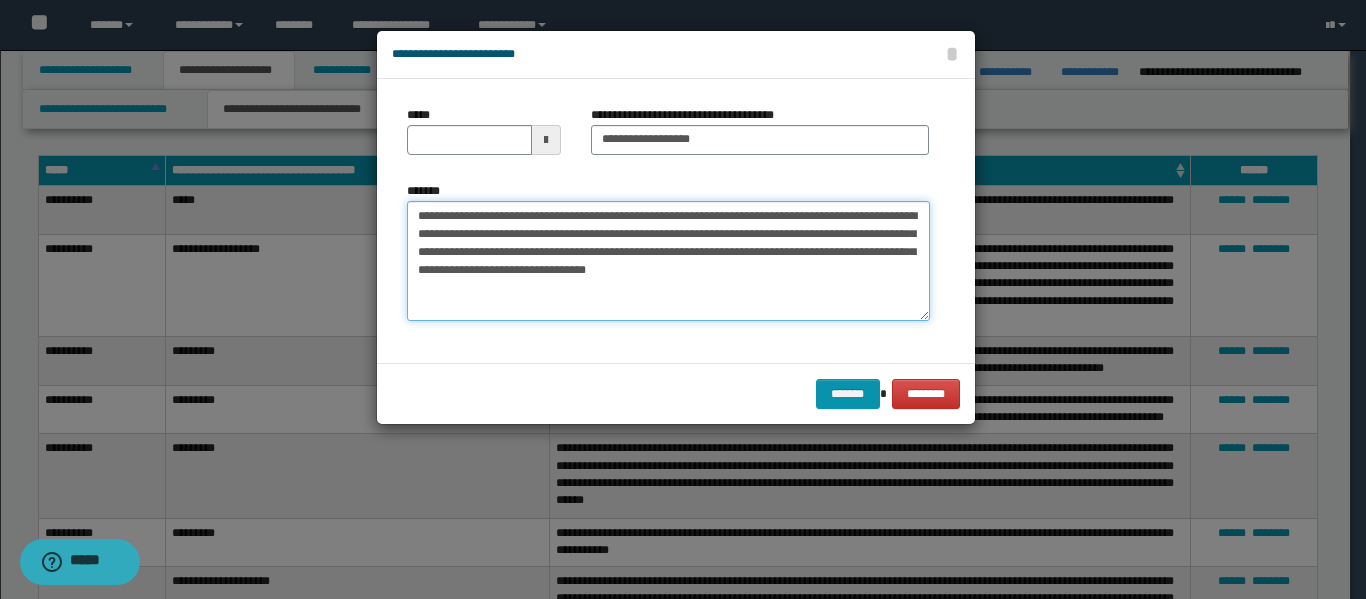 click on "**********" at bounding box center [668, 261] 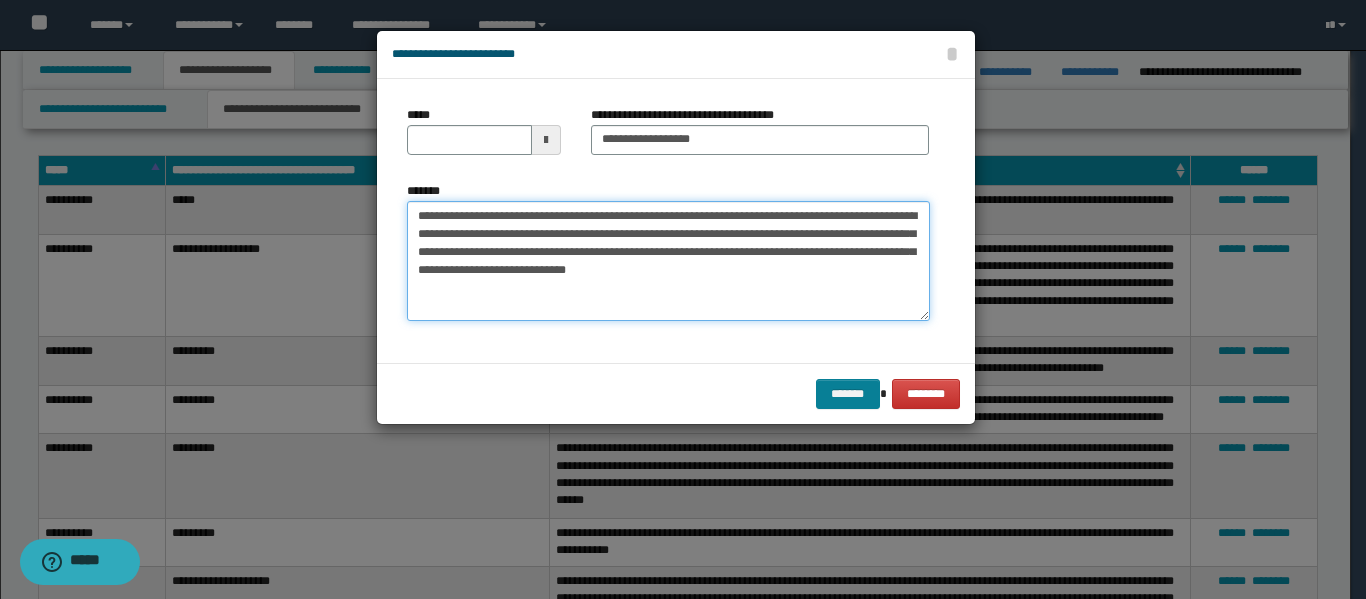 type on "**********" 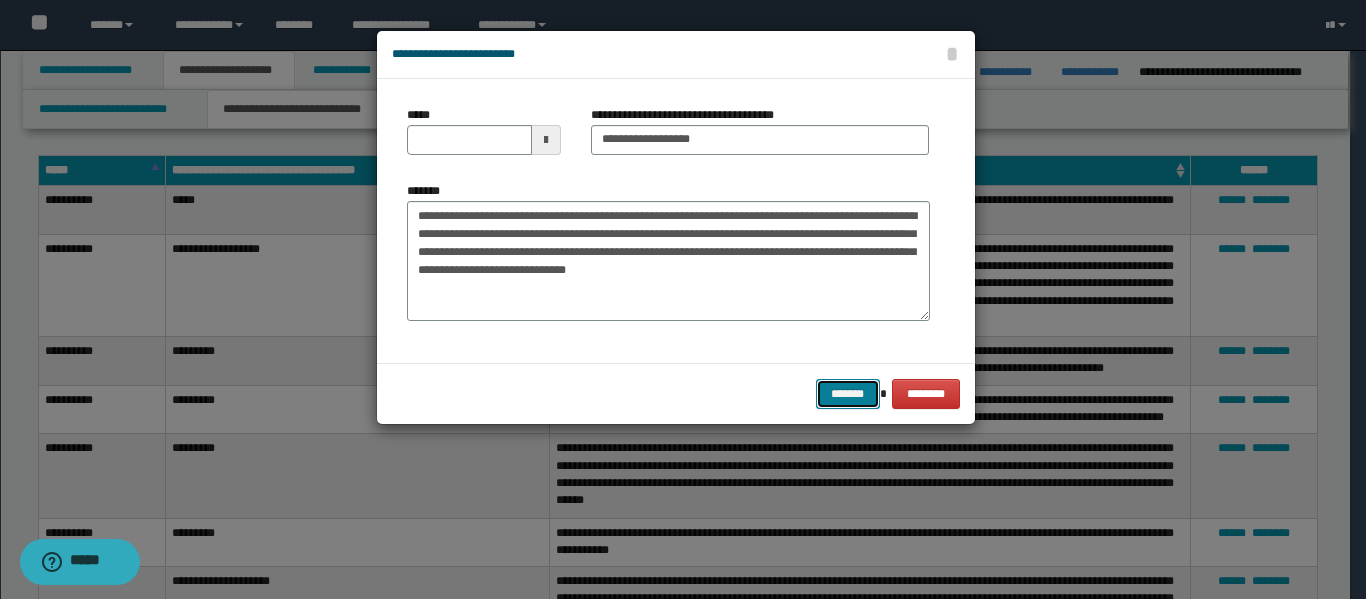 click on "*******" at bounding box center [848, 394] 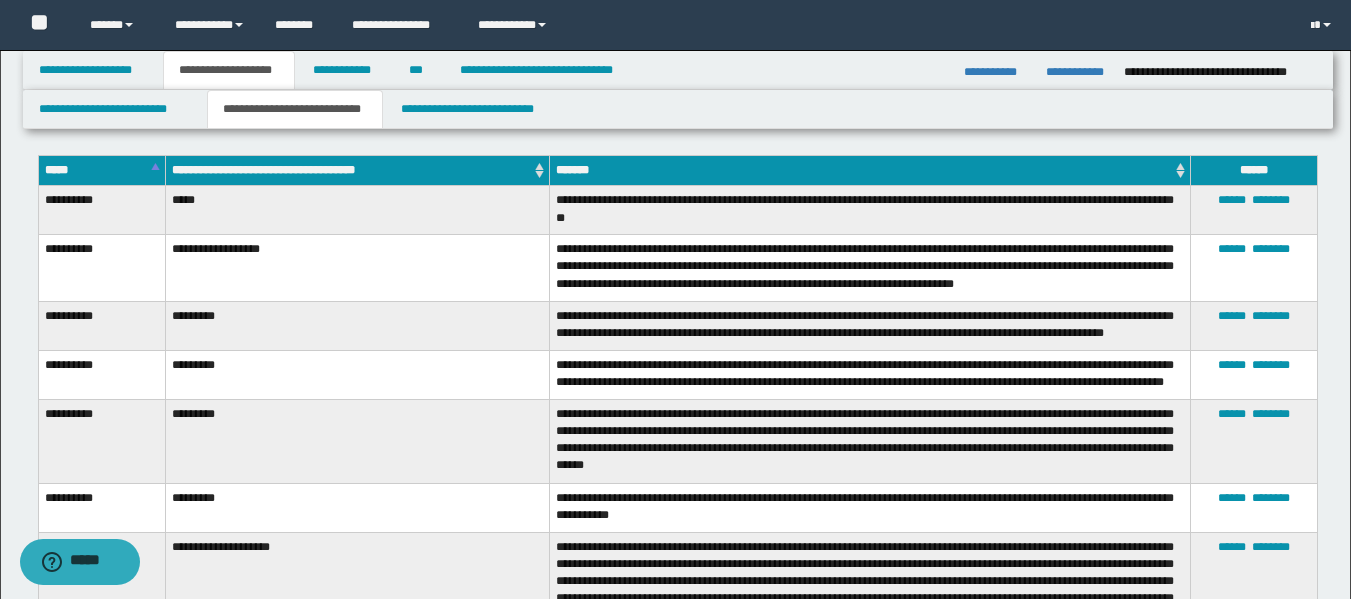 click on "**********" at bounding box center [869, 592] 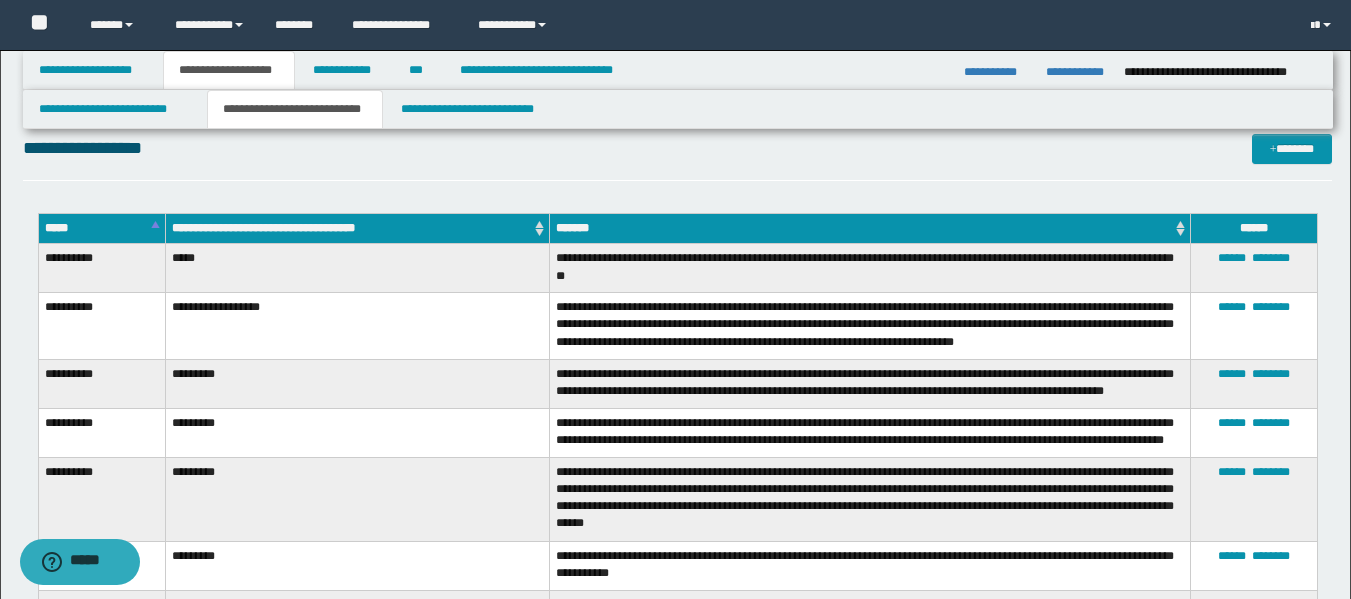 scroll, scrollTop: 0, scrollLeft: 0, axis: both 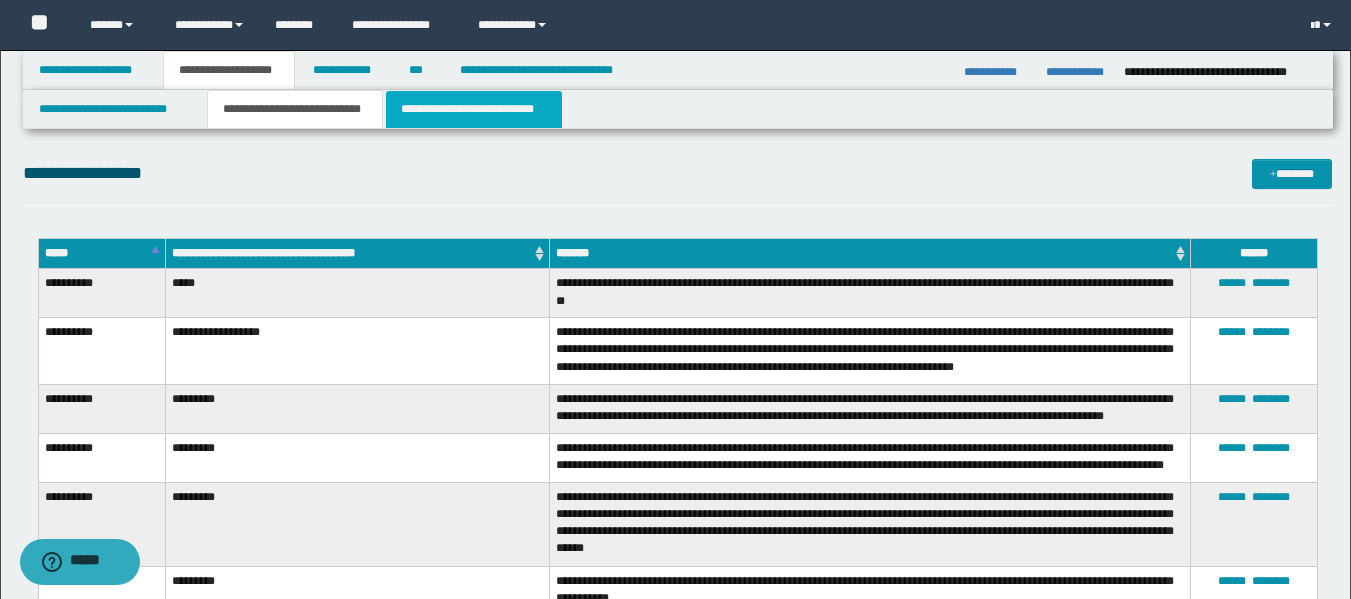 click on "**********" at bounding box center (474, 109) 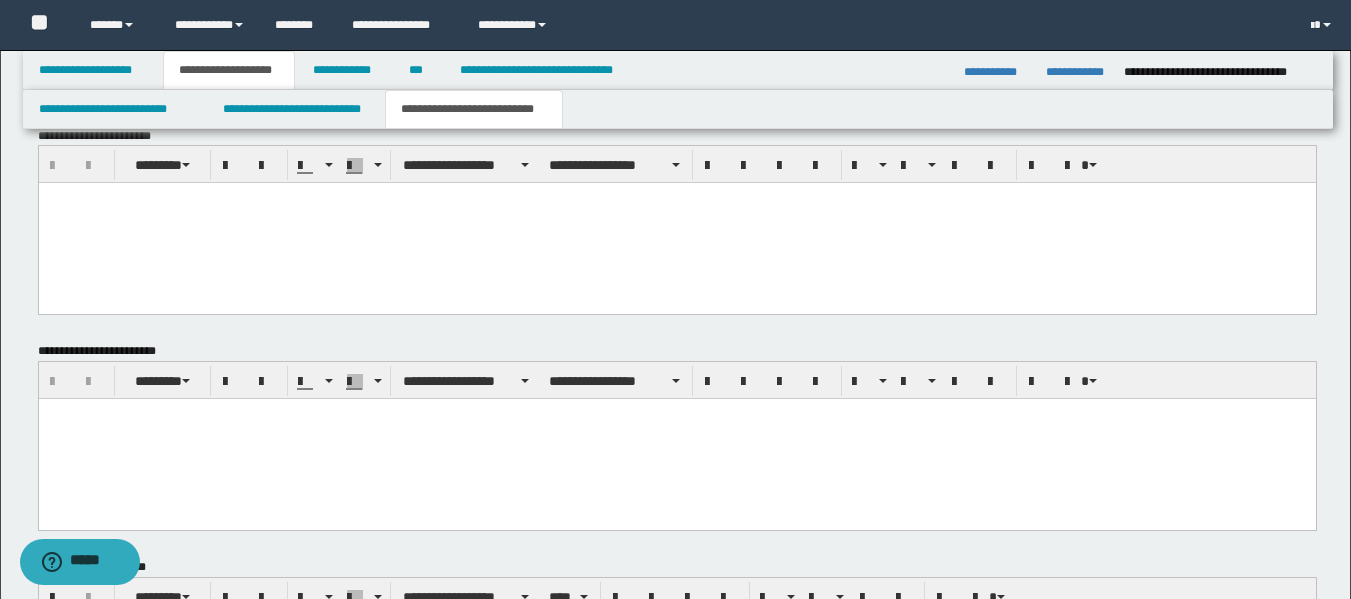 scroll, scrollTop: 800, scrollLeft: 0, axis: vertical 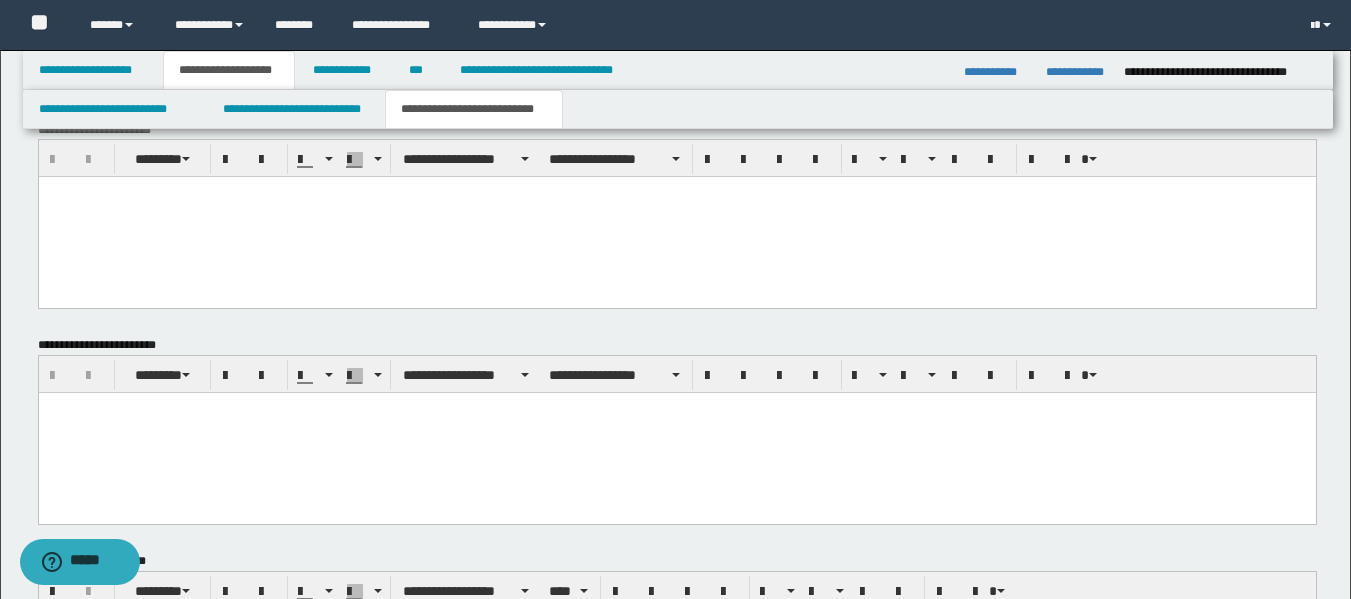 click at bounding box center (676, 217) 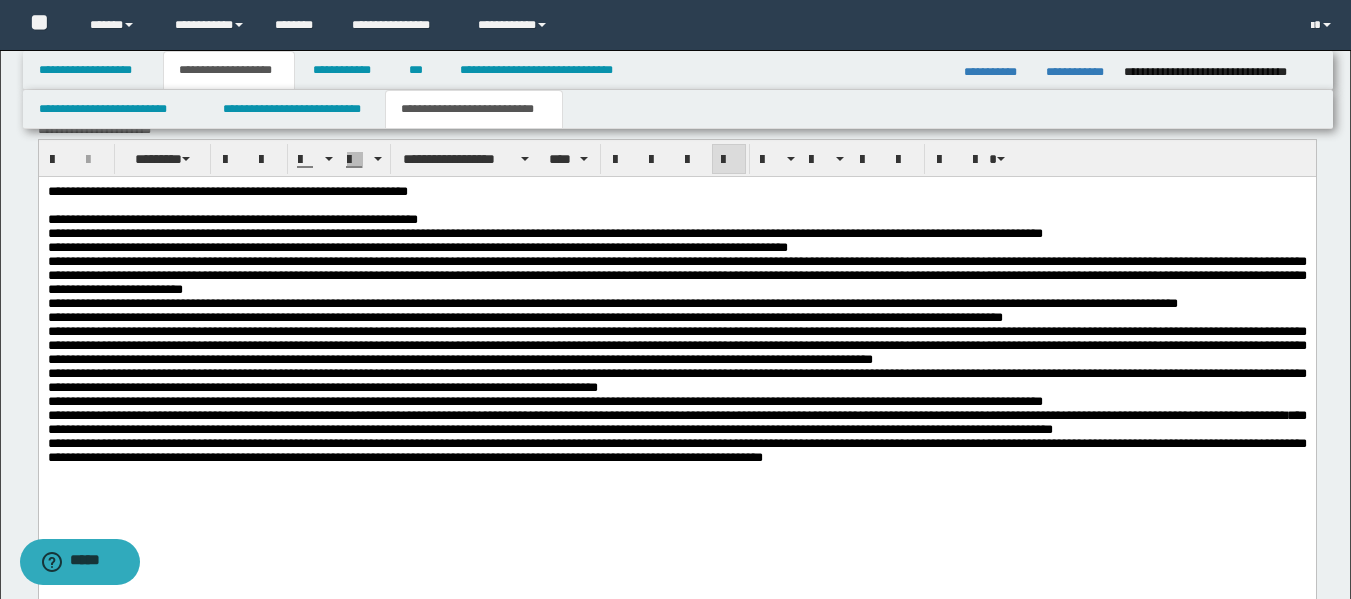 click on "**********" at bounding box center [666, 415] 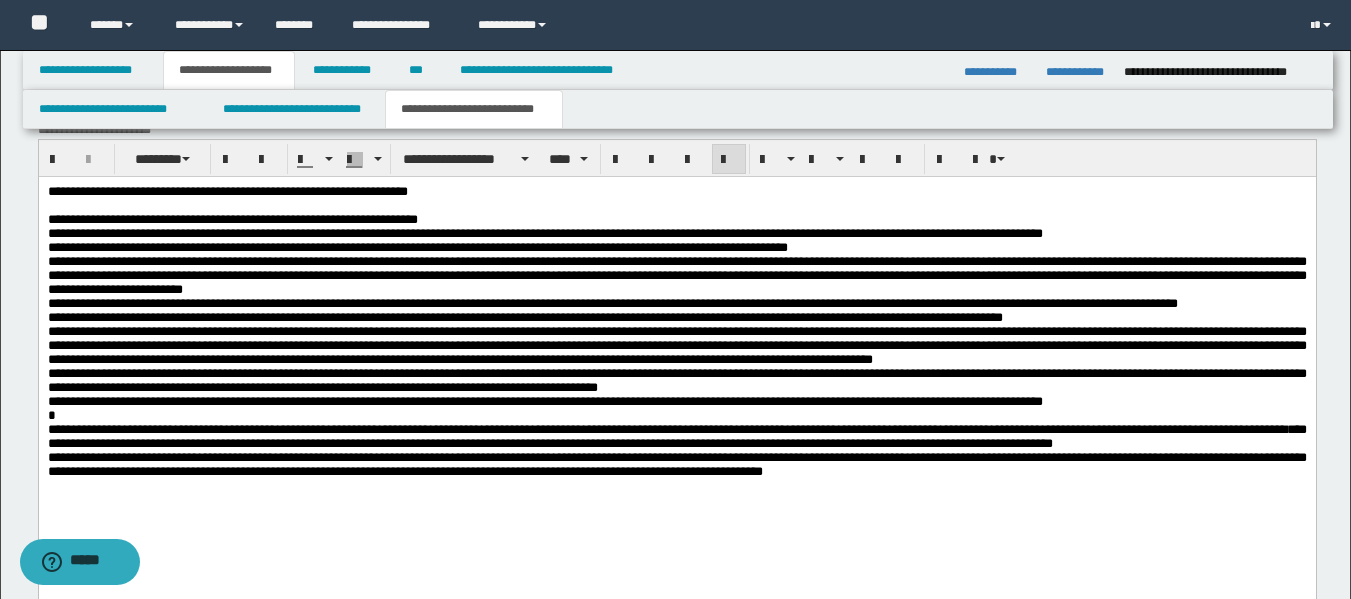 click on "**********" at bounding box center [676, 437] 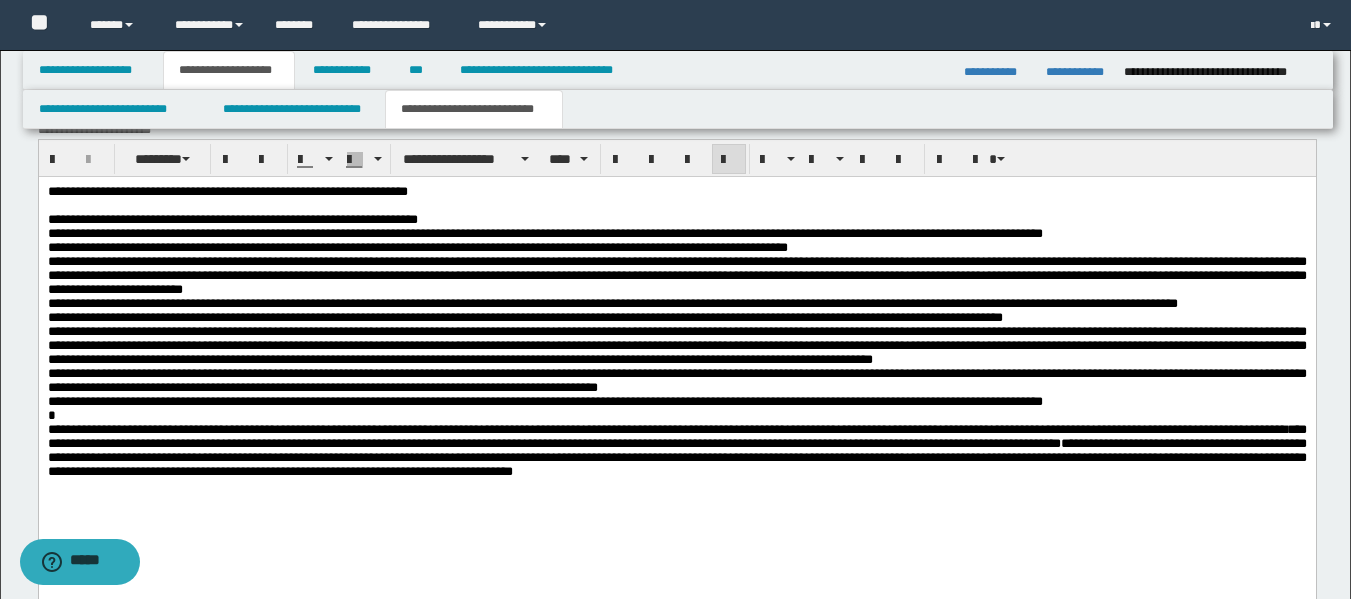 click on "**********" at bounding box center (676, 364) 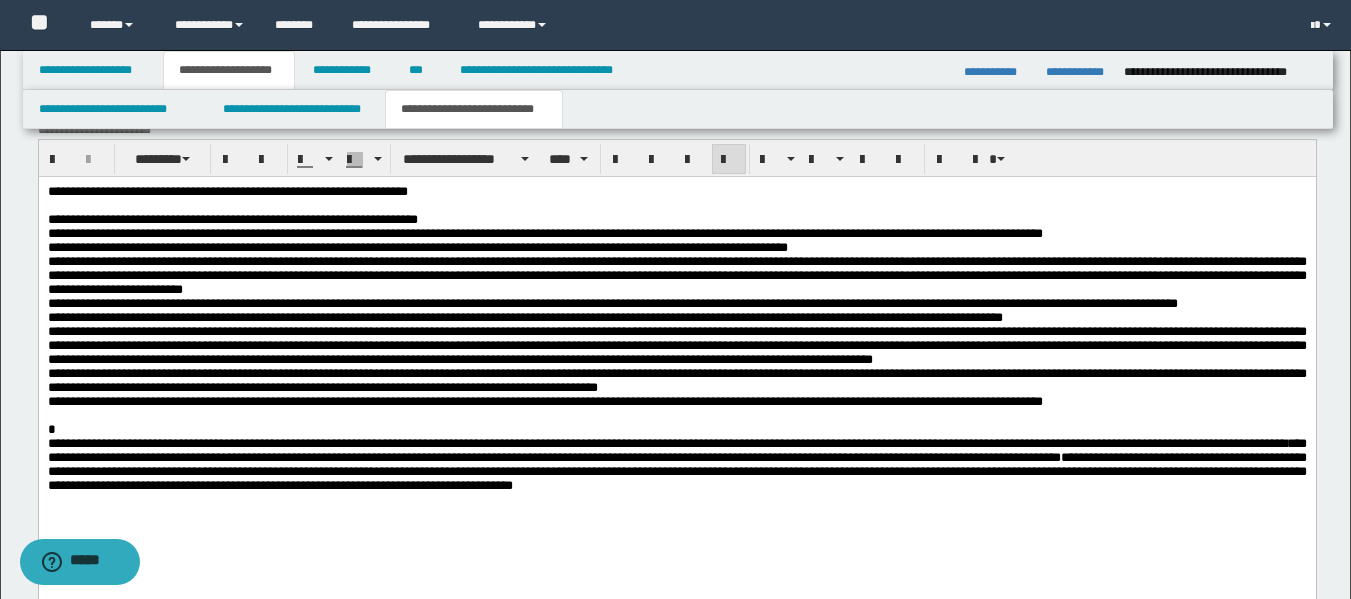 click on "*" at bounding box center (51, 429) 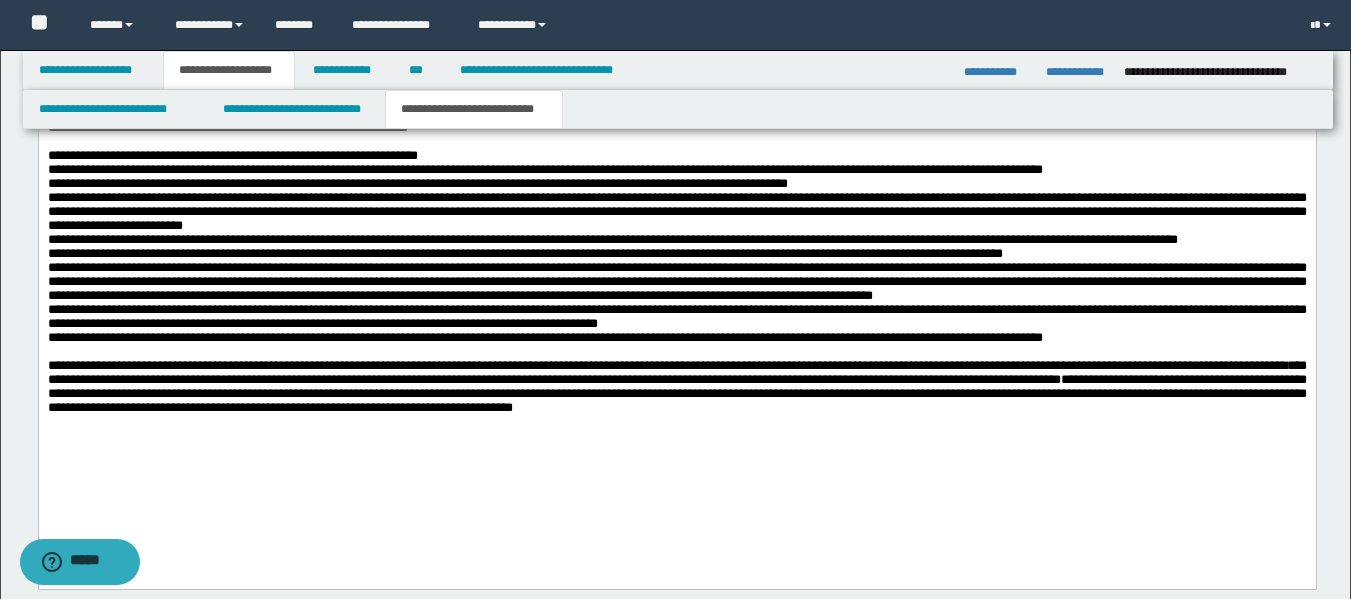 scroll, scrollTop: 464, scrollLeft: 0, axis: vertical 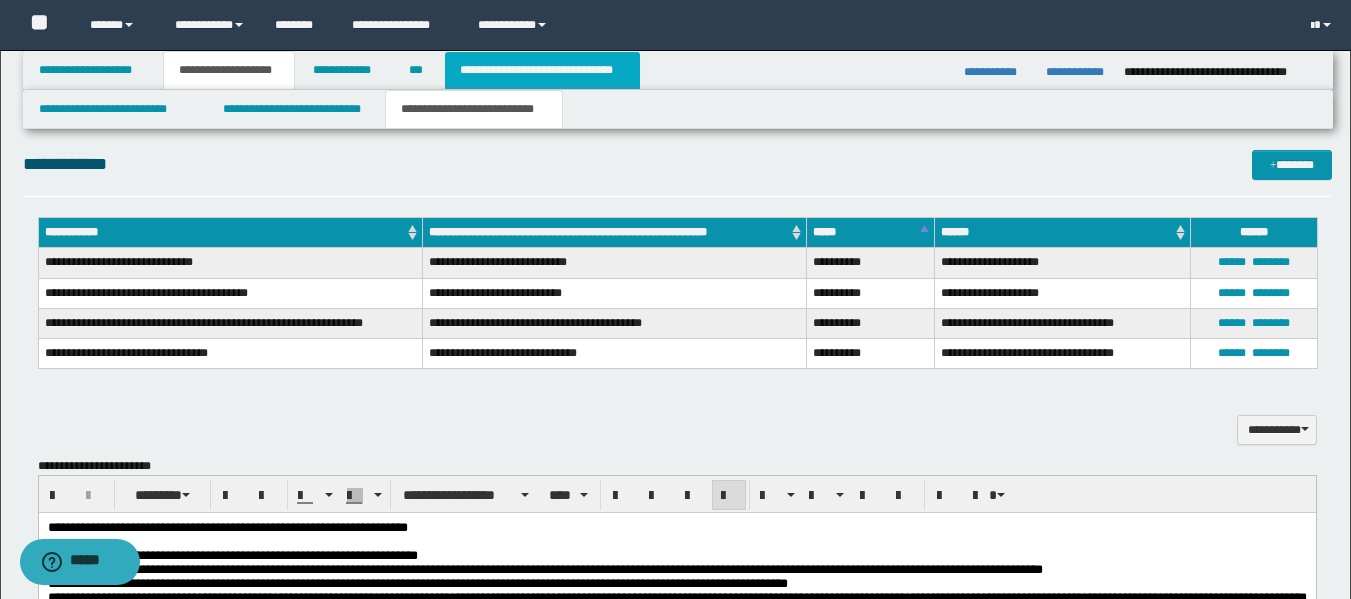 click on "**********" at bounding box center (542, 70) 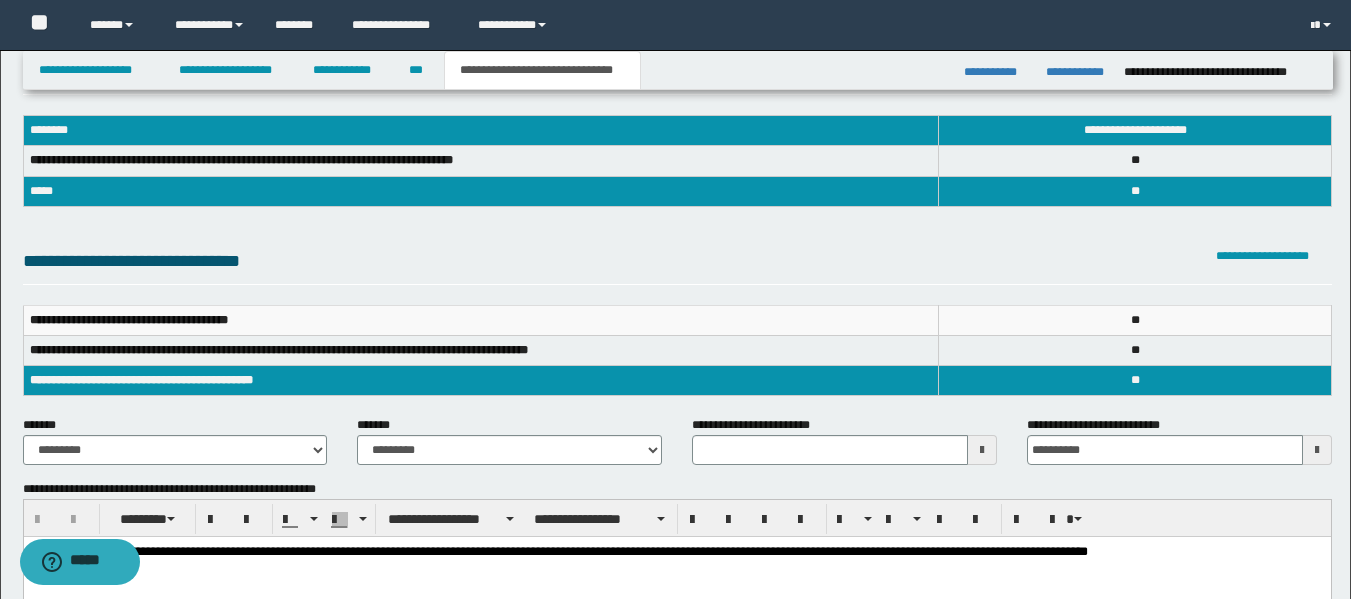 scroll, scrollTop: 100, scrollLeft: 0, axis: vertical 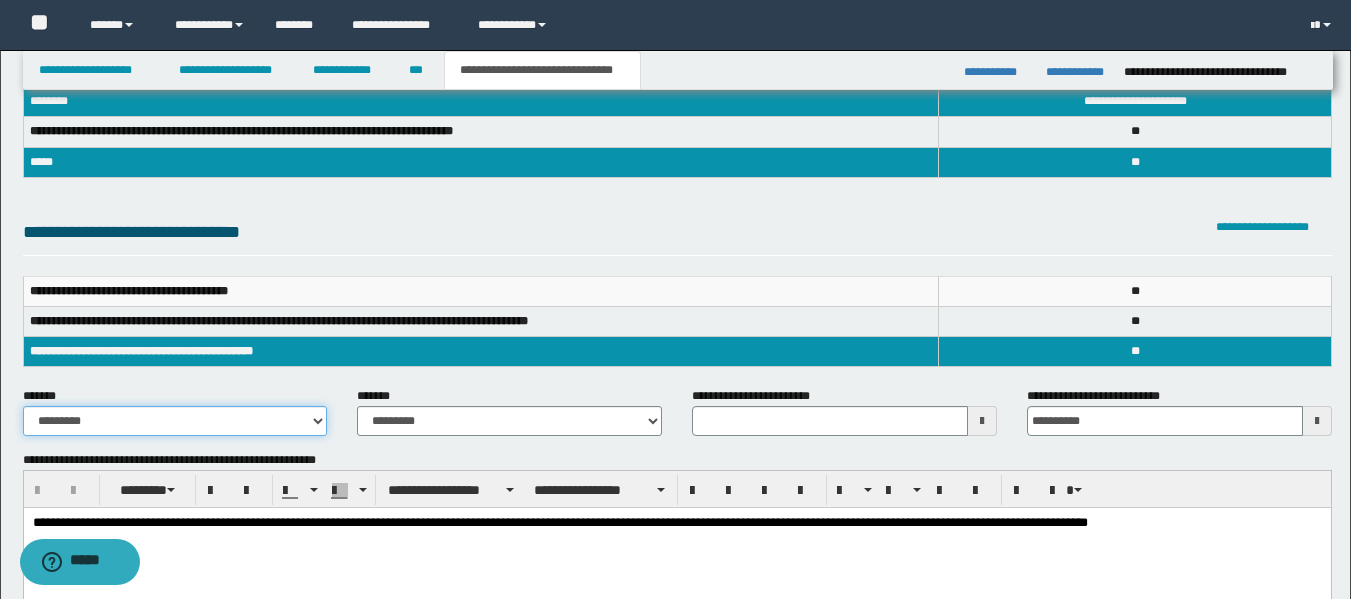 click on "**********" at bounding box center (175, 421) 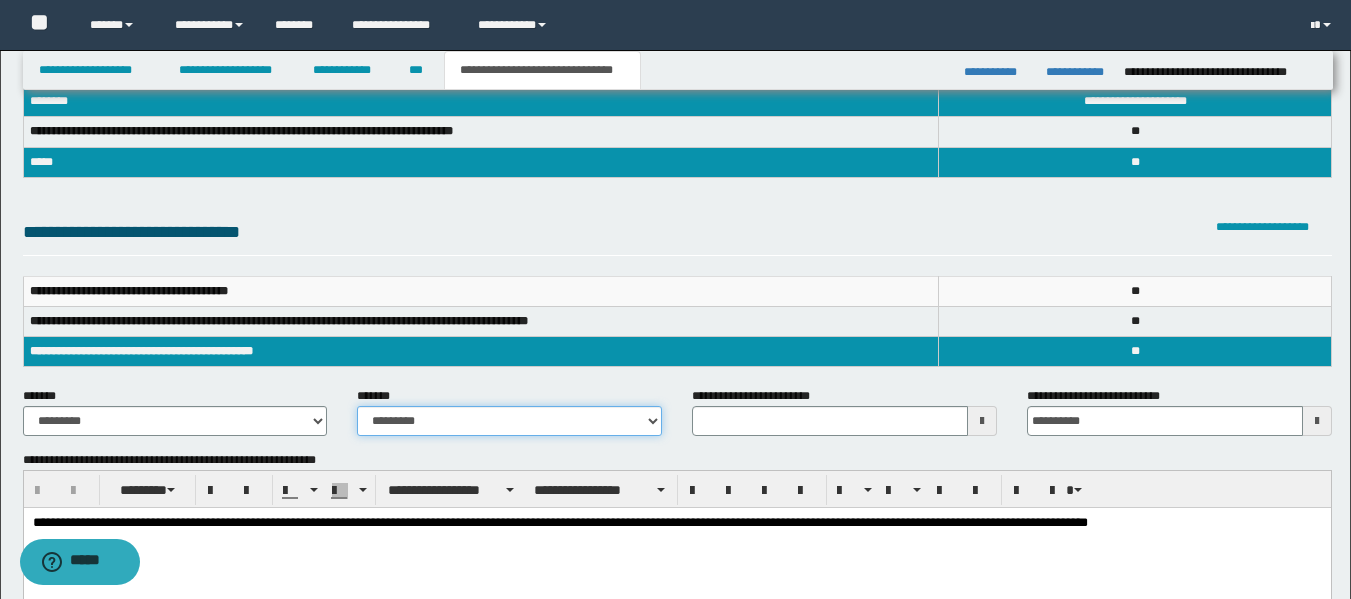 click on "**********" at bounding box center [509, 421] 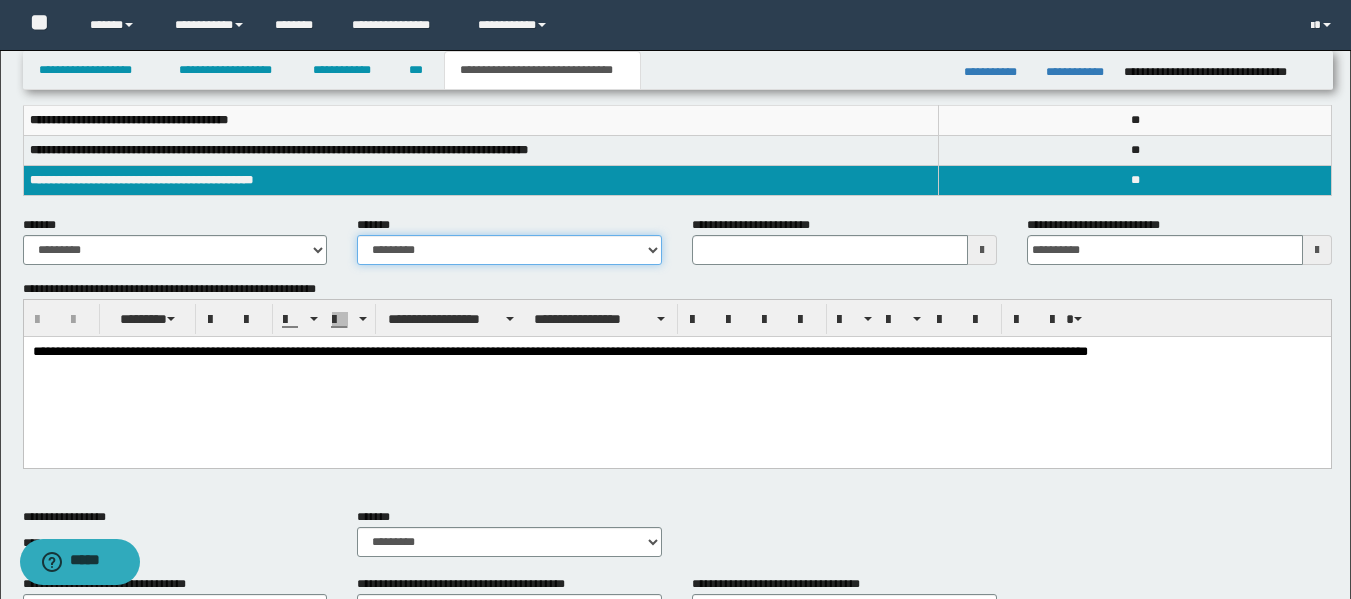 scroll, scrollTop: 300, scrollLeft: 0, axis: vertical 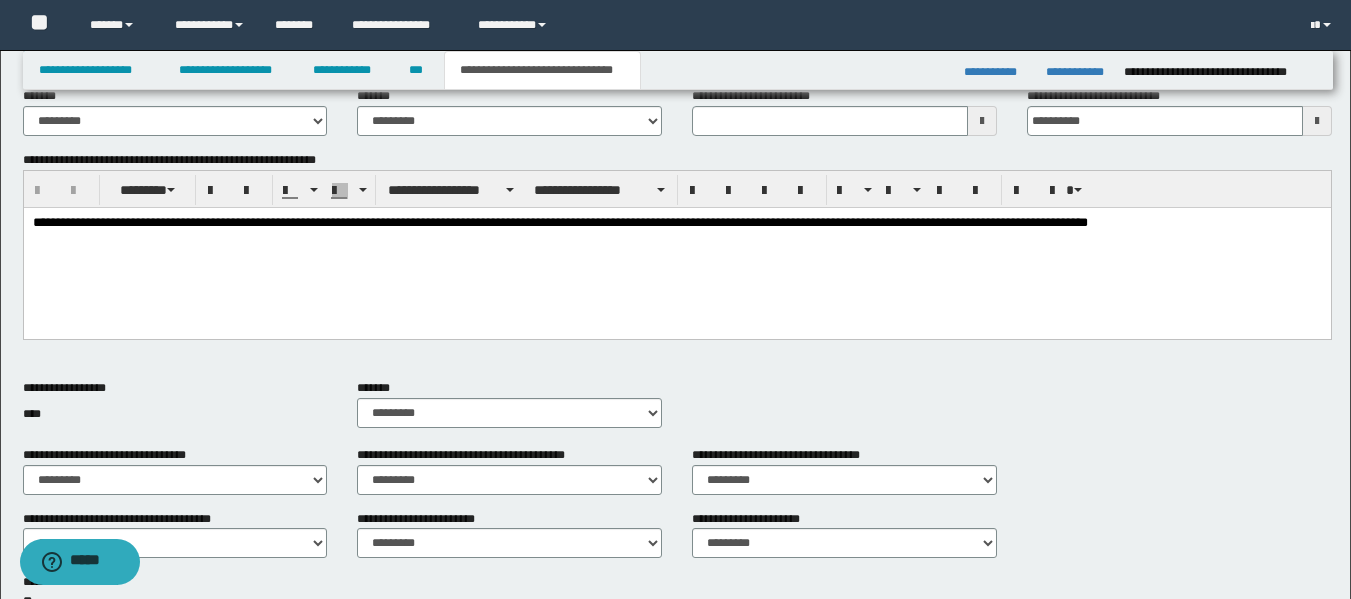 click on "**********" at bounding box center [676, 223] 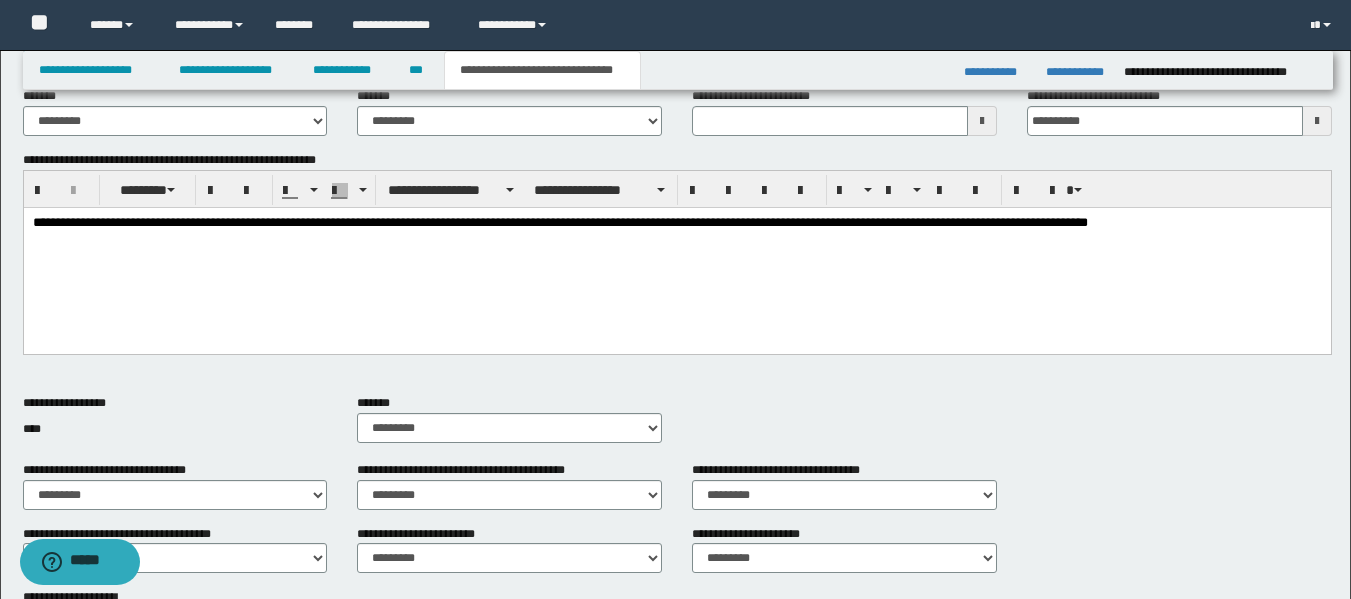 type 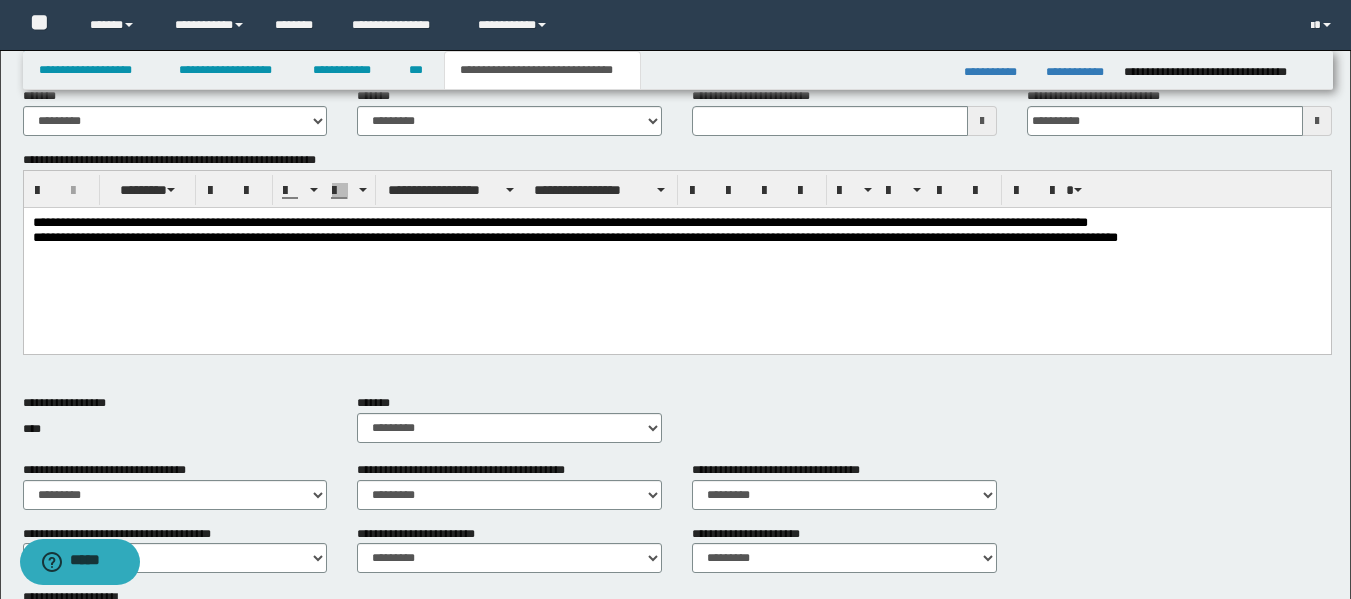 click on "**********" at bounding box center (589, 237) 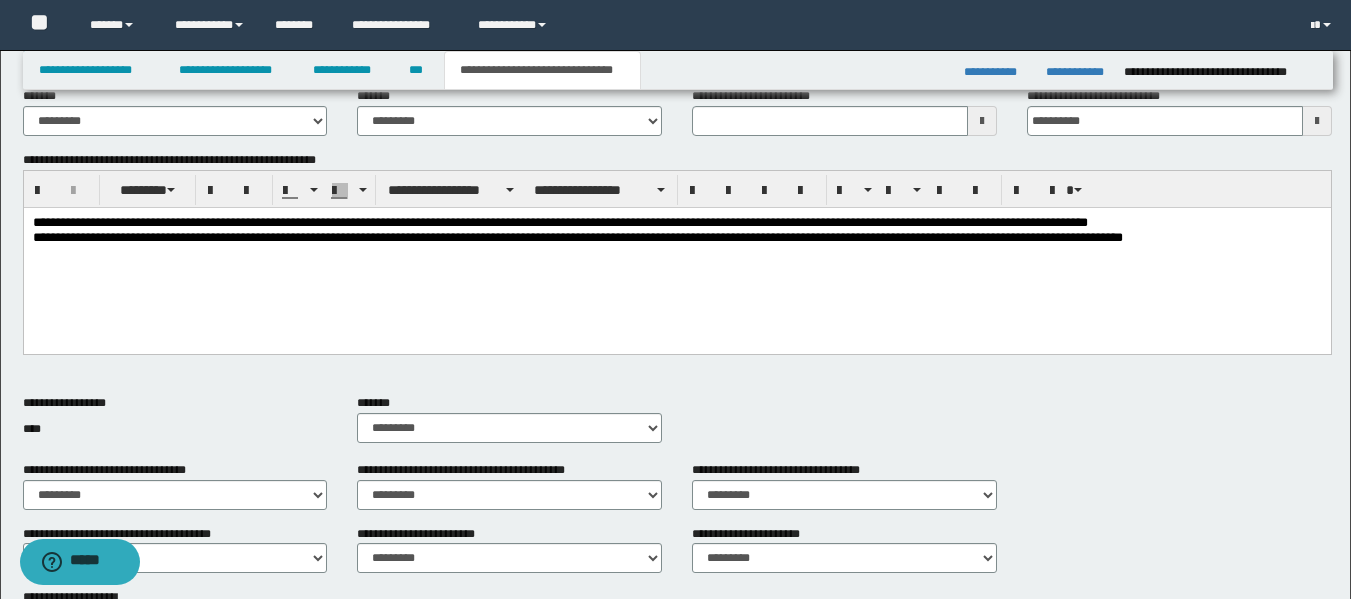 click on "**********" at bounding box center [676, 223] 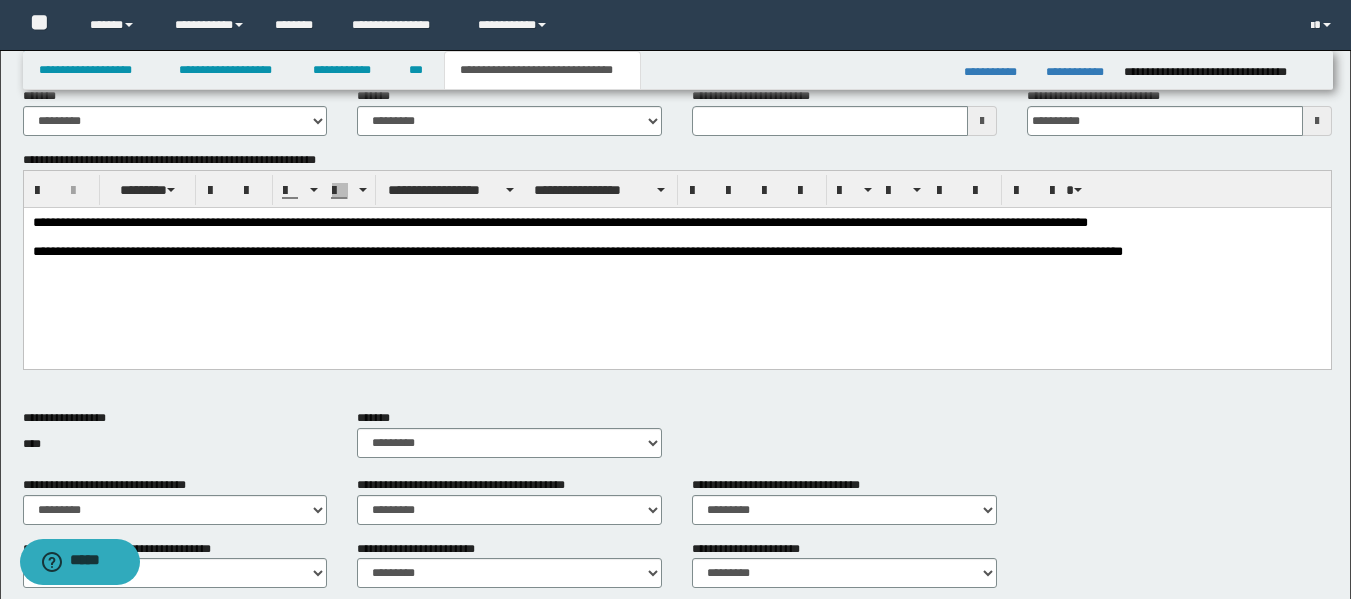 click on "**********" at bounding box center [676, 252] 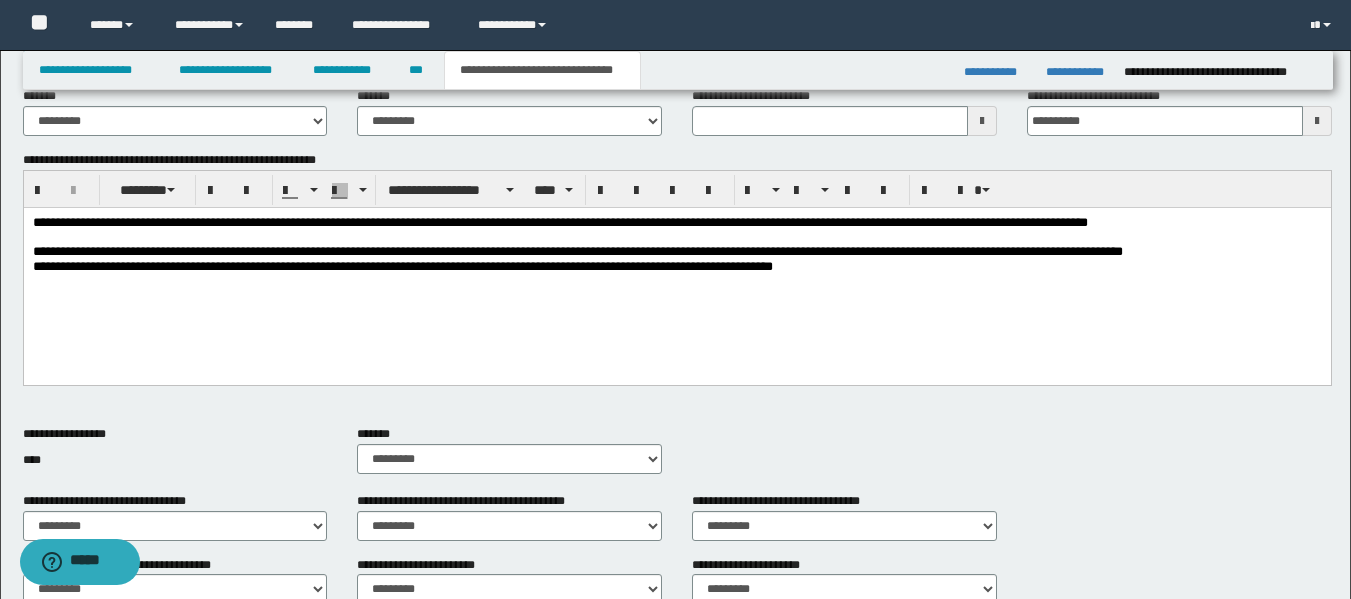 click on "**********" at bounding box center [402, 266] 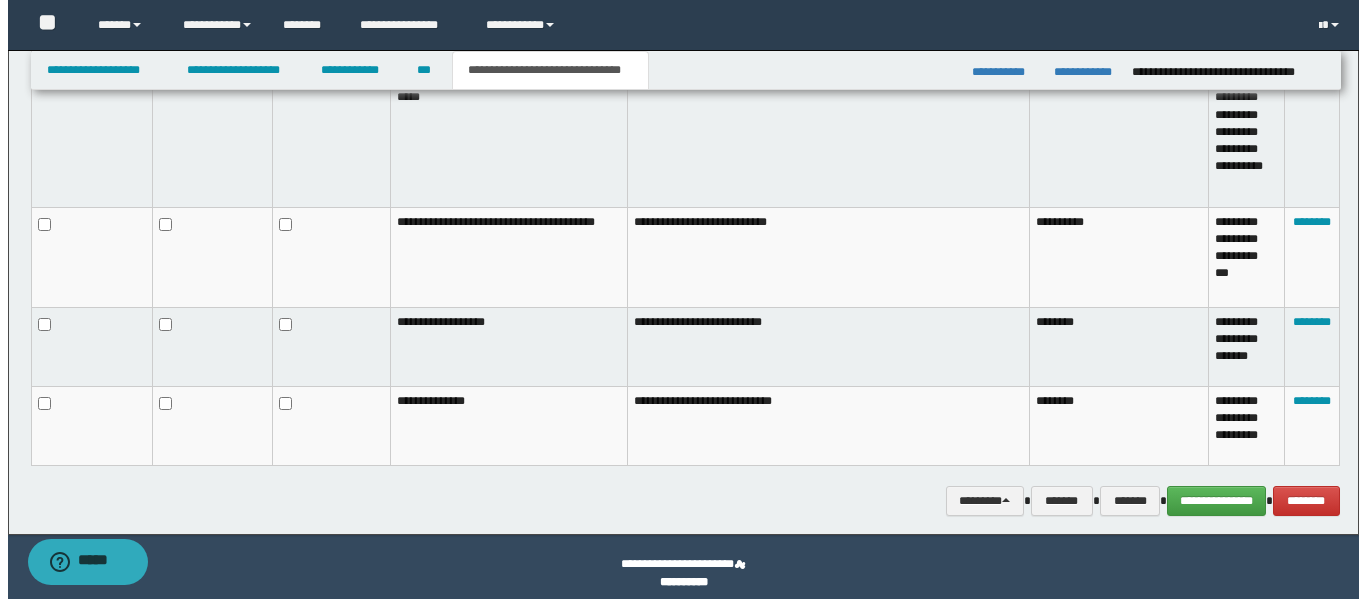 scroll, scrollTop: 1414, scrollLeft: 0, axis: vertical 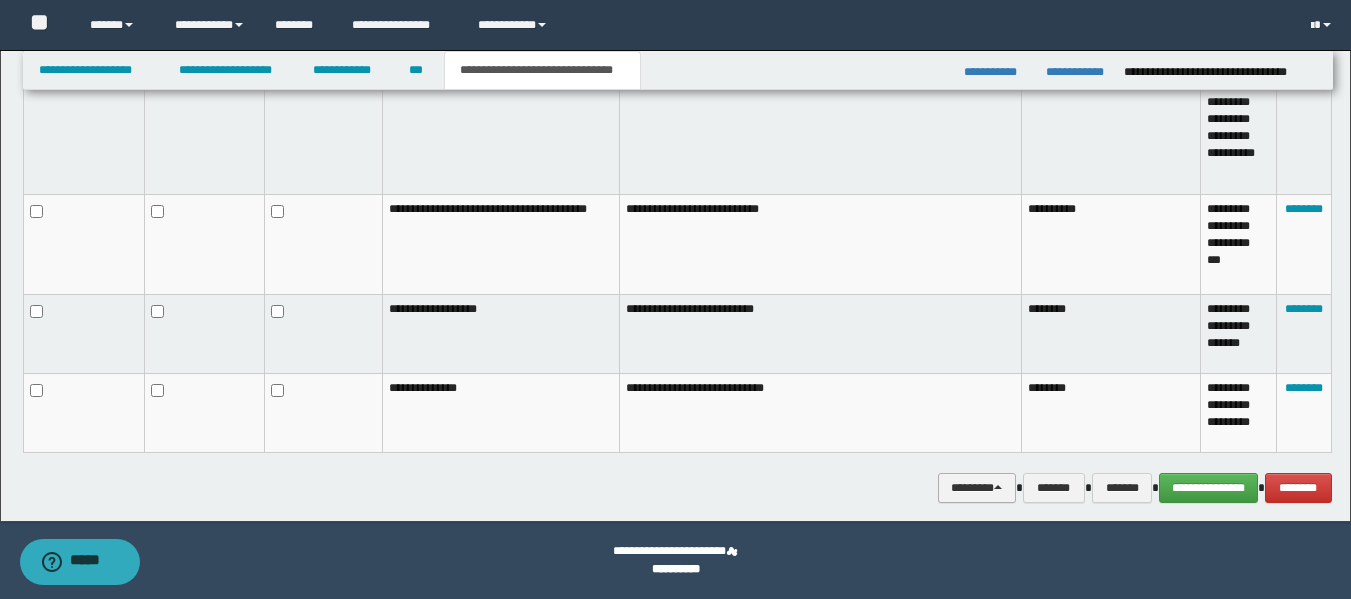 click on "********" at bounding box center [977, 488] 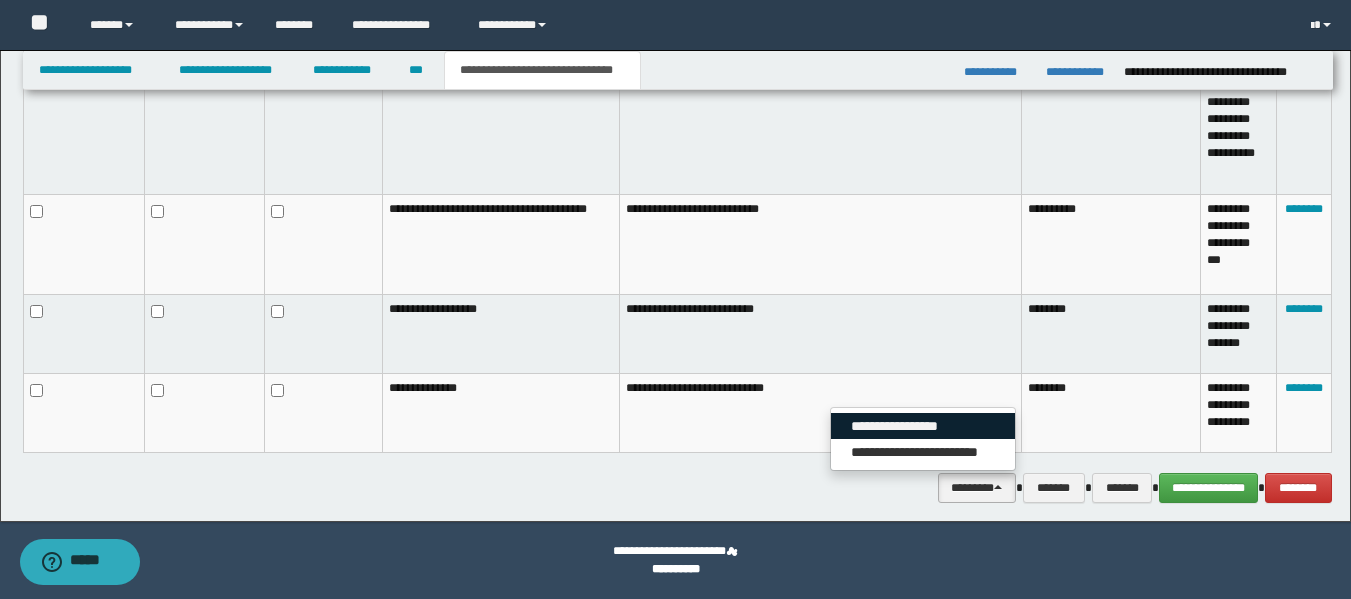 click on "**********" at bounding box center (923, 426) 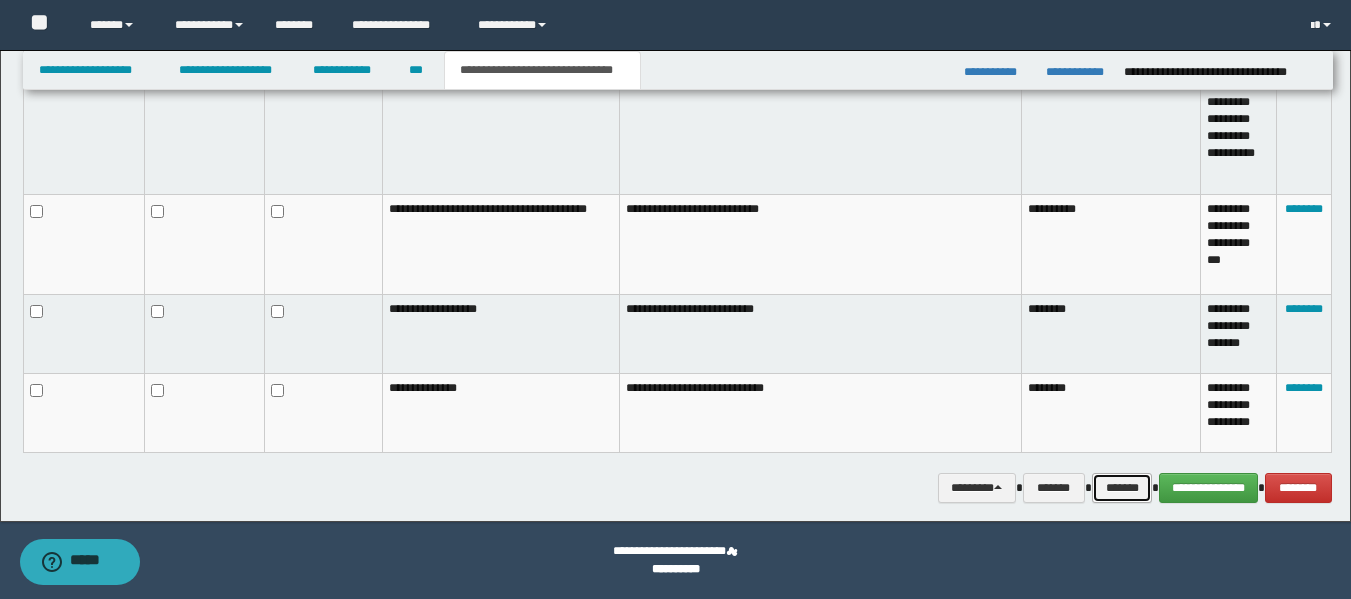 click on "*******" at bounding box center (1122, 488) 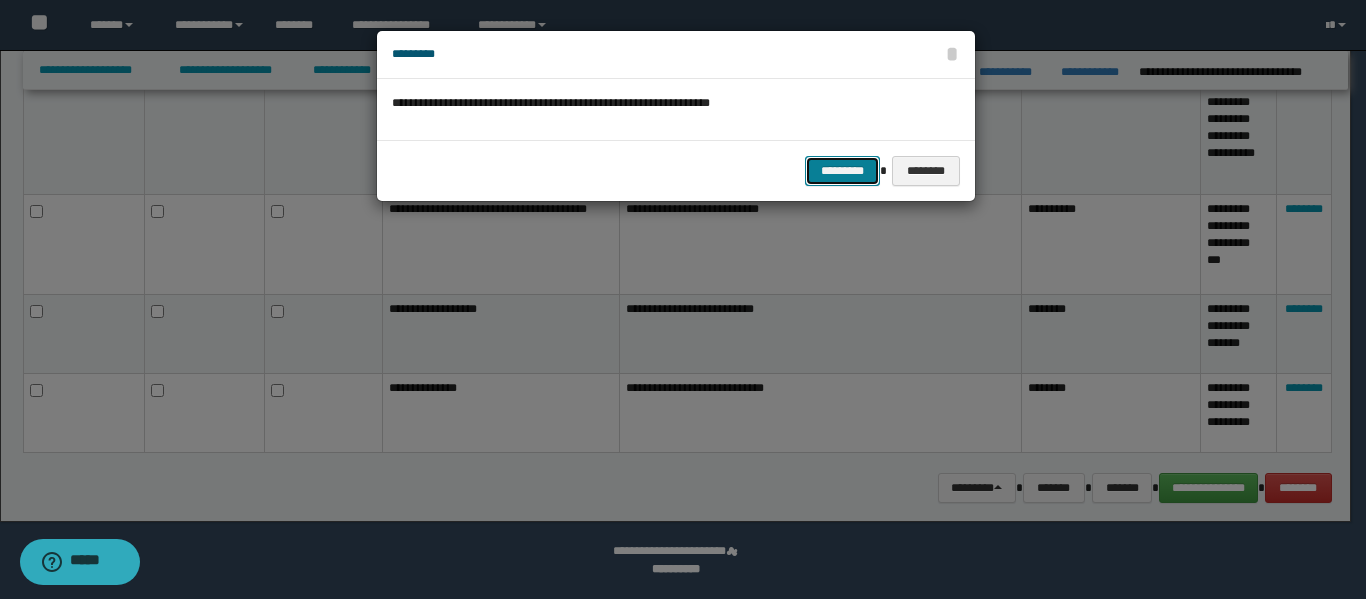 click on "*********" at bounding box center (842, 171) 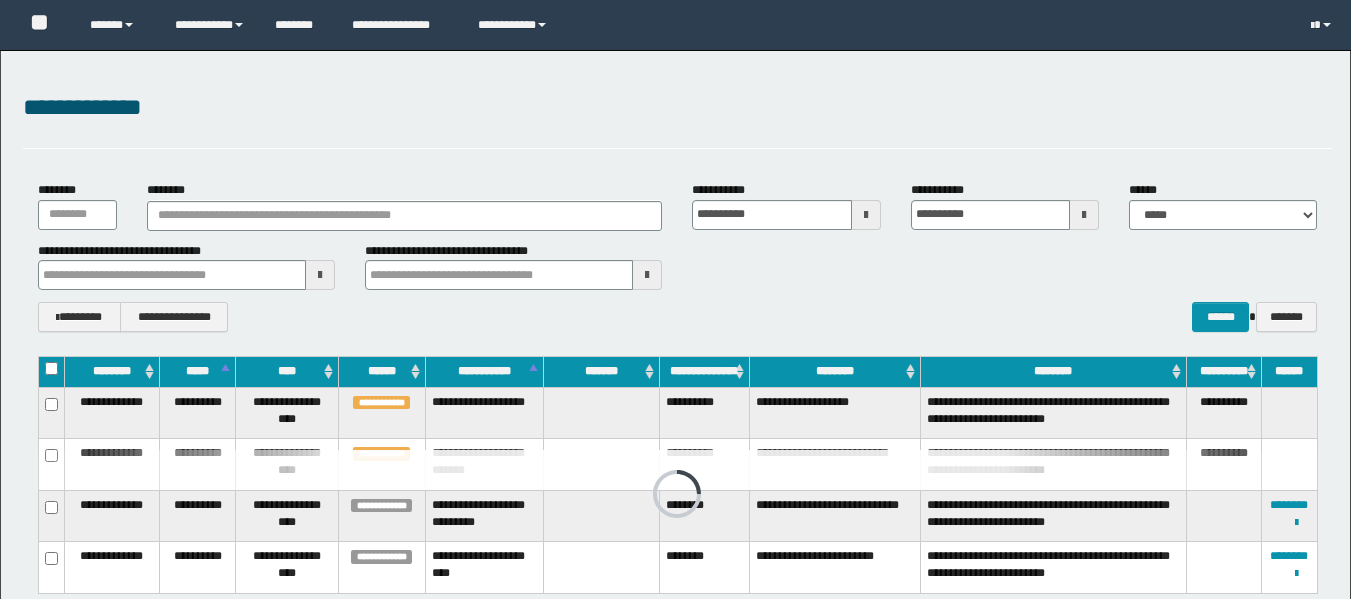 scroll, scrollTop: 100, scrollLeft: 0, axis: vertical 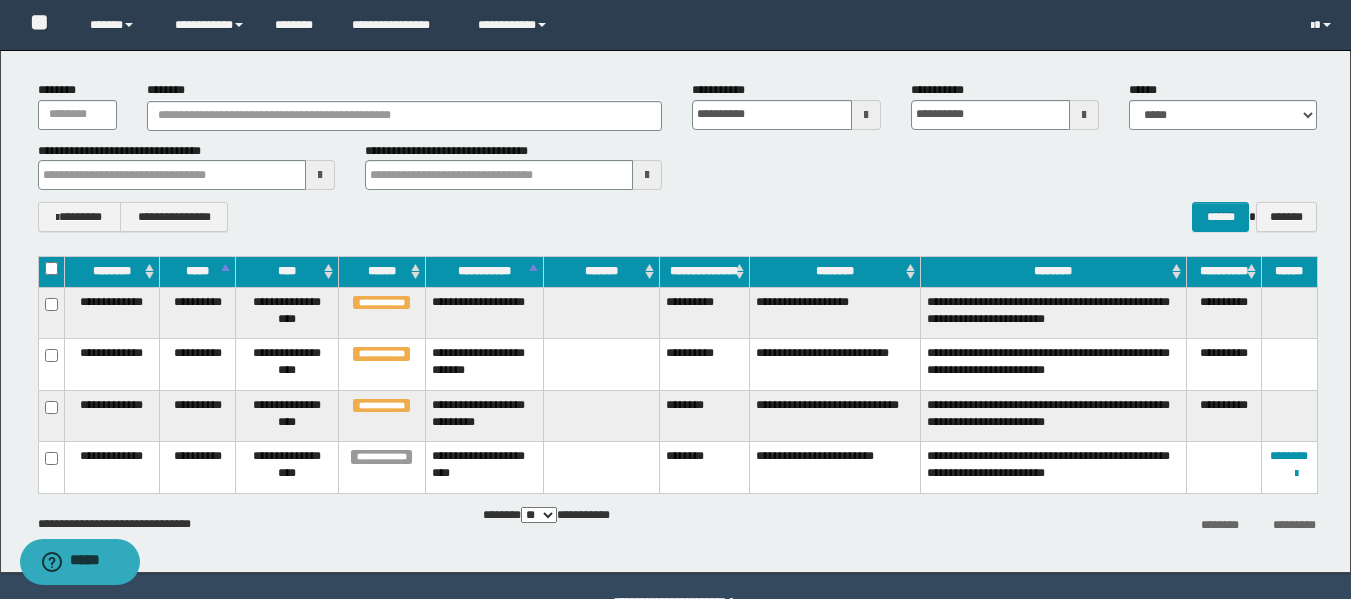 click on "**********" at bounding box center [1289, 468] 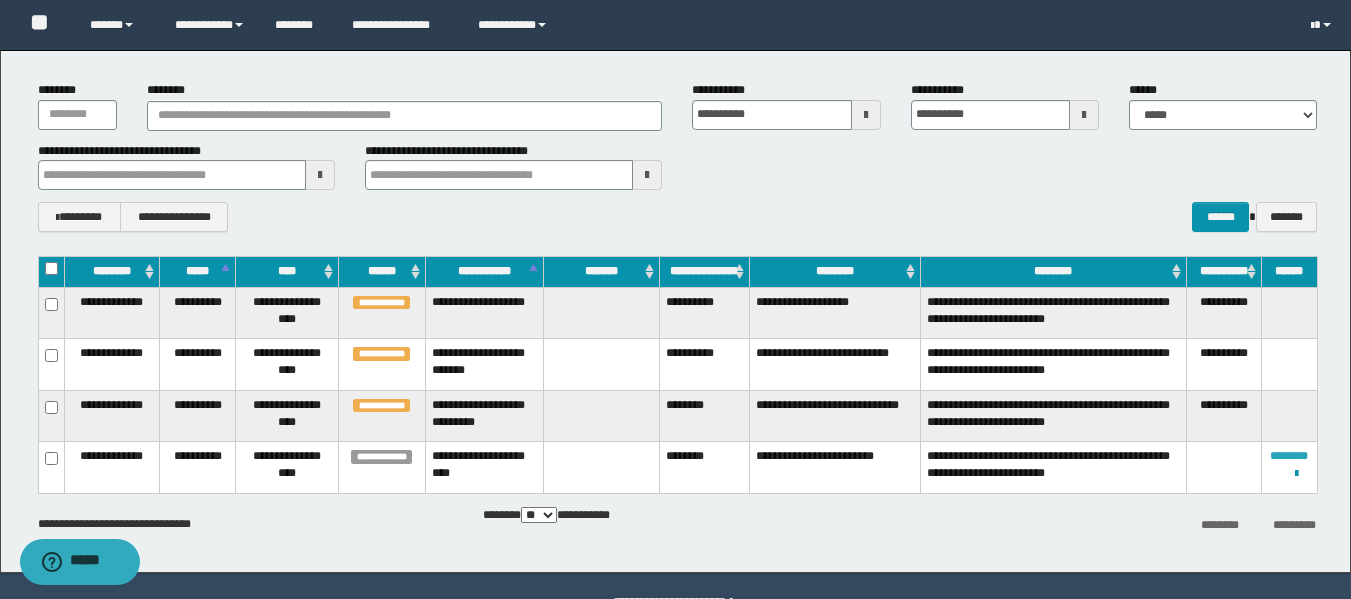 click on "********" at bounding box center (1289, 456) 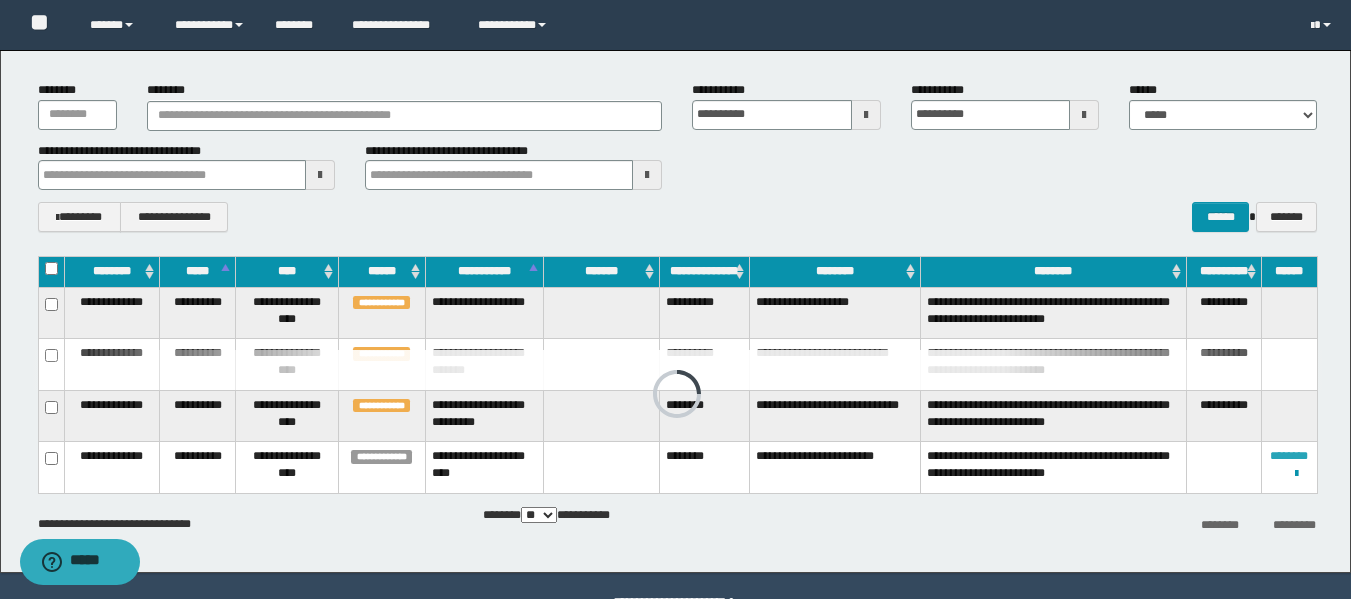 scroll, scrollTop: 0, scrollLeft: 0, axis: both 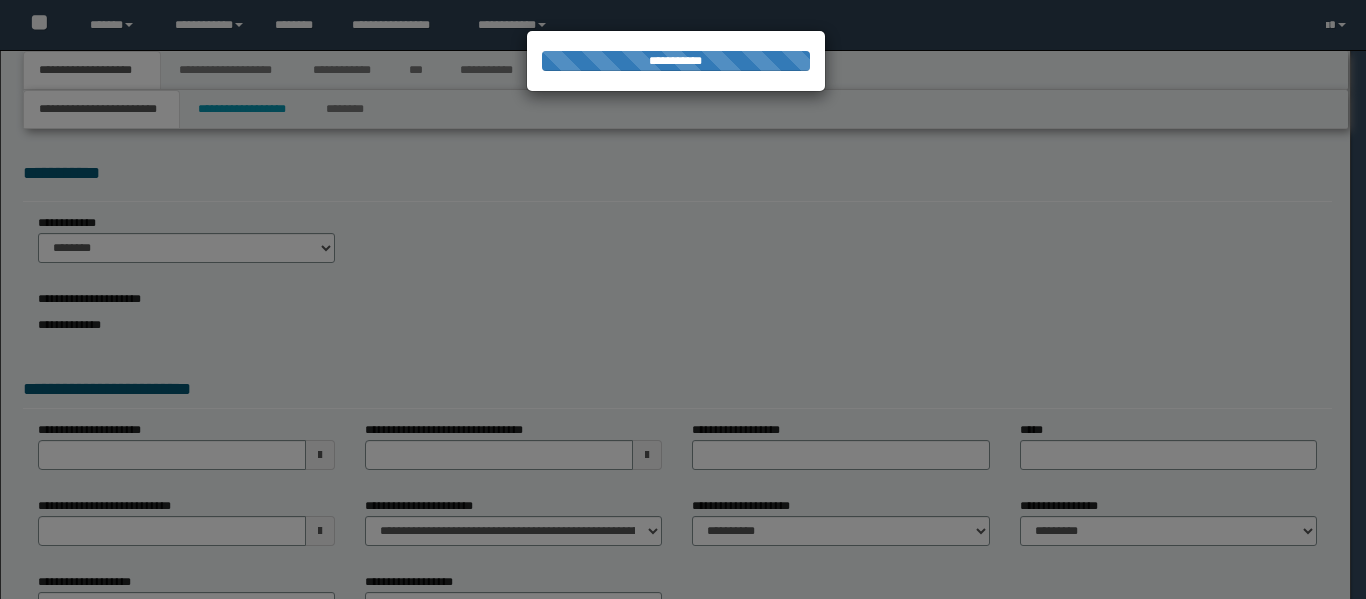 select on "*" 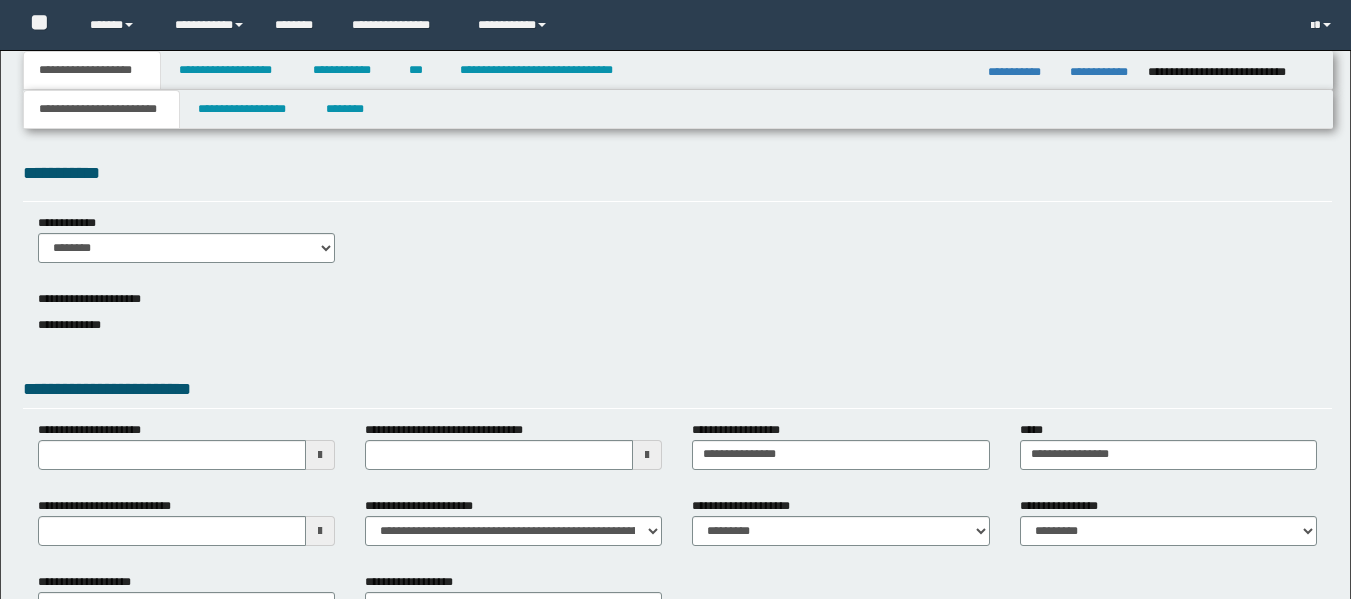 scroll, scrollTop: 0, scrollLeft: 0, axis: both 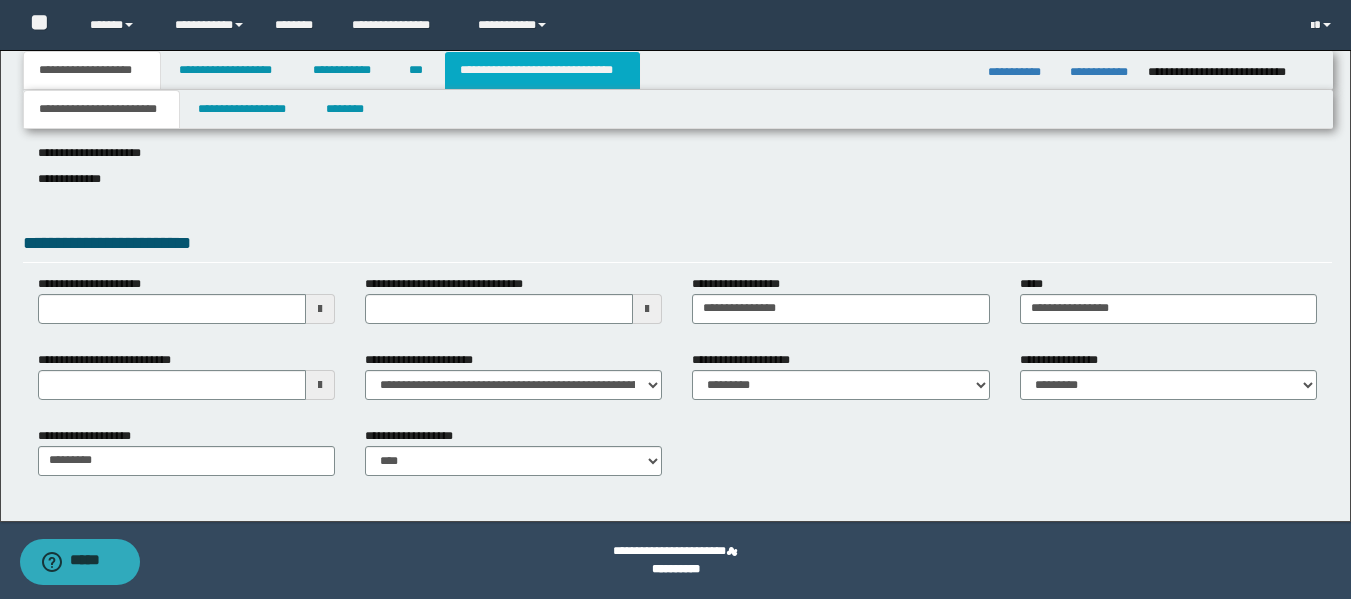 click on "**********" at bounding box center [542, 70] 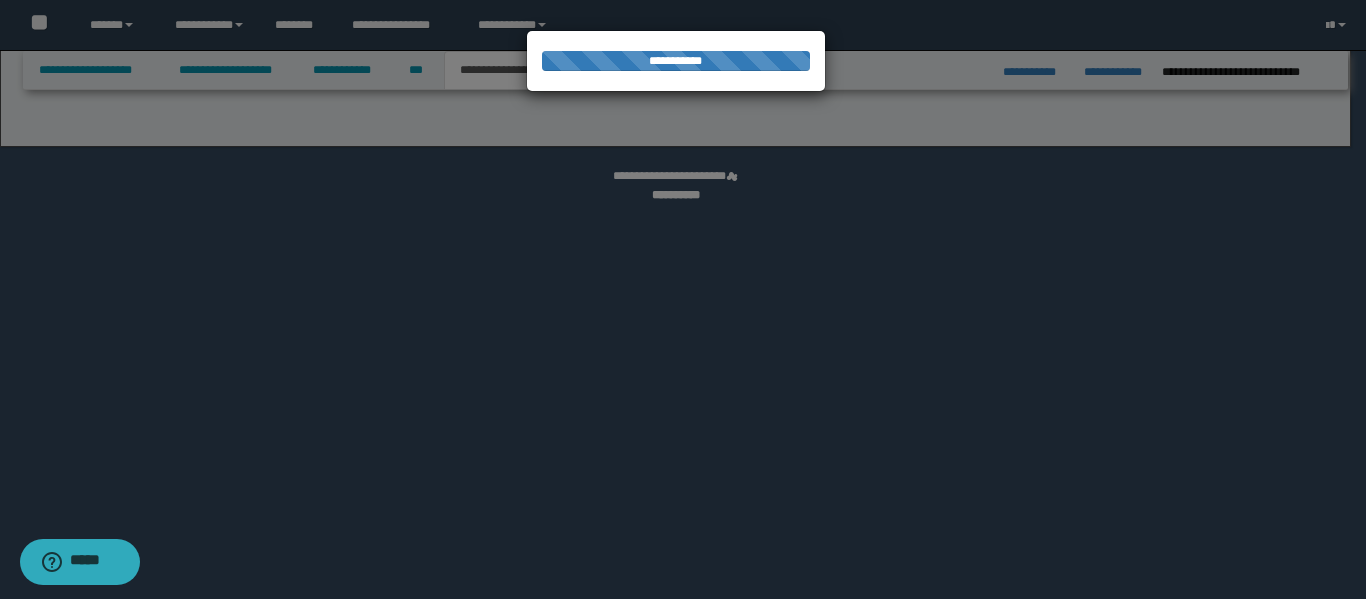 select on "*" 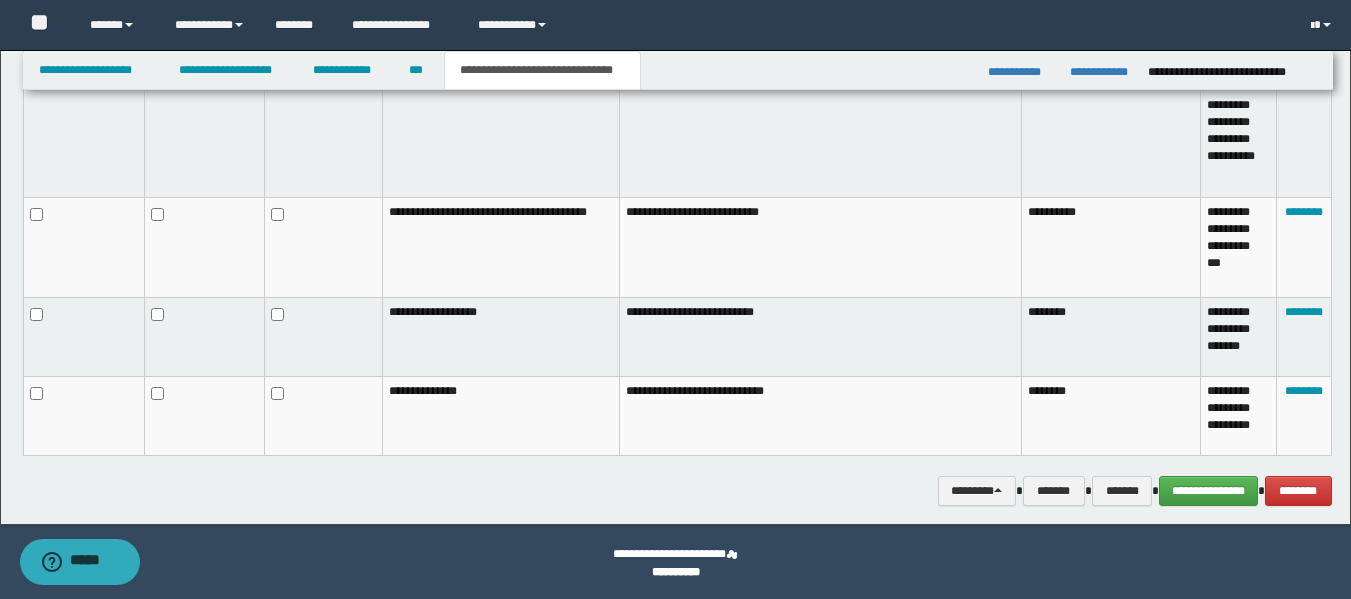 scroll, scrollTop: 1368, scrollLeft: 0, axis: vertical 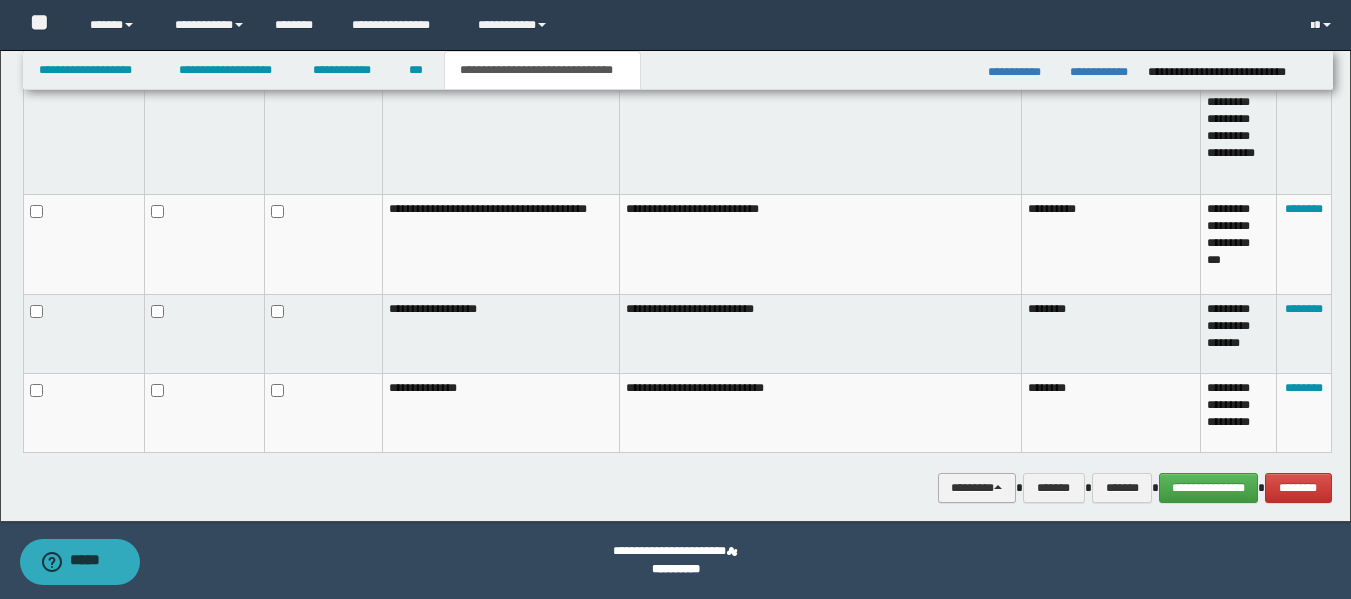 click on "********" at bounding box center (977, 488) 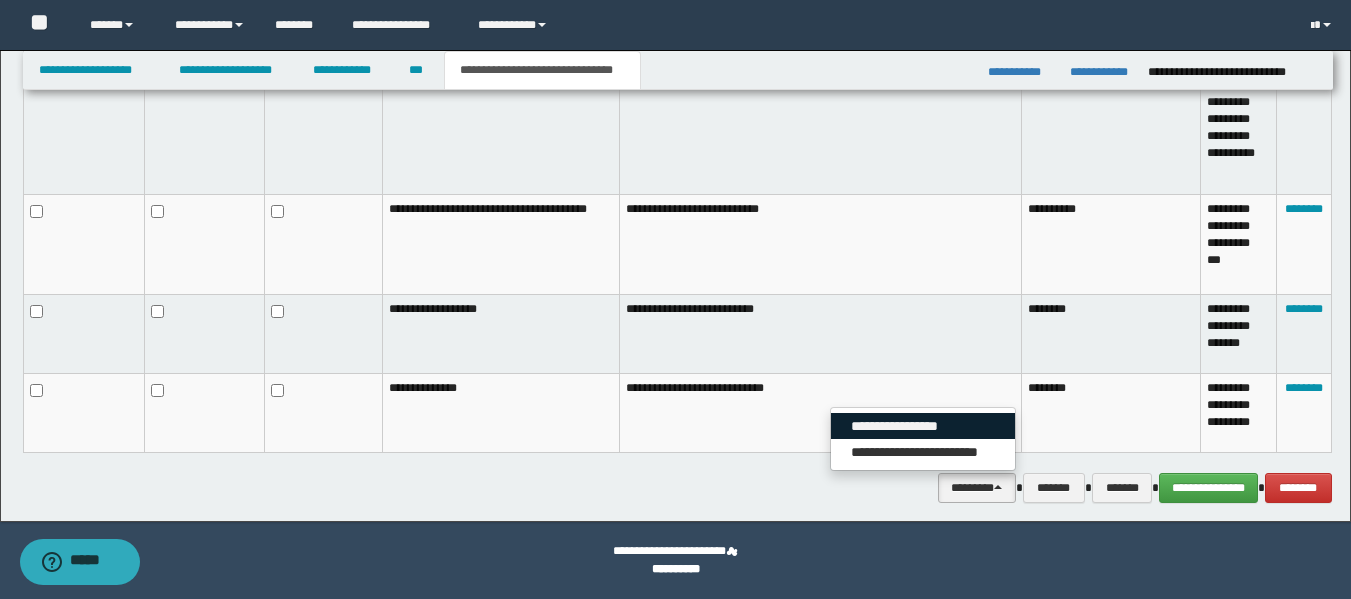 click on "**********" at bounding box center (923, 426) 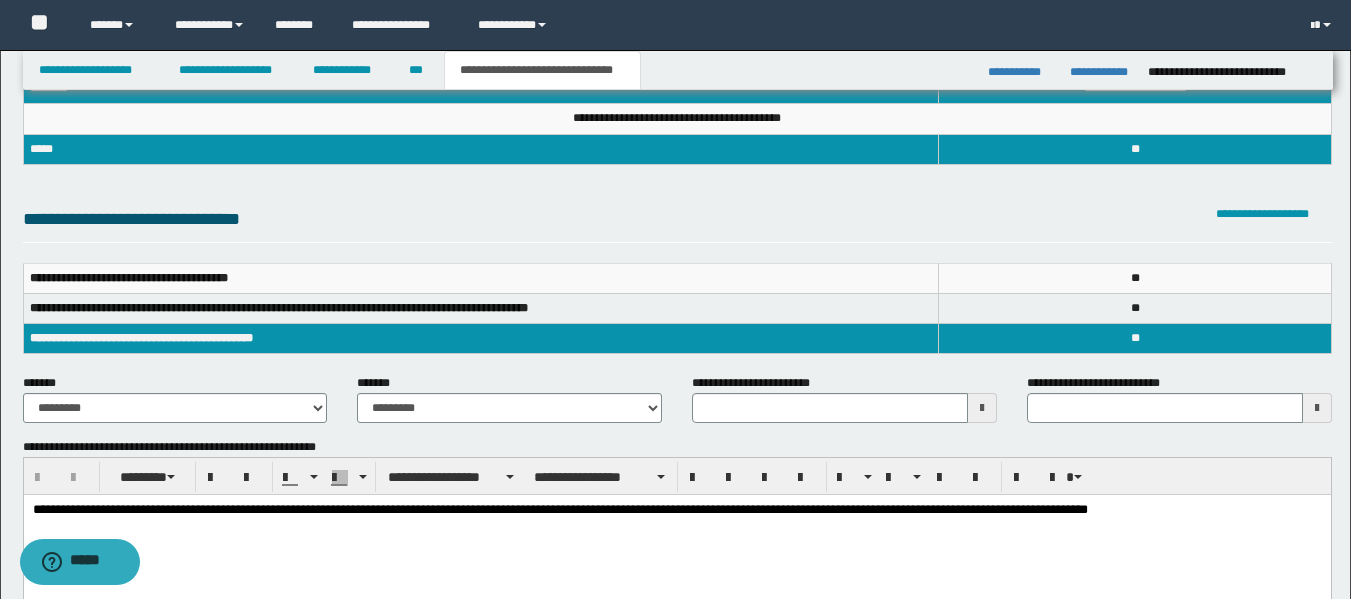 scroll, scrollTop: 0, scrollLeft: 0, axis: both 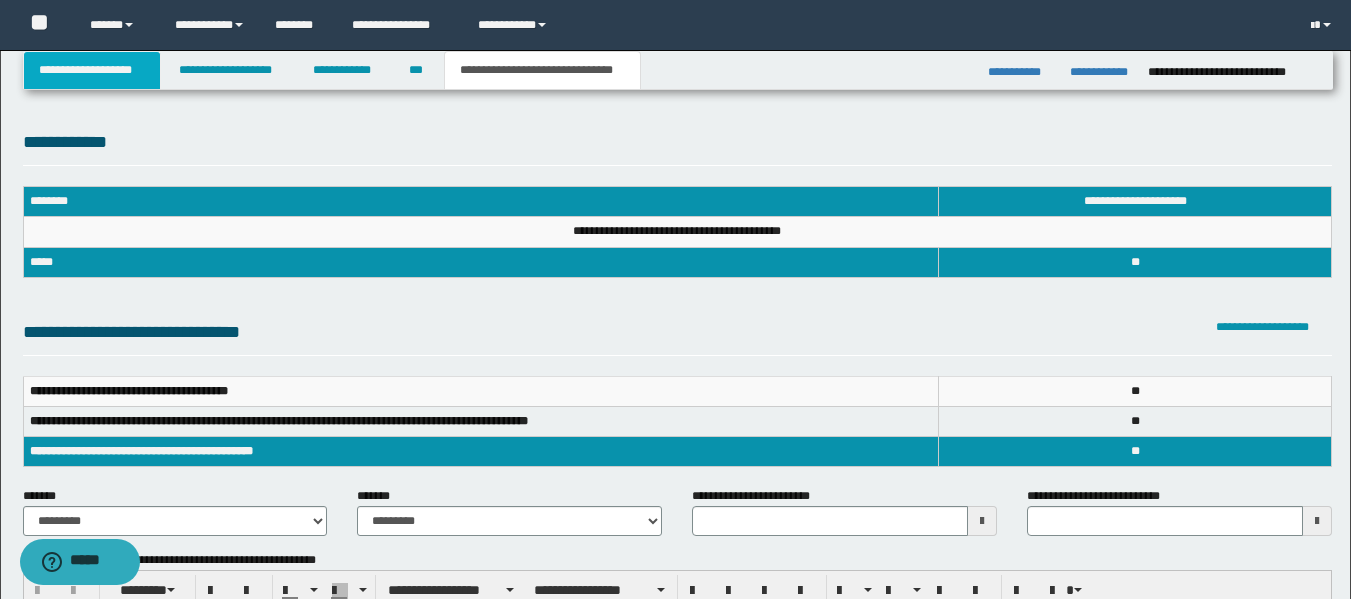 click on "**********" at bounding box center (92, 70) 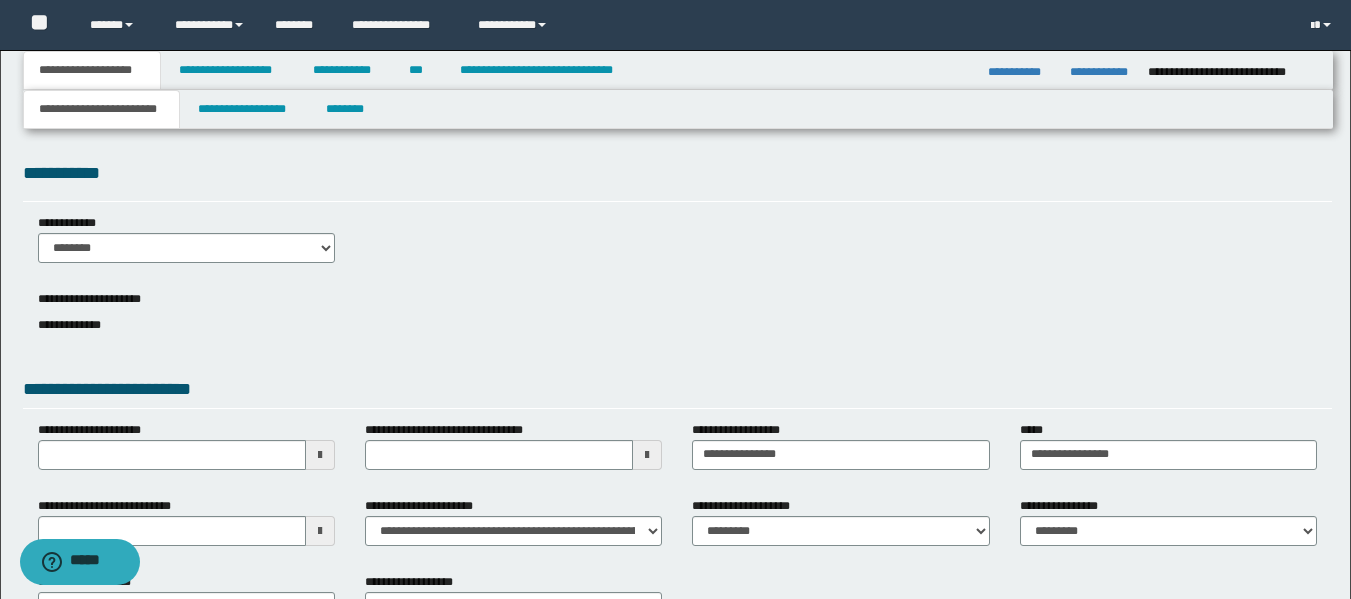 click on "**********" at bounding box center [92, 70] 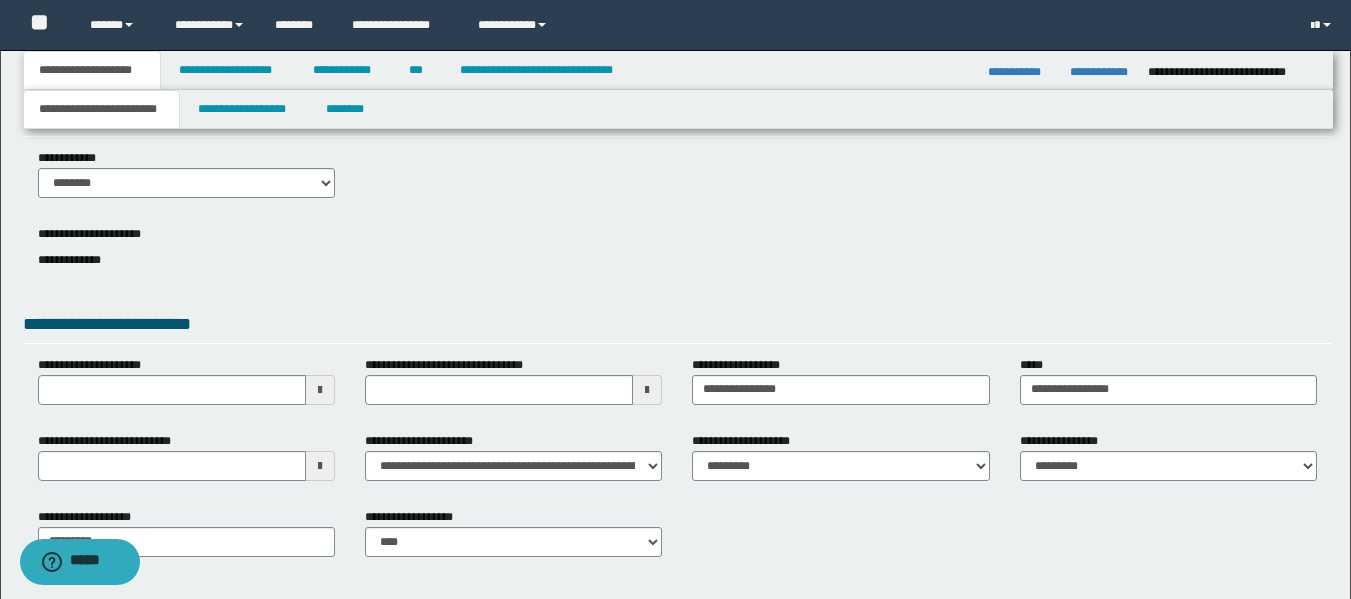 scroll, scrollTop: 146, scrollLeft: 0, axis: vertical 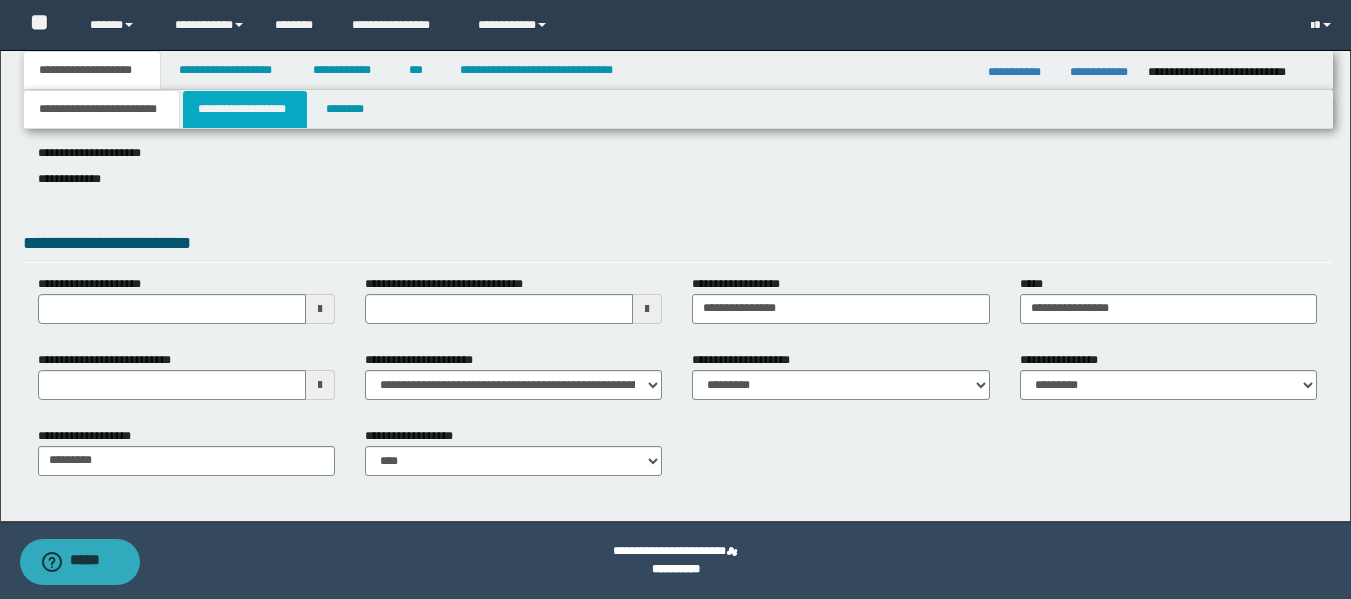 click on "**********" at bounding box center [245, 109] 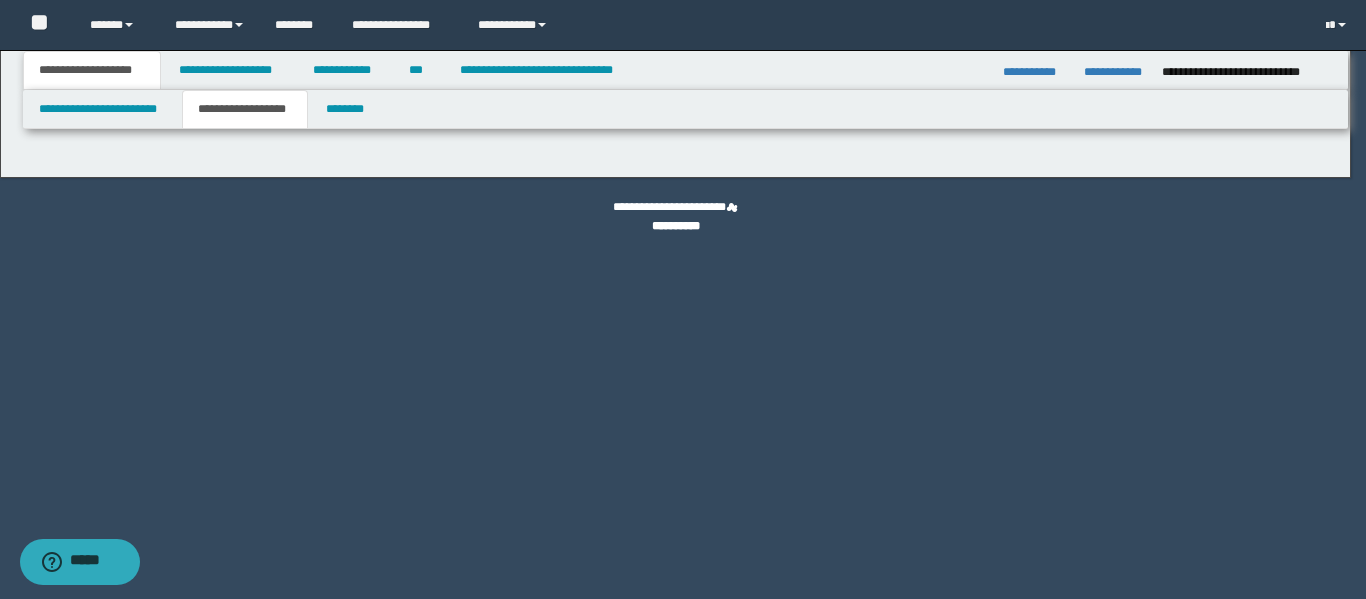 type on "********" 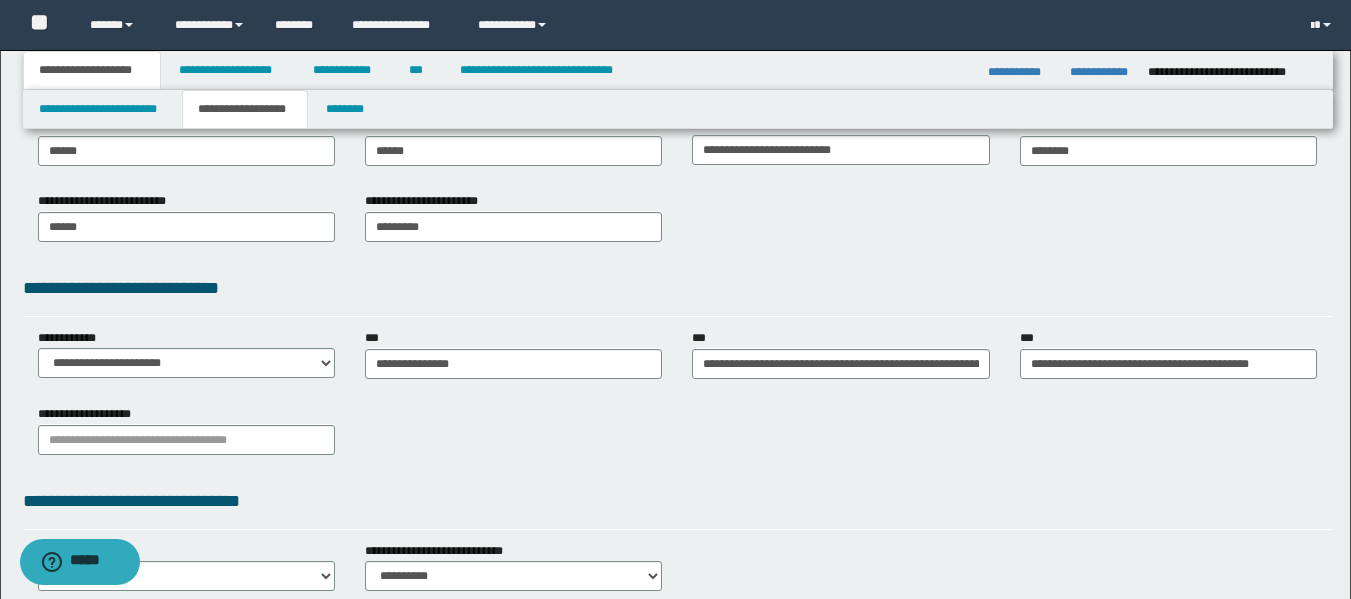scroll, scrollTop: 400, scrollLeft: 0, axis: vertical 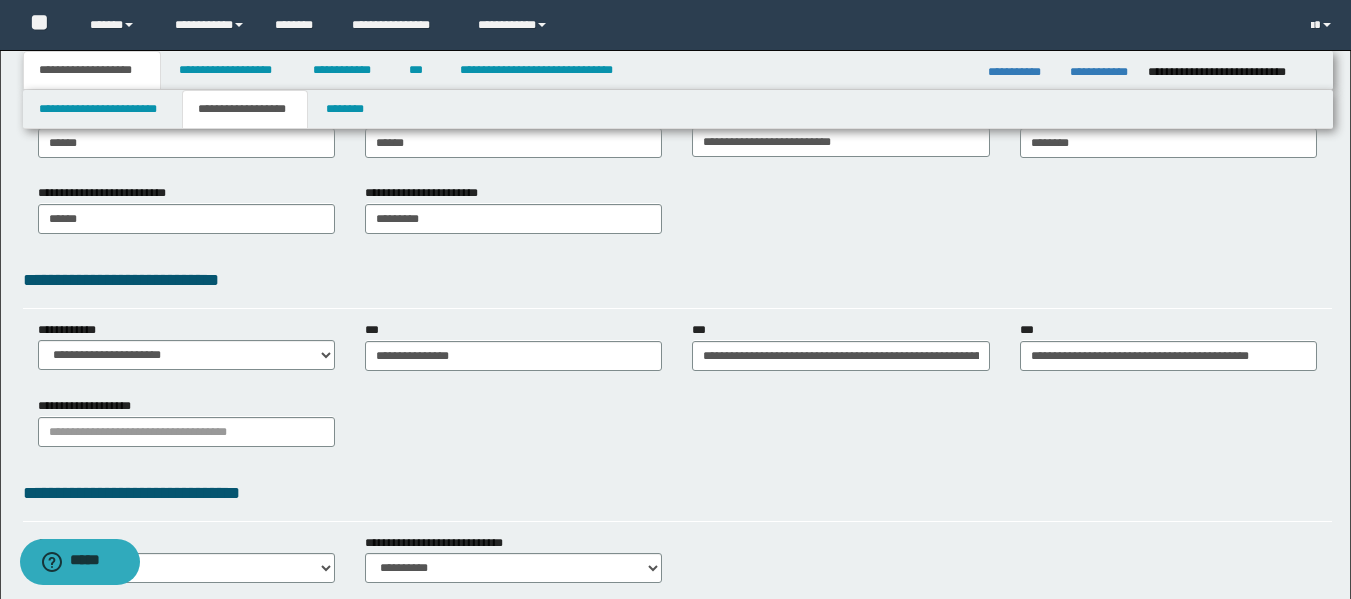 click on "**********" at bounding box center (245, 109) 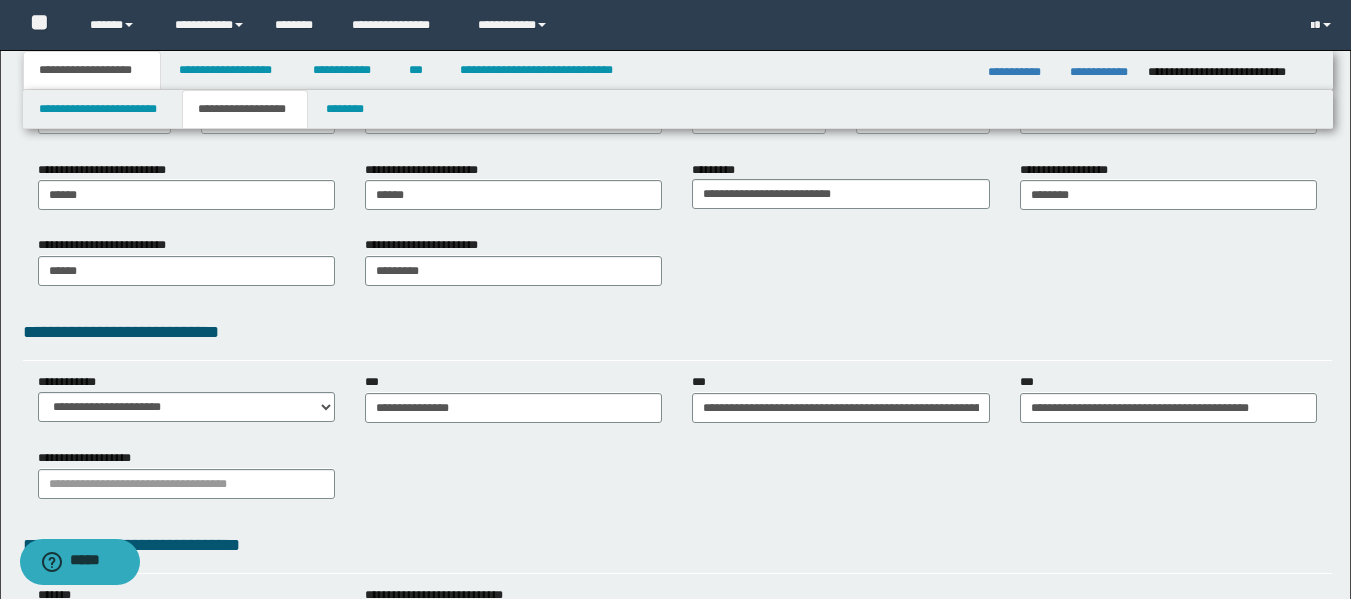 scroll, scrollTop: 300, scrollLeft: 0, axis: vertical 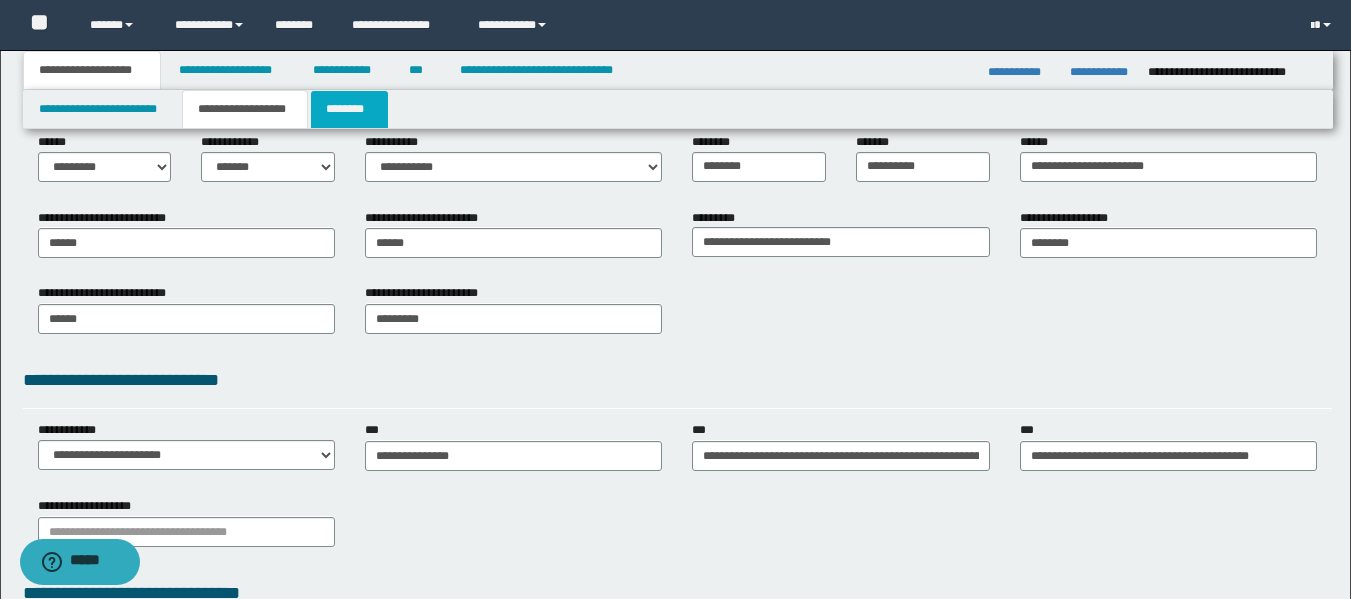 click on "********" at bounding box center (349, 109) 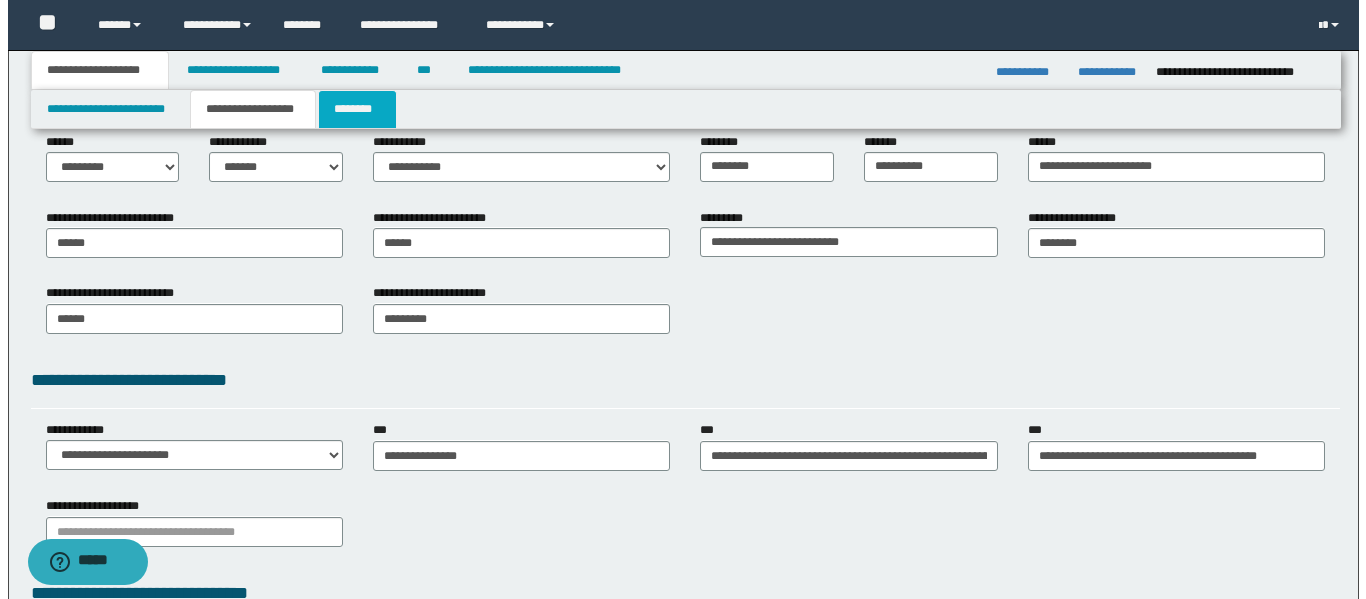 scroll, scrollTop: 0, scrollLeft: 0, axis: both 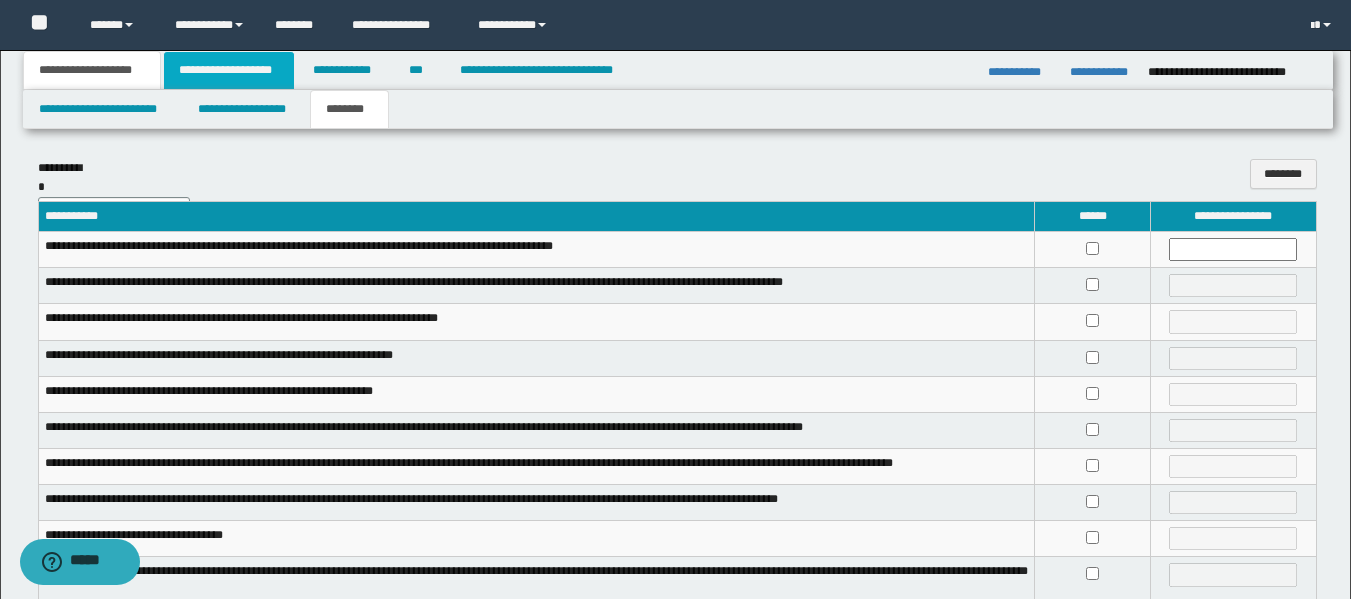 click on "**********" at bounding box center [229, 70] 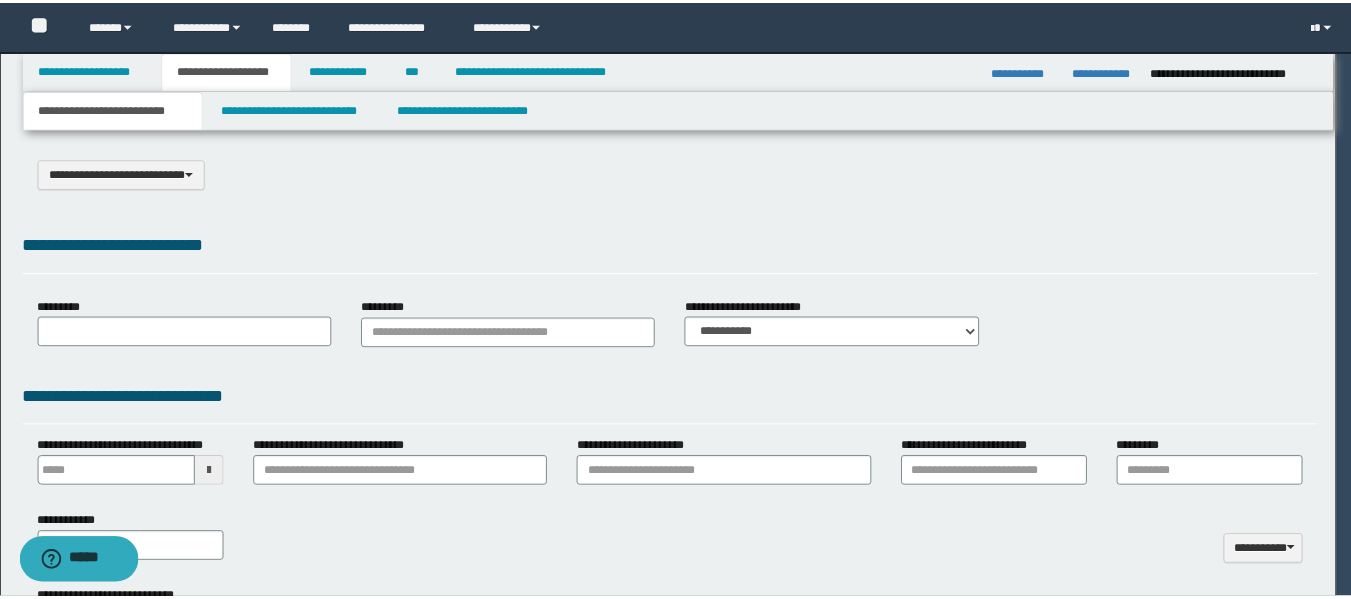 scroll, scrollTop: 0, scrollLeft: 0, axis: both 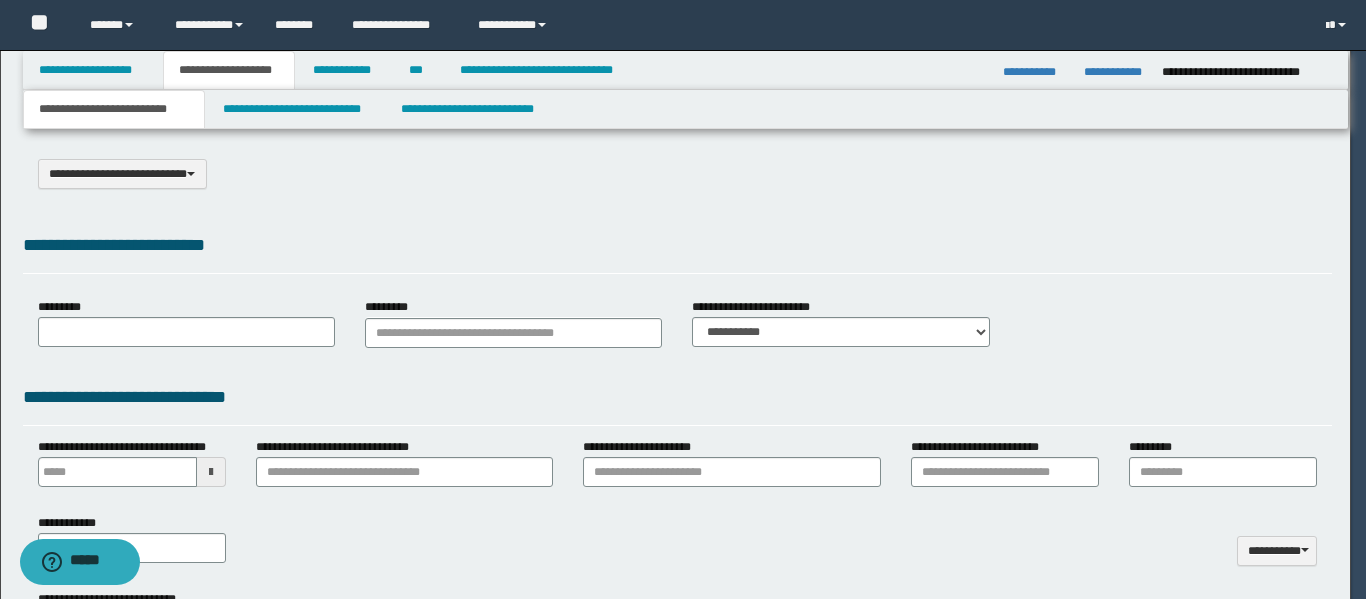 select on "*" 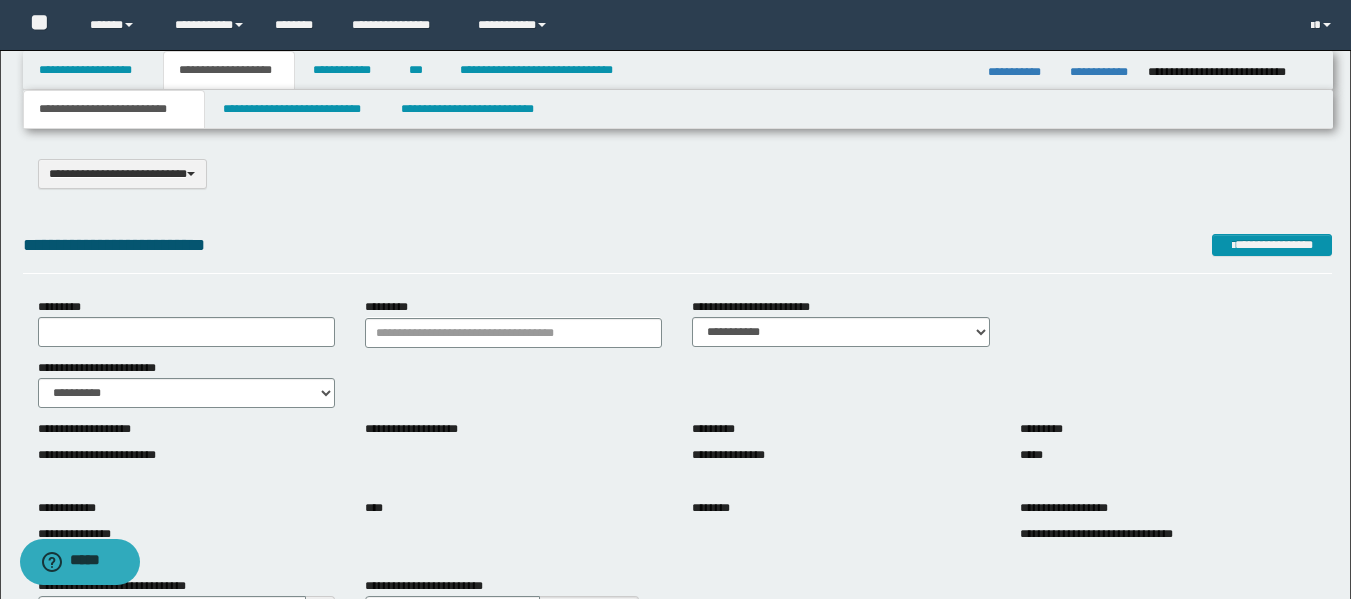 click on "**********" at bounding box center [114, 109] 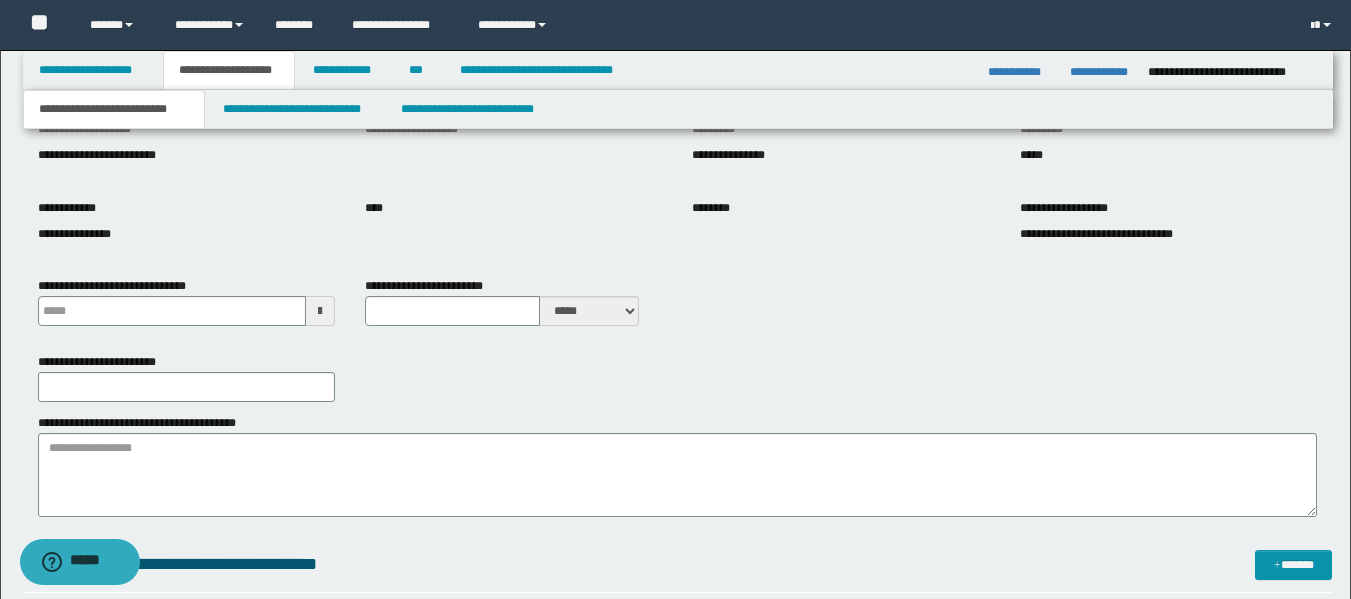 scroll, scrollTop: 0, scrollLeft: 0, axis: both 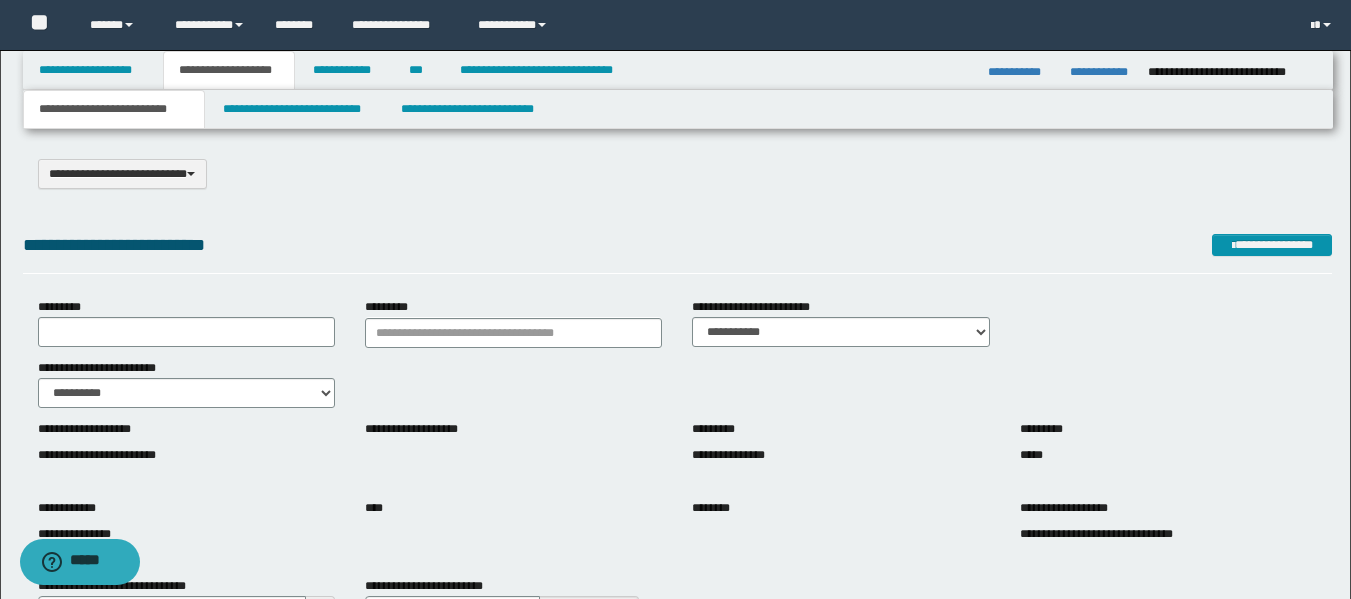 click on "**********" at bounding box center (114, 109) 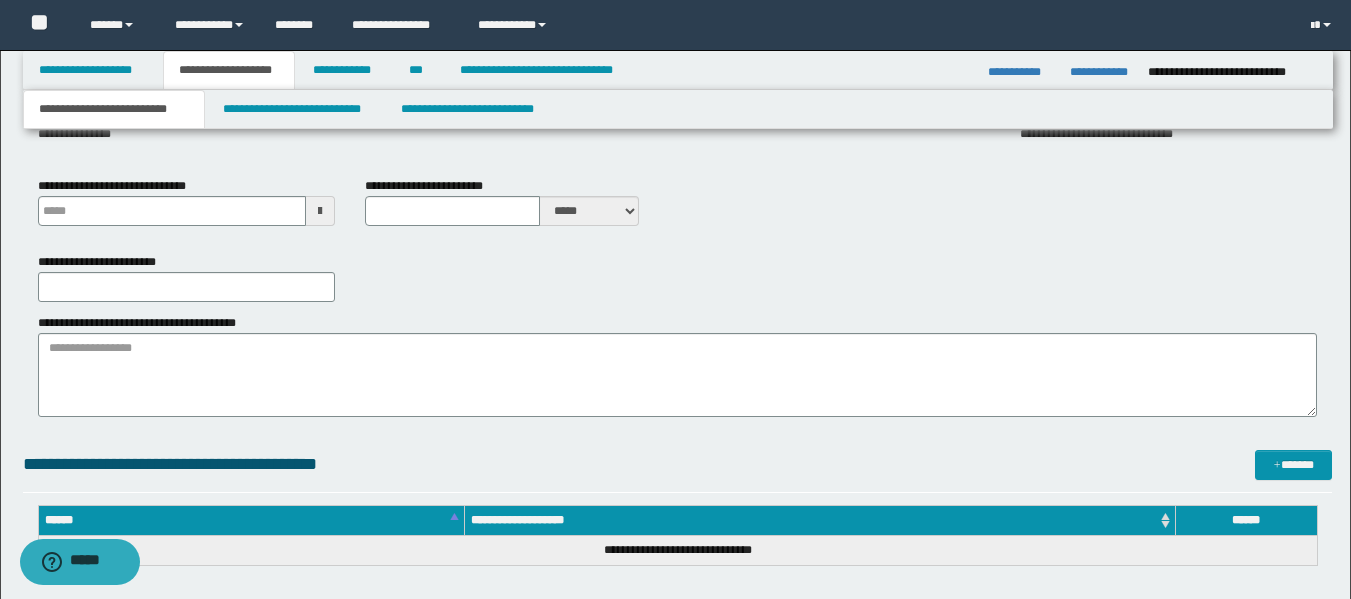 type 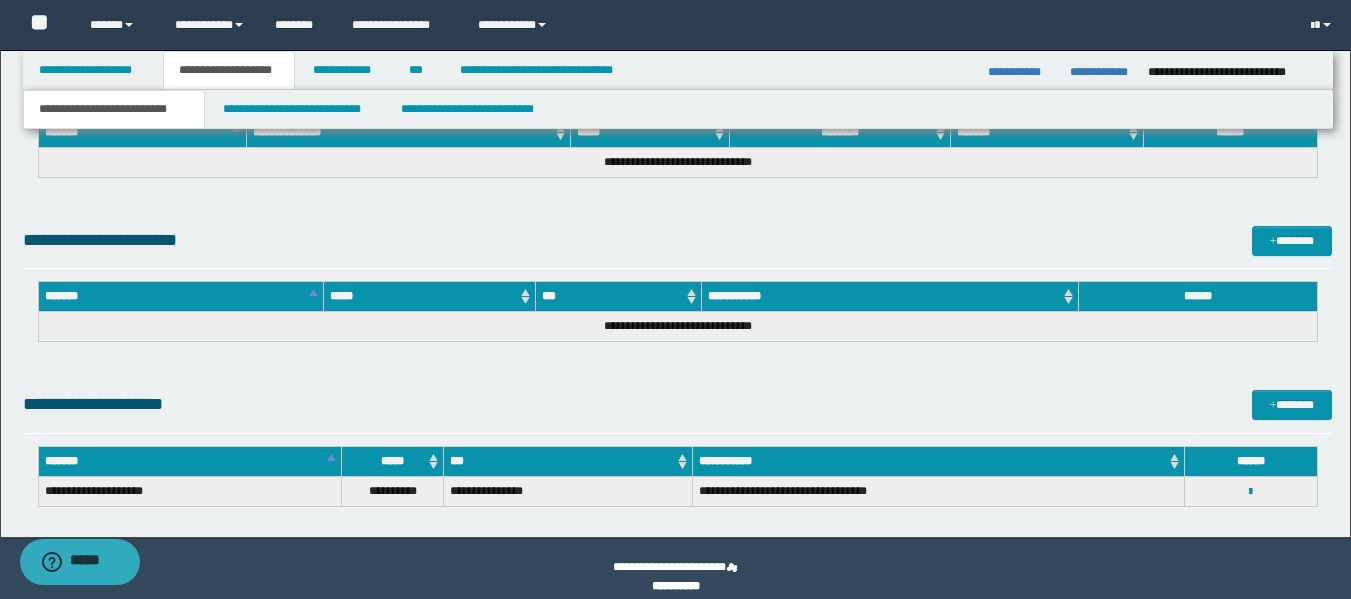 scroll, scrollTop: 1100, scrollLeft: 0, axis: vertical 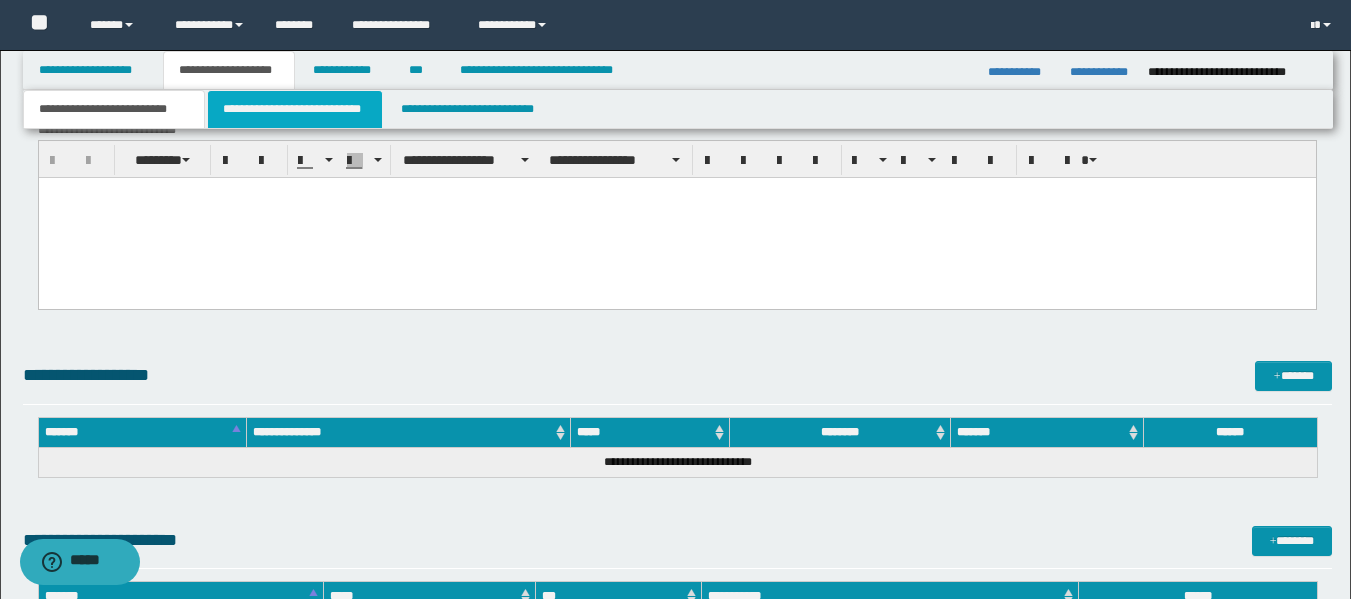 click on "**********" at bounding box center (295, 109) 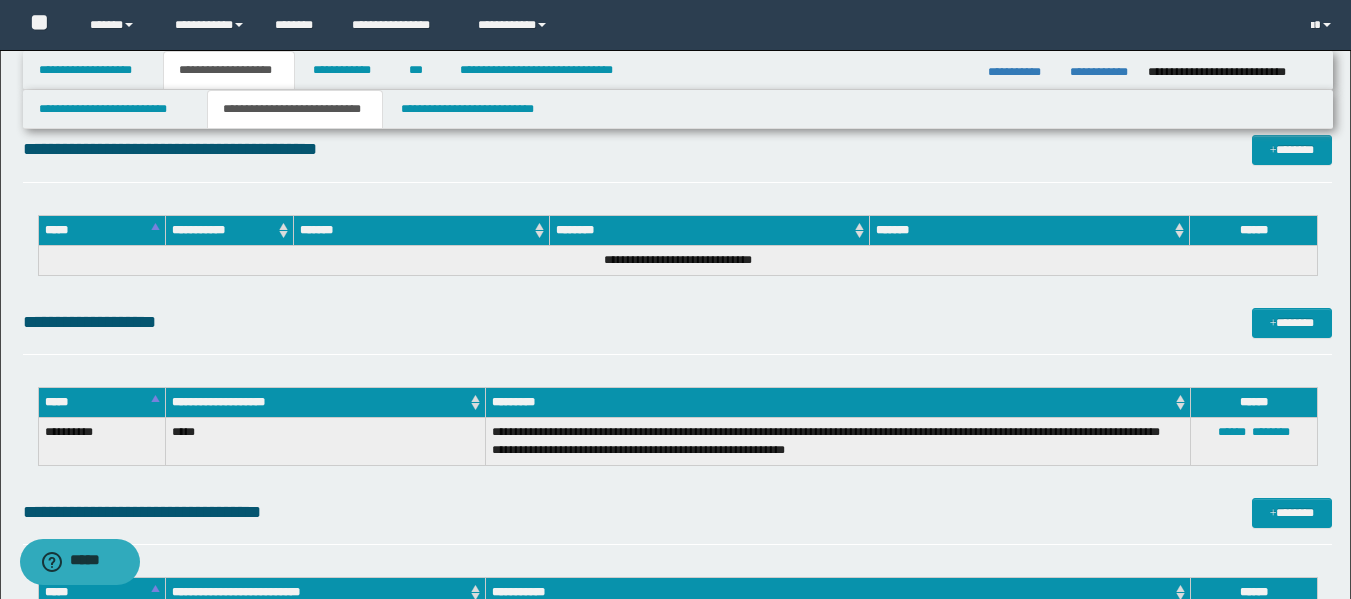scroll, scrollTop: 100, scrollLeft: 0, axis: vertical 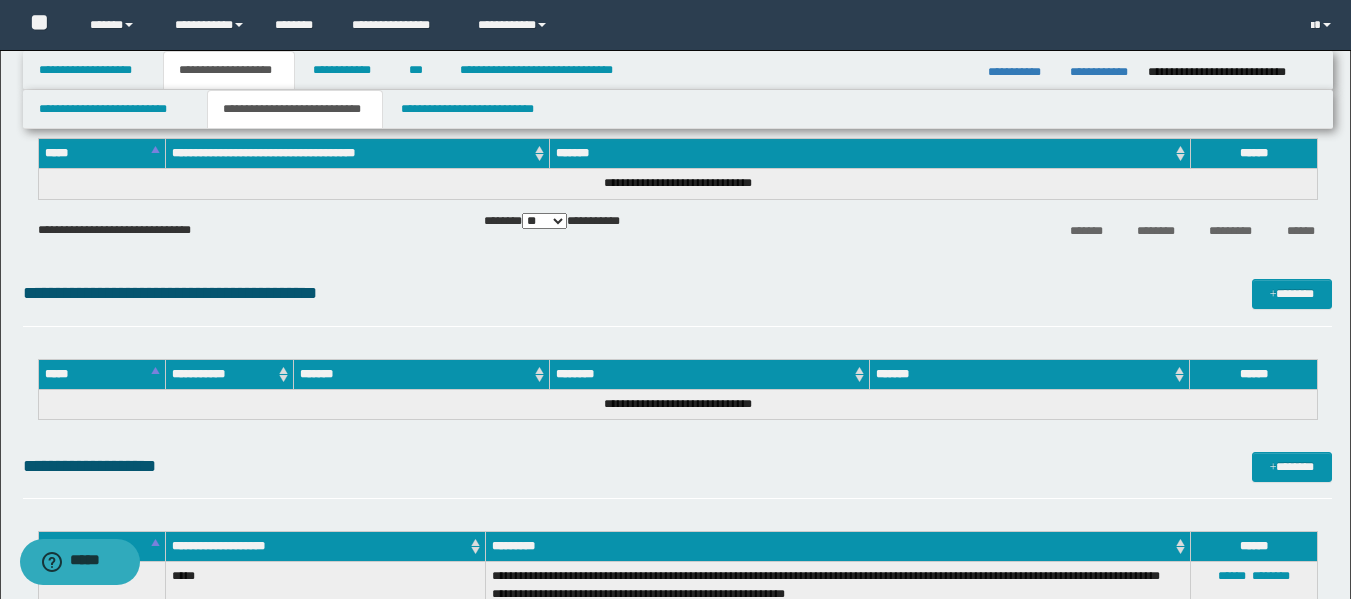 click on "**********" at bounding box center [295, 109] 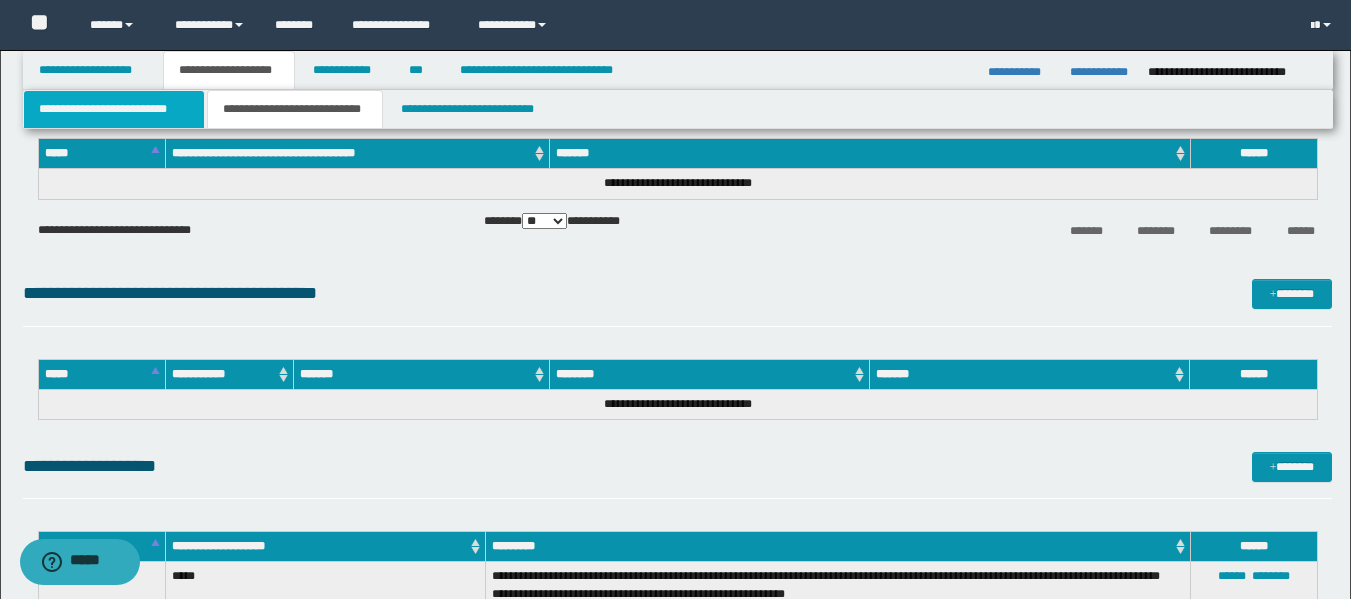click on "**********" at bounding box center [114, 109] 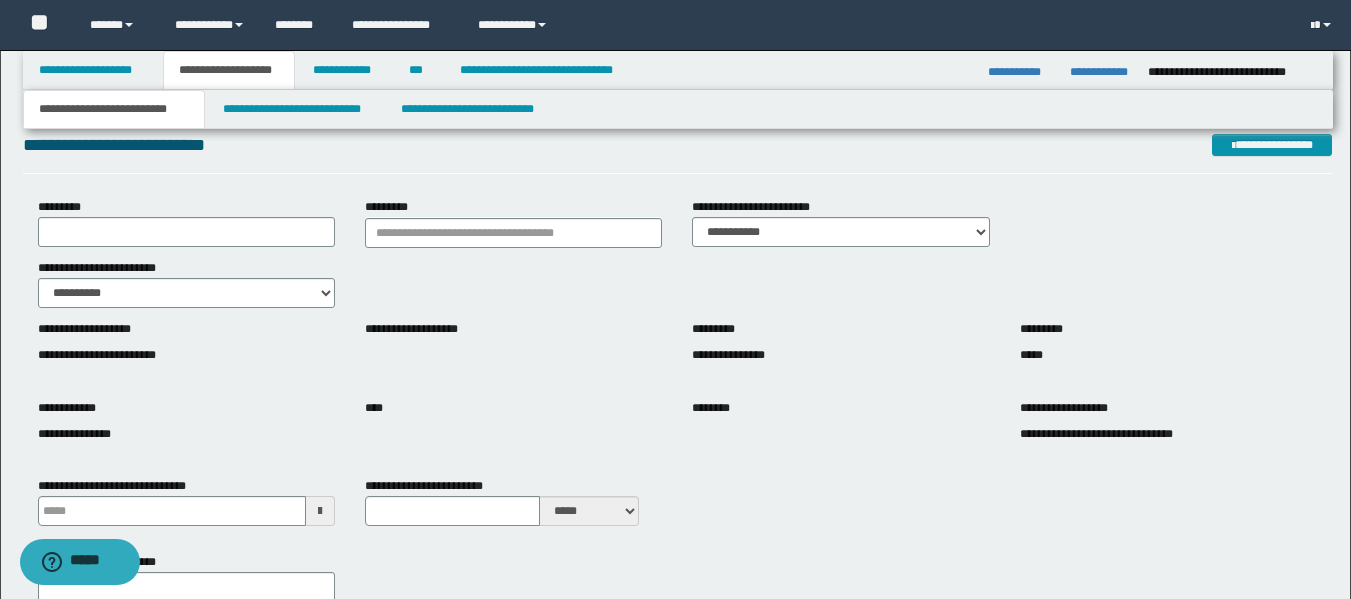 type 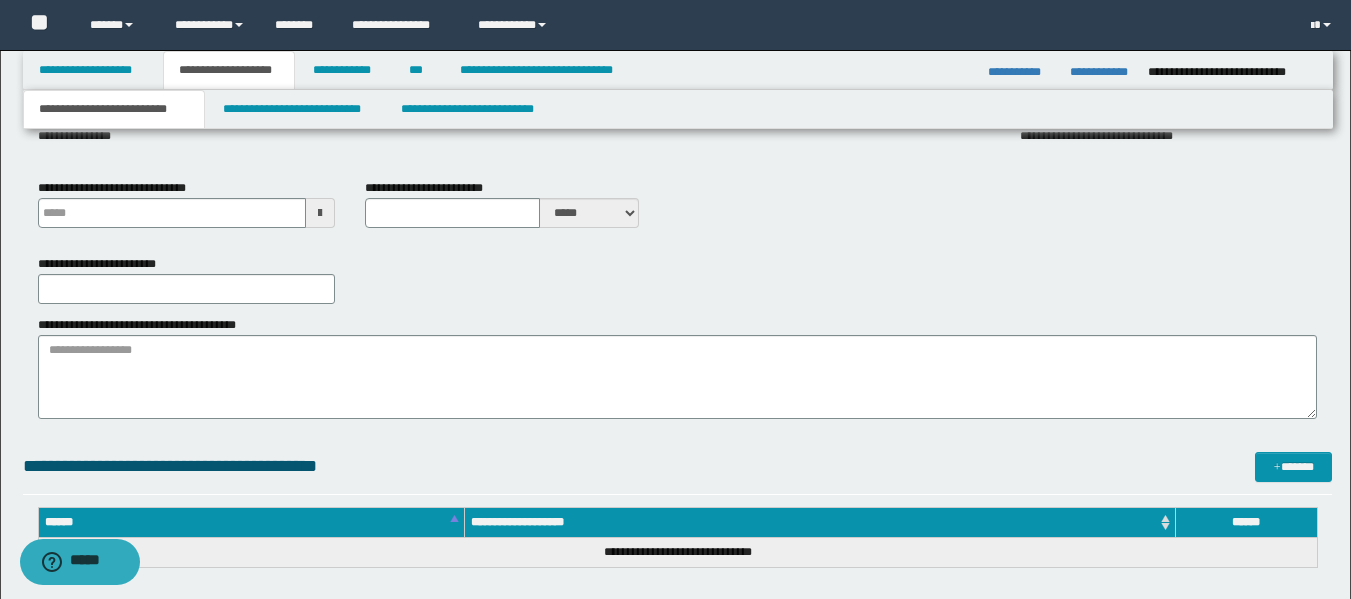 scroll, scrollTop: 400, scrollLeft: 0, axis: vertical 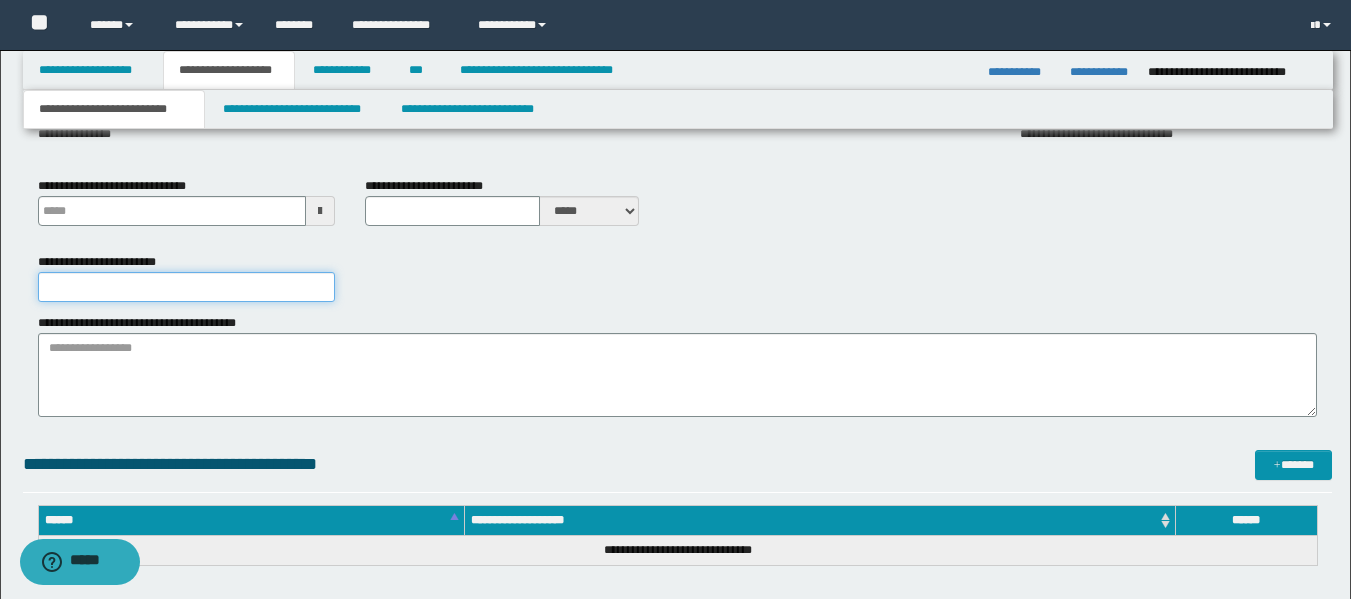 click on "**********" at bounding box center [186, 287] 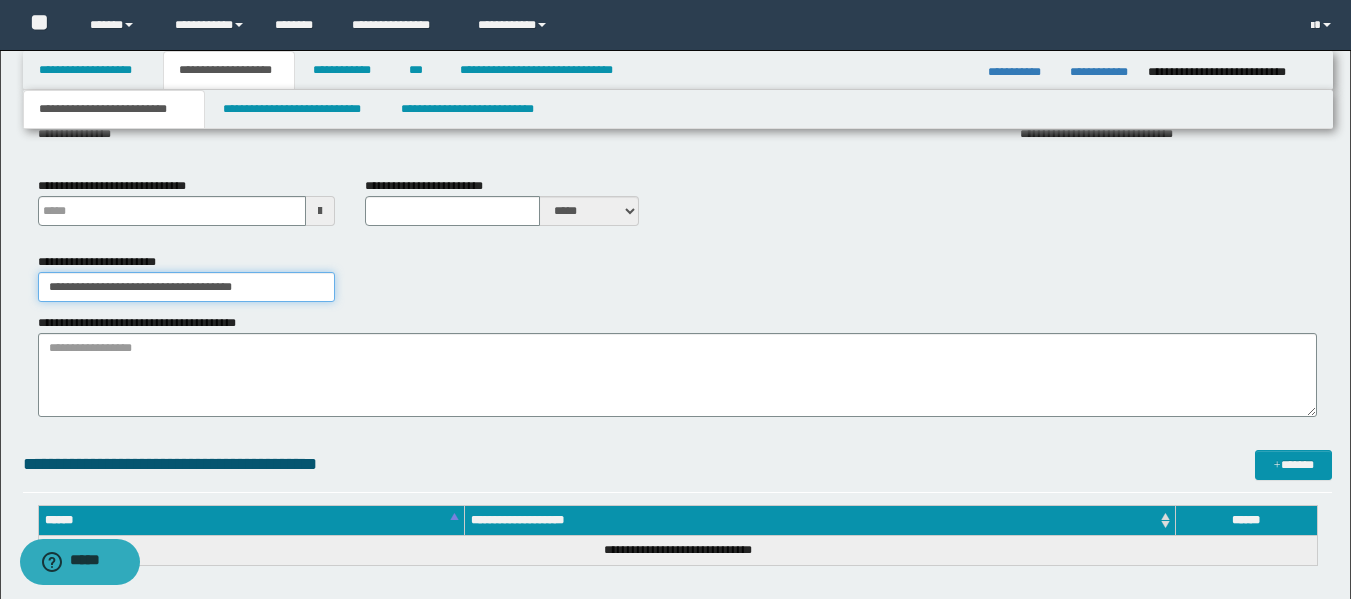 click on "**********" at bounding box center [186, 287] 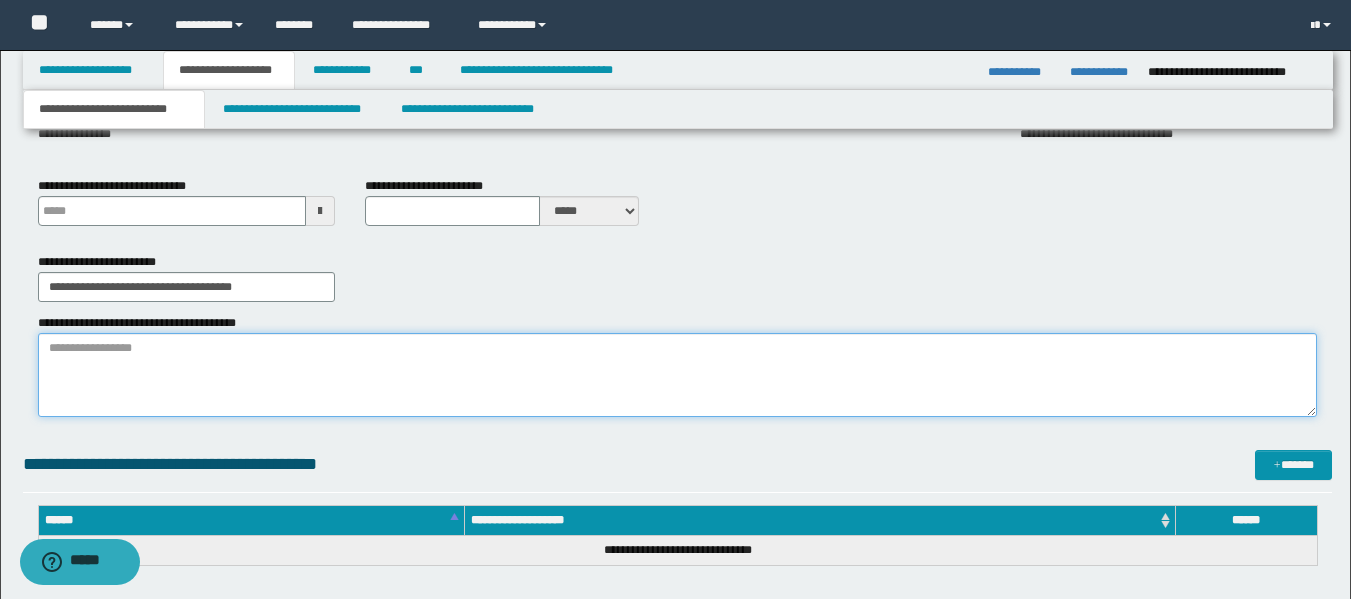 click on "**********" at bounding box center (677, 375) 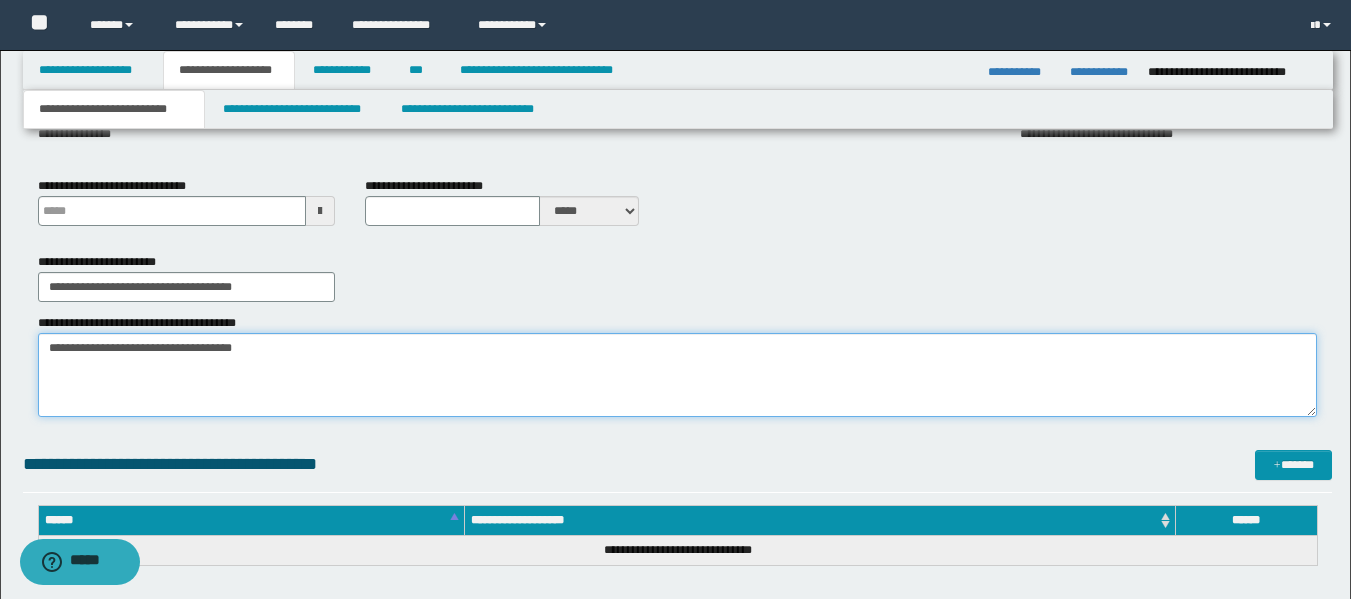click on "**********" at bounding box center (677, 375) 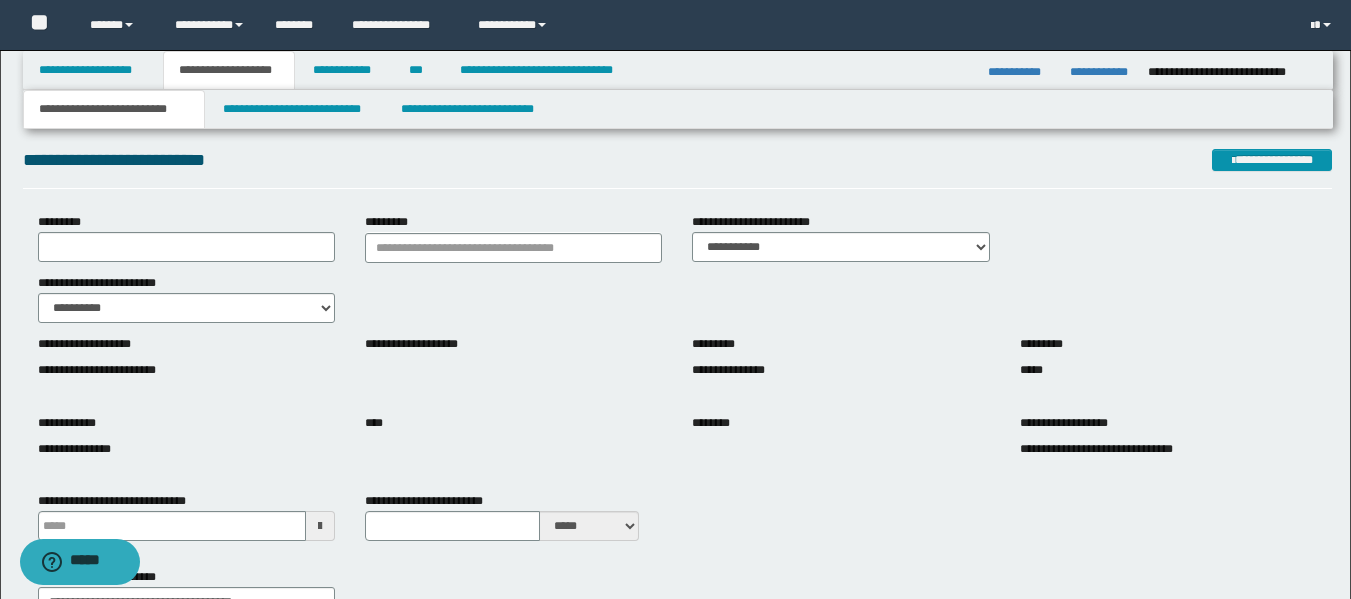 scroll, scrollTop: 0, scrollLeft: 0, axis: both 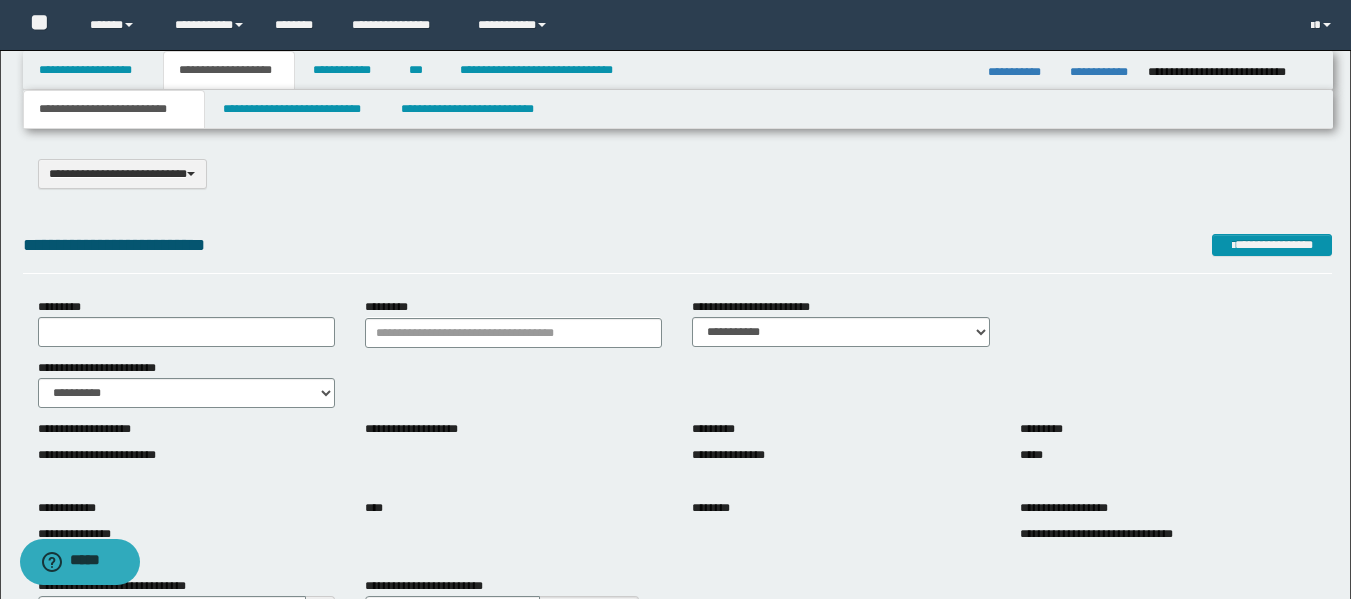 type on "**********" 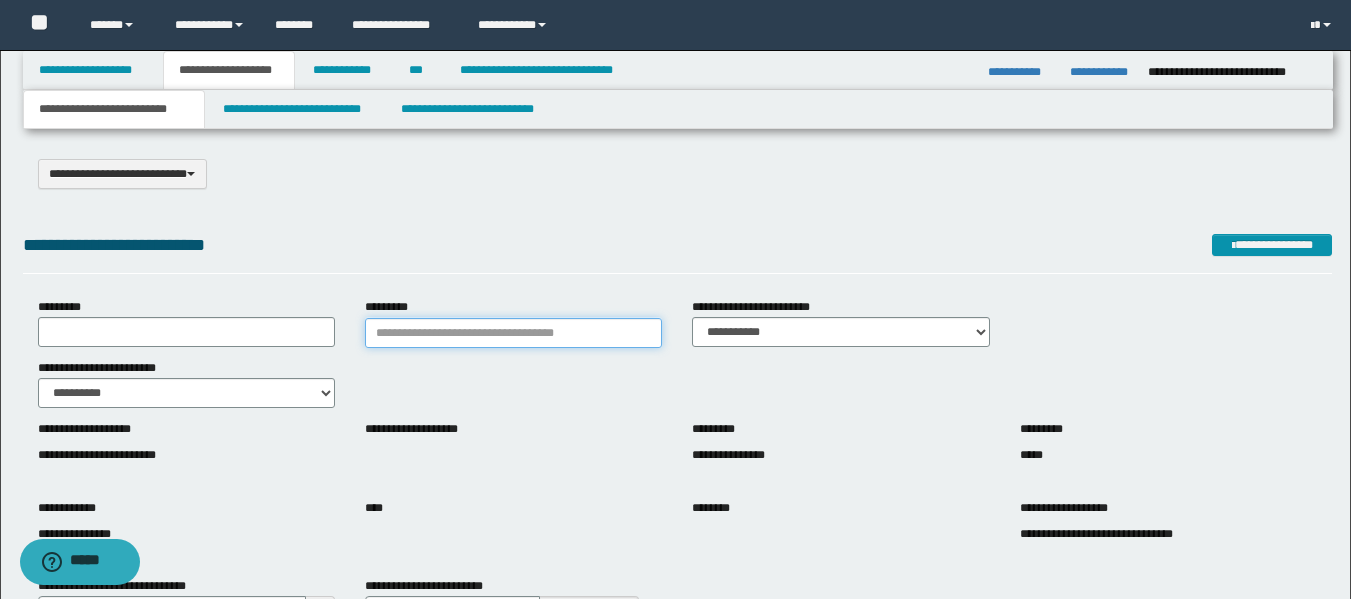 click on "*********" at bounding box center (513, 333) 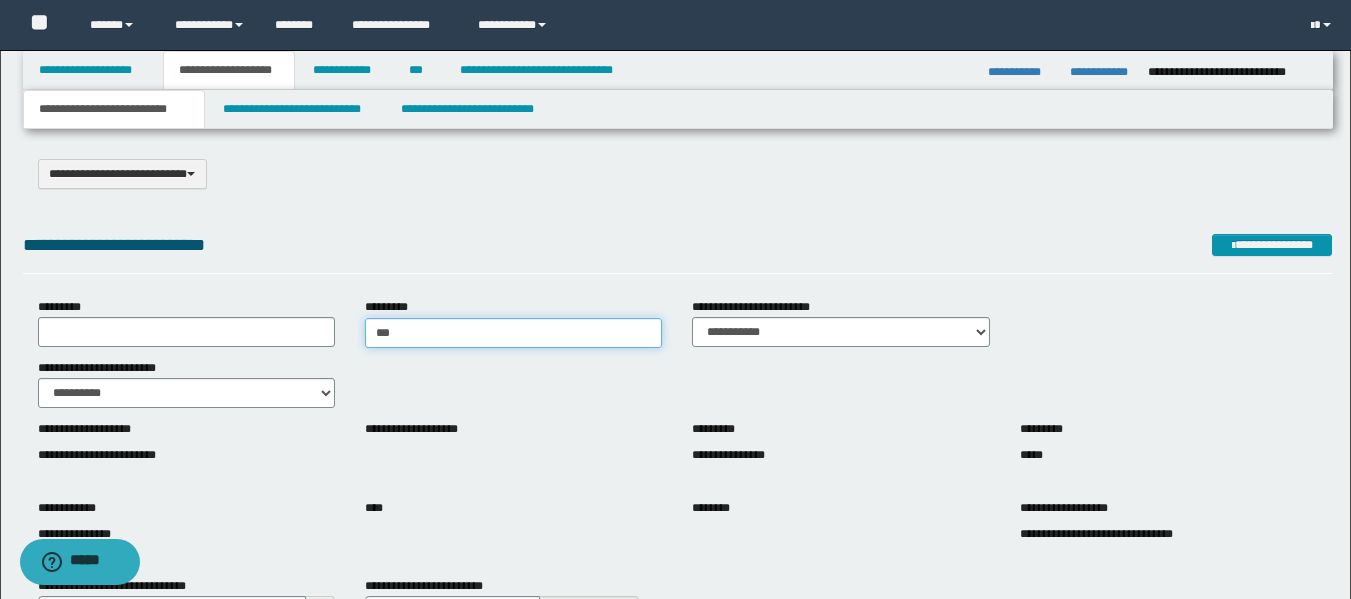 type on "****" 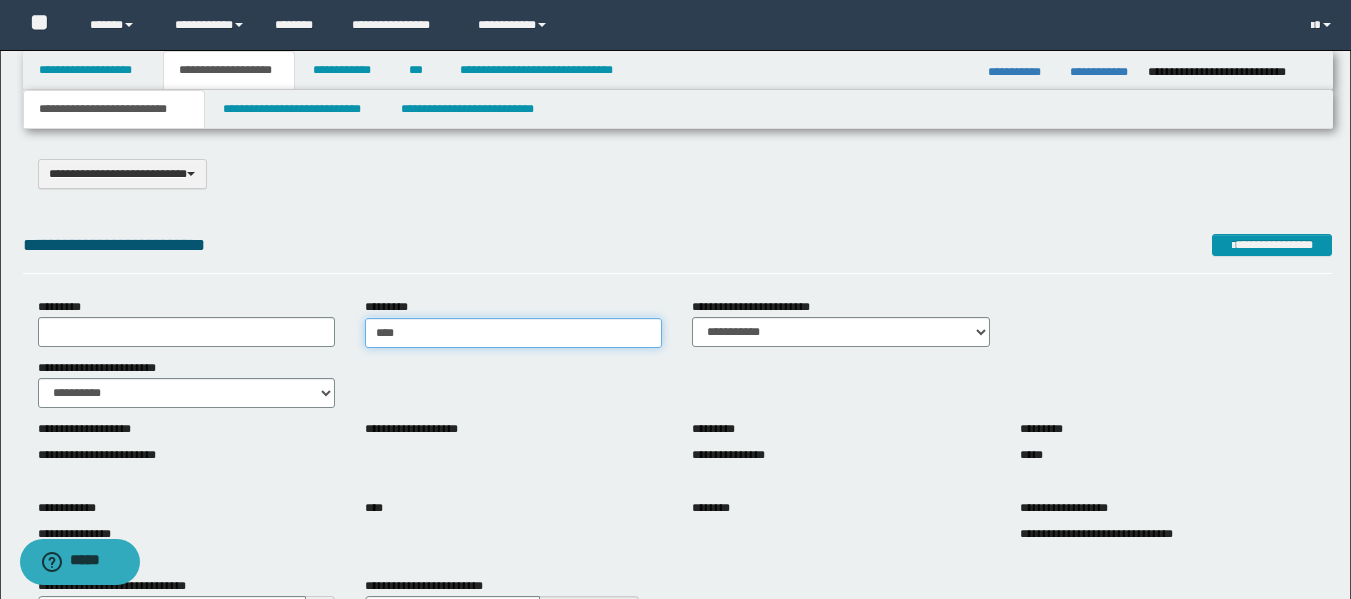 type on "****" 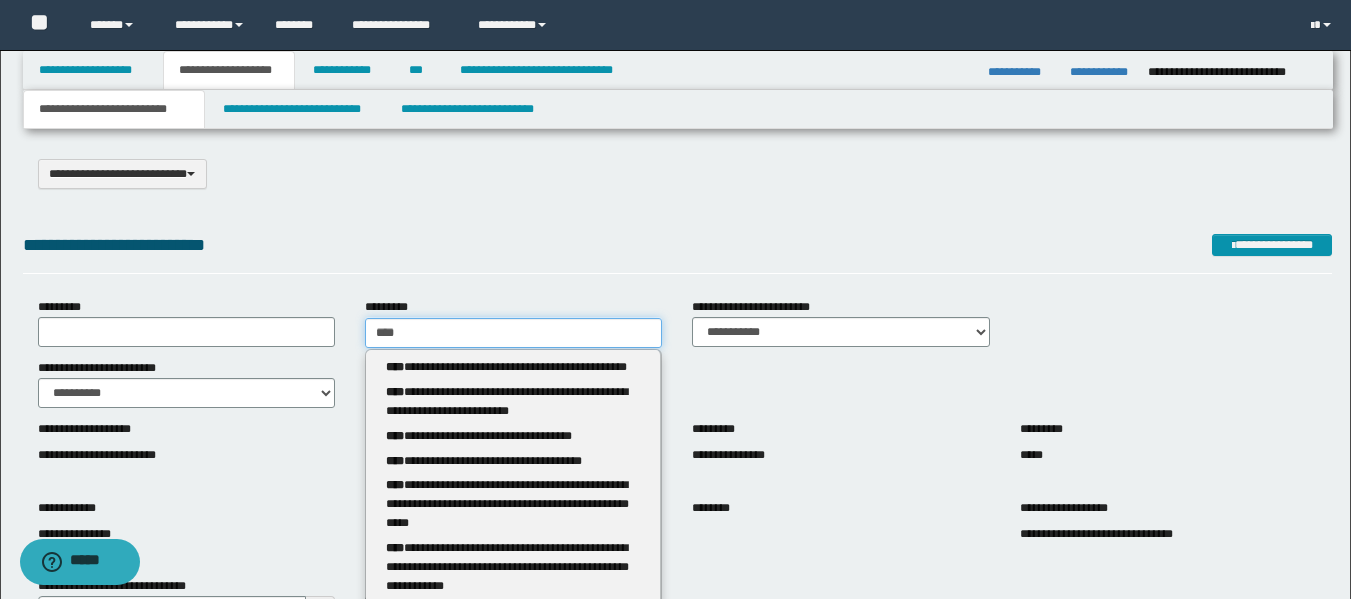 drag, startPoint x: 444, startPoint y: 336, endPoint x: 348, endPoint y: 311, distance: 99.20181 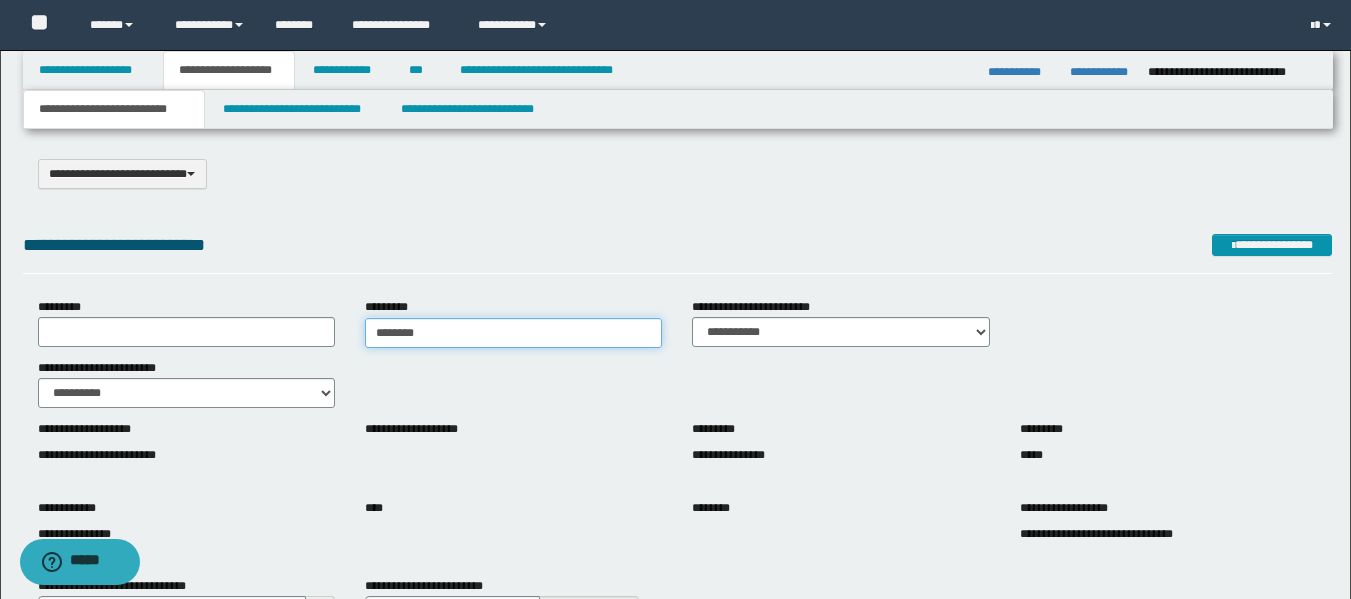 type on "*********" 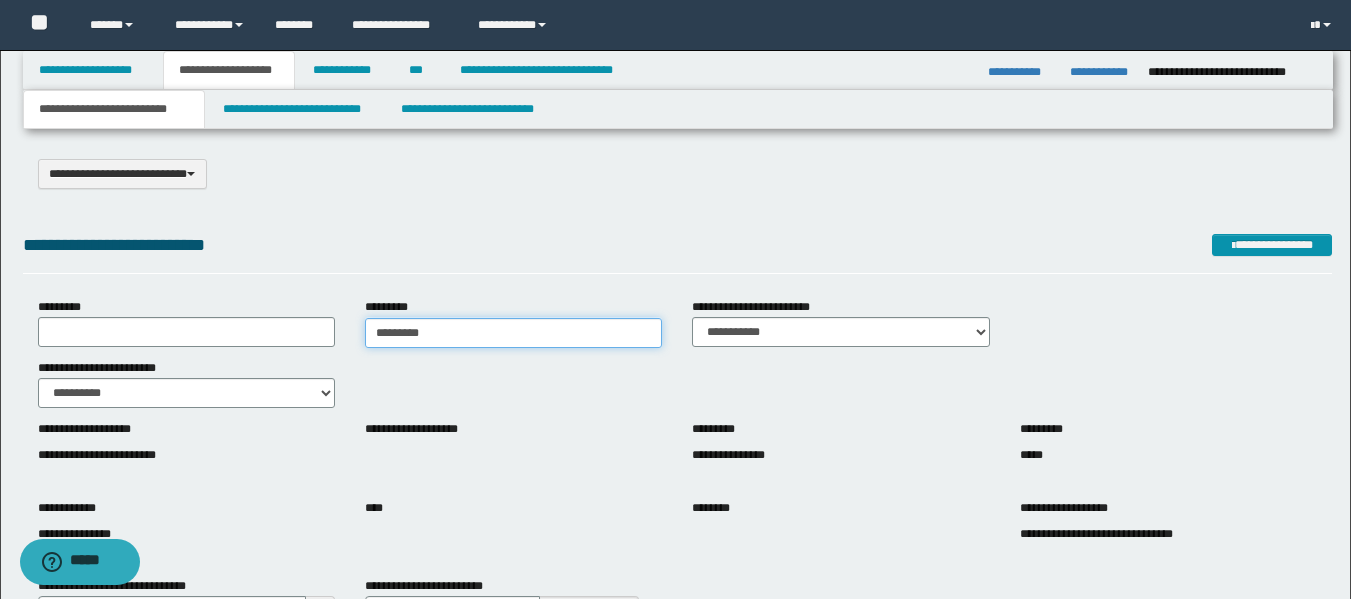 type on "**********" 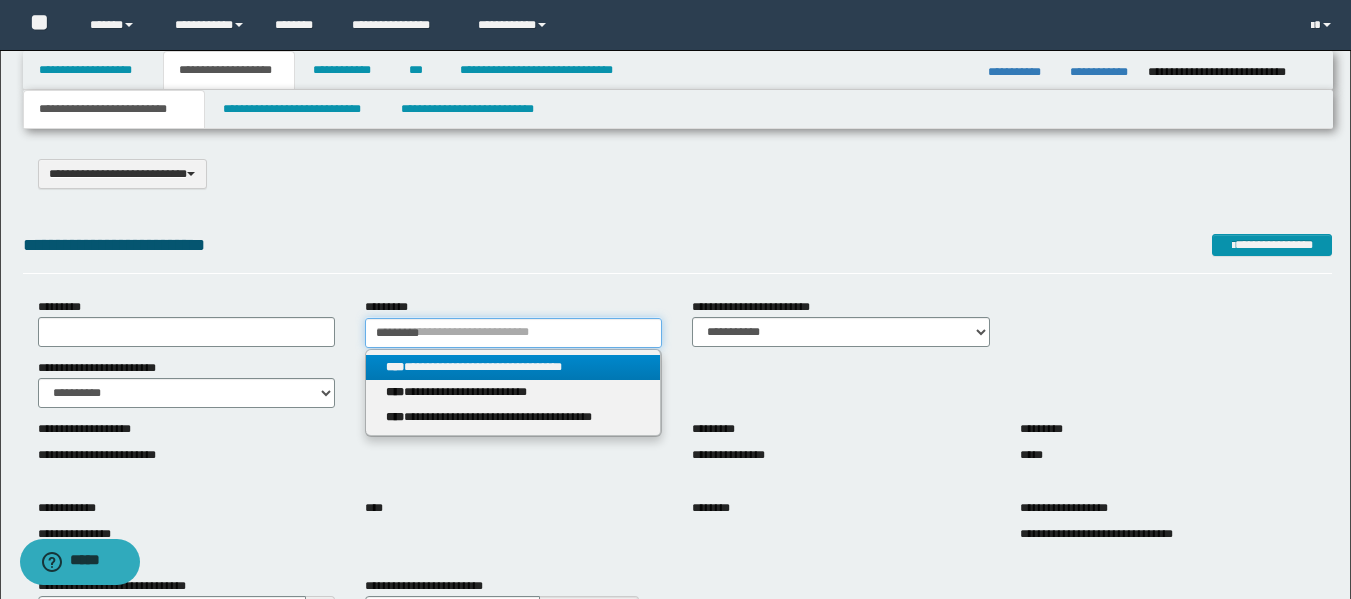 type on "*********" 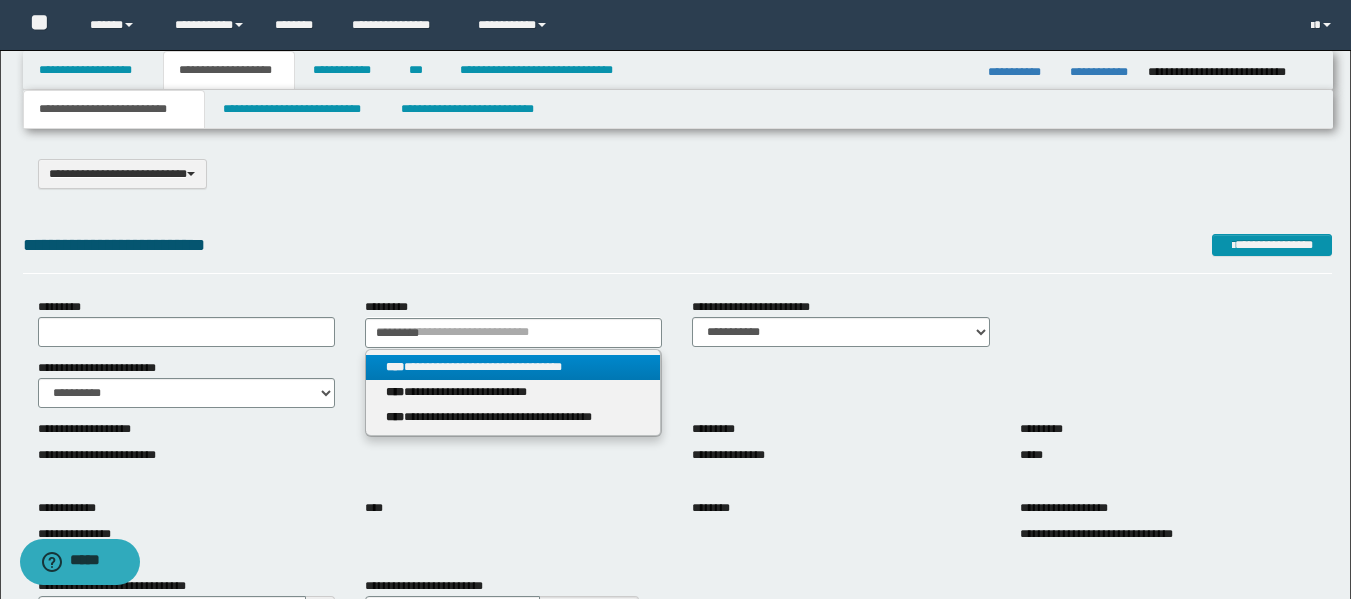 click on "****" at bounding box center [395, 367] 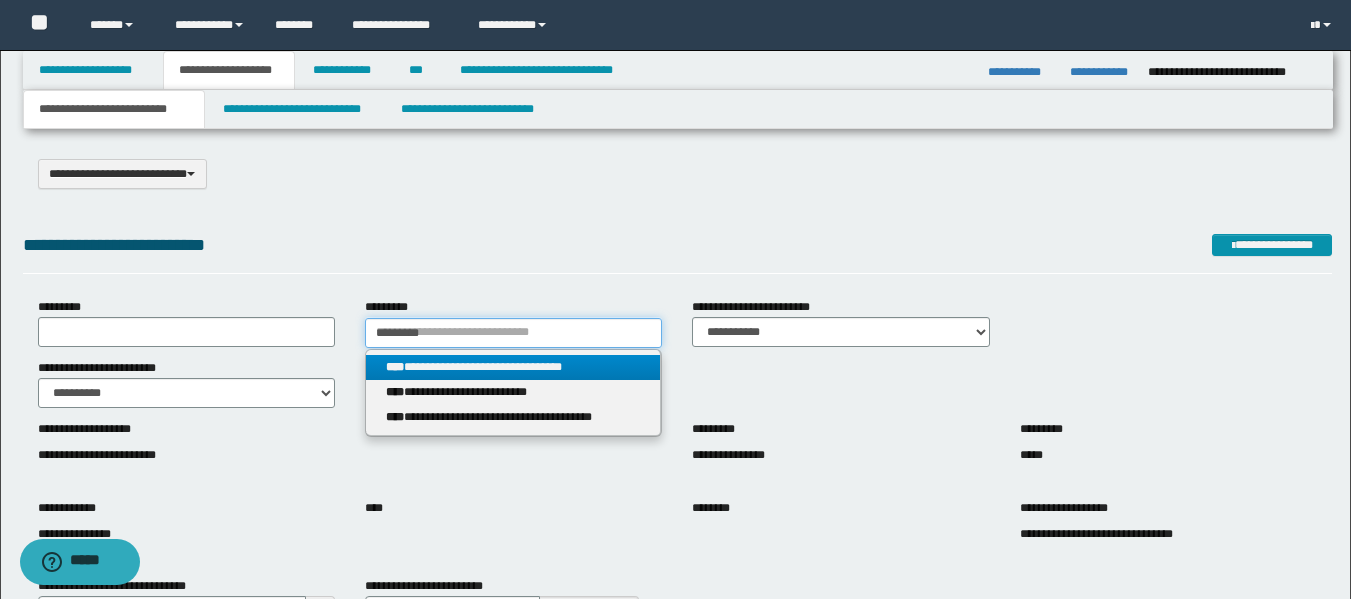 type 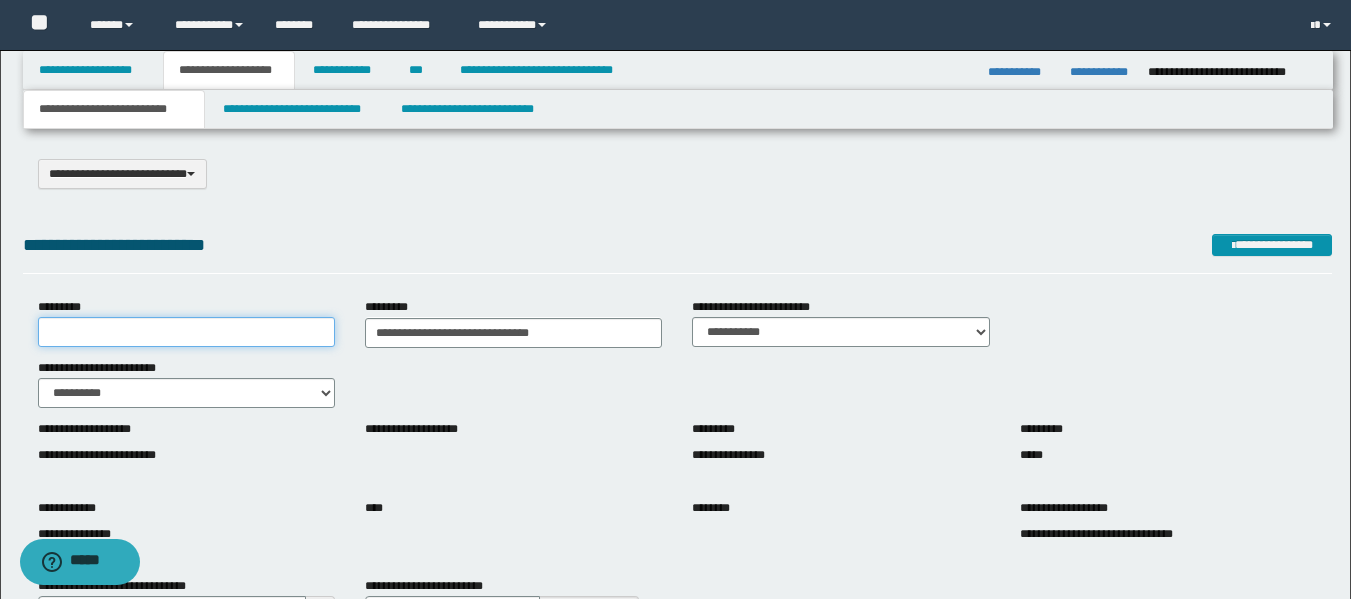 click on "*********" at bounding box center (186, 332) 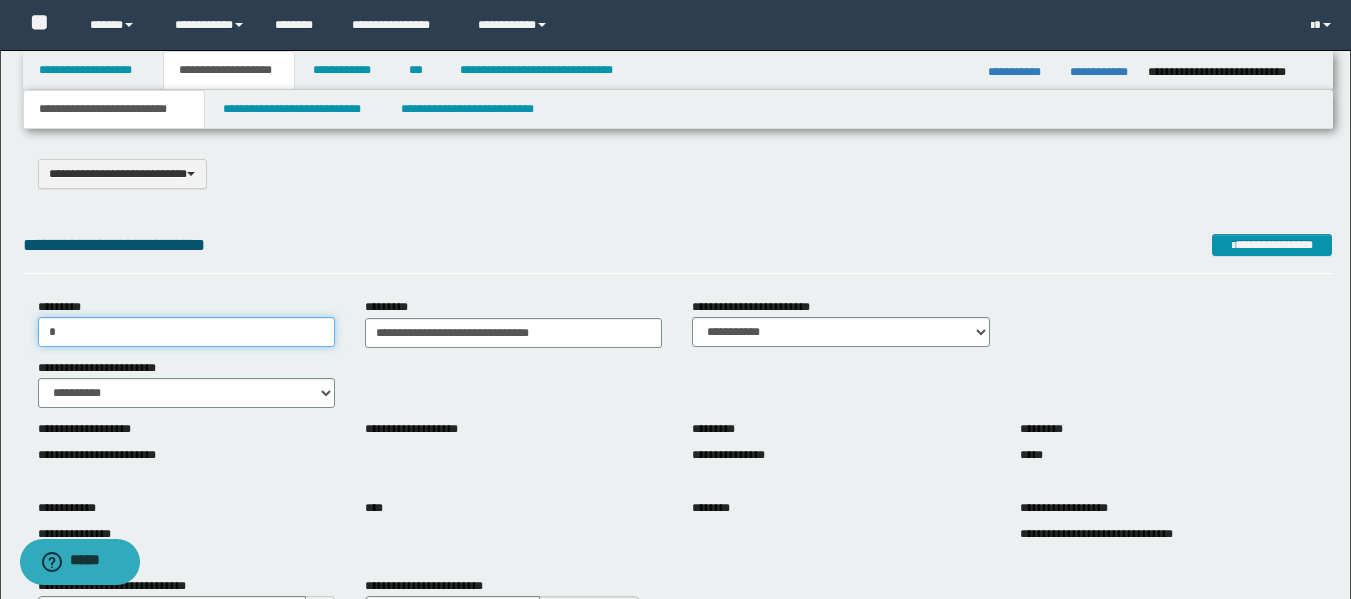 drag, startPoint x: 164, startPoint y: 330, endPoint x: 0, endPoint y: 305, distance: 165.89455 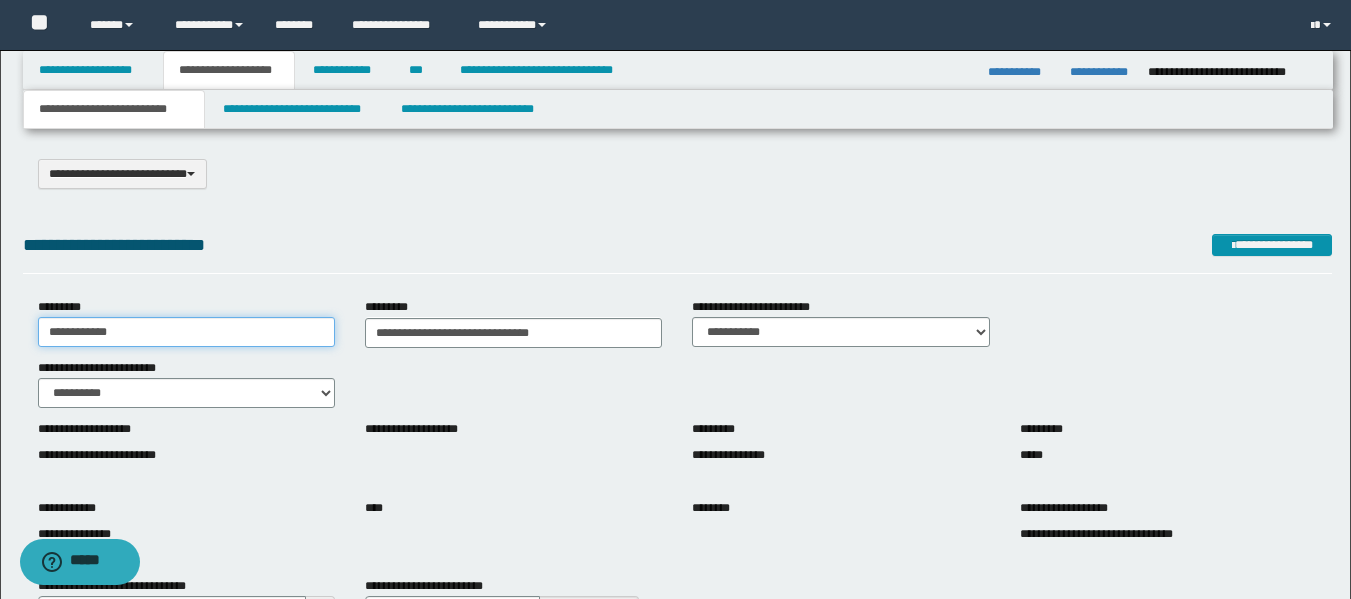 click on "**********" at bounding box center [186, 332] 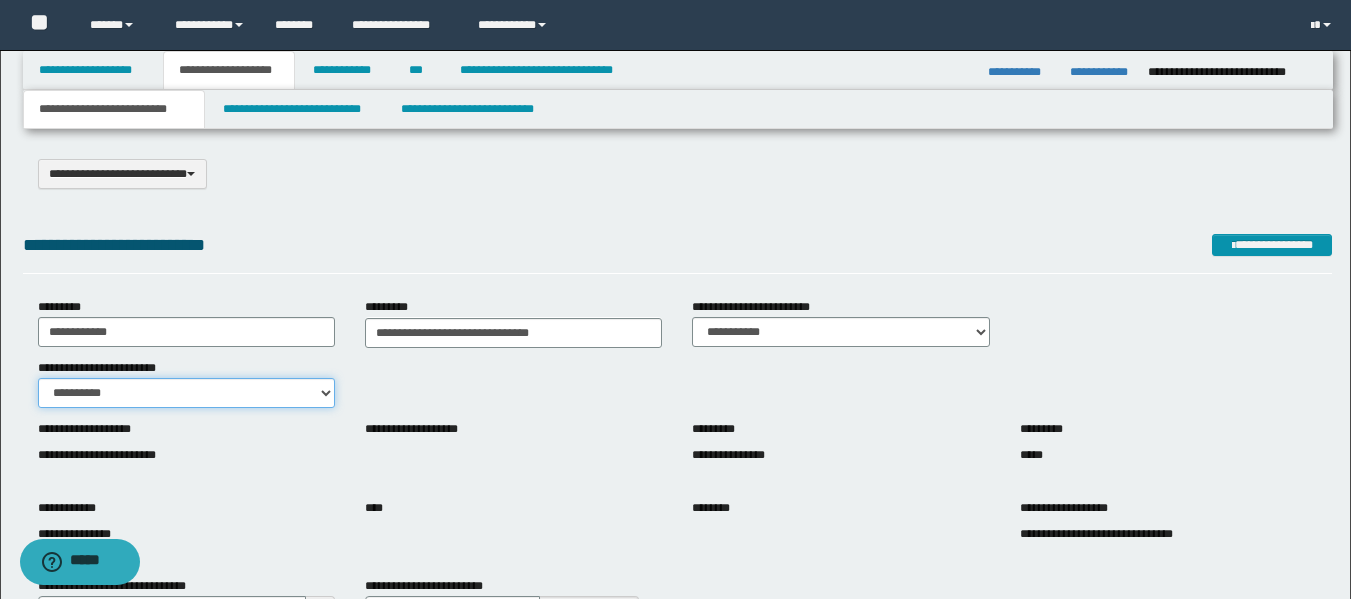 click on "**********" at bounding box center [186, 393] 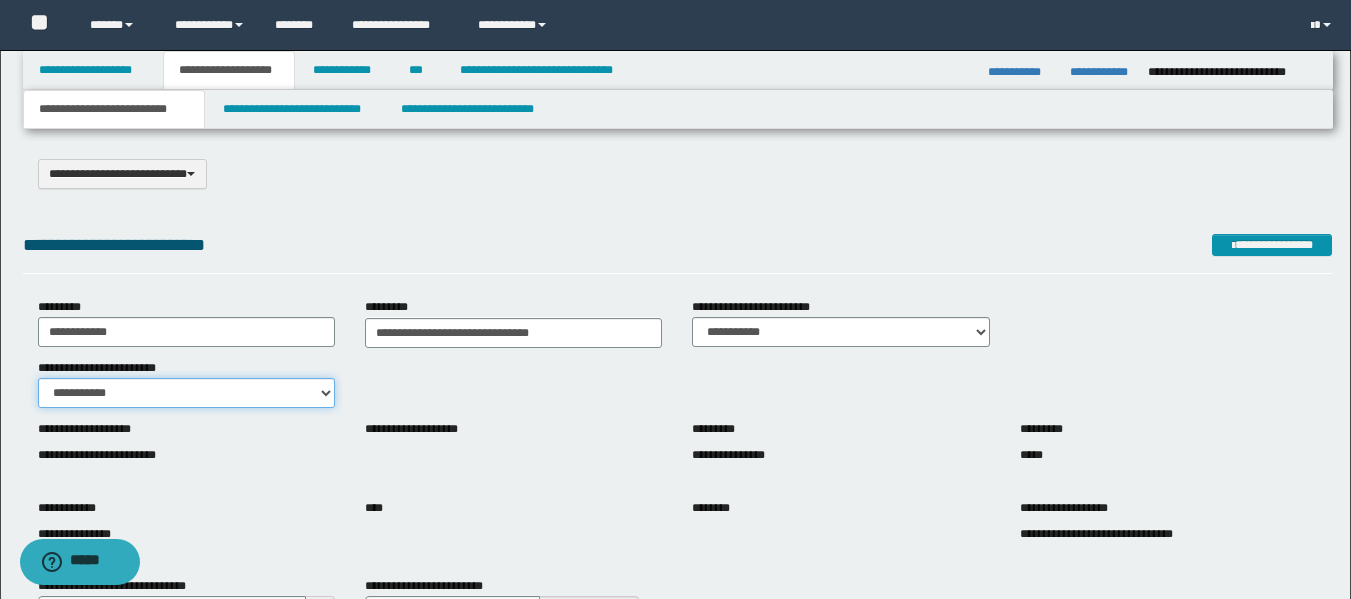 click on "**********" at bounding box center (186, 393) 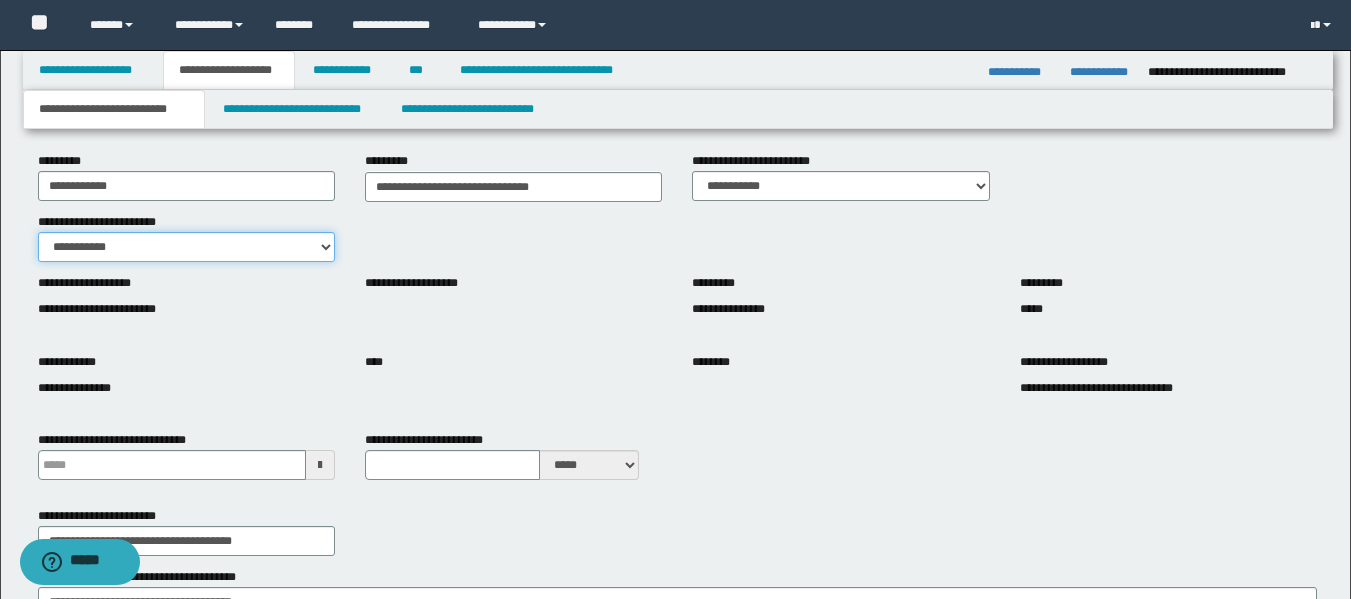scroll, scrollTop: 200, scrollLeft: 0, axis: vertical 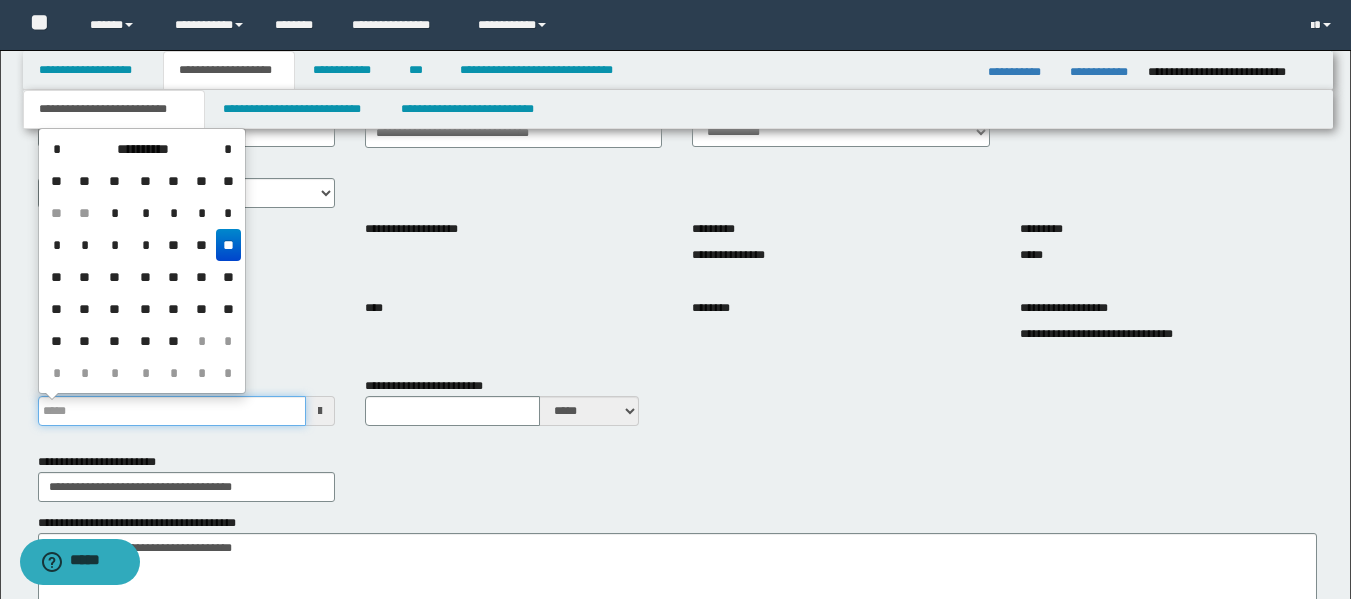 click on "**********" at bounding box center [172, 411] 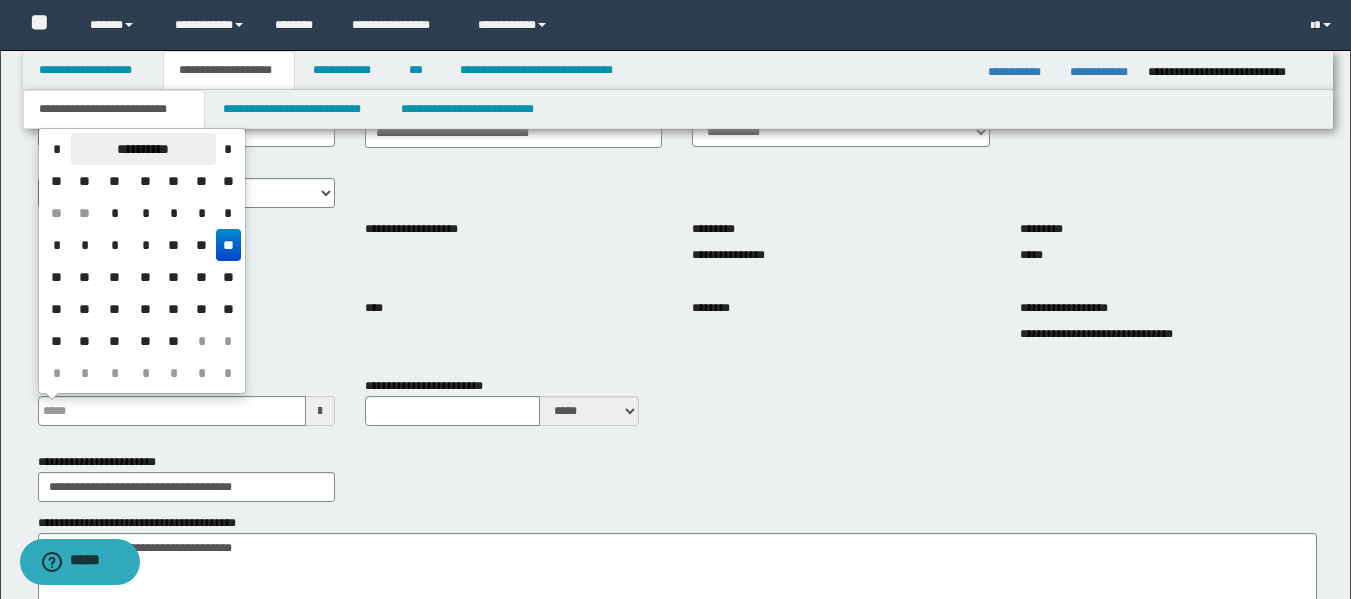 click on "**********" at bounding box center (143, 149) 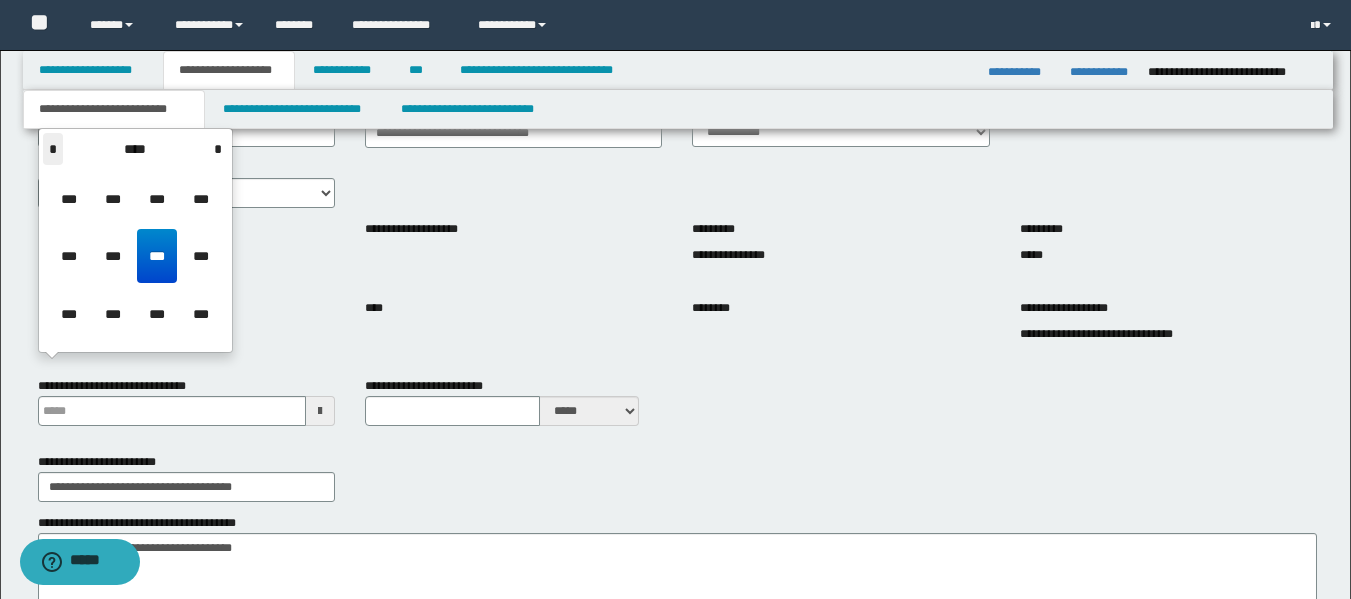 click on "*" at bounding box center (53, 149) 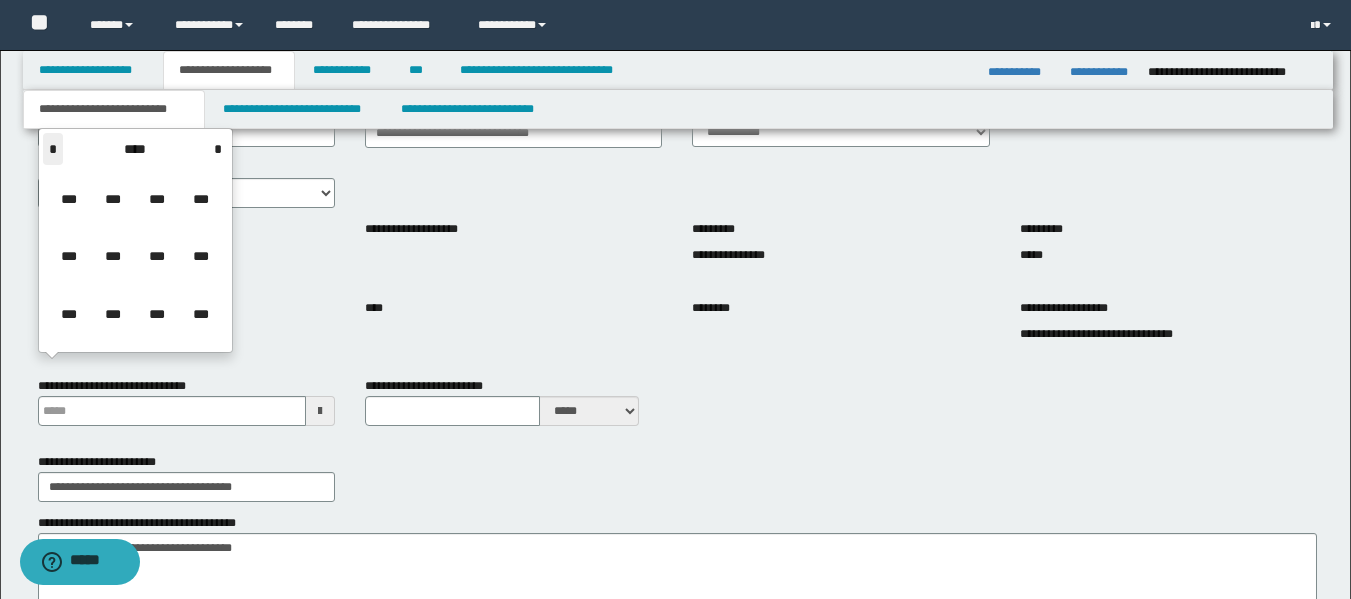 click on "*" at bounding box center (53, 149) 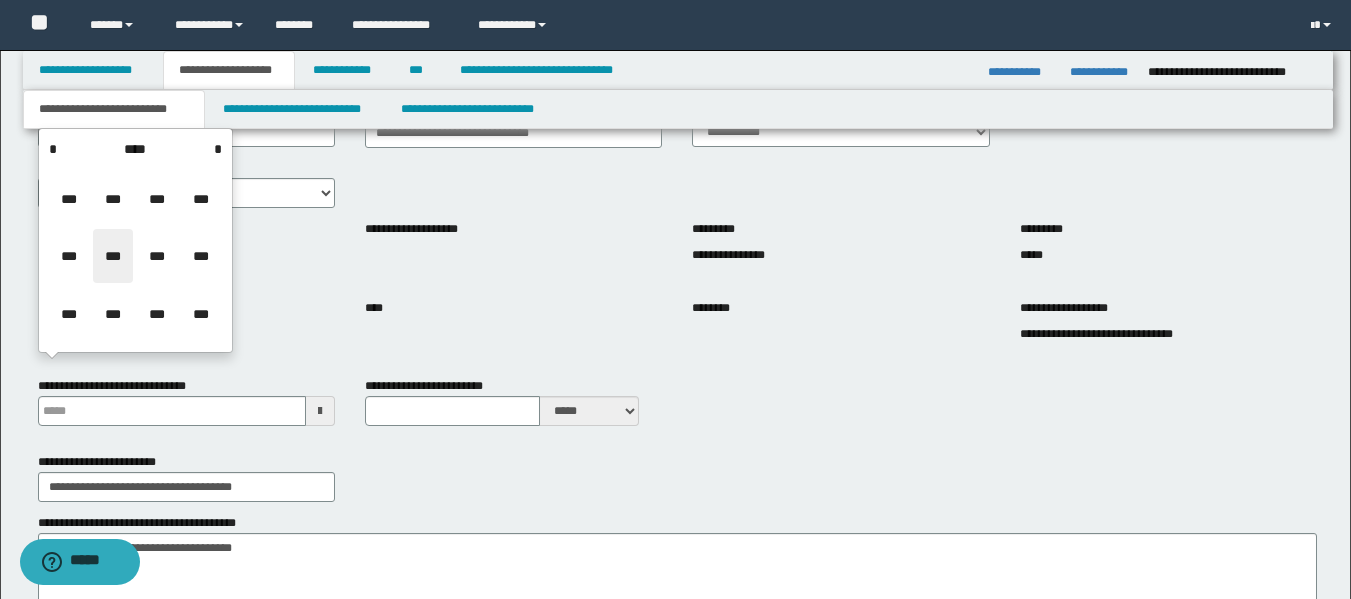 click on "***" at bounding box center [113, 256] 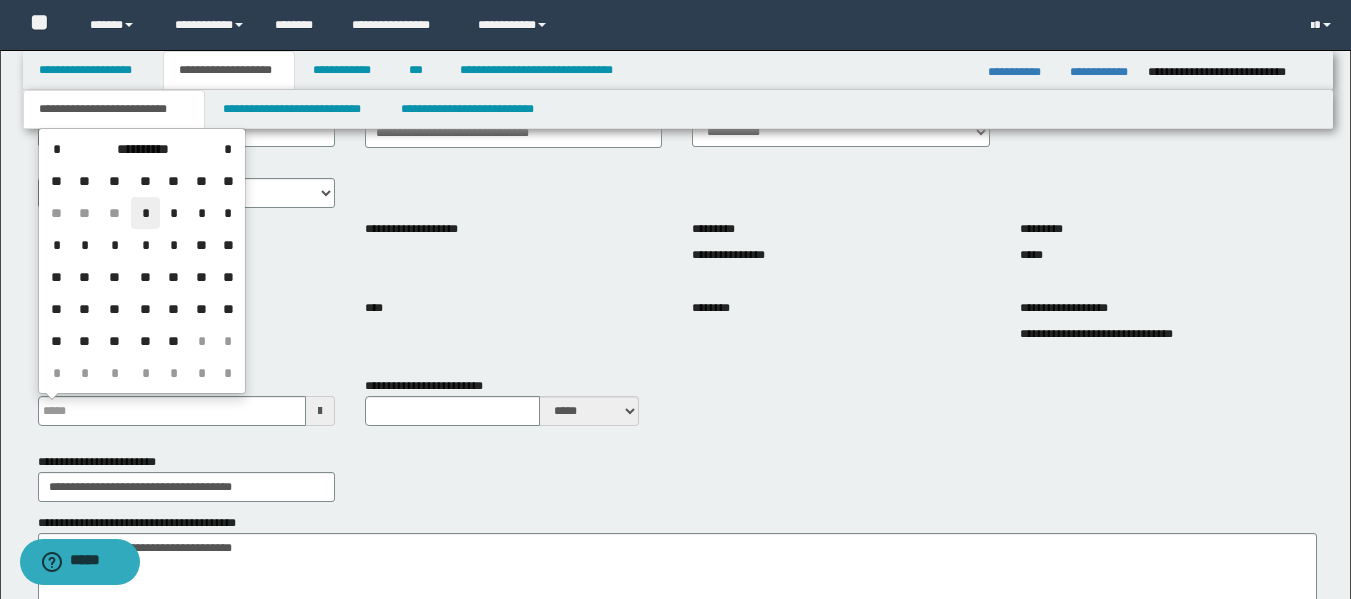 click on "*" at bounding box center (145, 213) 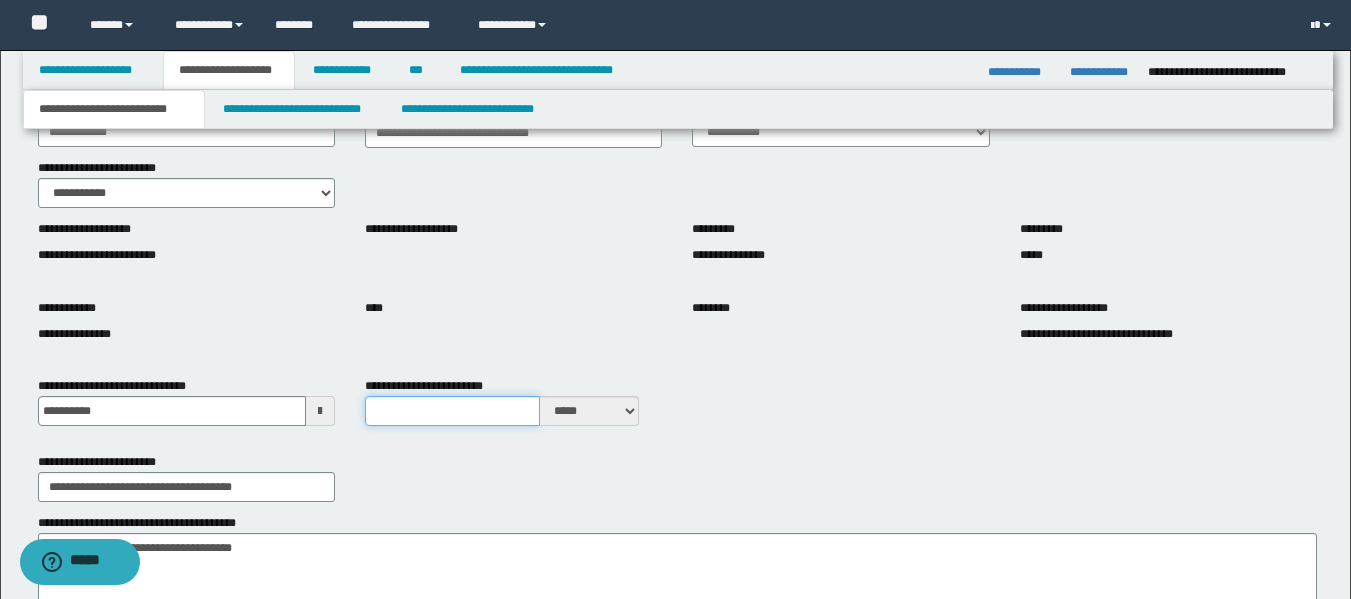 click on "**********" at bounding box center (452, 411) 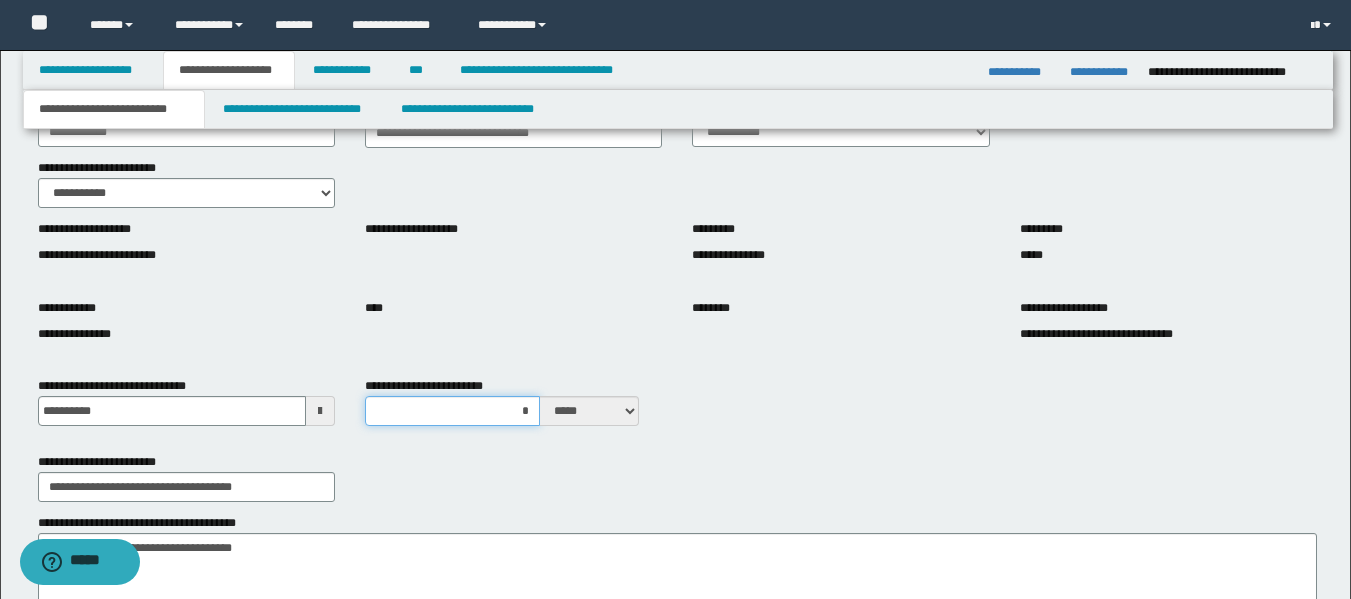 type on "**" 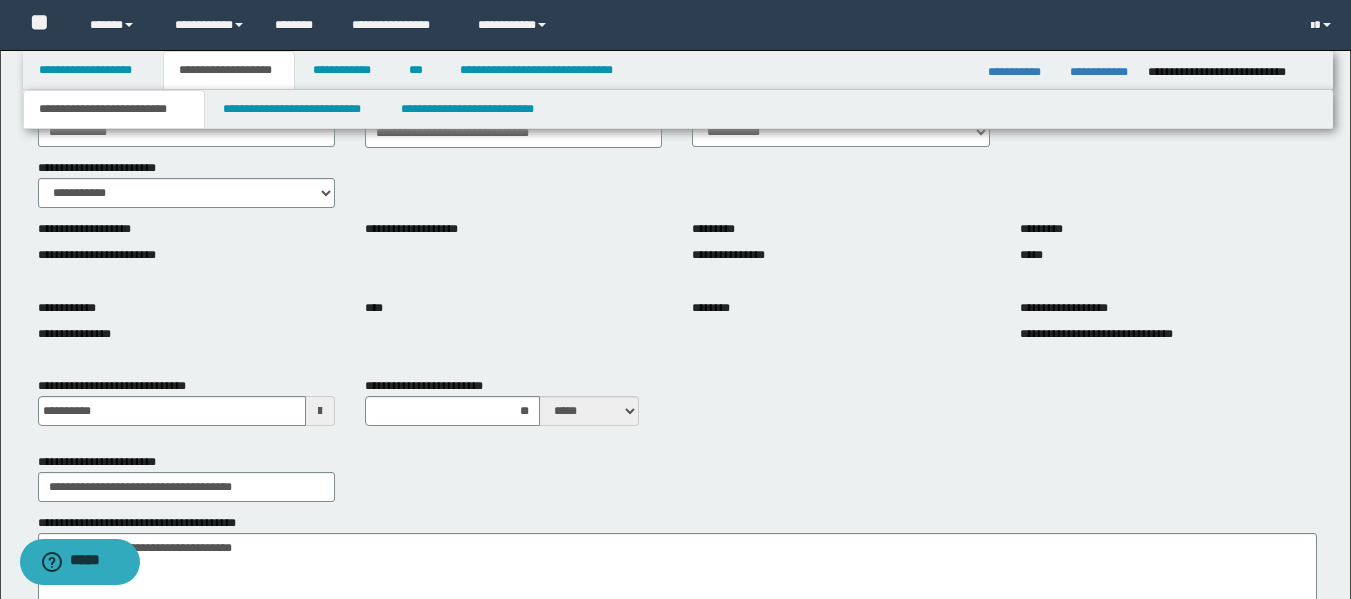click on "**********" at bounding box center (677, 477) 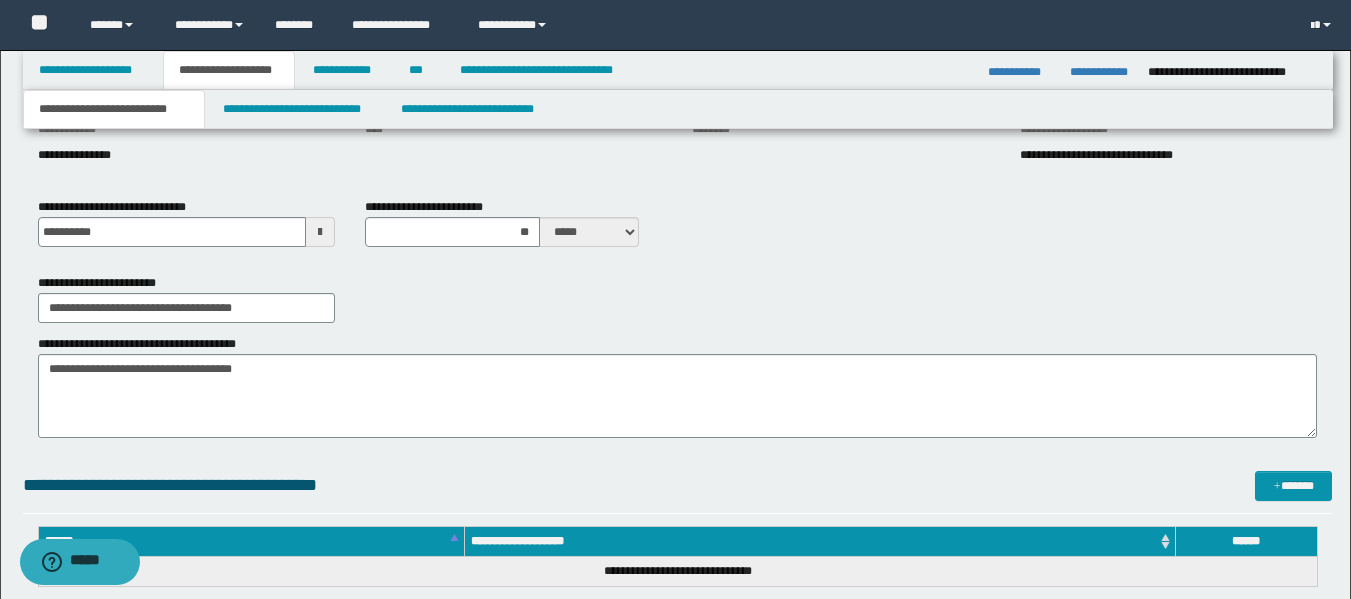 scroll, scrollTop: 400, scrollLeft: 0, axis: vertical 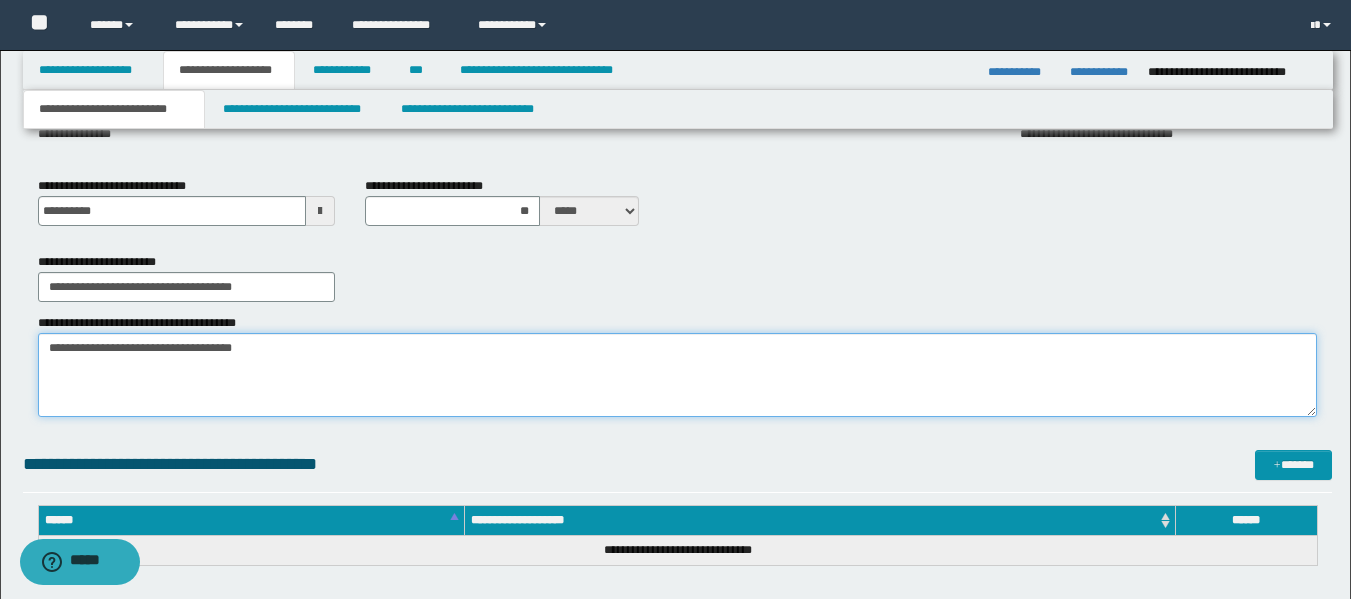 click on "**********" at bounding box center [677, 375] 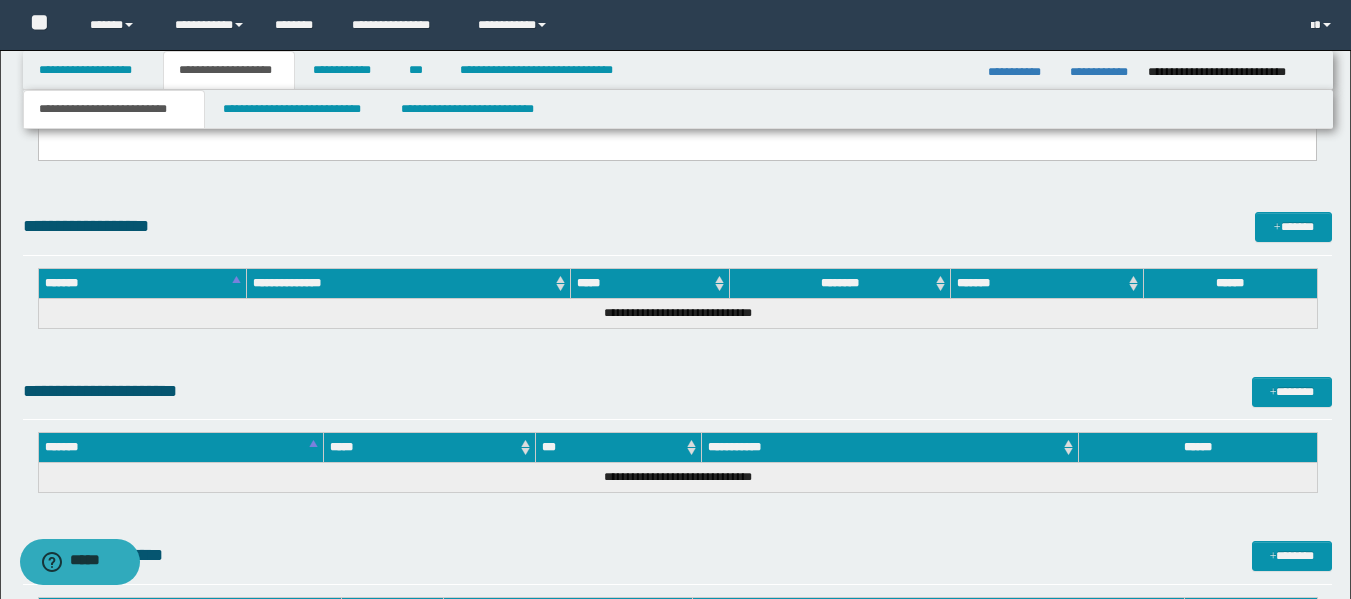 scroll, scrollTop: 1300, scrollLeft: 0, axis: vertical 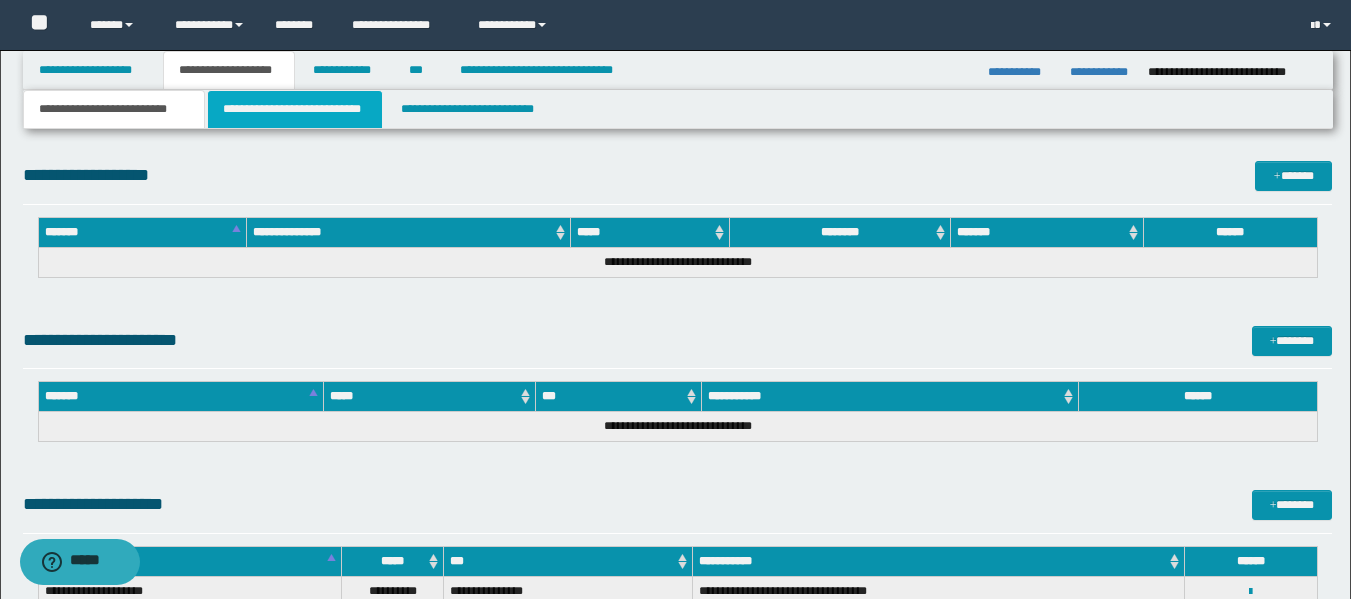 type on "**********" 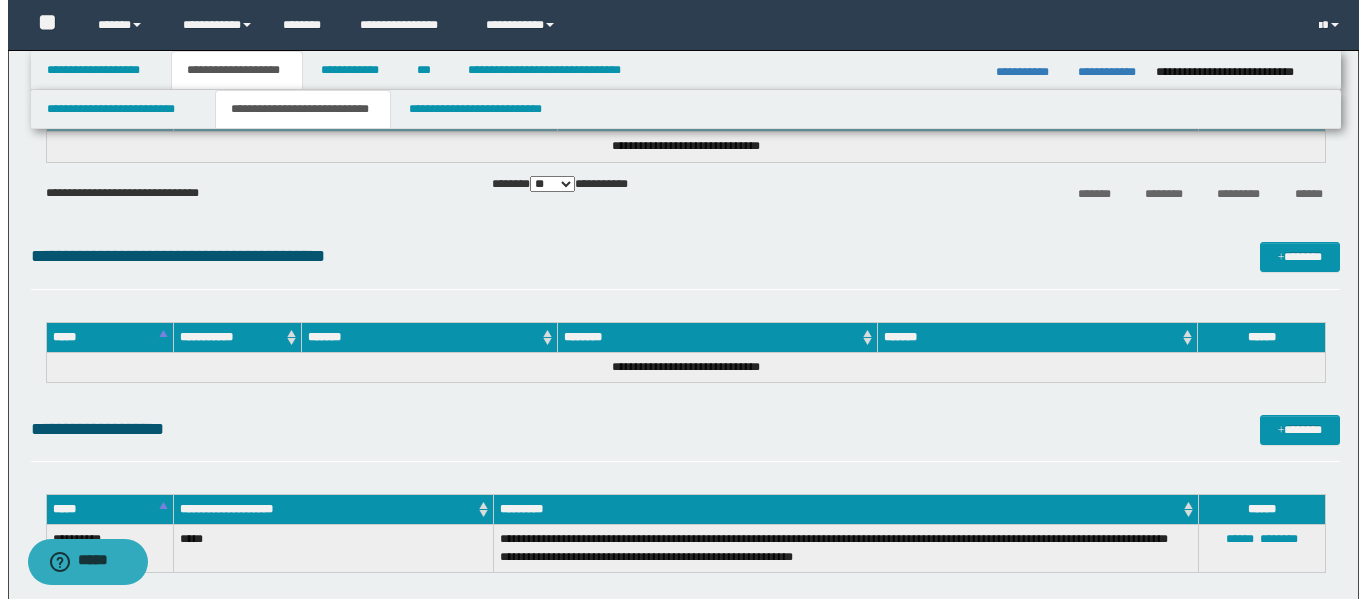 scroll, scrollTop: 0, scrollLeft: 0, axis: both 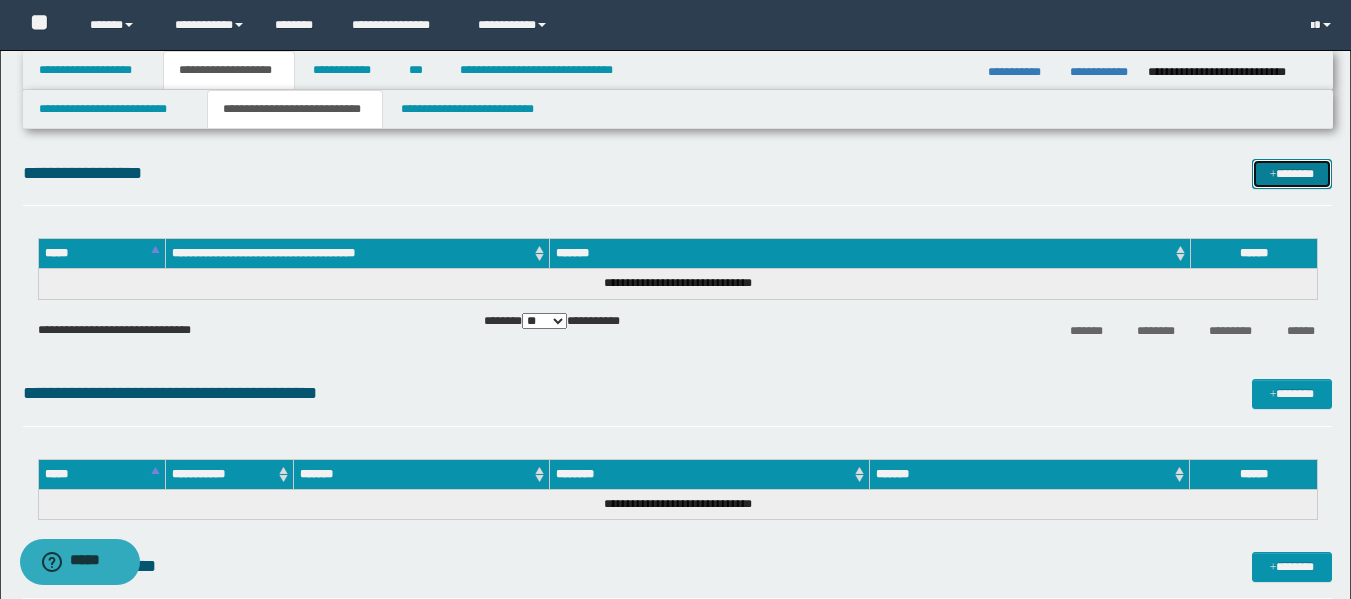 click on "*******" at bounding box center (1292, 174) 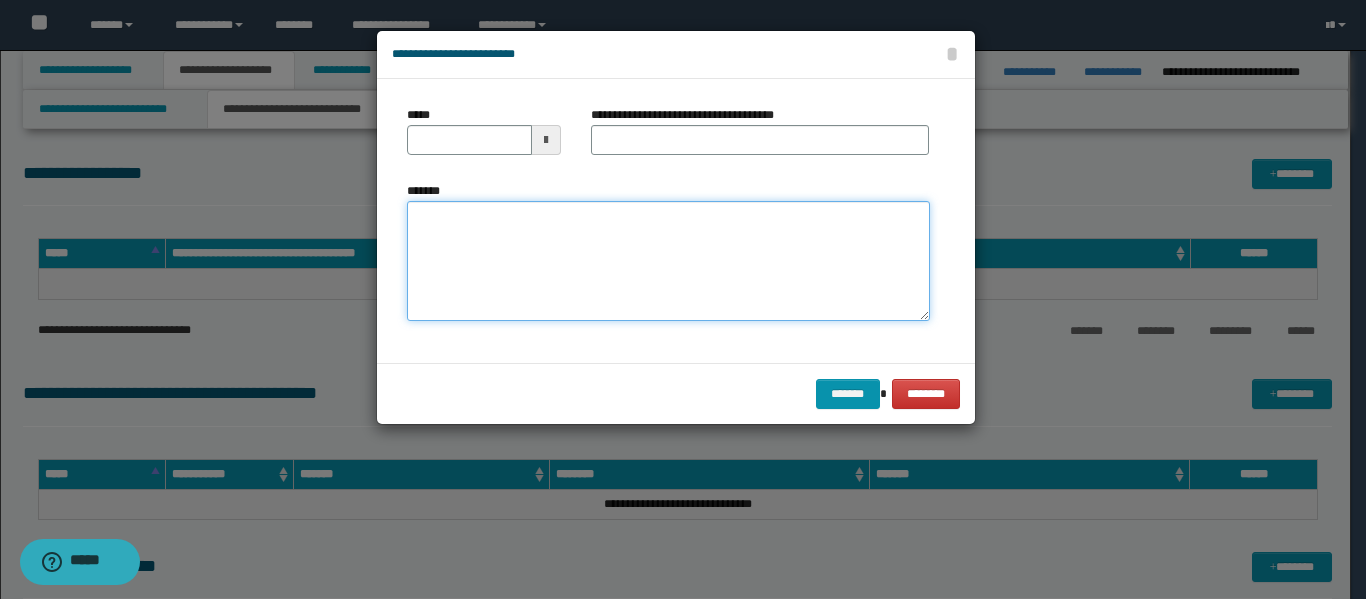 click on "*******" at bounding box center [668, 261] 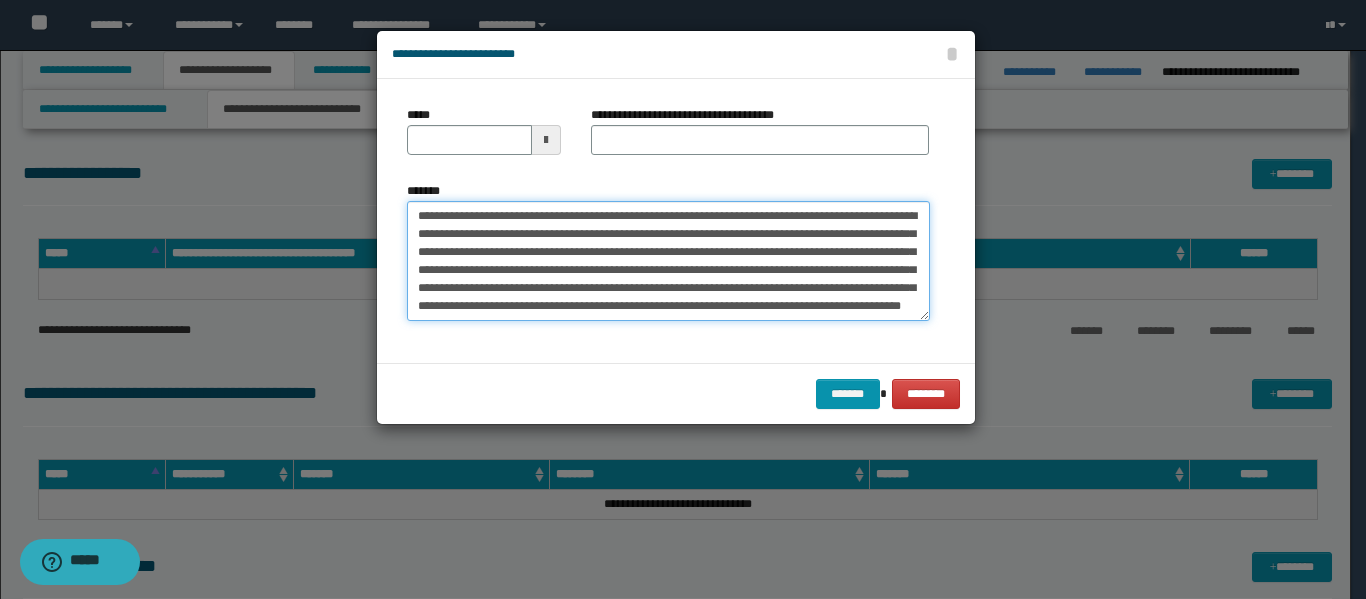 scroll, scrollTop: 12, scrollLeft: 0, axis: vertical 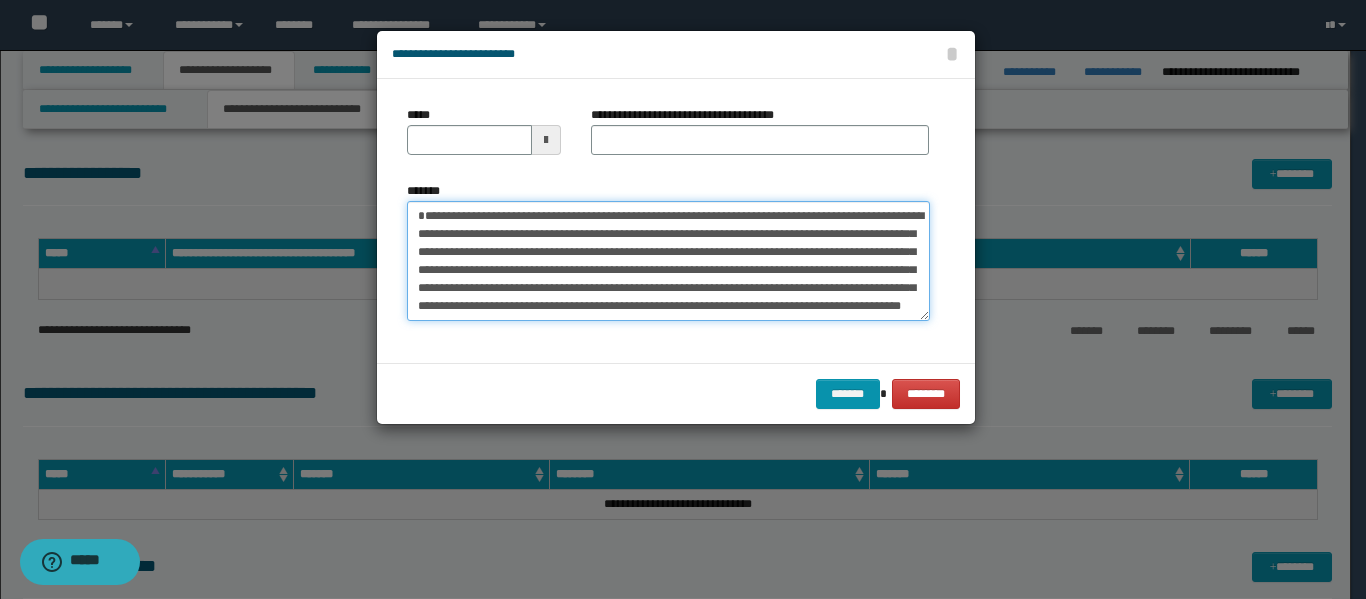paste on "**********" 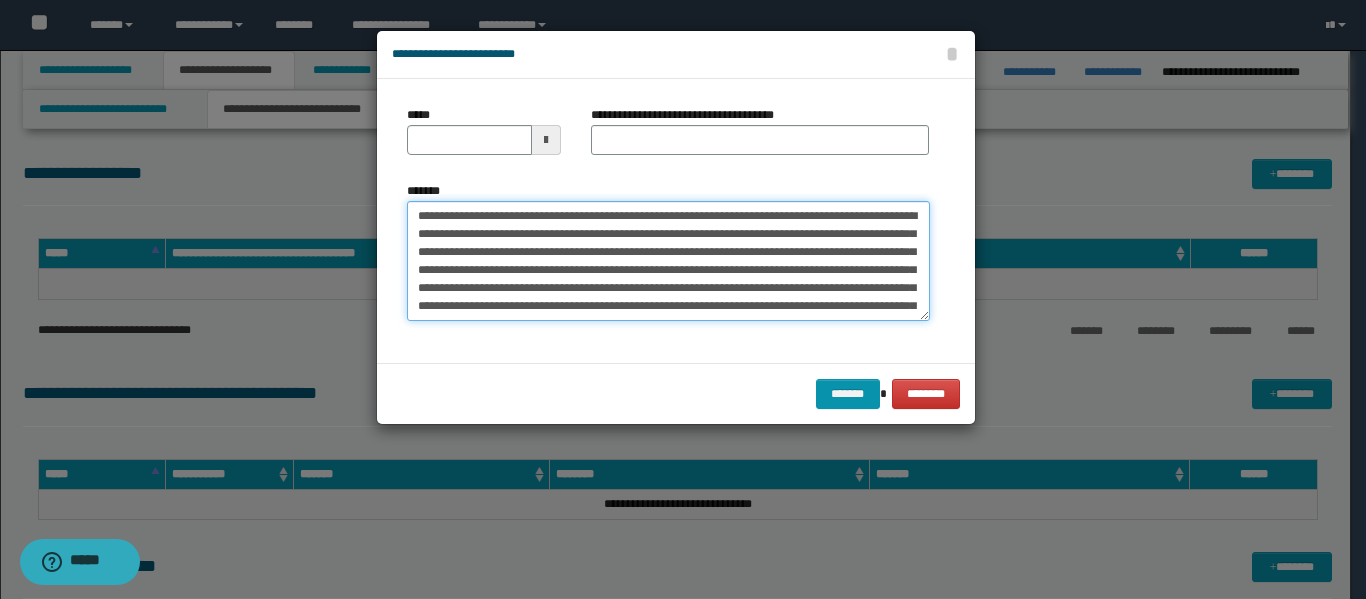 type on "**********" 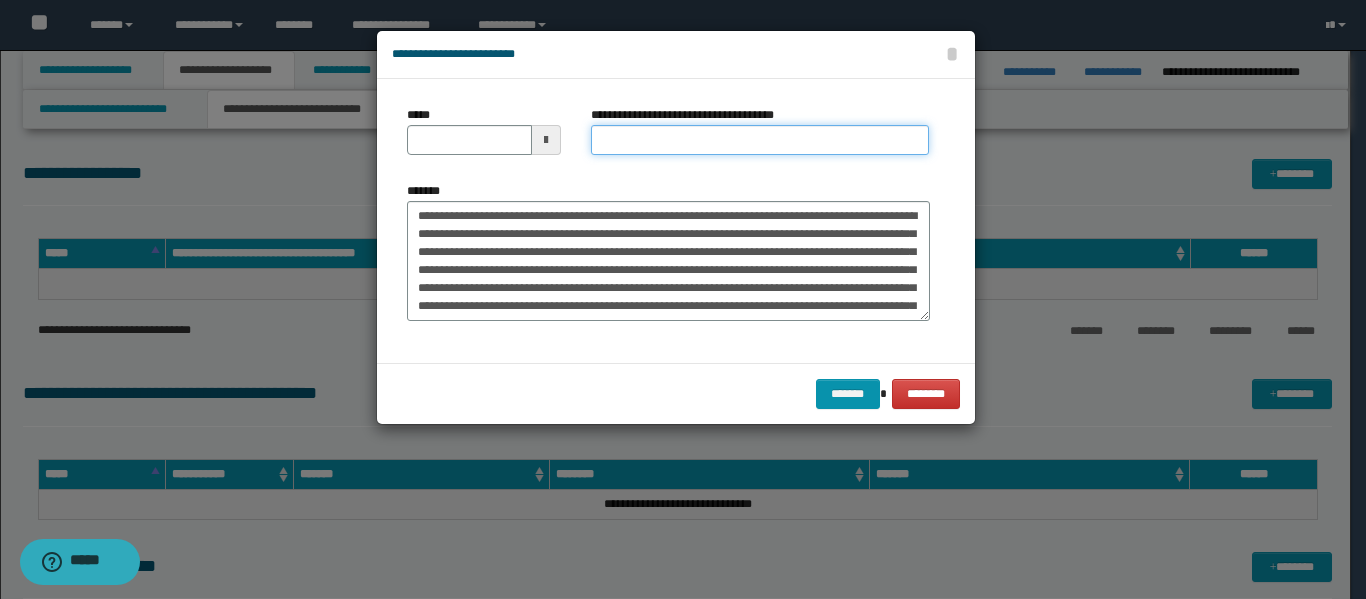 click on "**********" at bounding box center [760, 140] 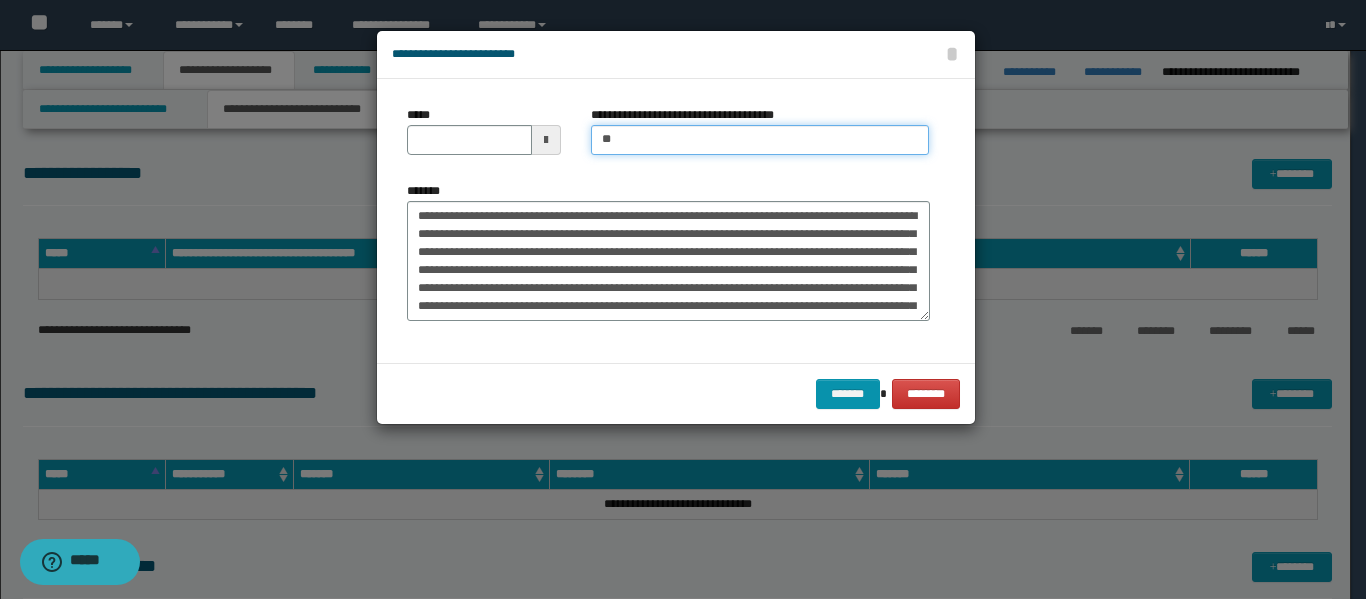 type on "*********" 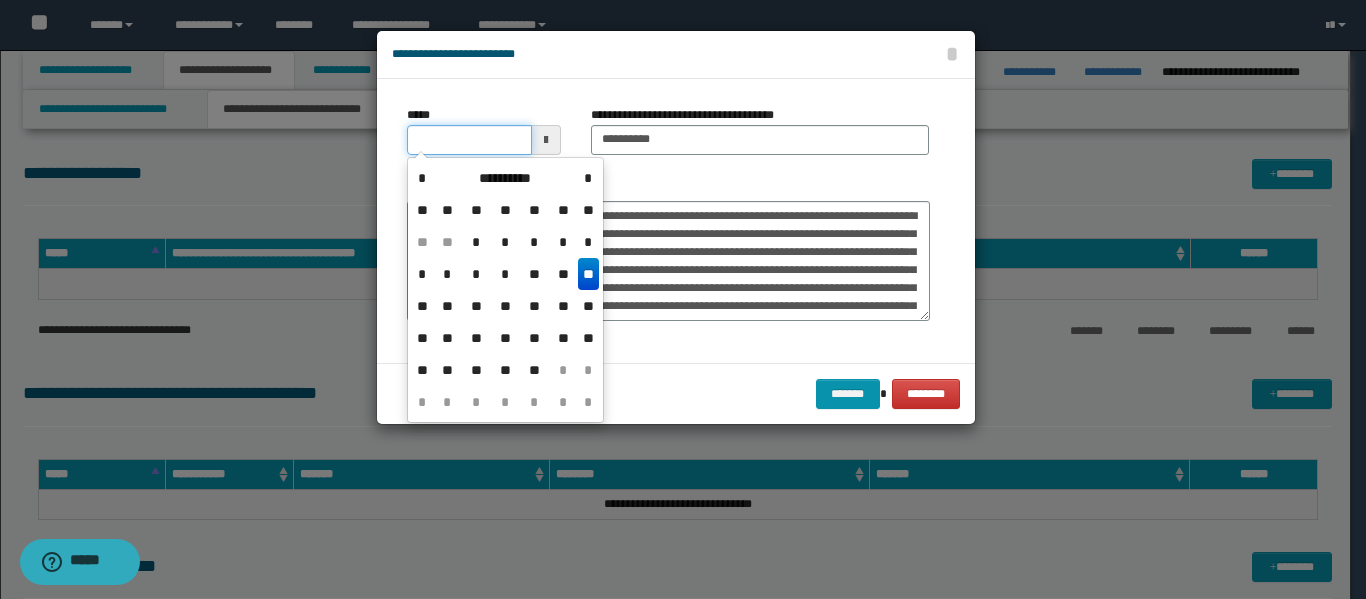 click on "*****" at bounding box center [469, 140] 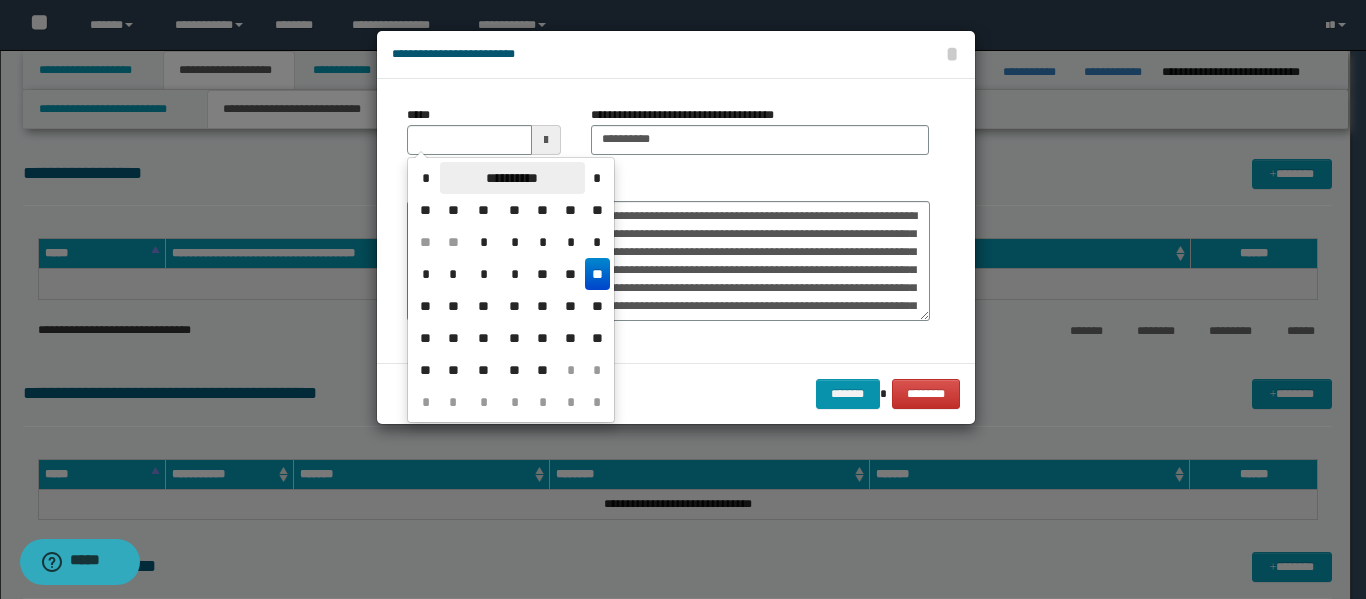 click on "**********" at bounding box center (512, 178) 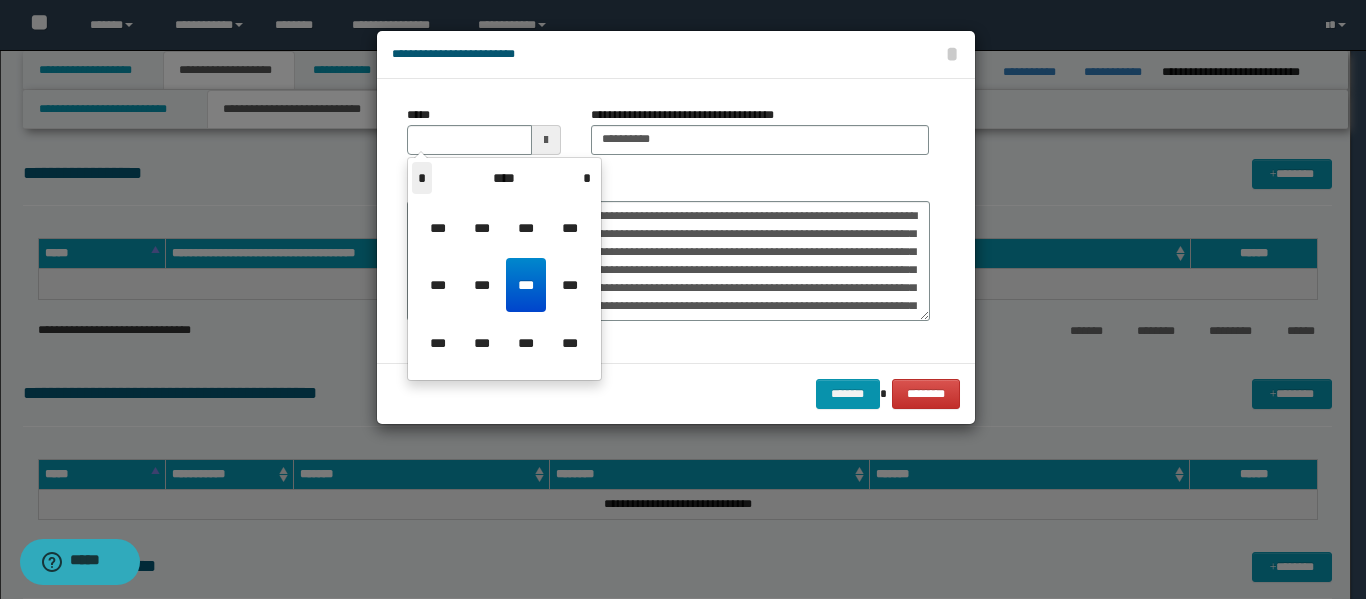 click on "*" at bounding box center (422, 178) 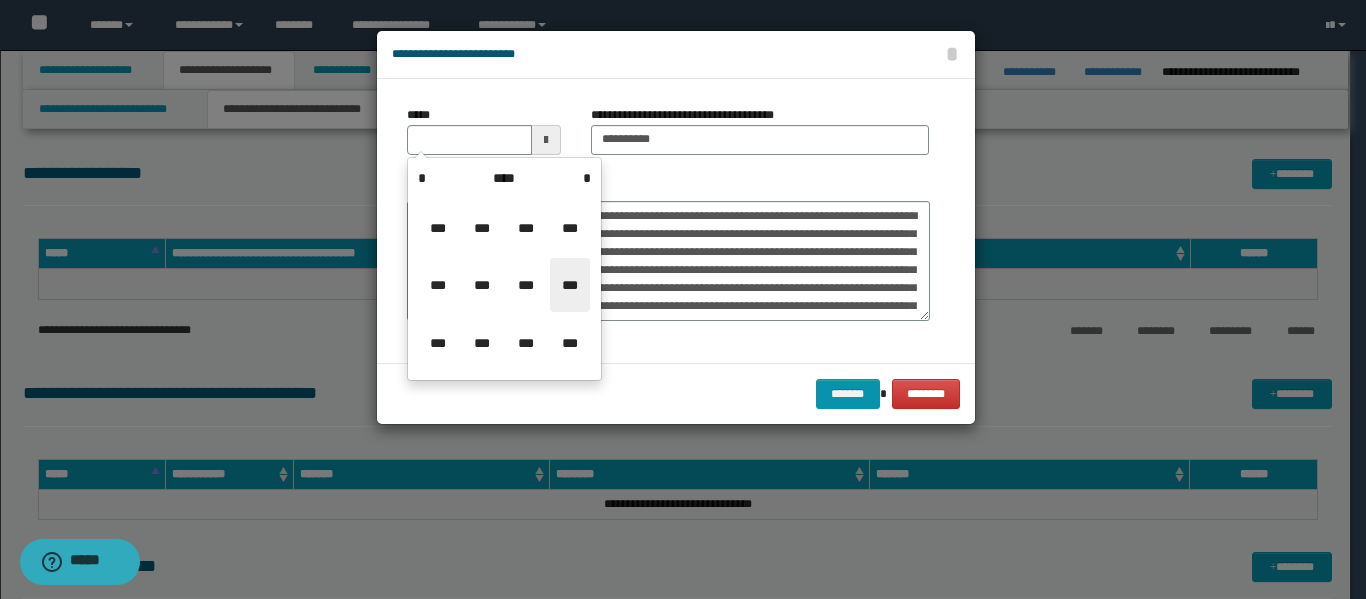 click on "***" at bounding box center [570, 285] 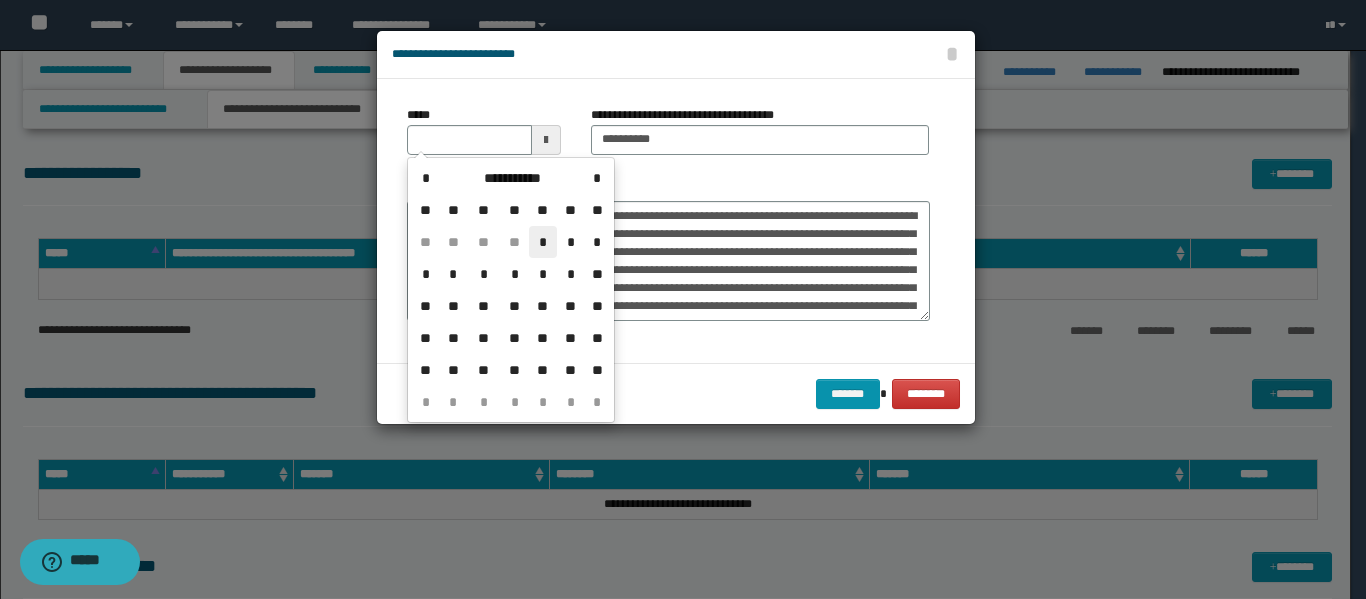 click on "*" at bounding box center [543, 242] 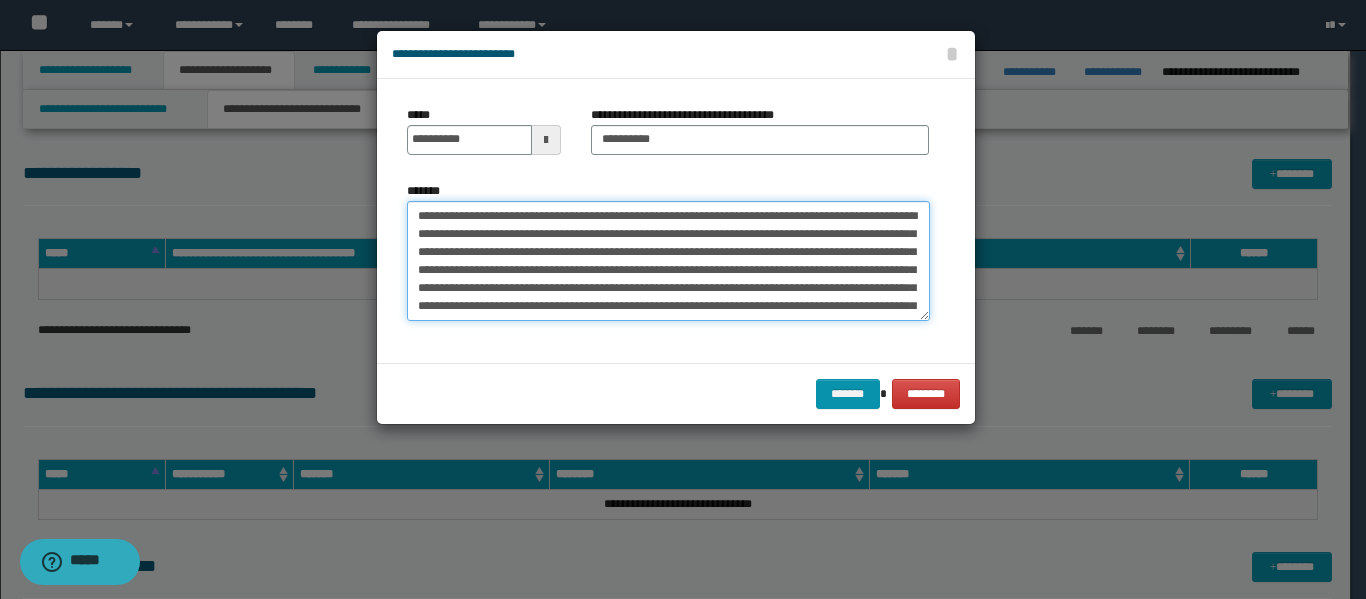click on "**********" at bounding box center (668, 261) 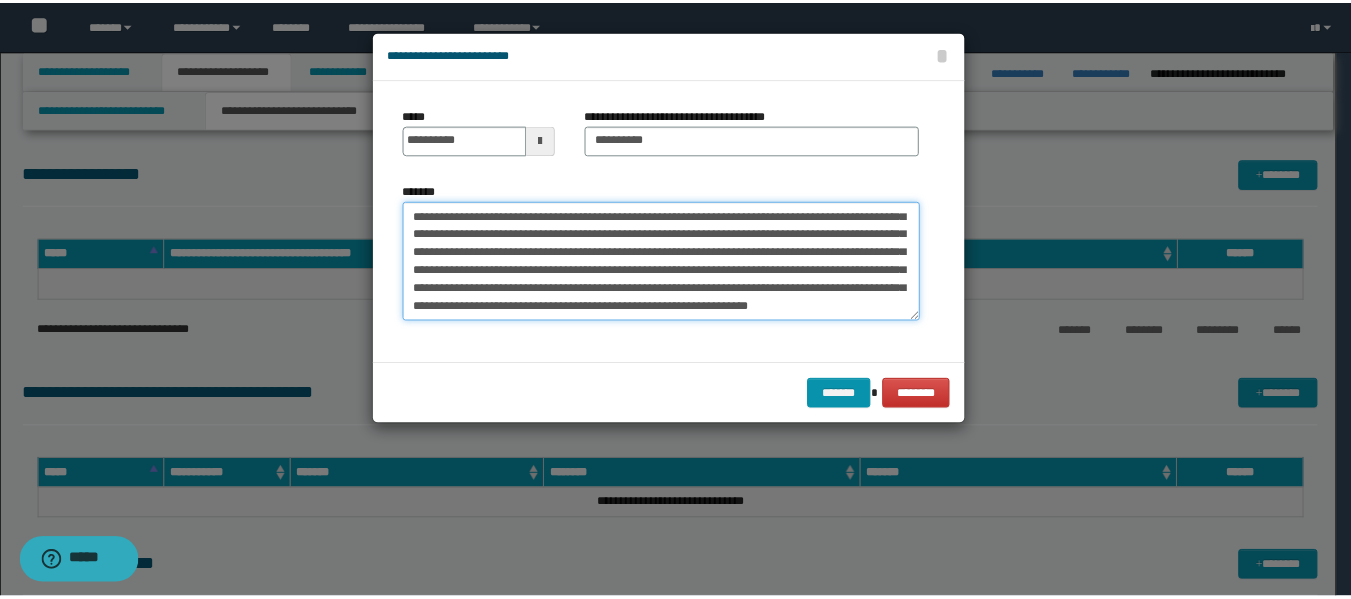 scroll, scrollTop: 36, scrollLeft: 0, axis: vertical 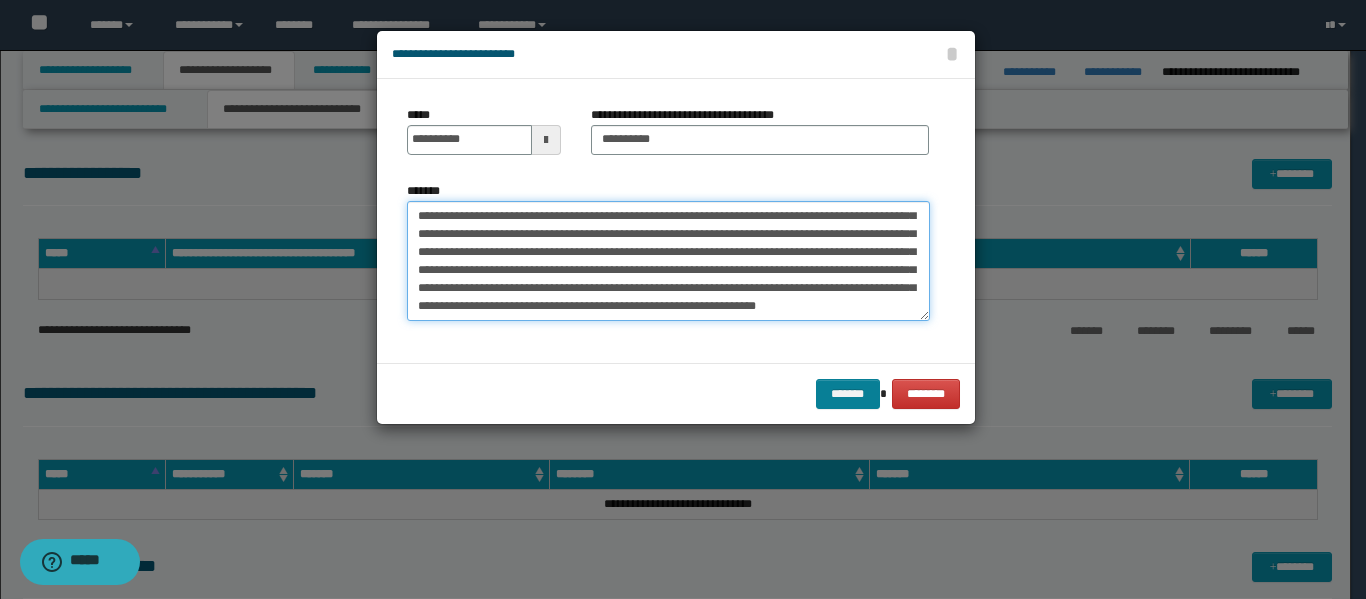 type on "**********" 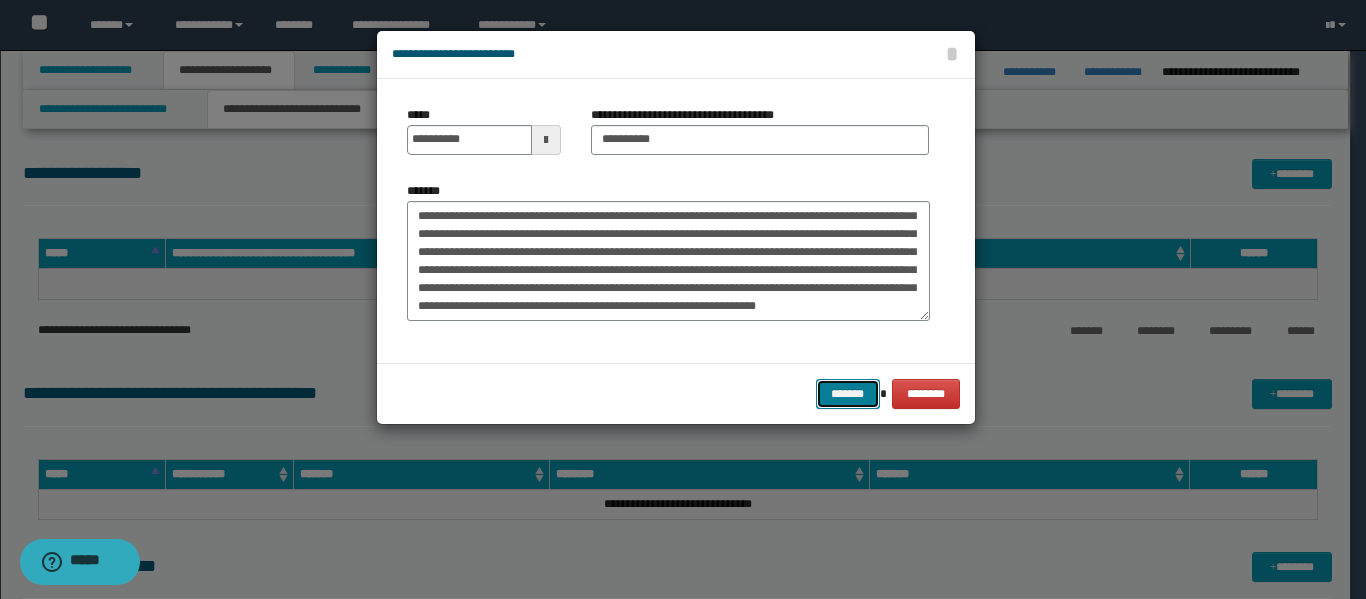 click on "*******" at bounding box center (848, 394) 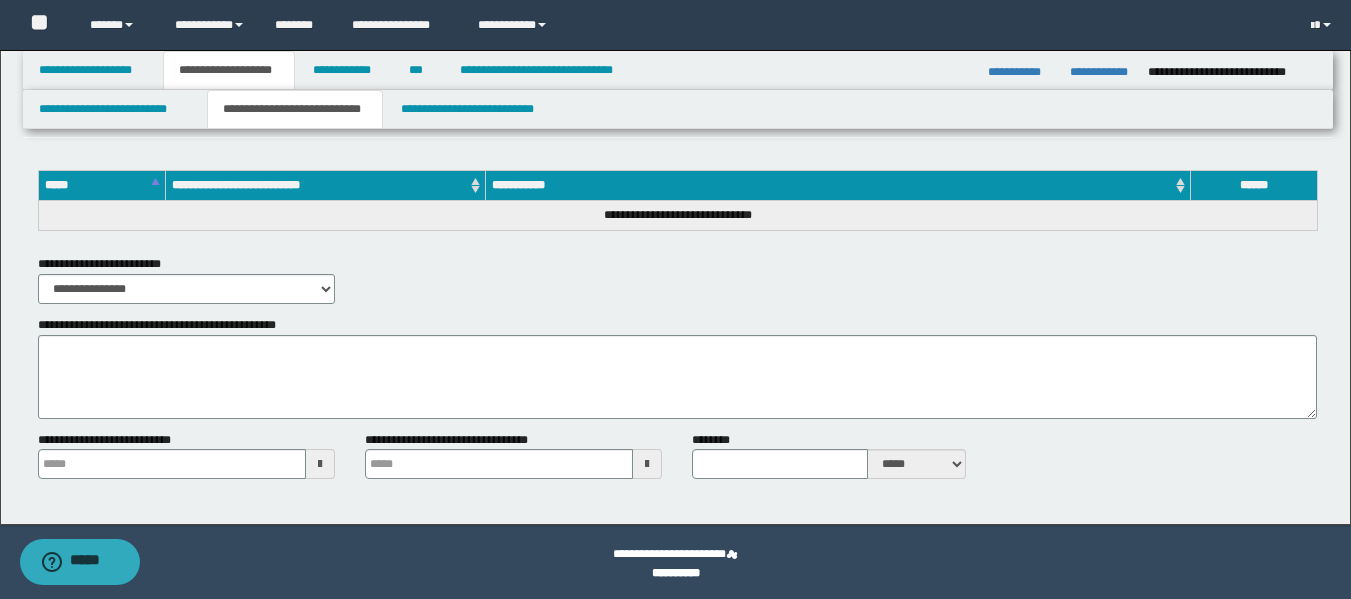 scroll, scrollTop: 741, scrollLeft: 0, axis: vertical 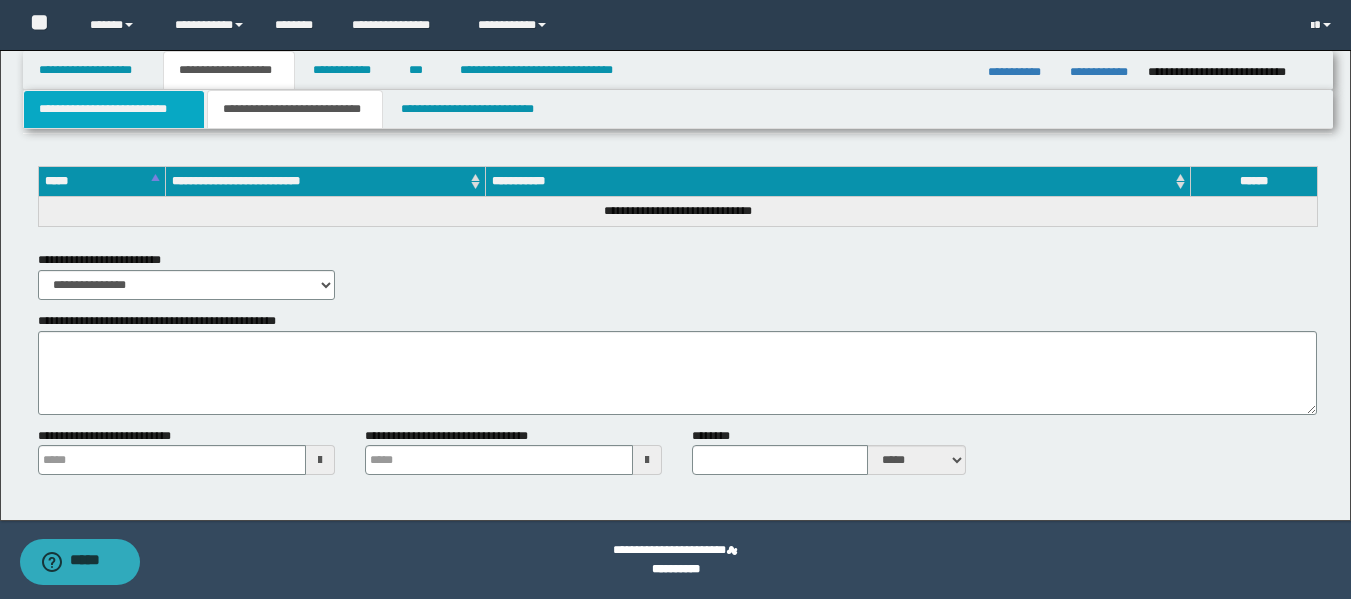 click on "**********" at bounding box center [114, 109] 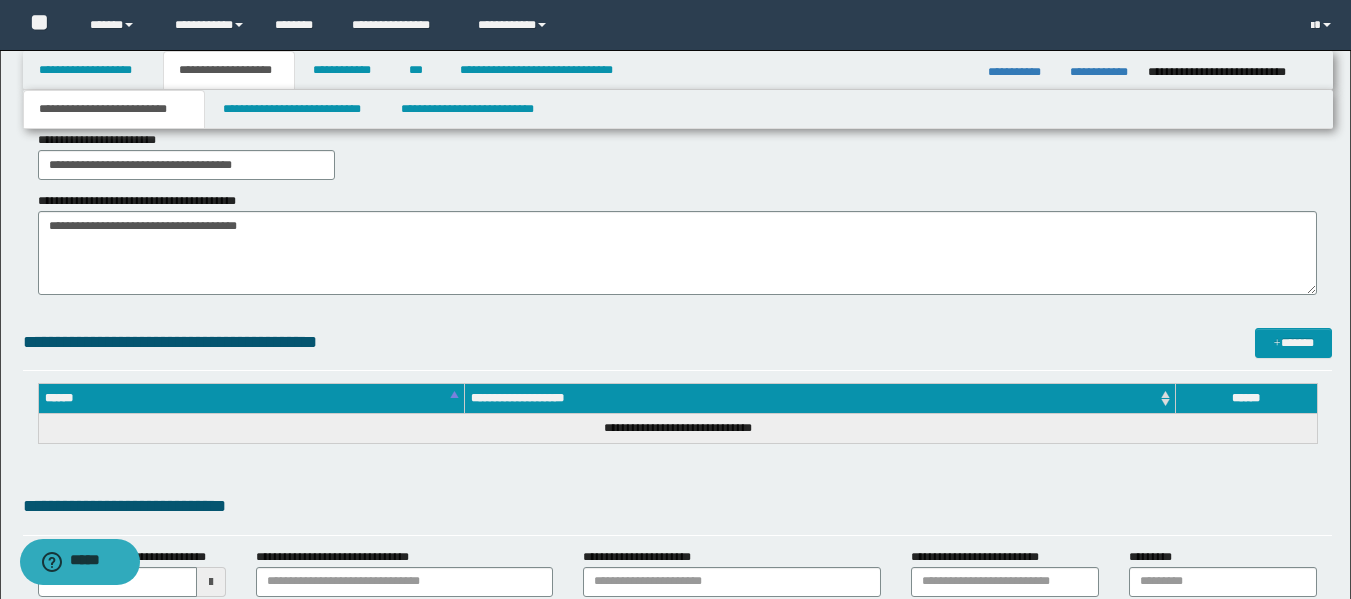 scroll, scrollTop: 517, scrollLeft: 0, axis: vertical 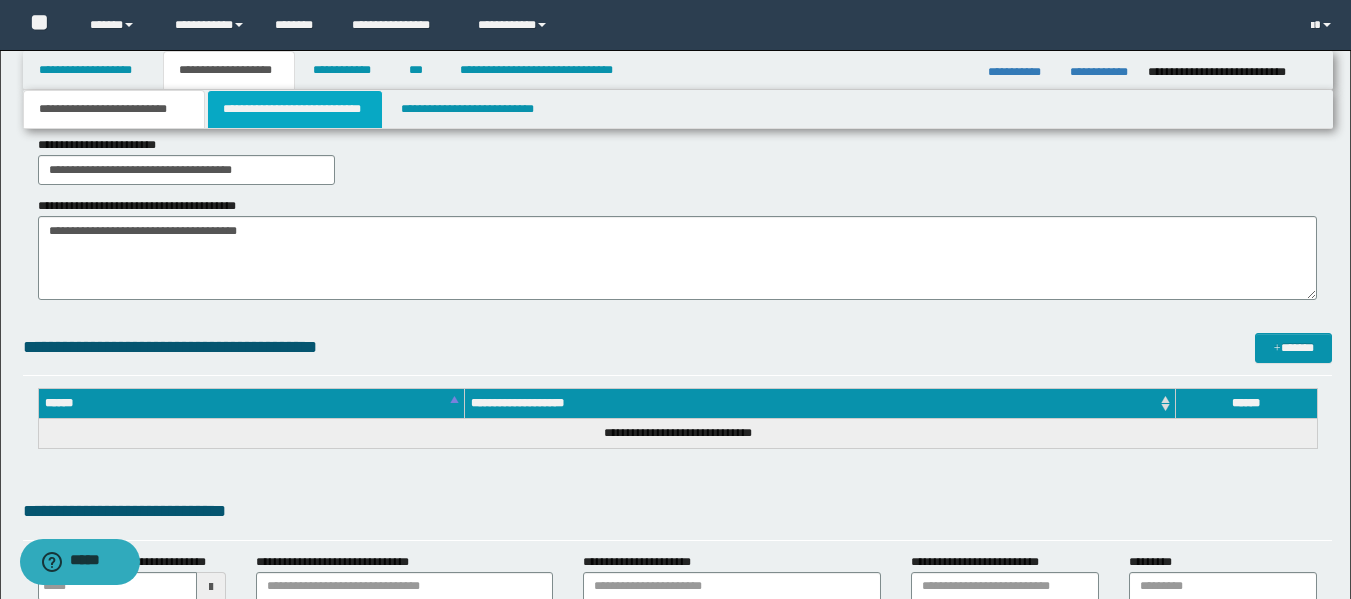 click on "**********" at bounding box center [295, 109] 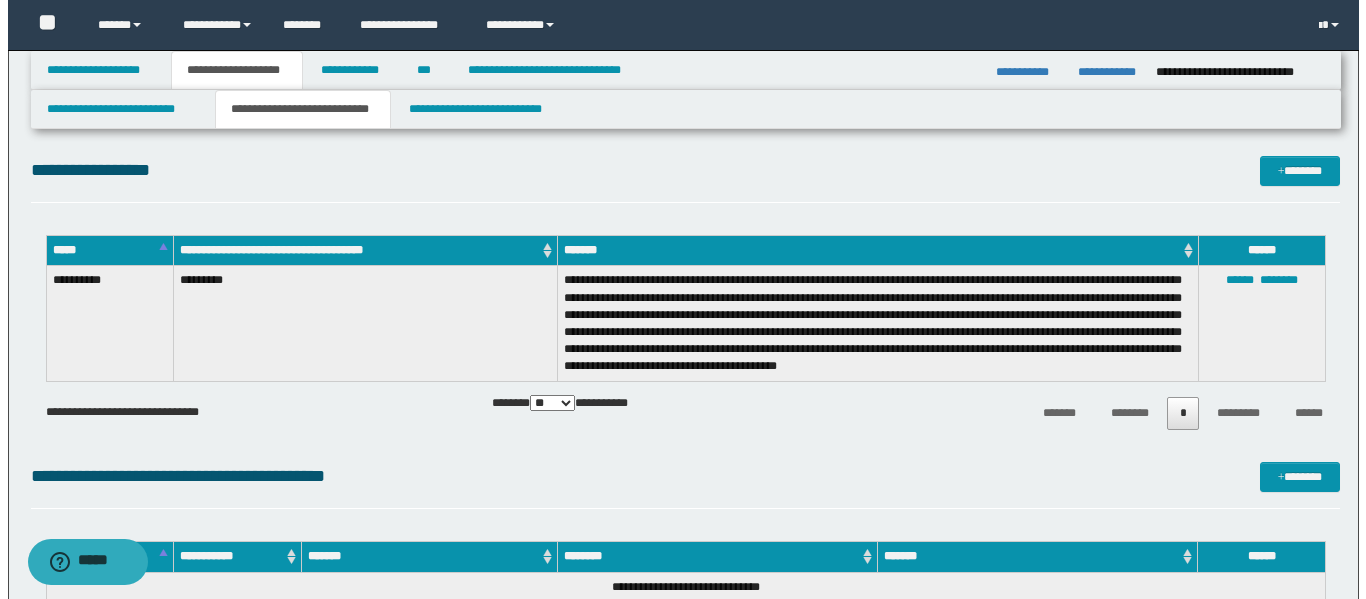 scroll, scrollTop: 0, scrollLeft: 0, axis: both 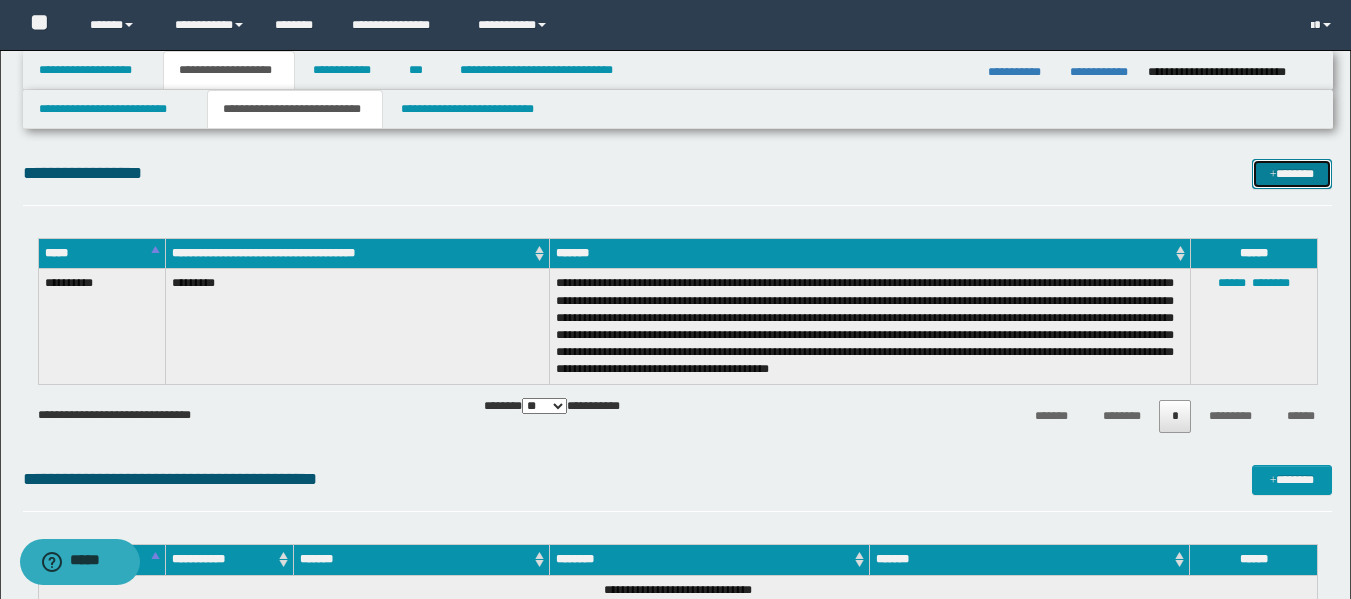 click on "*******" at bounding box center (1292, 174) 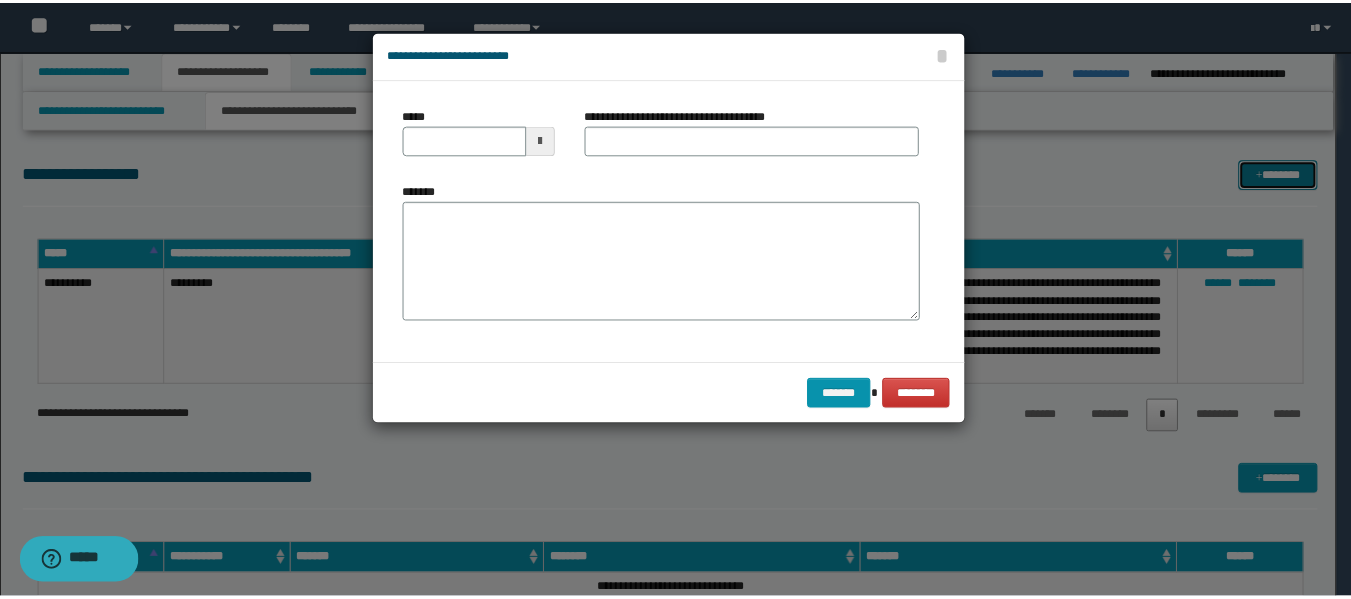 scroll, scrollTop: 0, scrollLeft: 0, axis: both 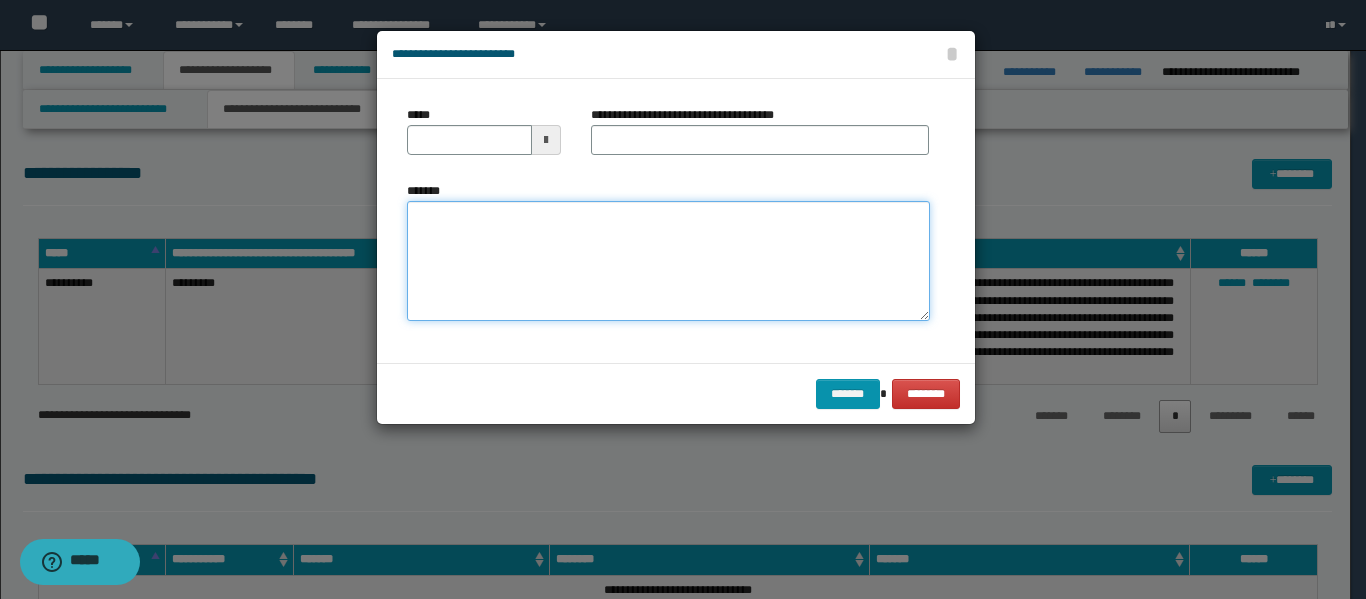 click on "*******" at bounding box center [668, 261] 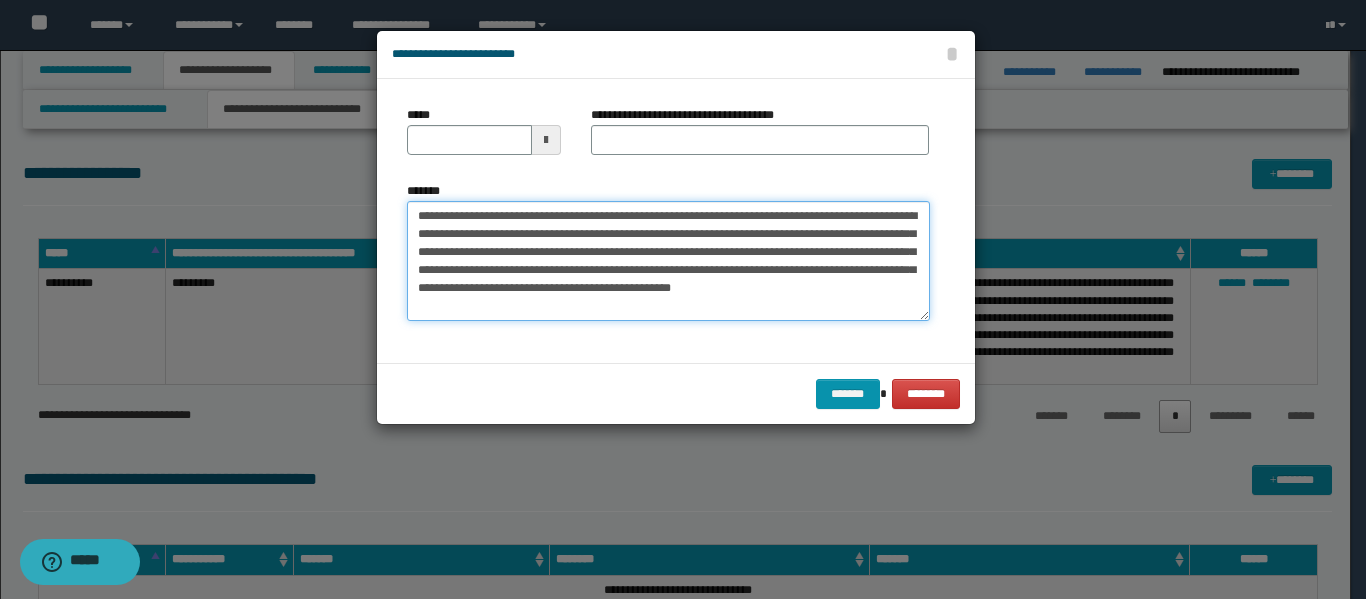 type 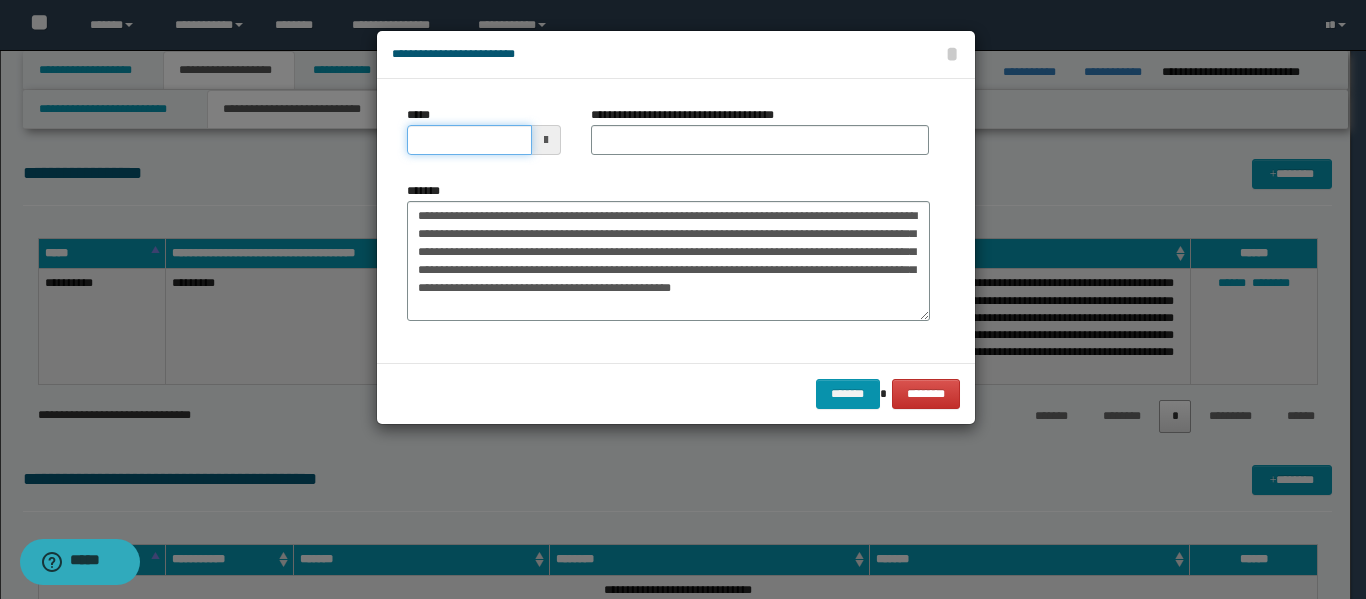 click on "*****" at bounding box center [469, 140] 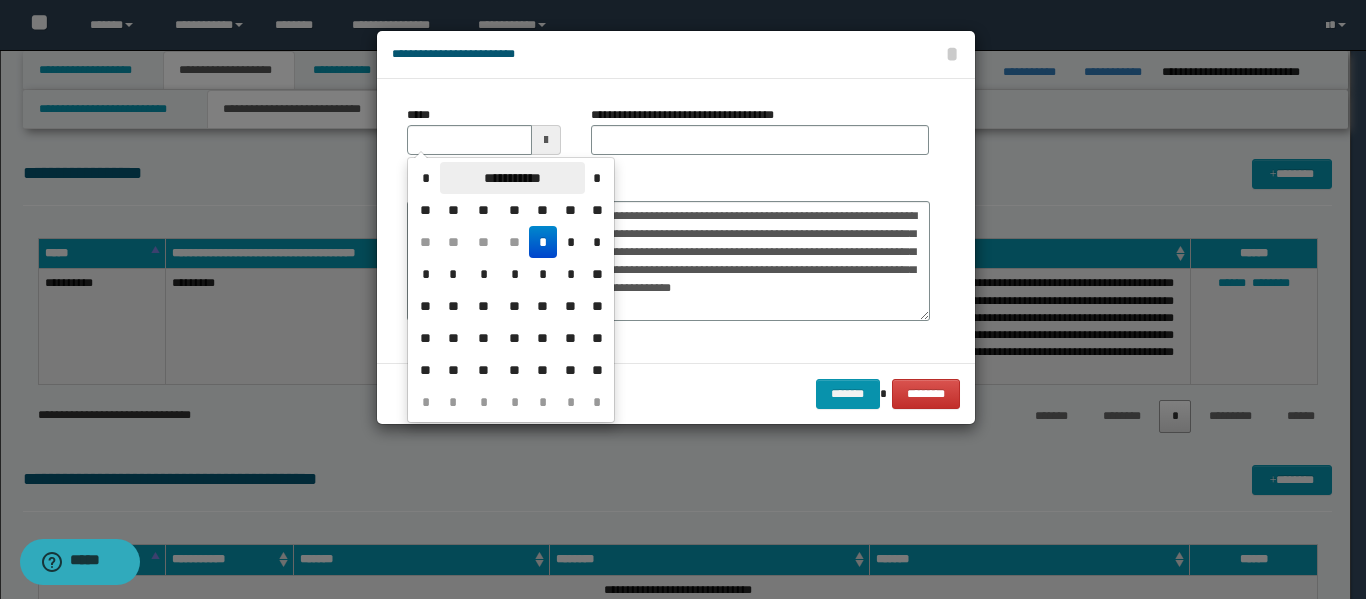 click on "**********" at bounding box center (512, 178) 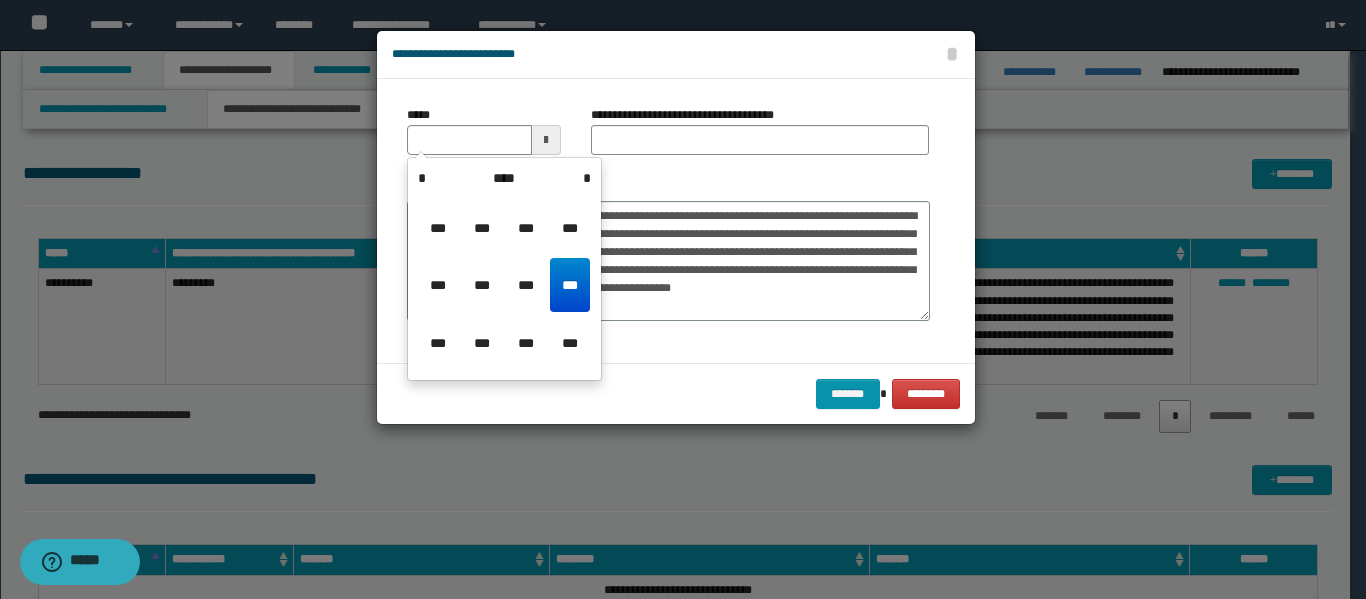 click on "***" at bounding box center (570, 285) 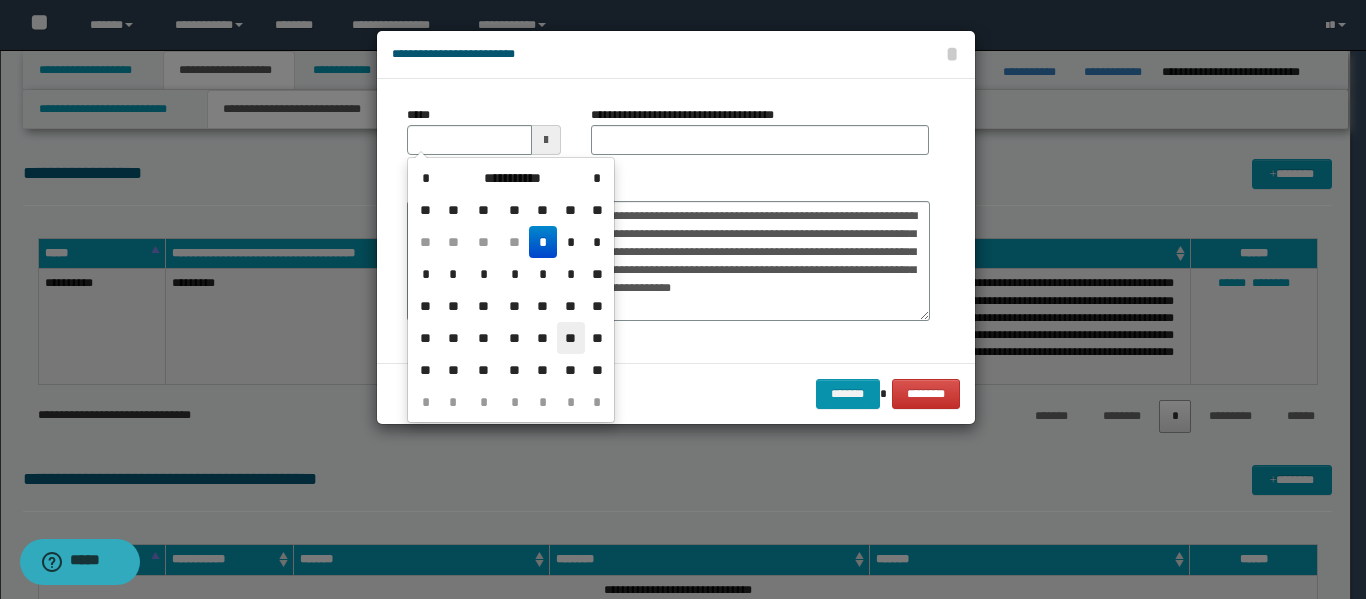 click on "**" at bounding box center (571, 338) 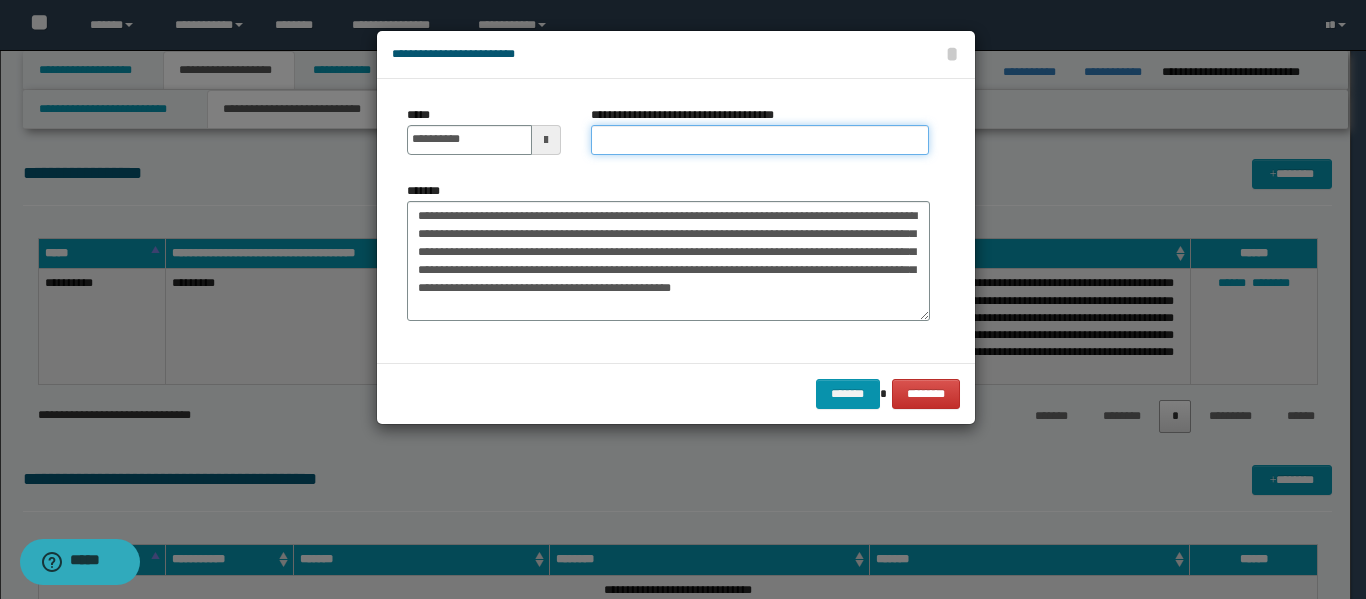 click on "**********" at bounding box center (760, 140) 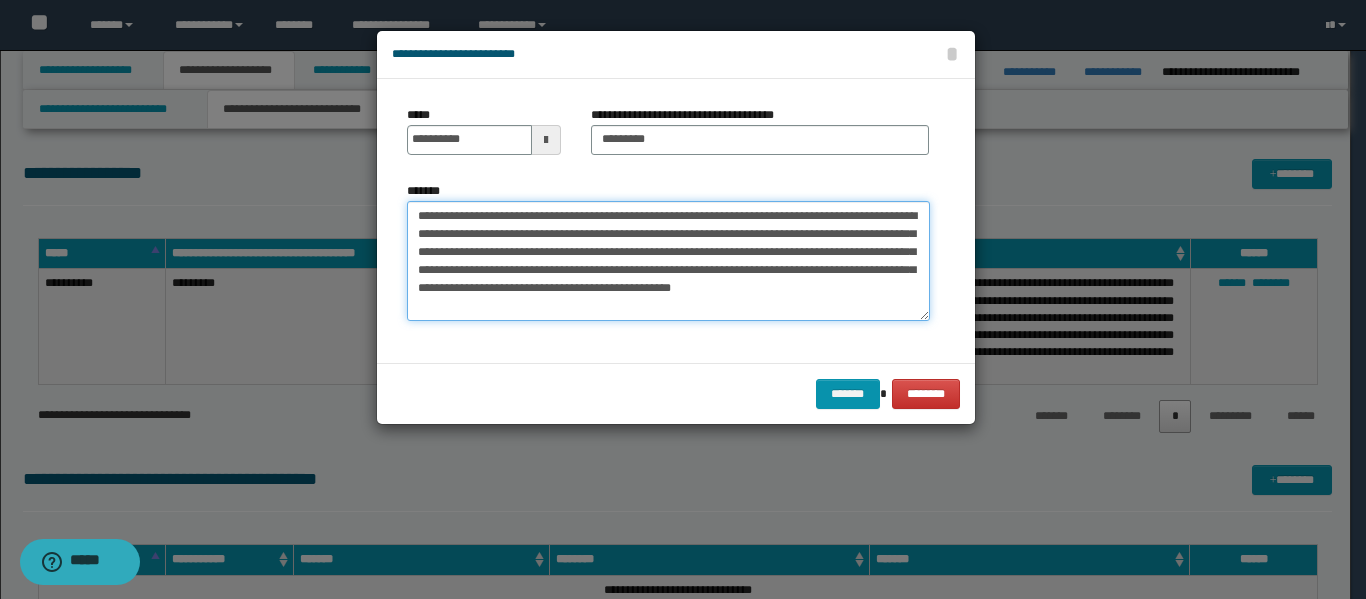 drag, startPoint x: 627, startPoint y: 220, endPoint x: 688, endPoint y: 218, distance: 61.03278 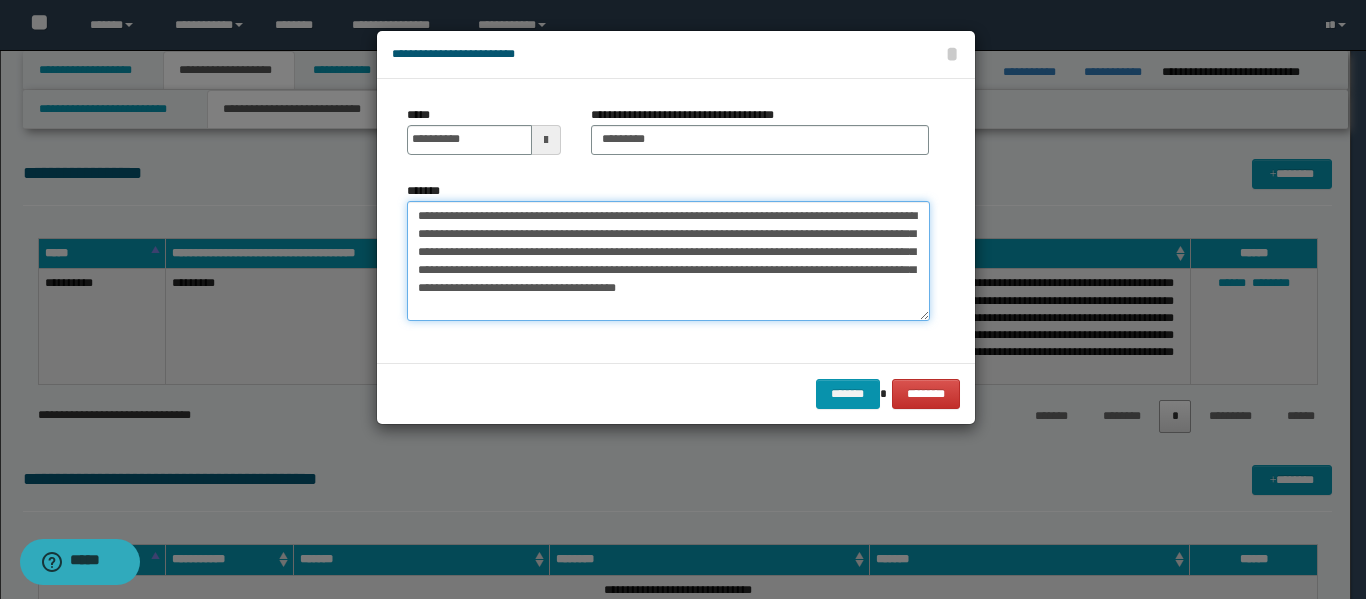 type on "**********" 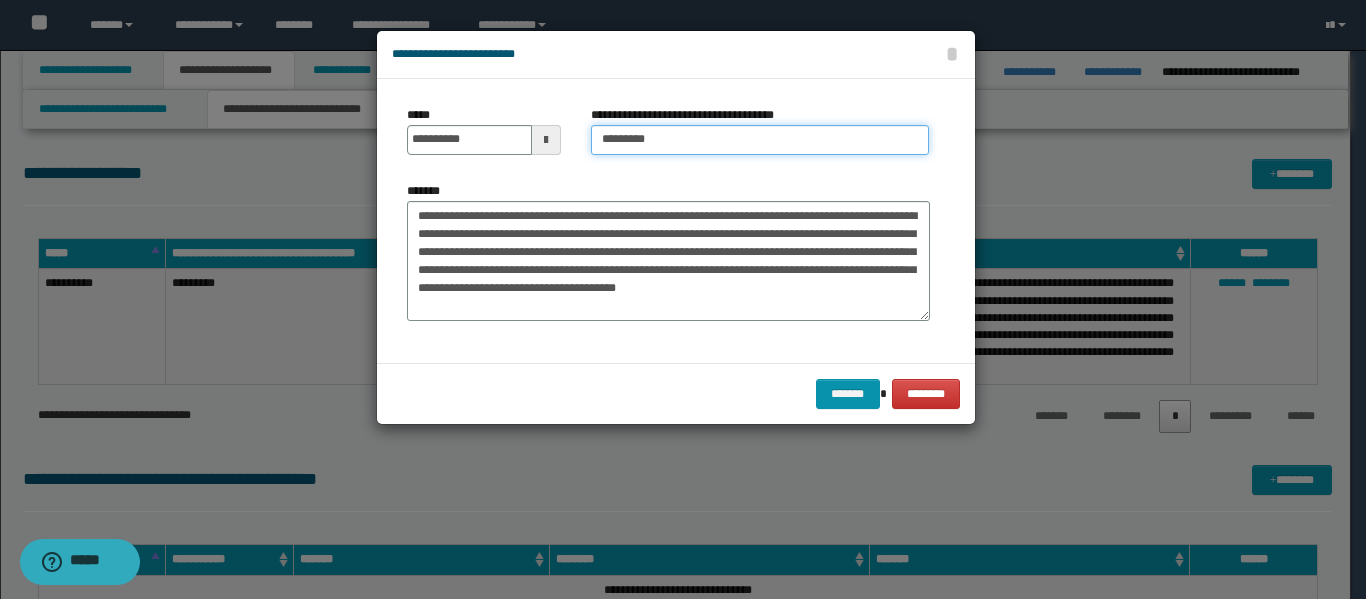 click on "*********" at bounding box center (760, 140) 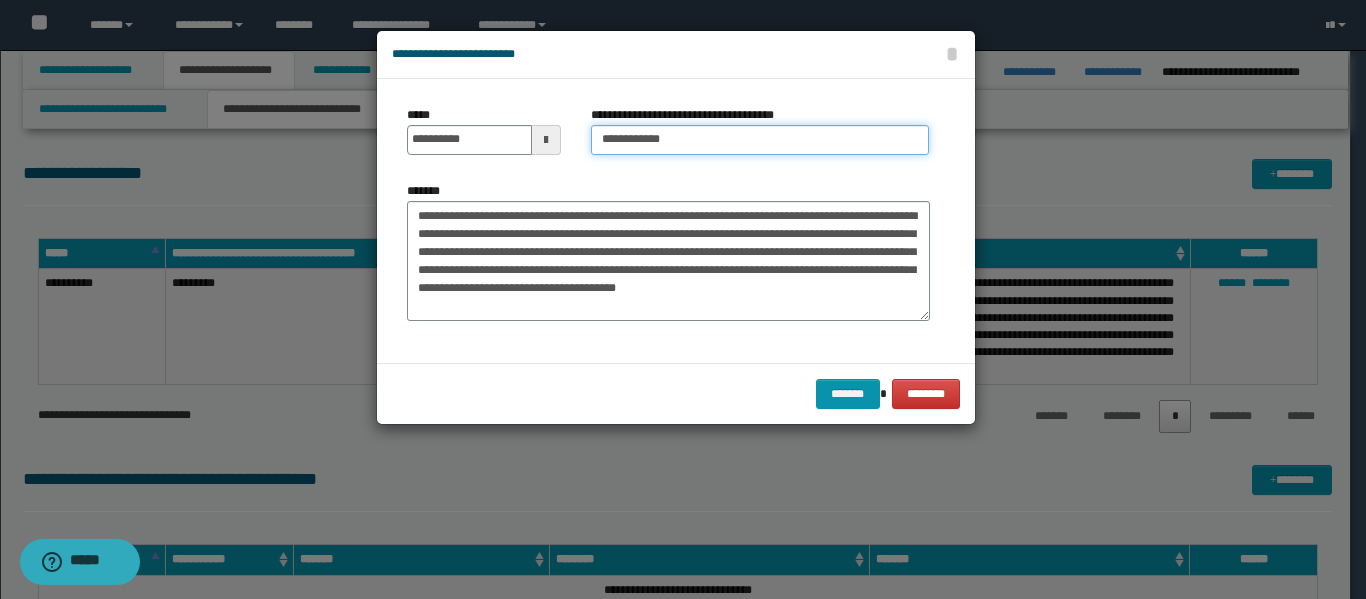 paste on "**********" 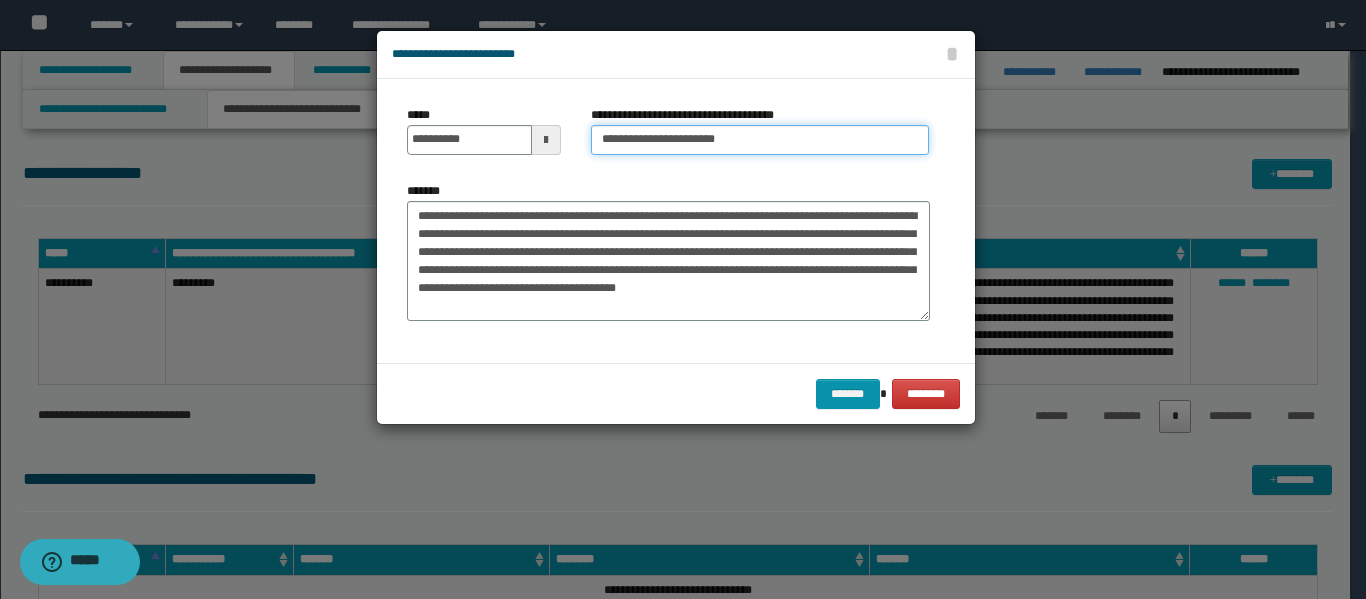 click on "**********" at bounding box center [760, 140] 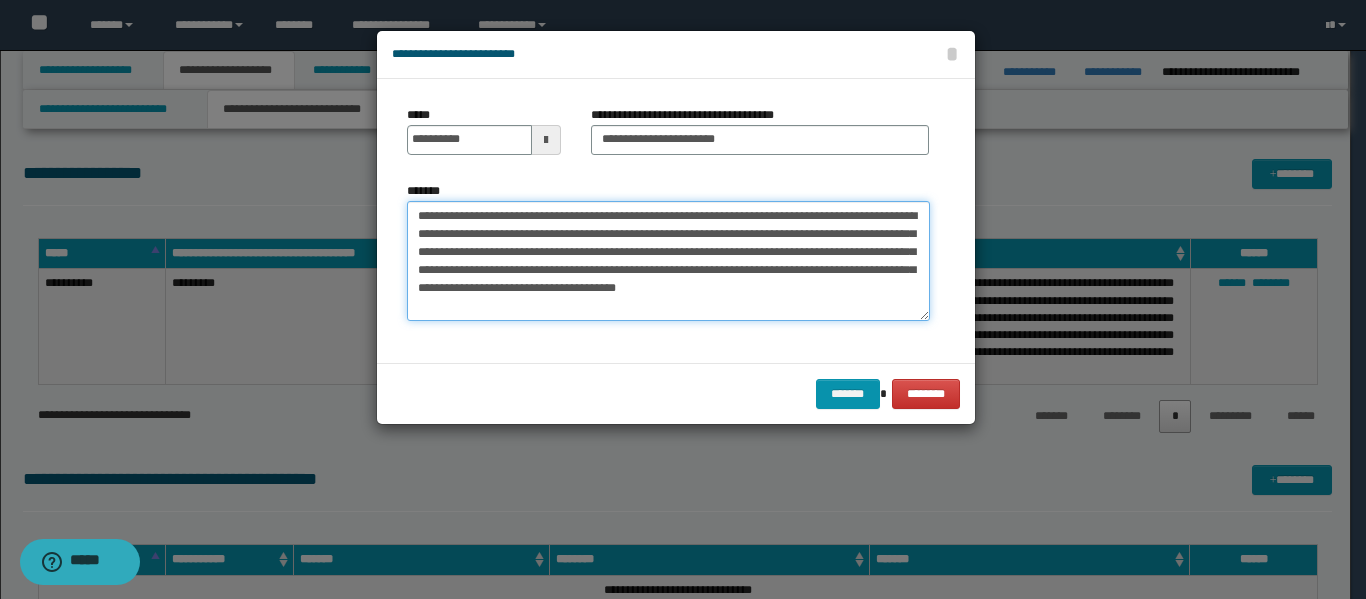 drag, startPoint x: 631, startPoint y: 217, endPoint x: 325, endPoint y: 208, distance: 306.13232 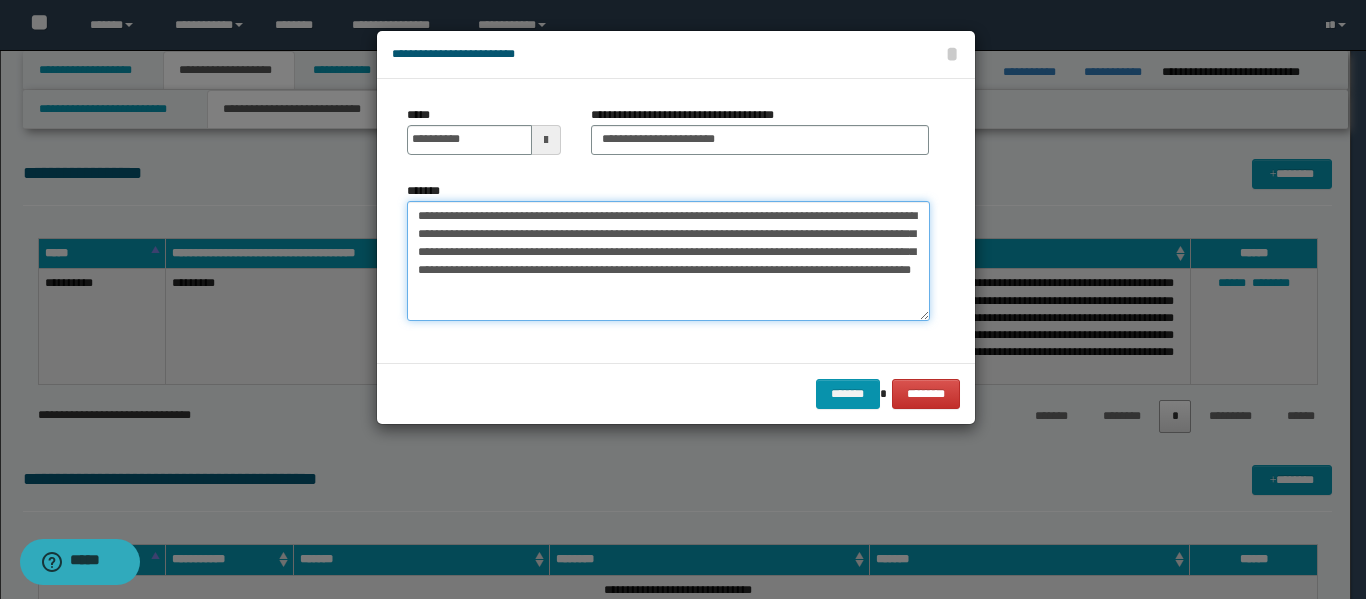 click on "**********" at bounding box center [668, 261] 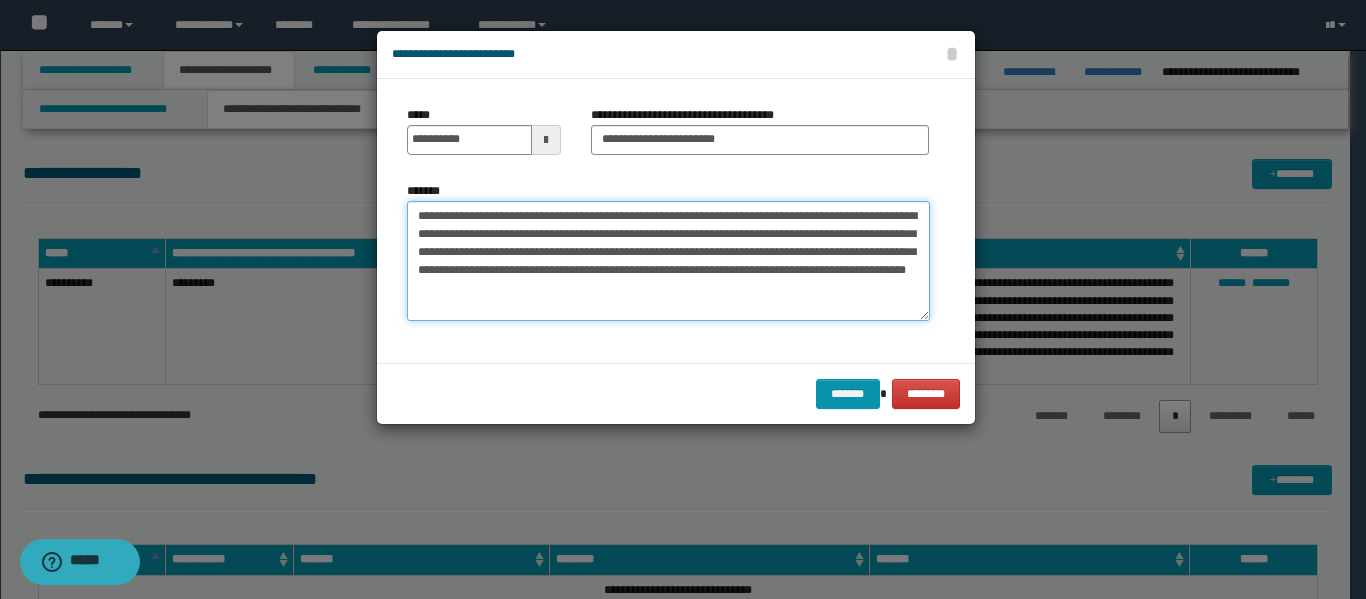 click on "**********" at bounding box center (668, 261) 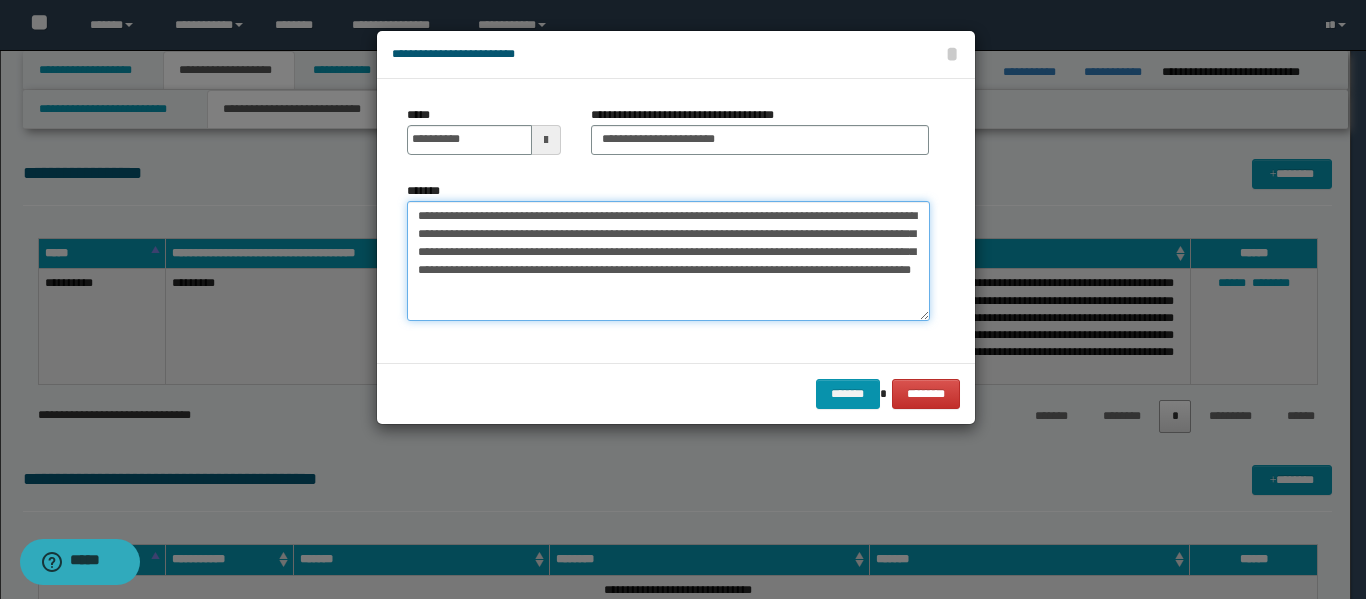 click on "**********" at bounding box center [668, 261] 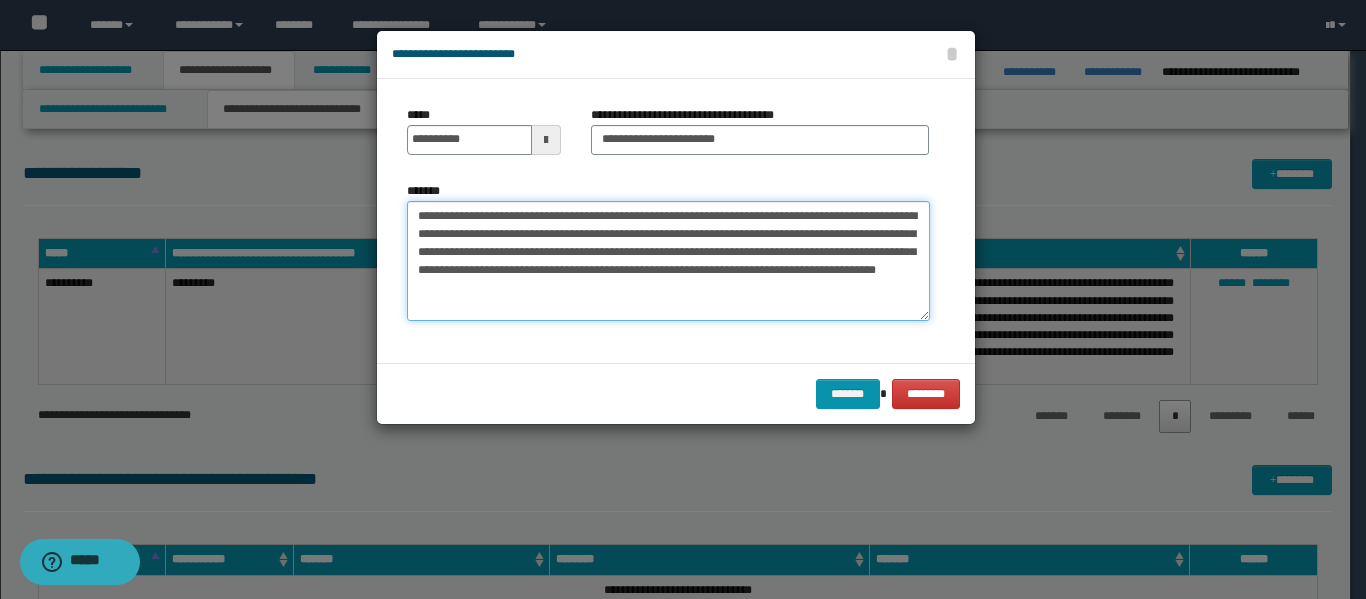 click on "**********" at bounding box center (668, 261) 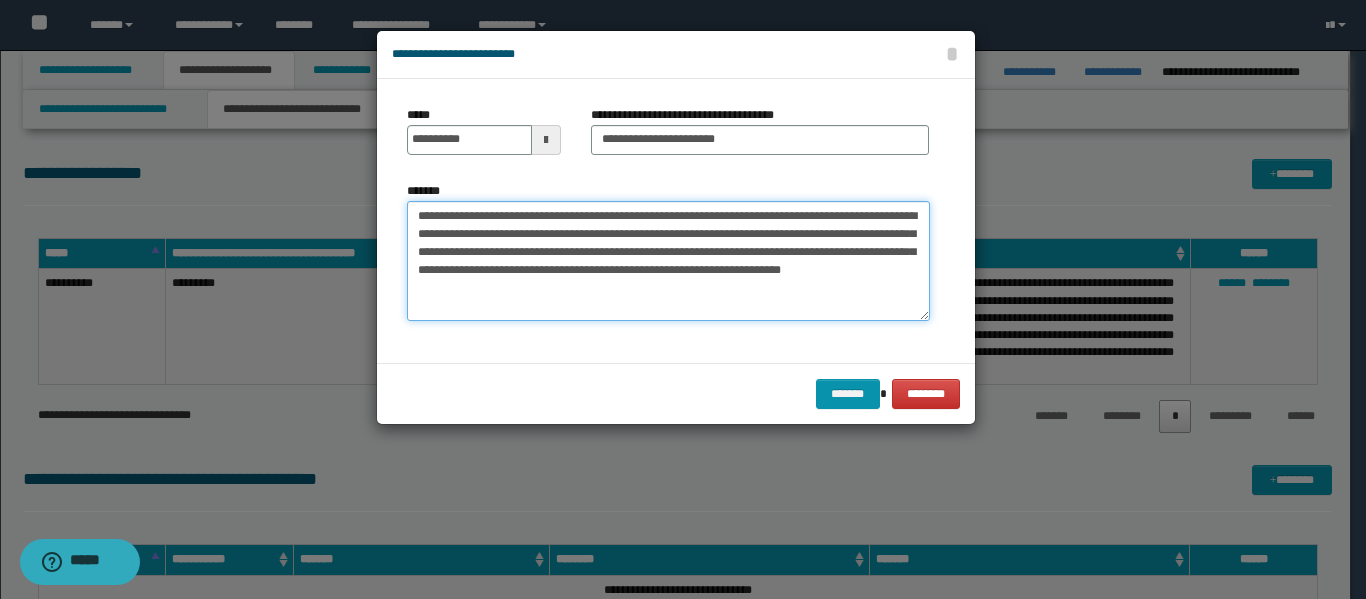 click on "**********" at bounding box center (668, 261) 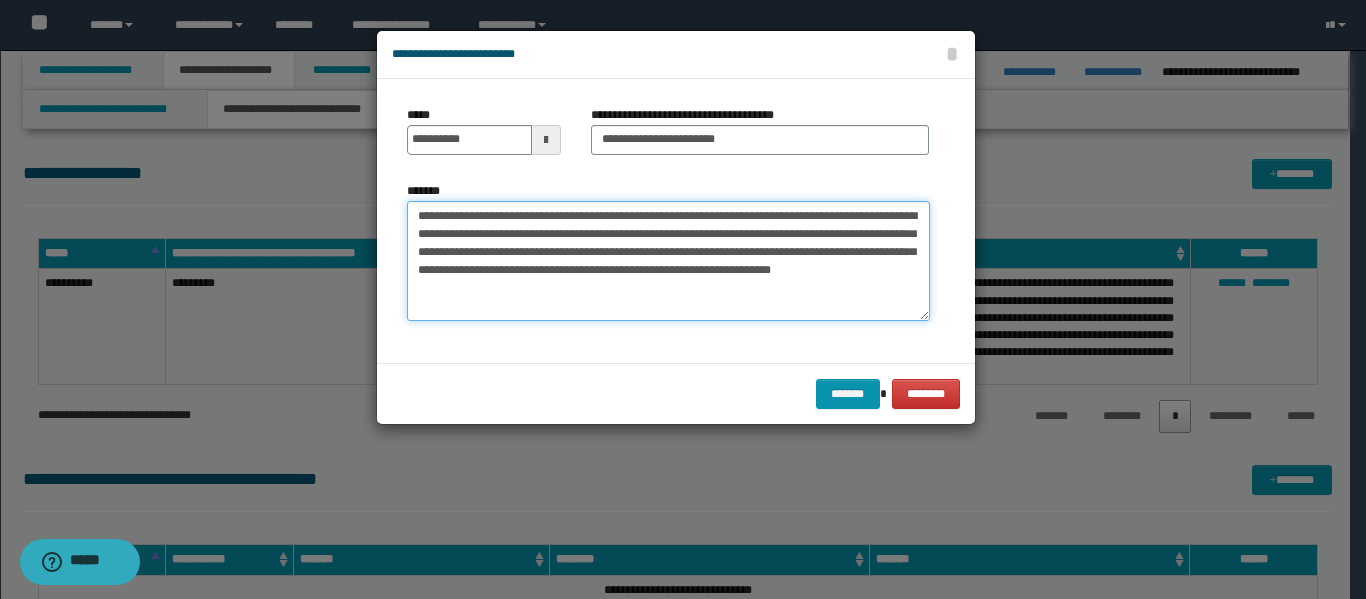 click on "**********" at bounding box center (668, 261) 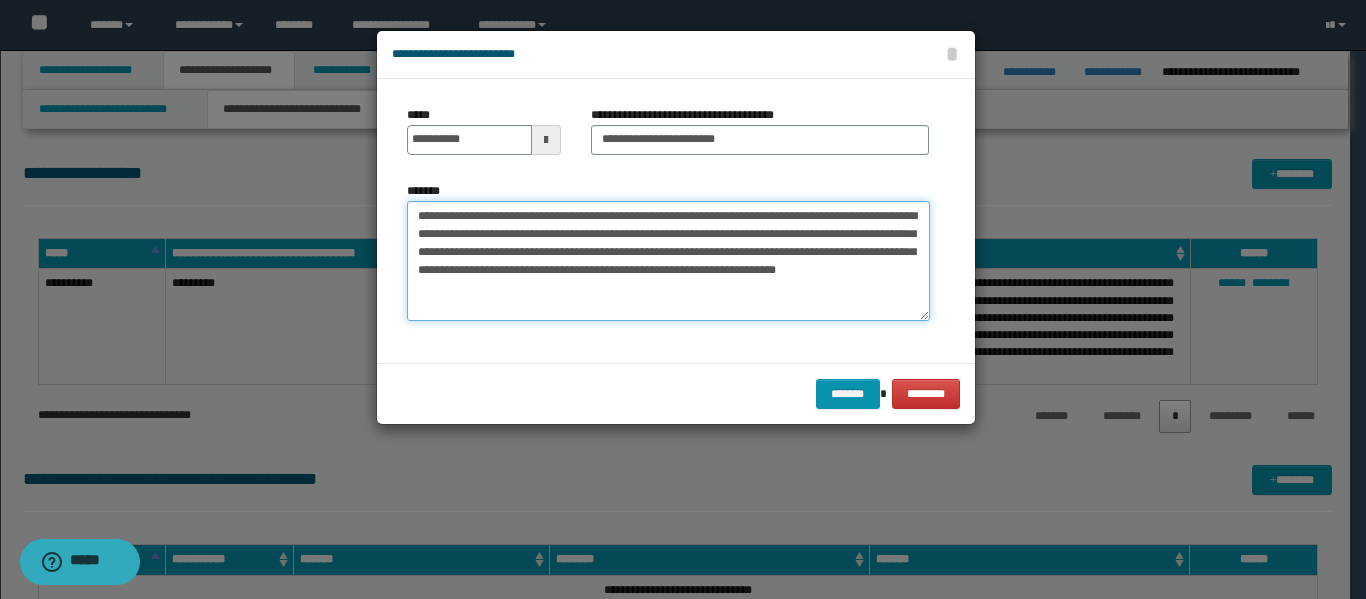 drag, startPoint x: 760, startPoint y: 235, endPoint x: 647, endPoint y: 256, distance: 114.93476 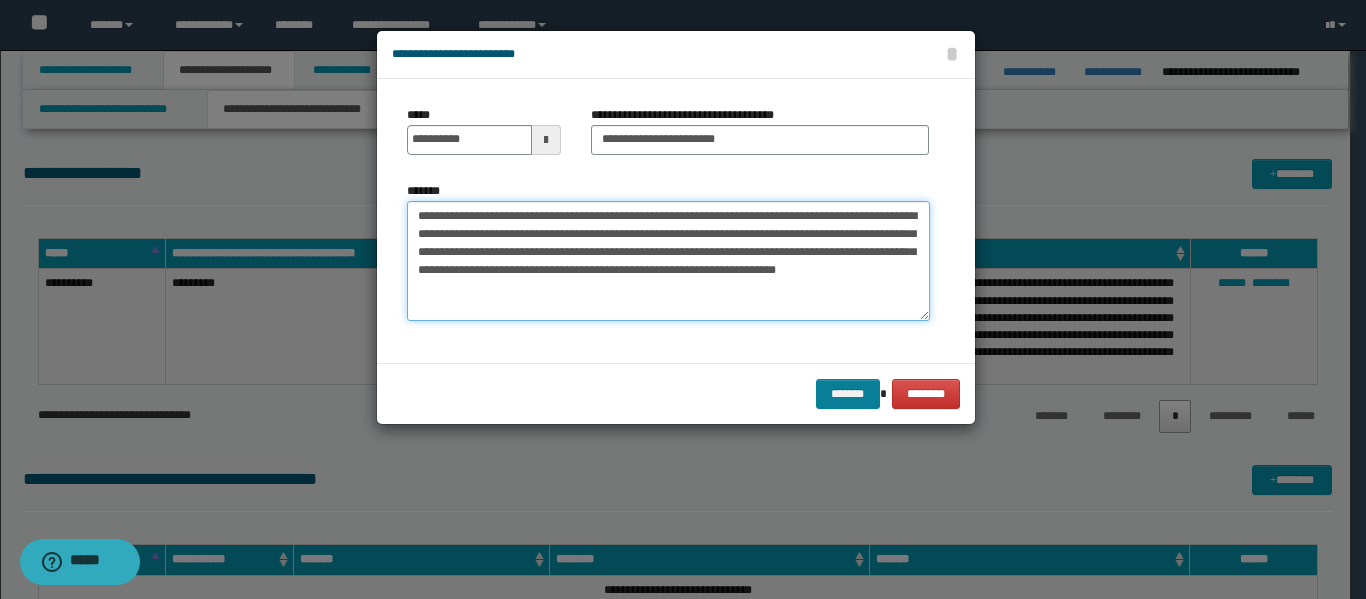 type on "**********" 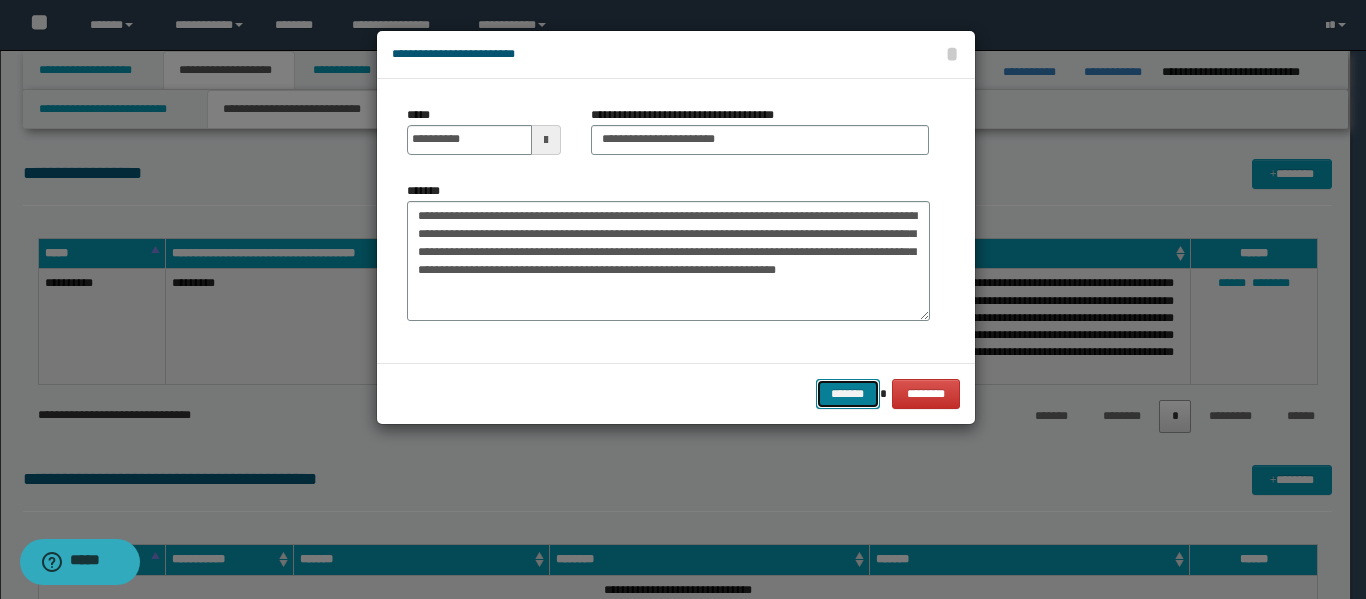 click on "*******" at bounding box center [848, 394] 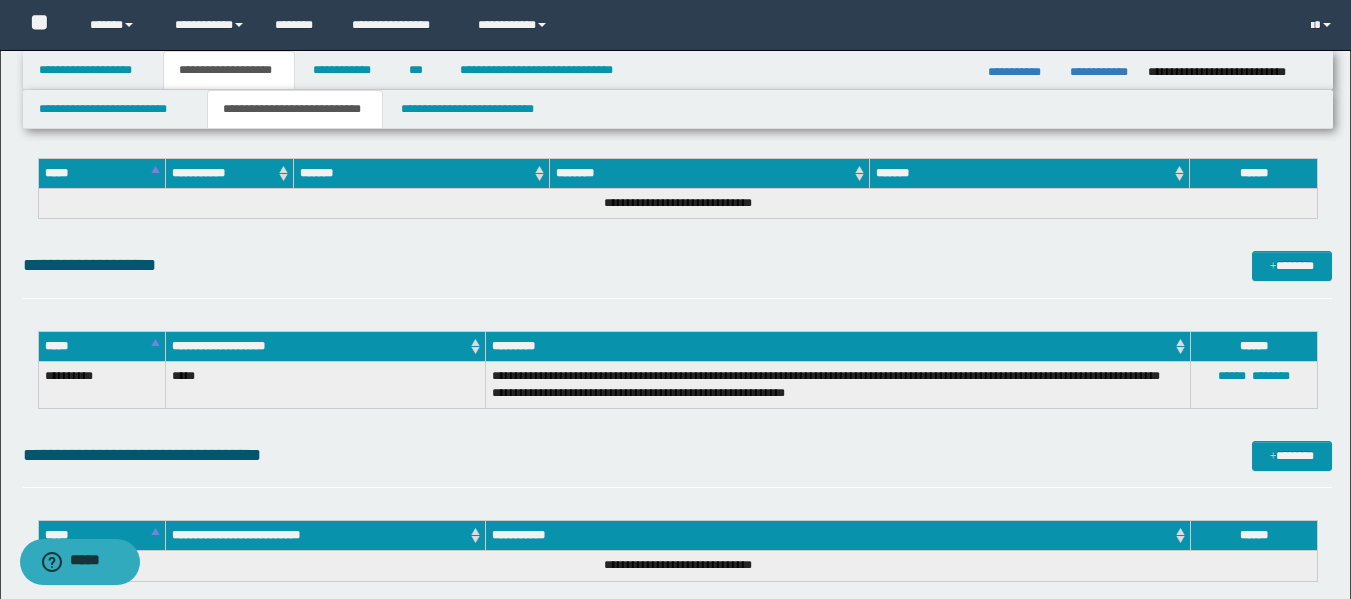 scroll, scrollTop: 500, scrollLeft: 0, axis: vertical 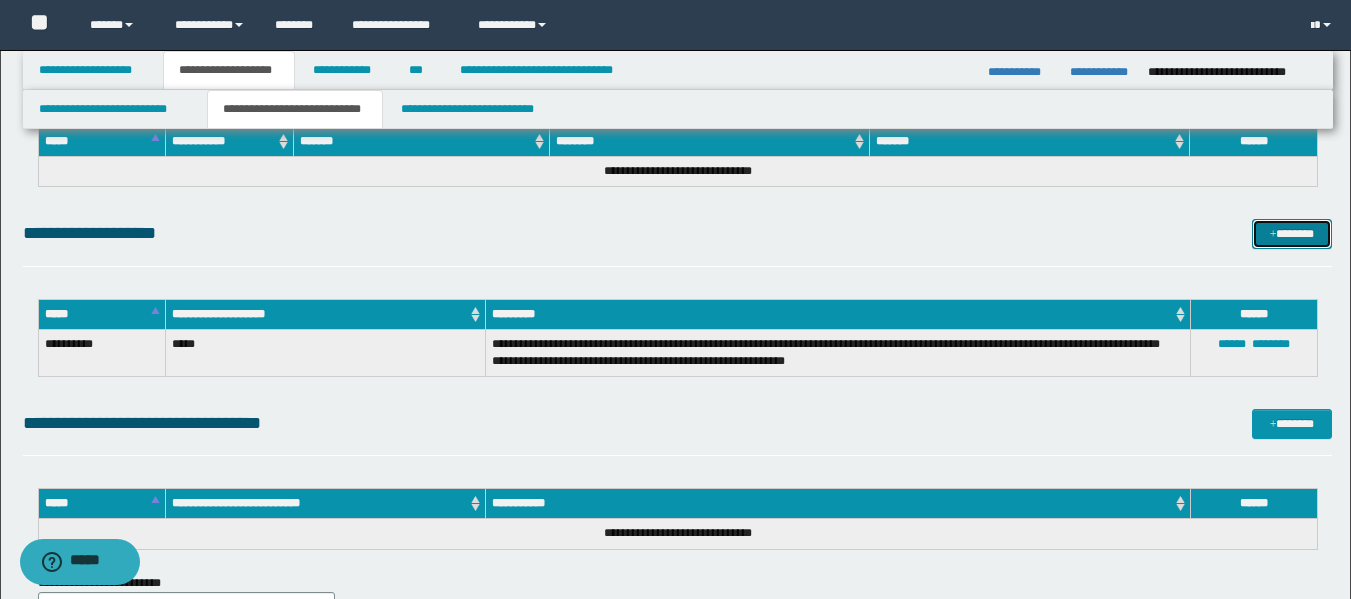 click at bounding box center (1273, 235) 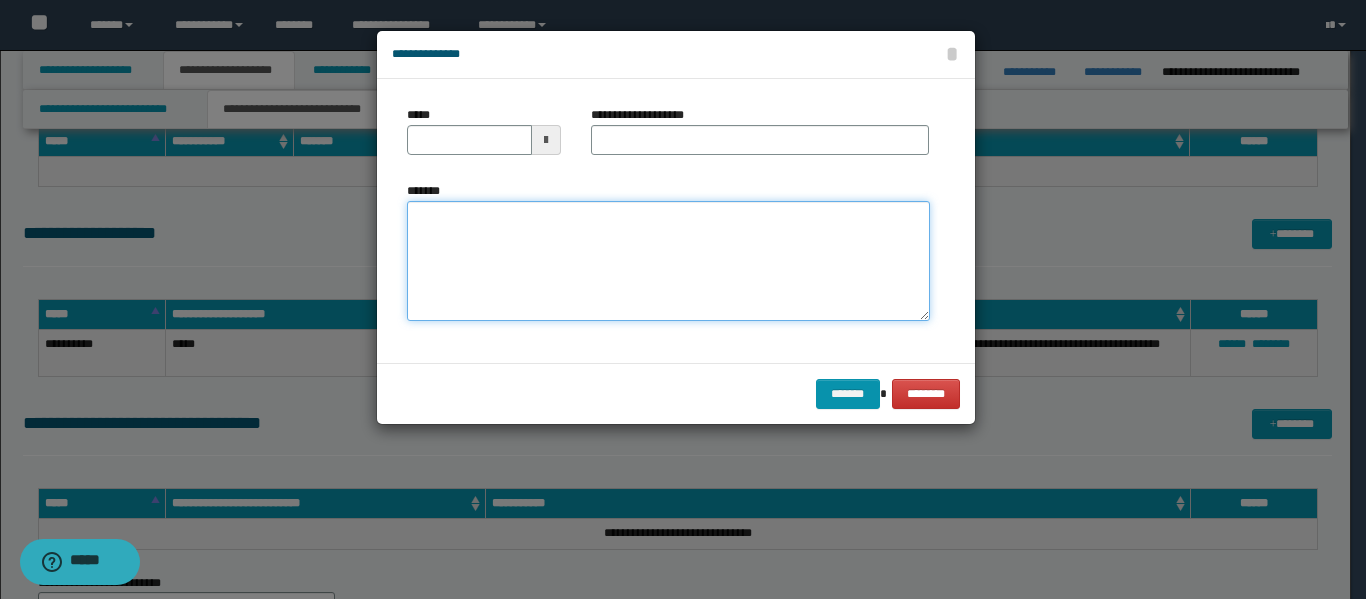 click on "*******" at bounding box center (668, 261) 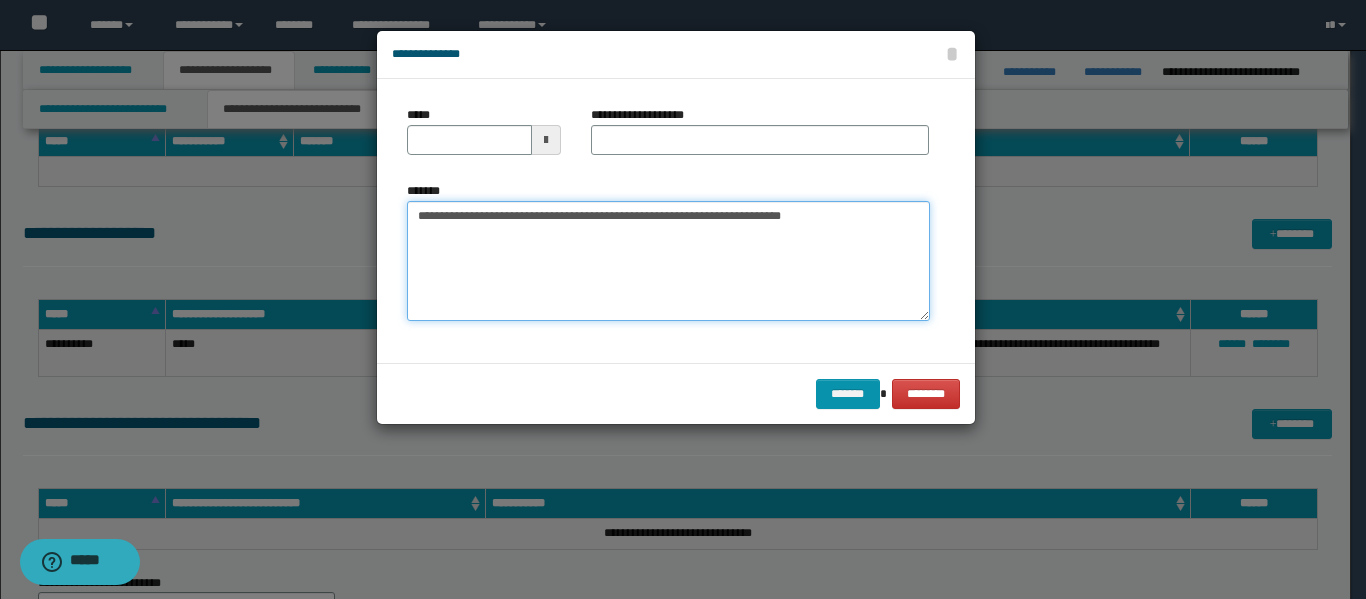 type 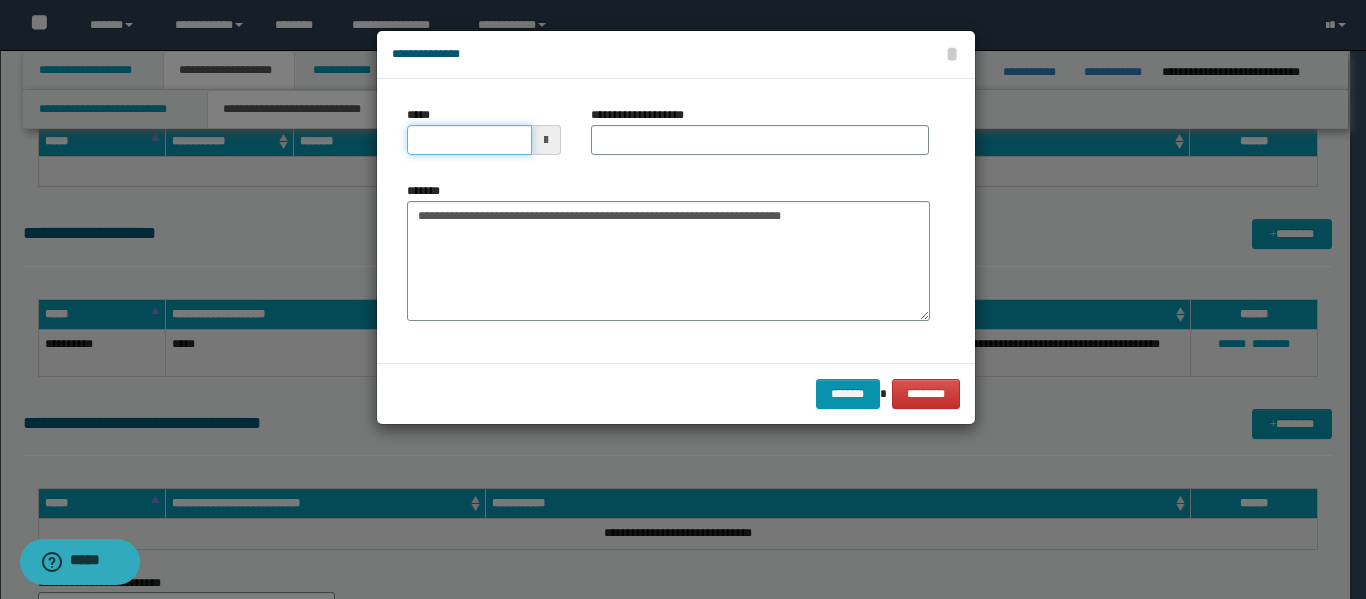 click on "*****" at bounding box center (469, 140) 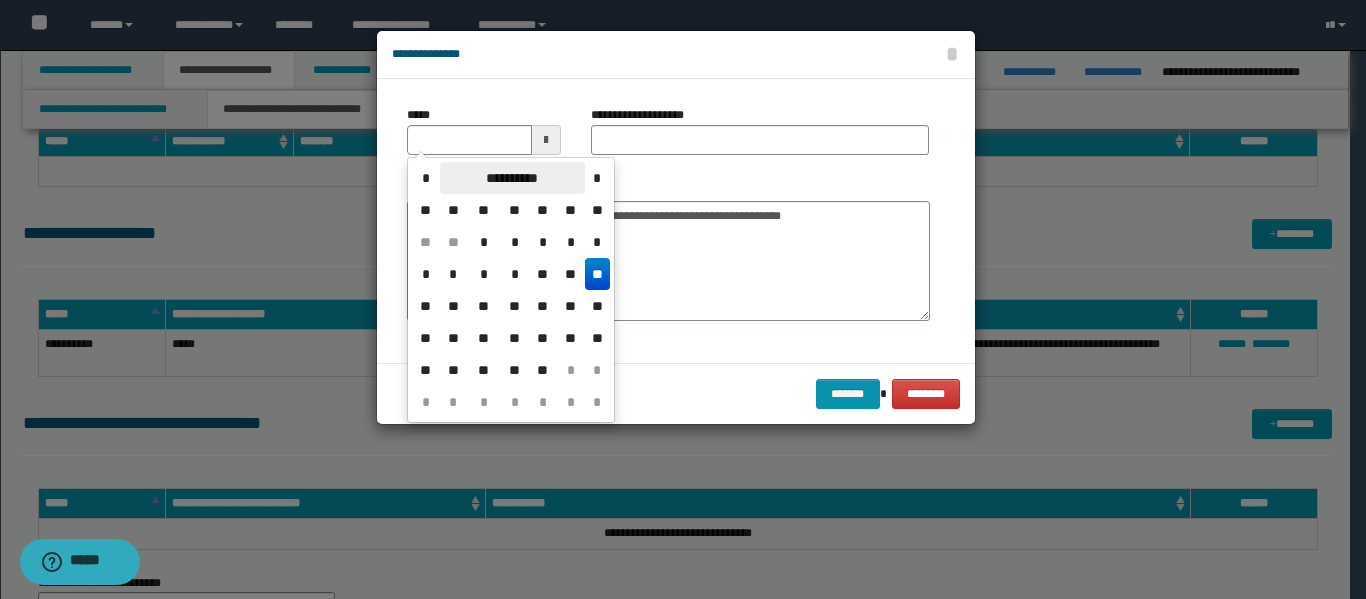 click on "**********" at bounding box center (512, 178) 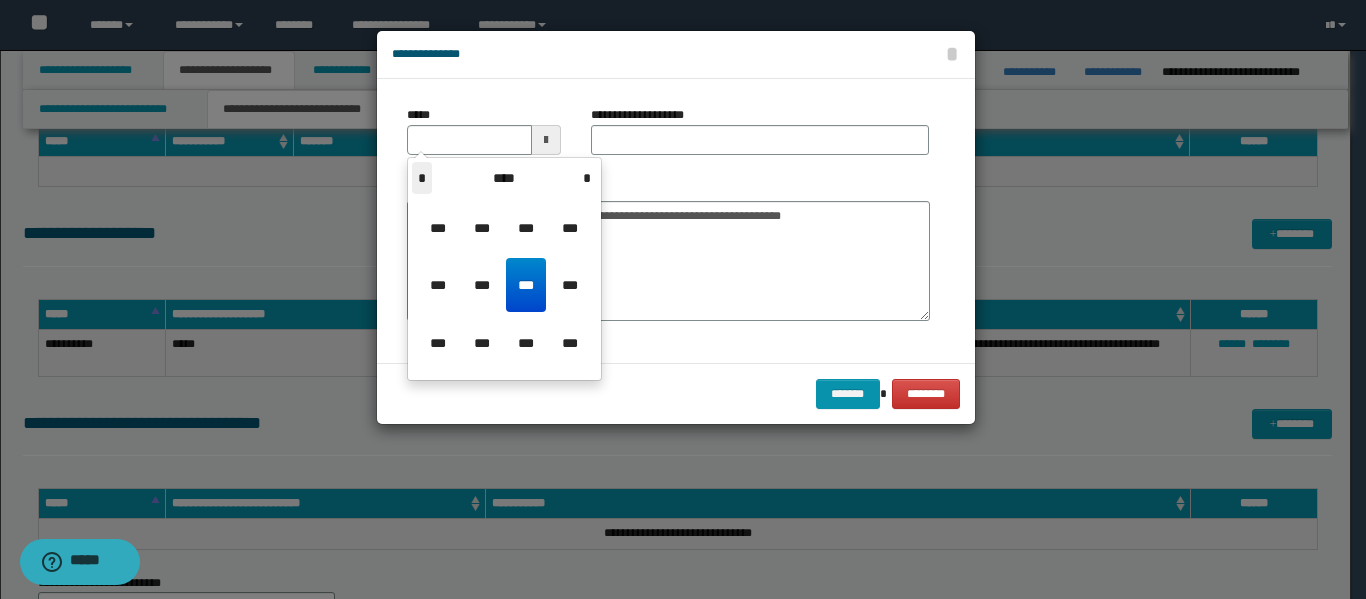 click on "*" at bounding box center [422, 178] 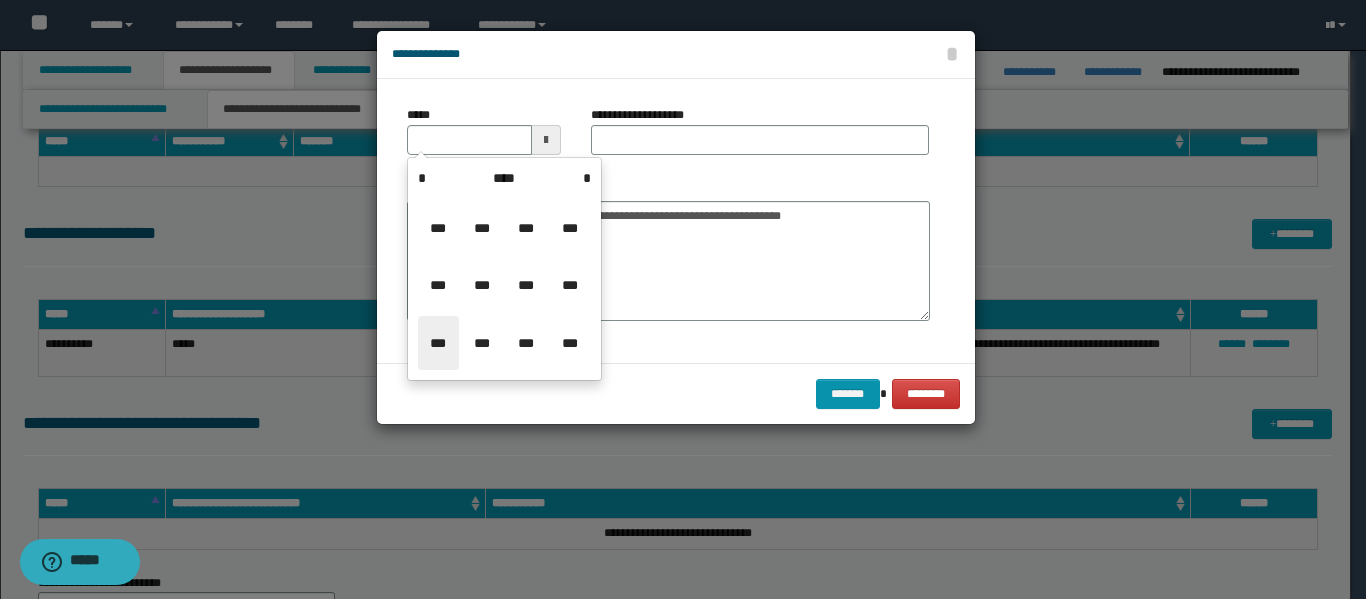 click on "***" at bounding box center [438, 343] 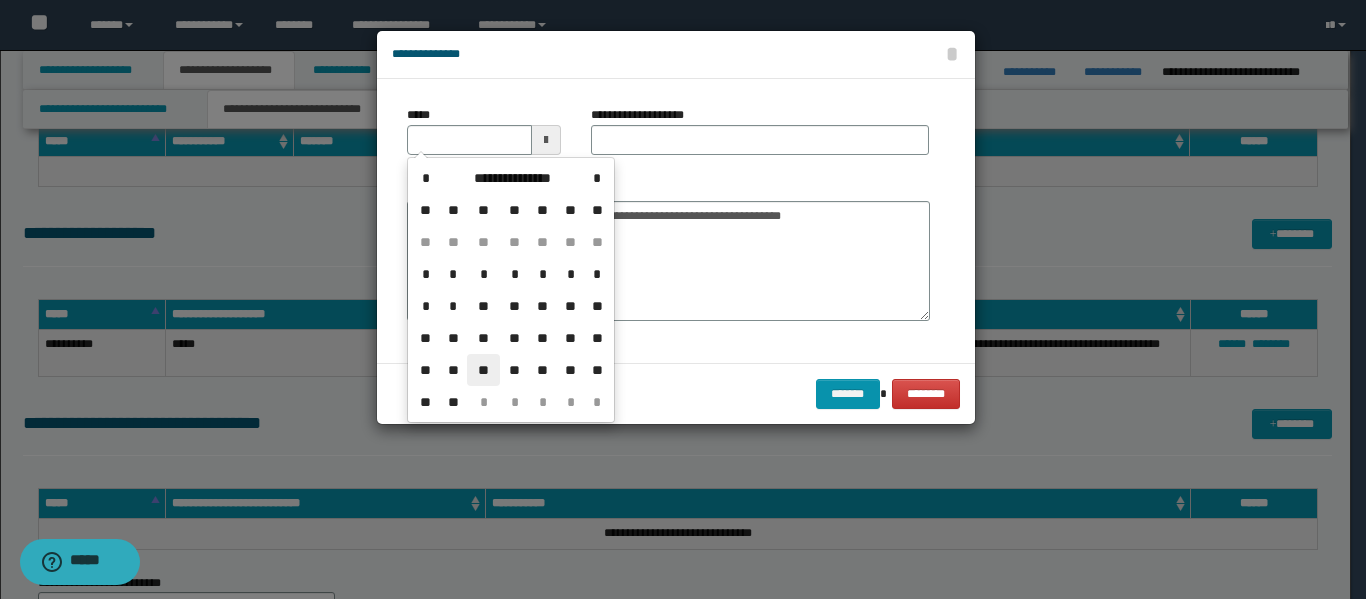click on "**" at bounding box center [483, 370] 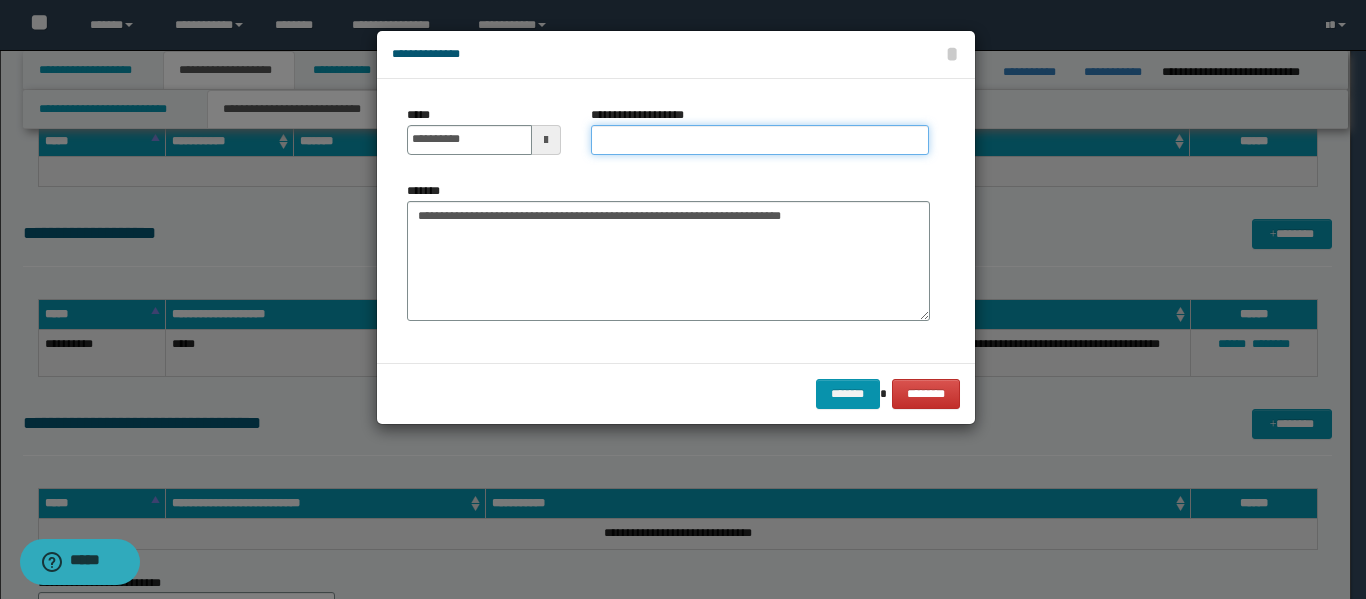 click on "**********" at bounding box center (760, 140) 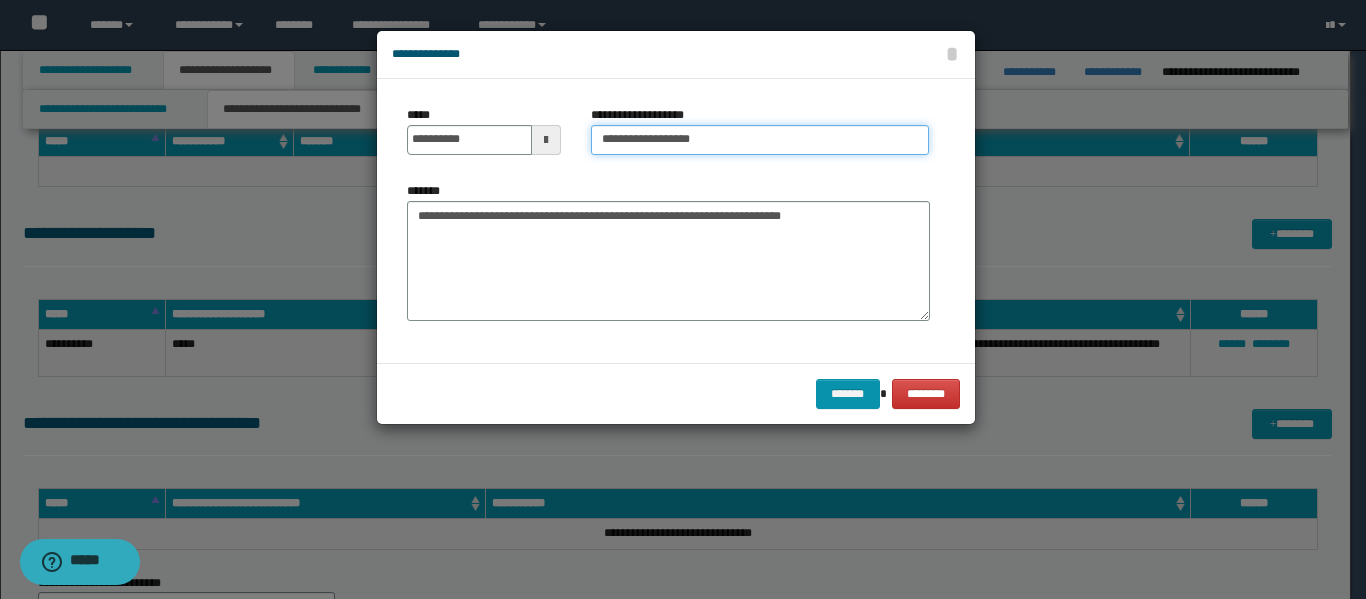 click on "**********" at bounding box center [760, 140] 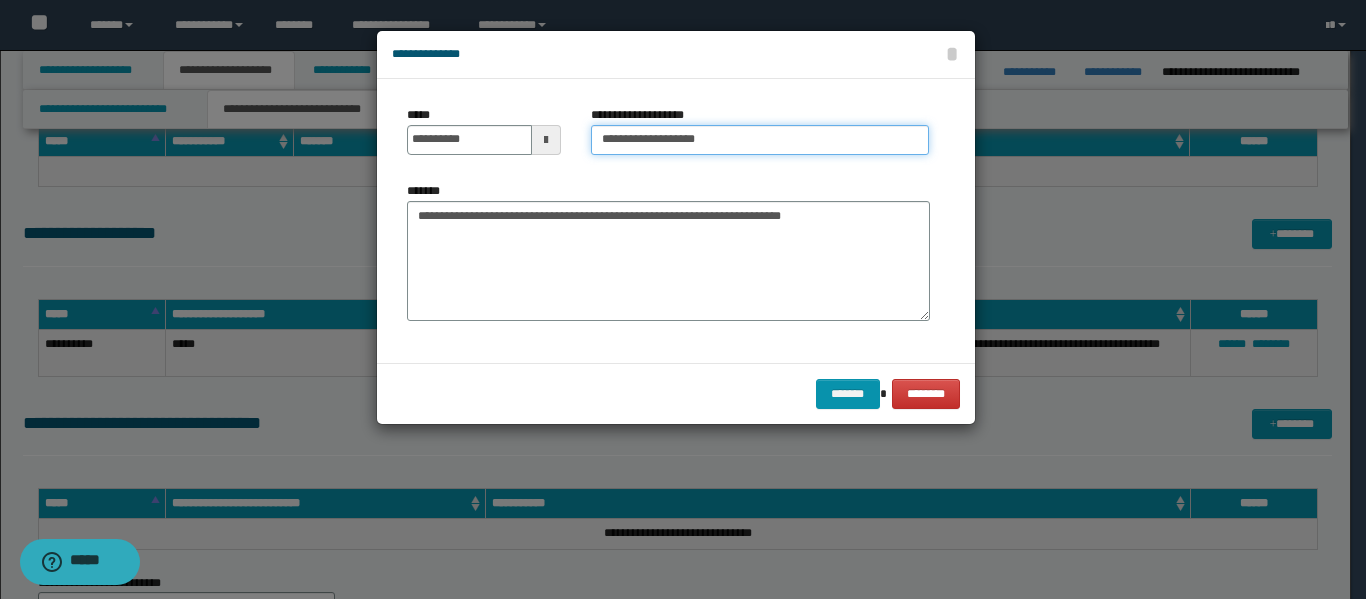 click on "**********" at bounding box center (760, 140) 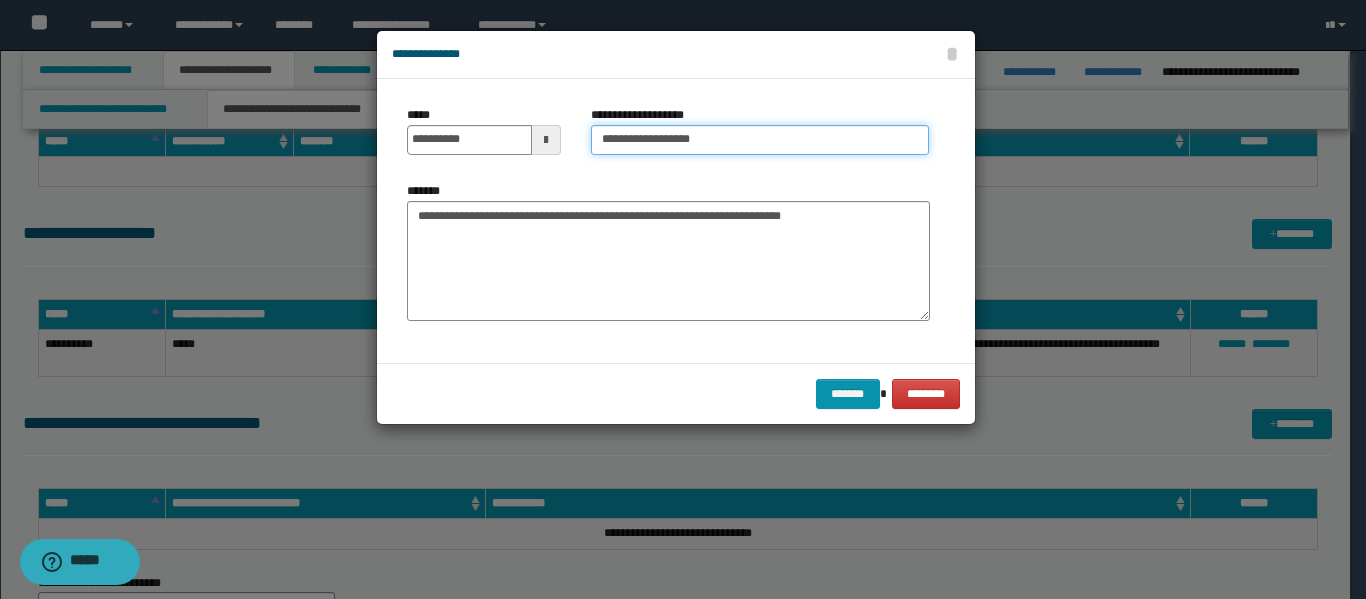 type on "**********" 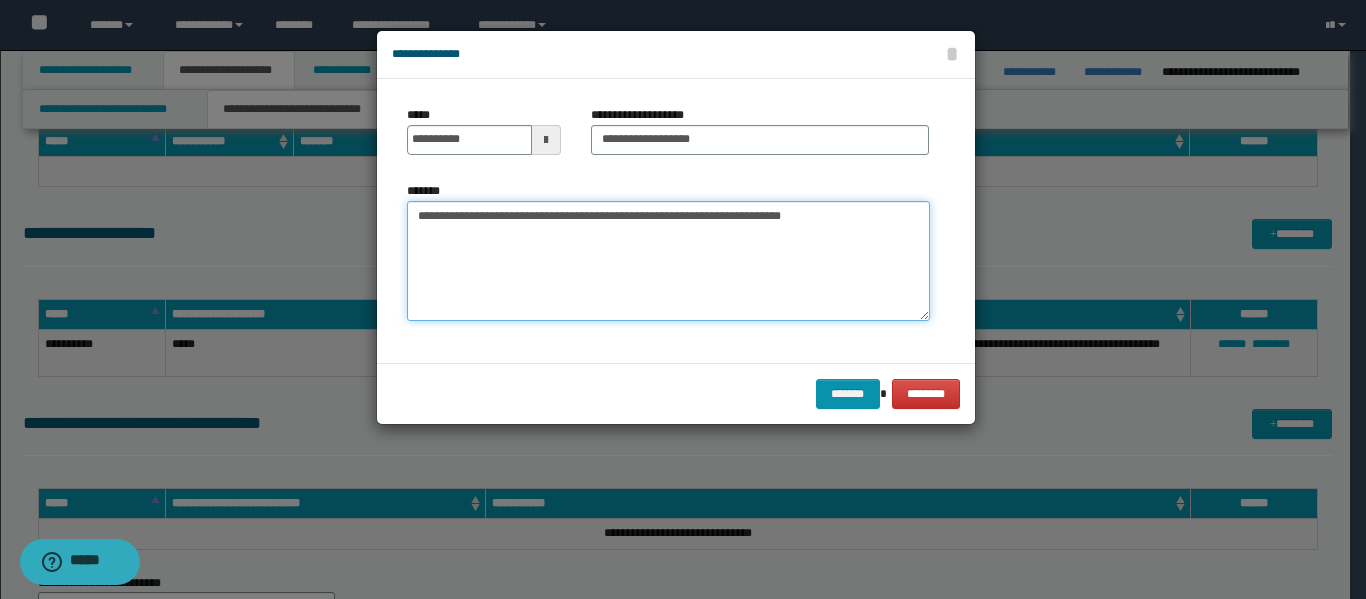 click on "**********" at bounding box center (668, 261) 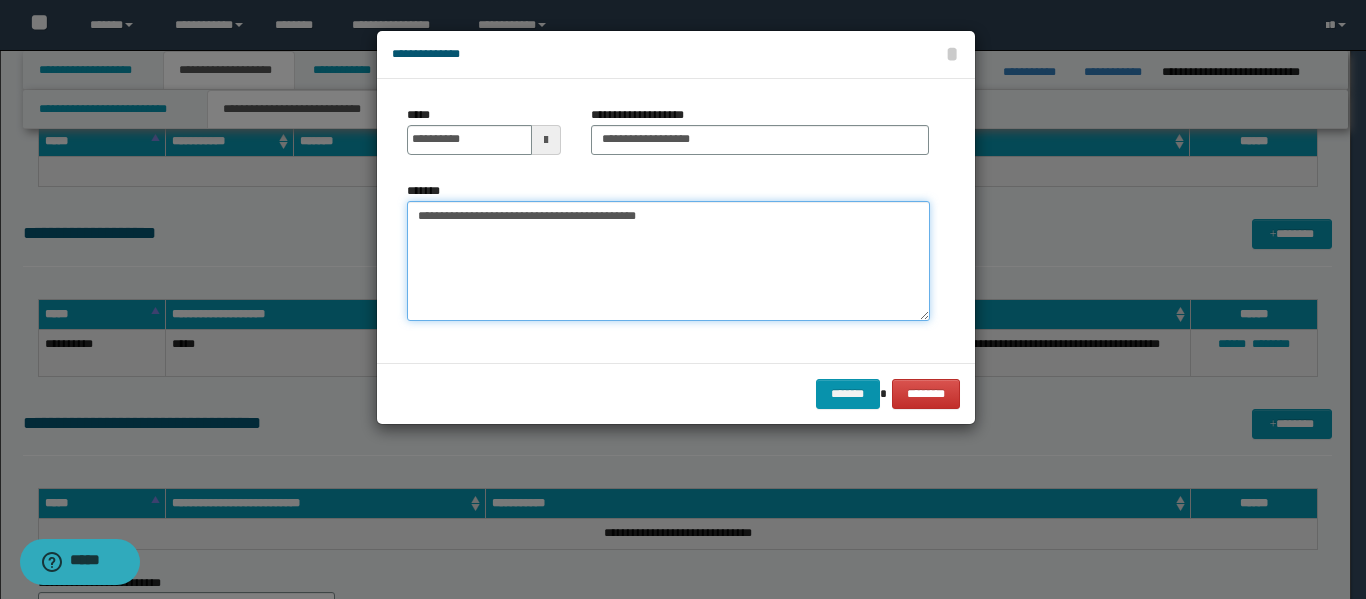 click on "**********" at bounding box center (668, 261) 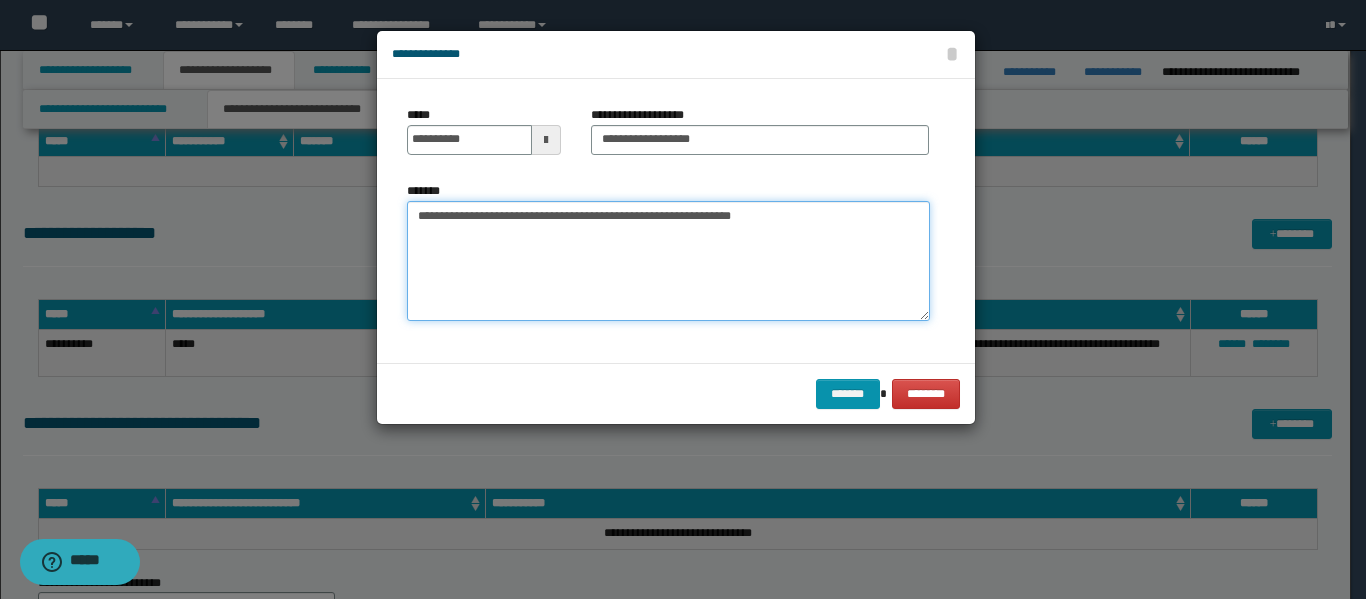 drag, startPoint x: 732, startPoint y: 226, endPoint x: 670, endPoint y: 270, distance: 76.02631 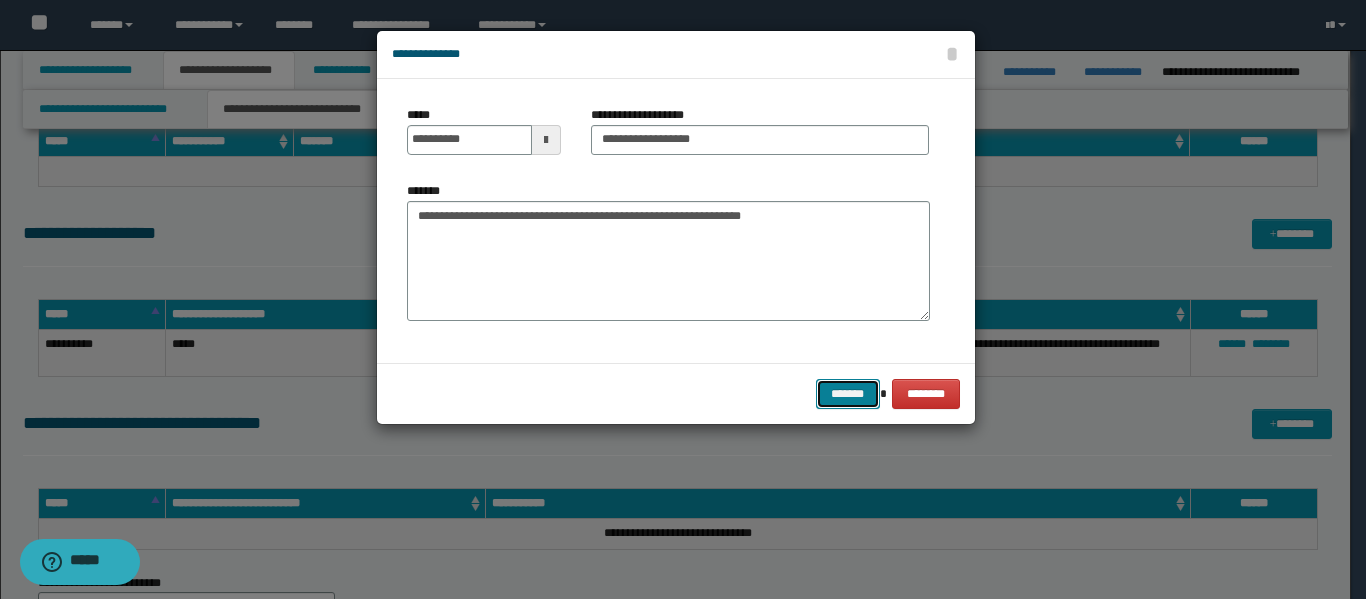click on "*******" at bounding box center (848, 394) 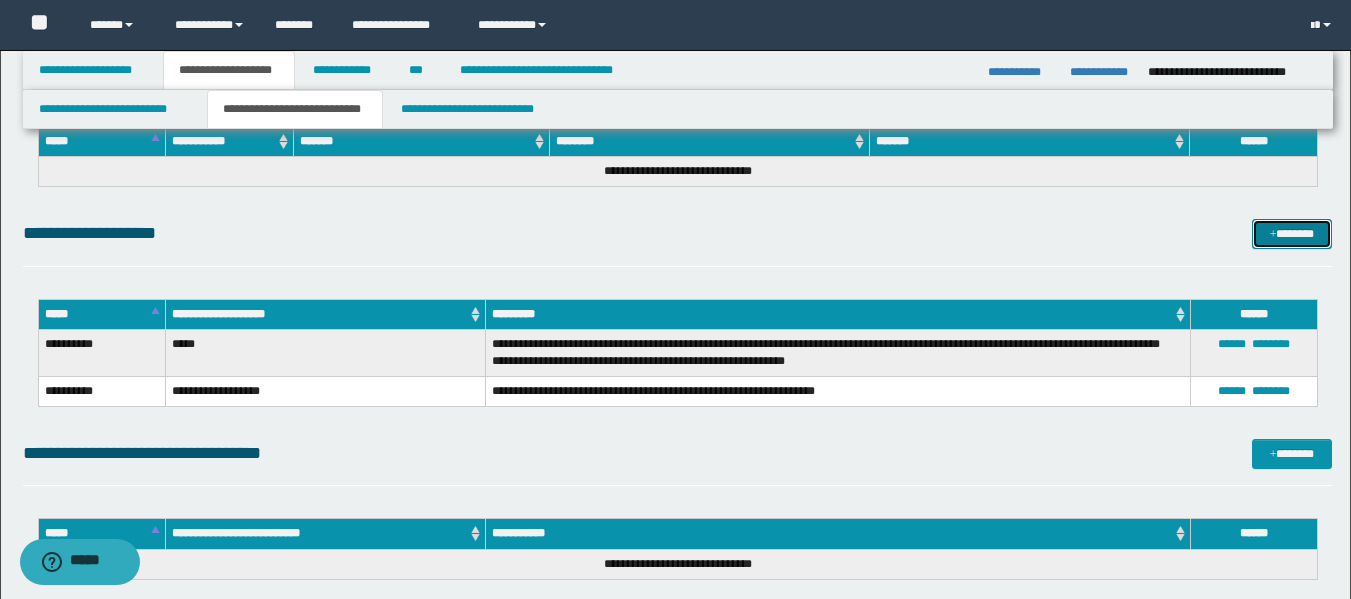 click on "*******" at bounding box center [1292, 234] 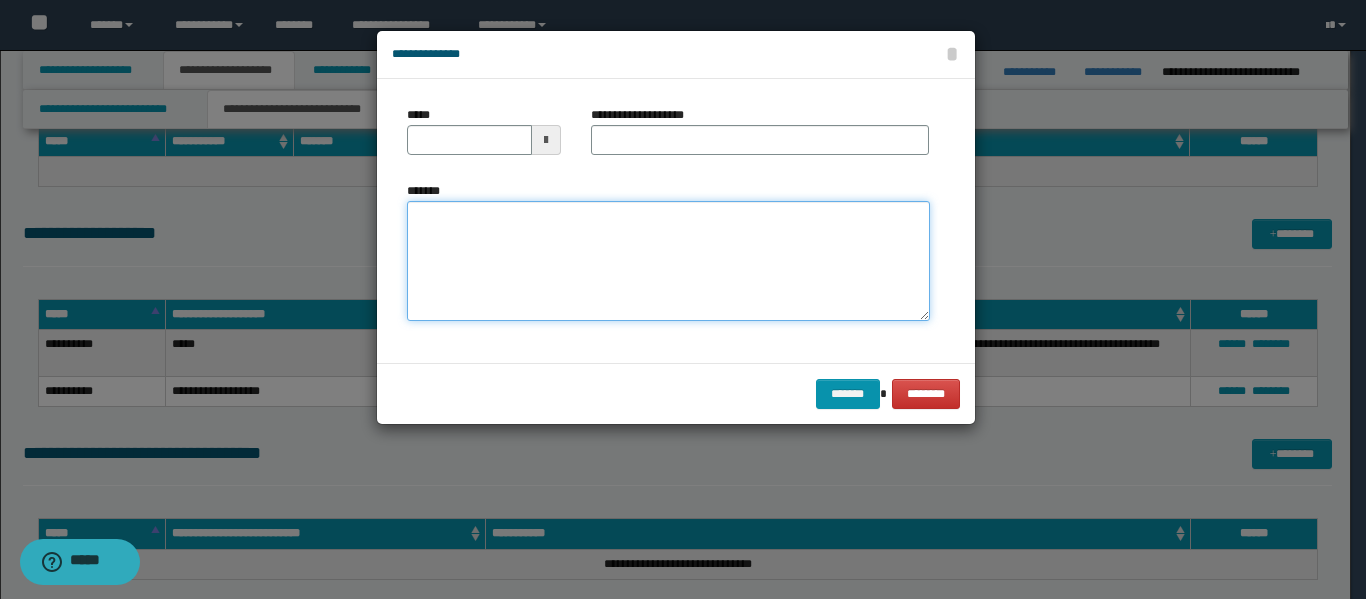click on "*******" at bounding box center (668, 261) 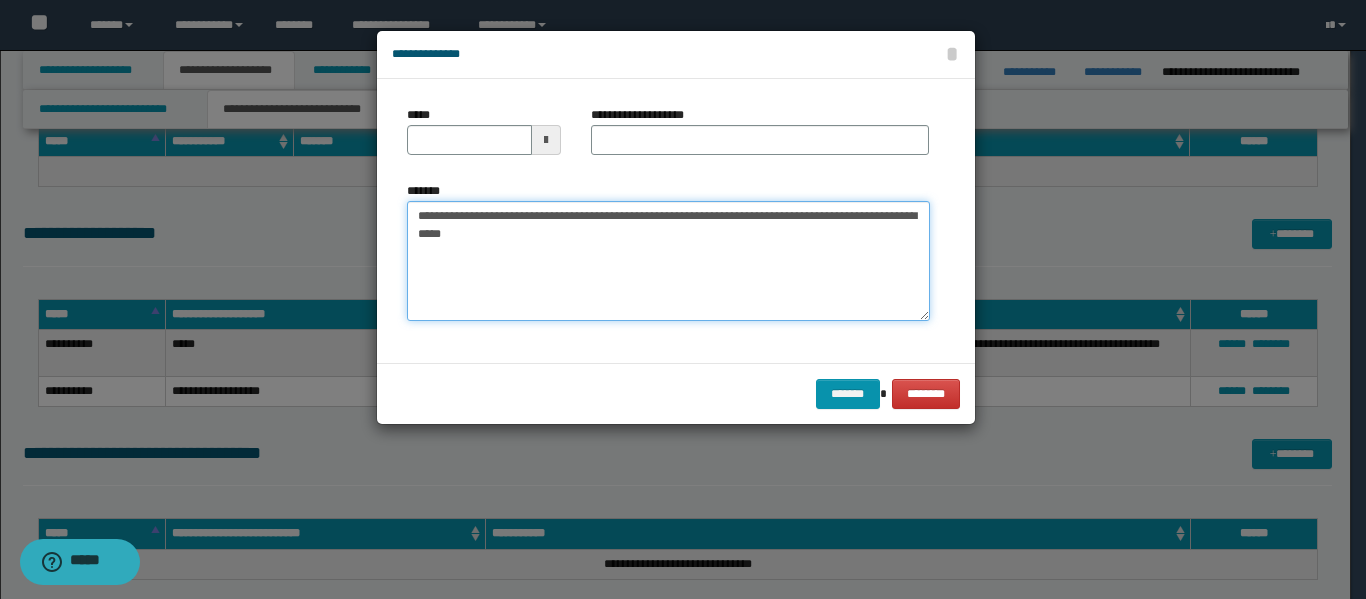drag, startPoint x: 417, startPoint y: 216, endPoint x: 602, endPoint y: 211, distance: 185.06755 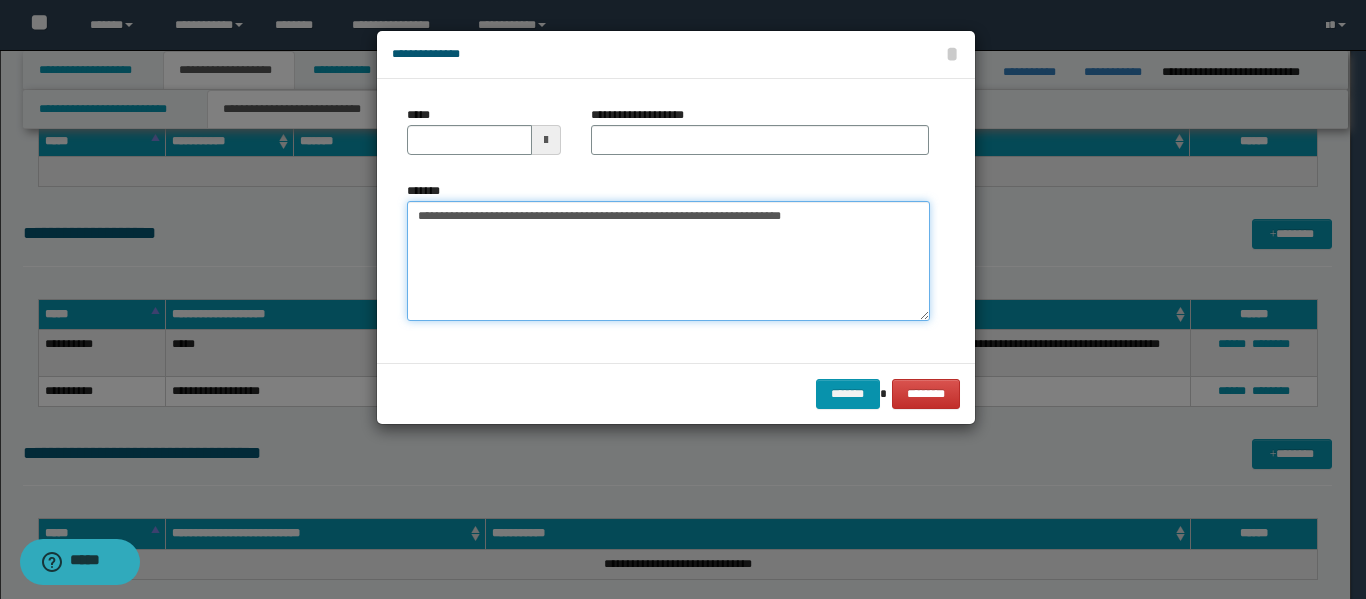 type on "**********" 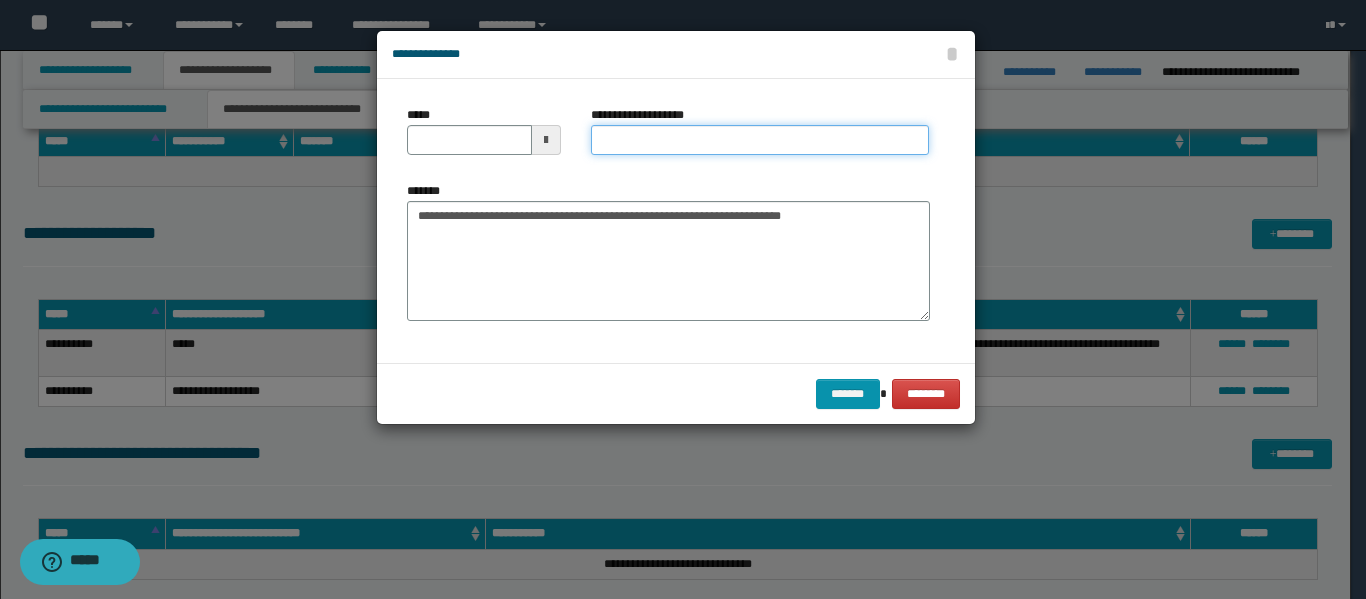 click on "**********" at bounding box center [760, 140] 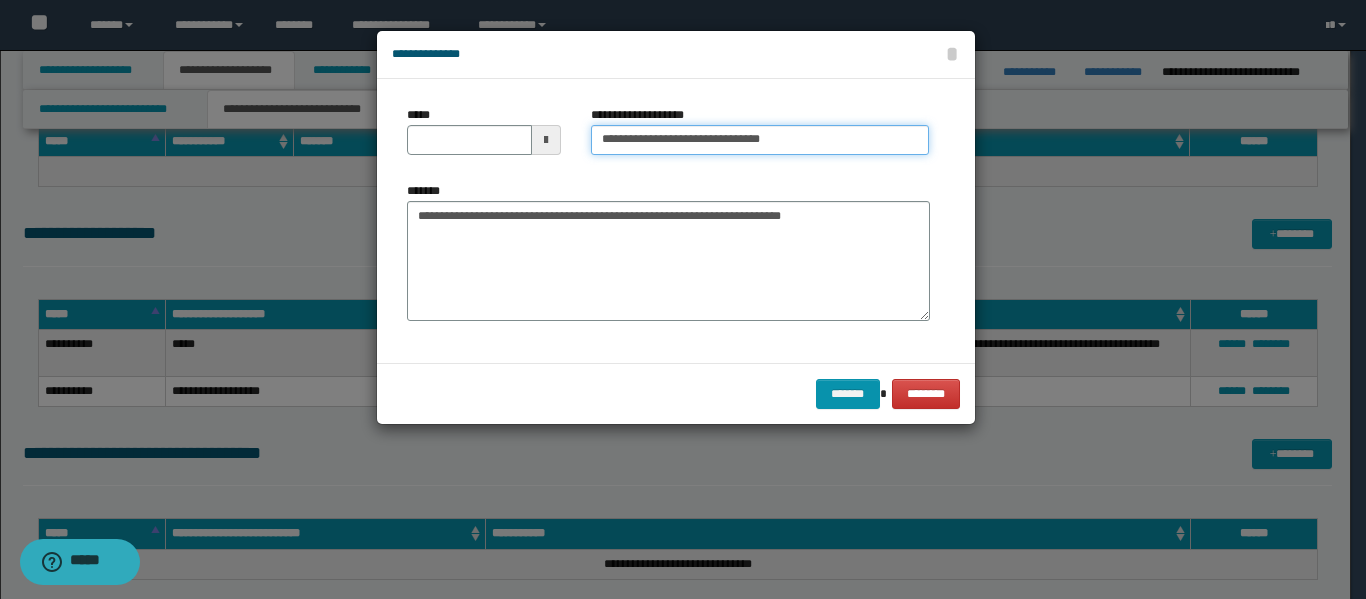 click on "**********" at bounding box center [760, 140] 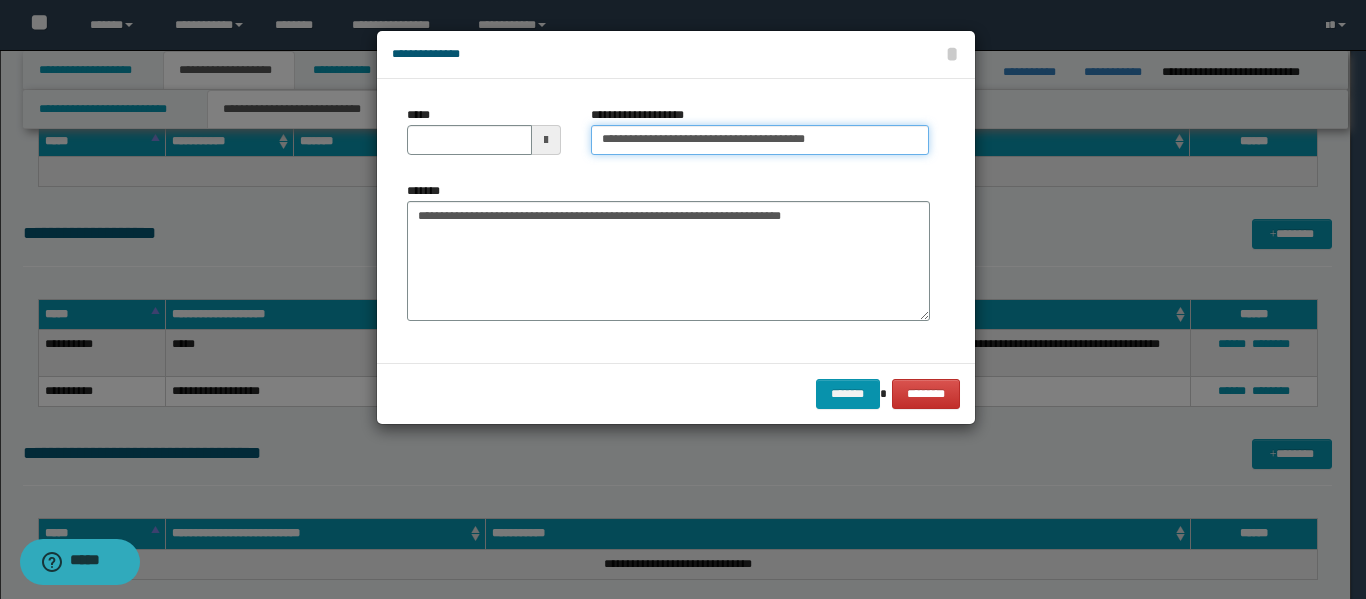 click on "**********" at bounding box center (760, 140) 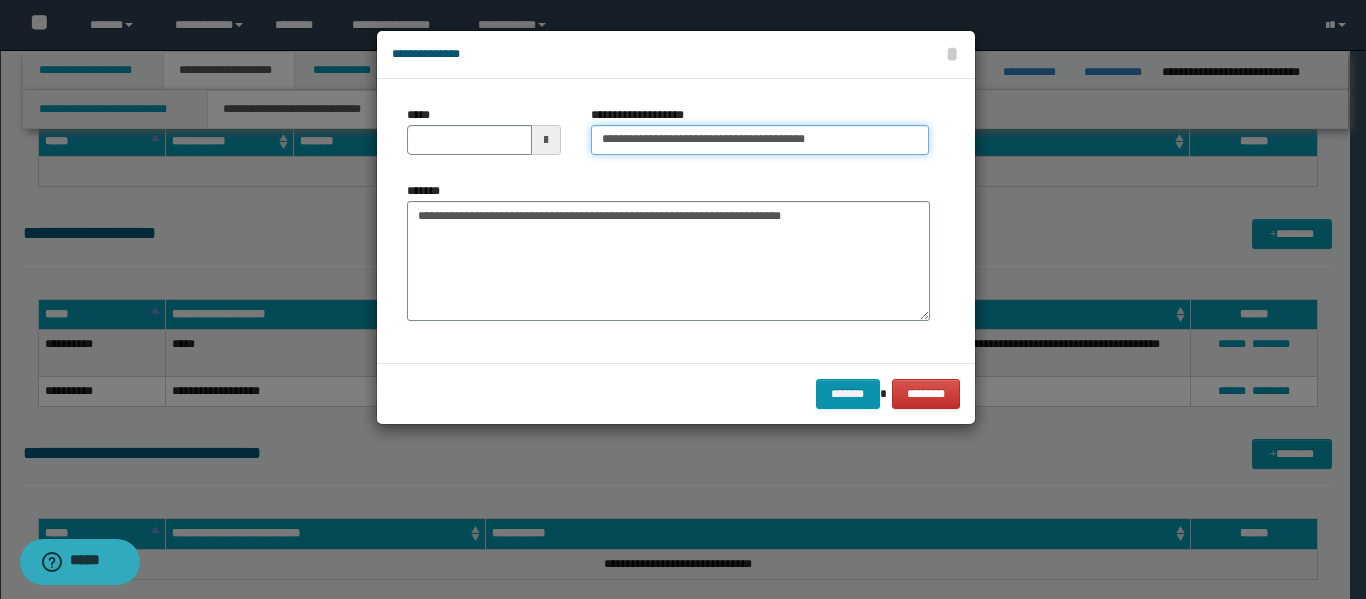 type on "**********" 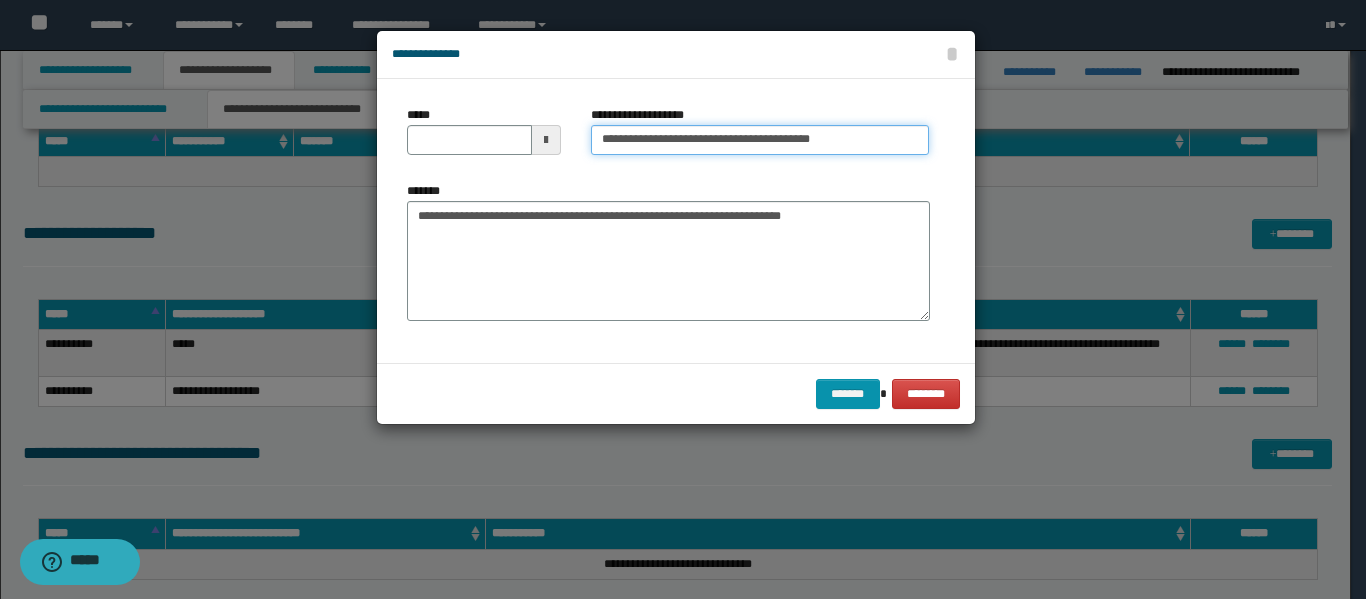 type 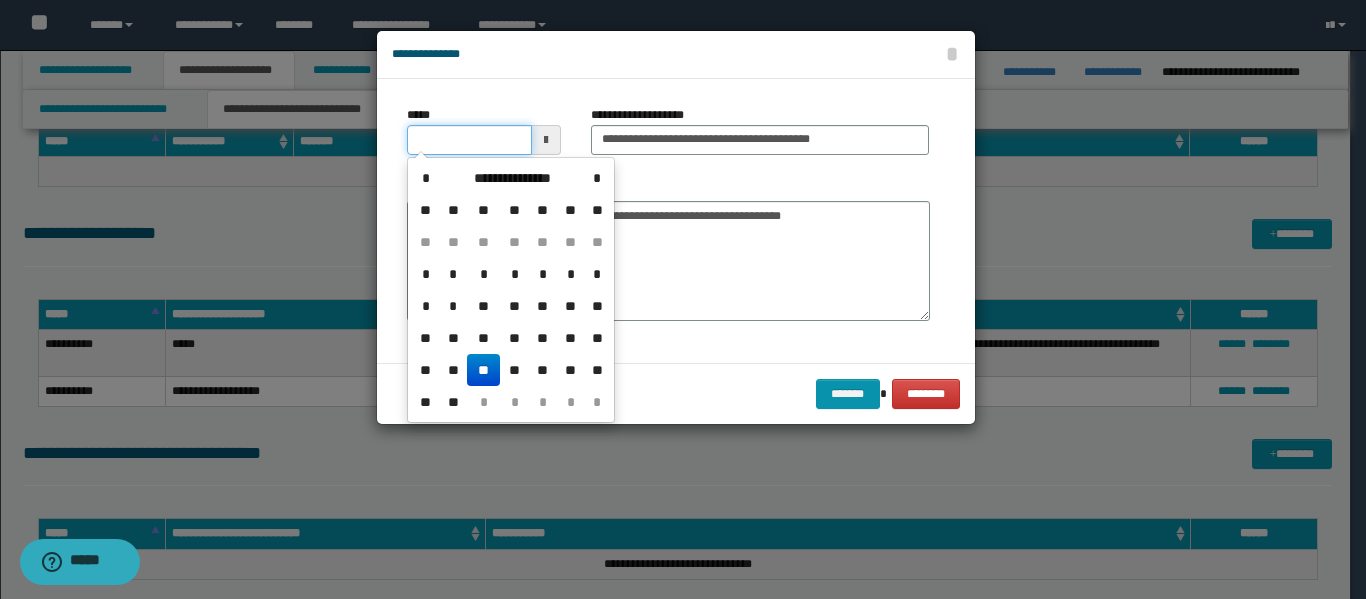 click on "*****" at bounding box center [469, 140] 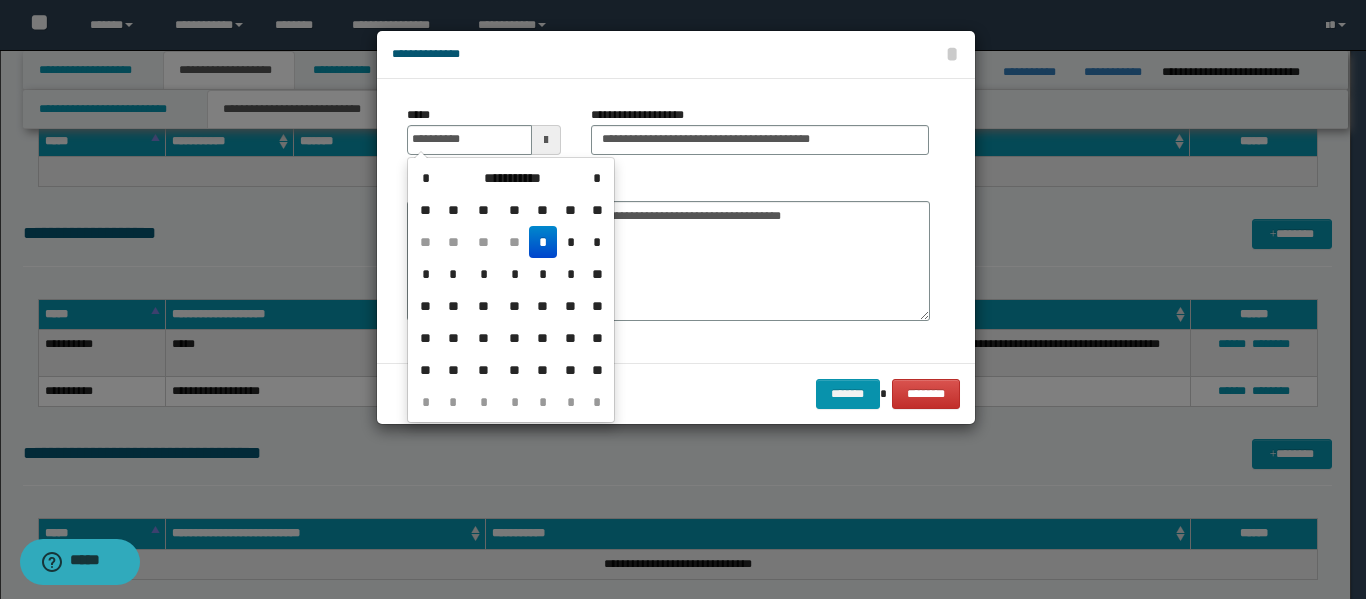 click on "*" at bounding box center (543, 242) 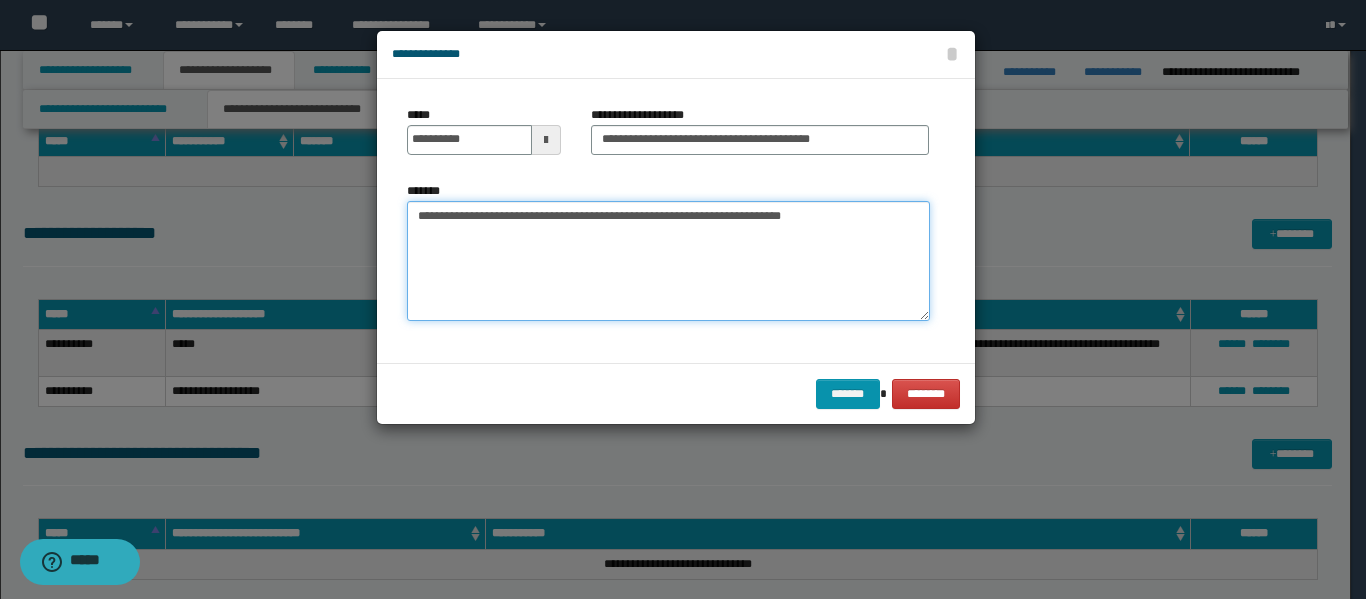 click on "**********" at bounding box center (668, 261) 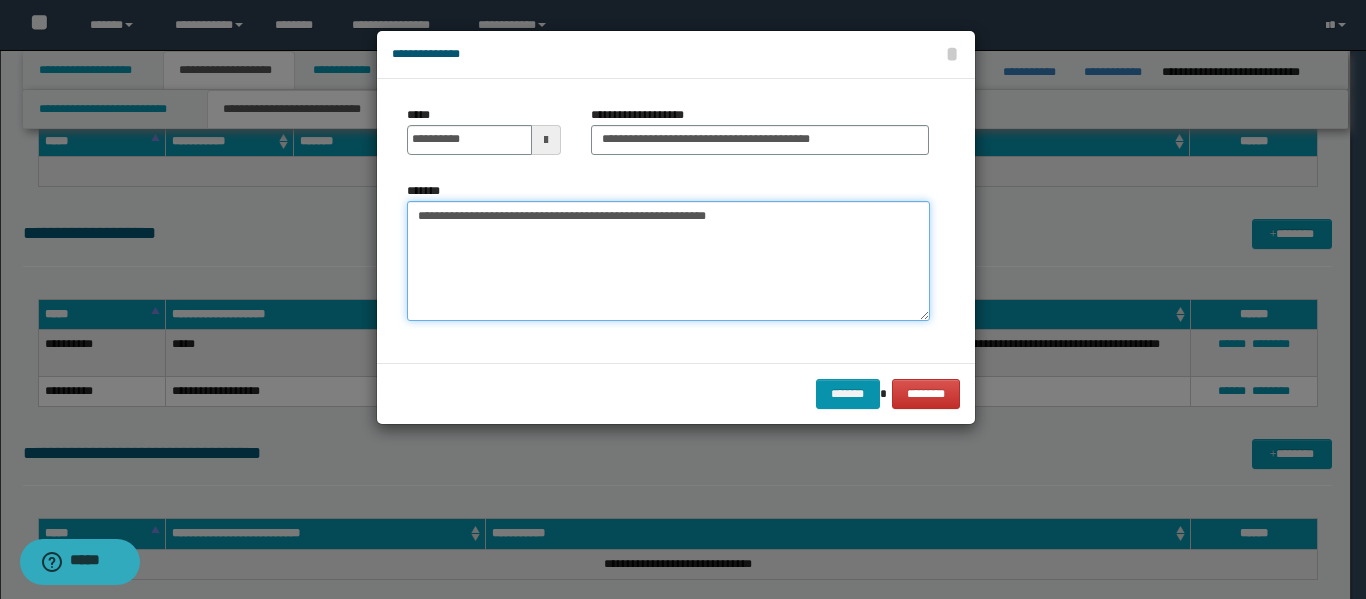 click on "**********" at bounding box center (668, 261) 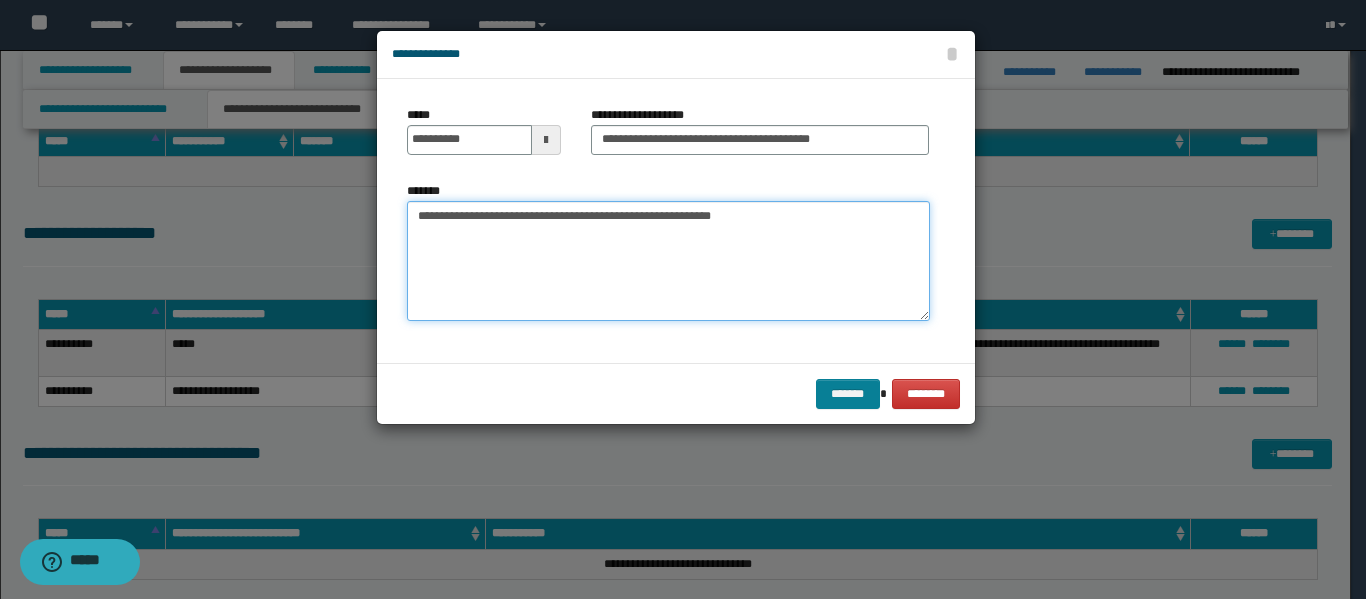 type on "**********" 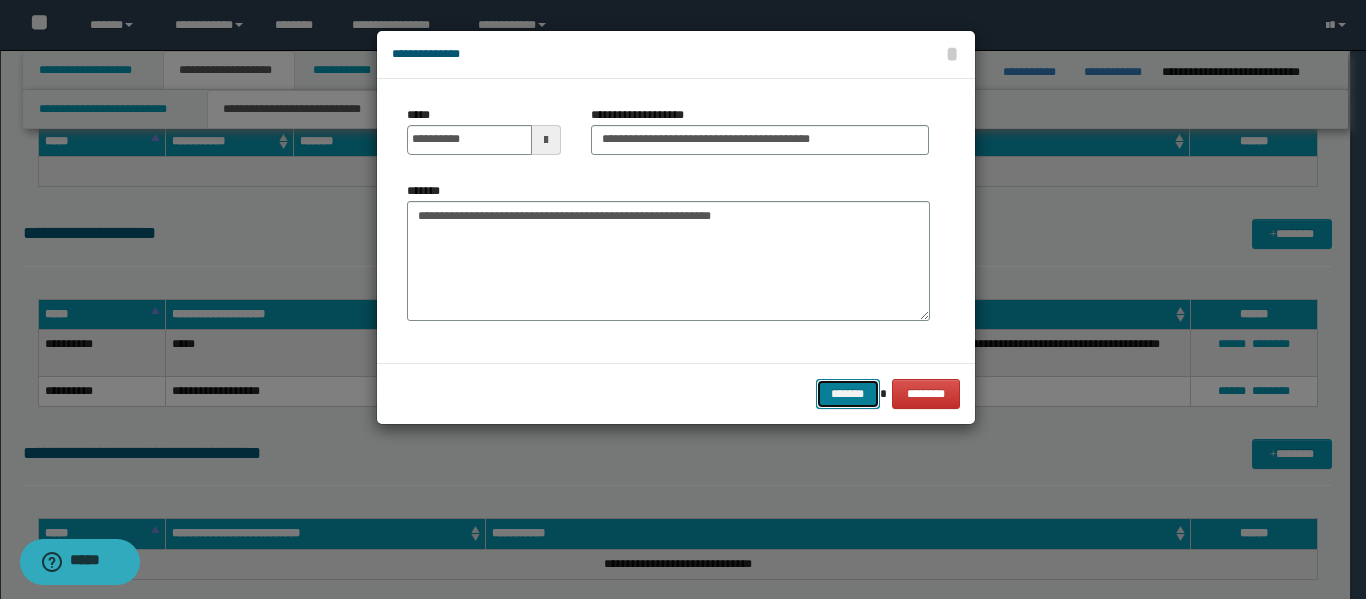 click on "*******" at bounding box center [848, 394] 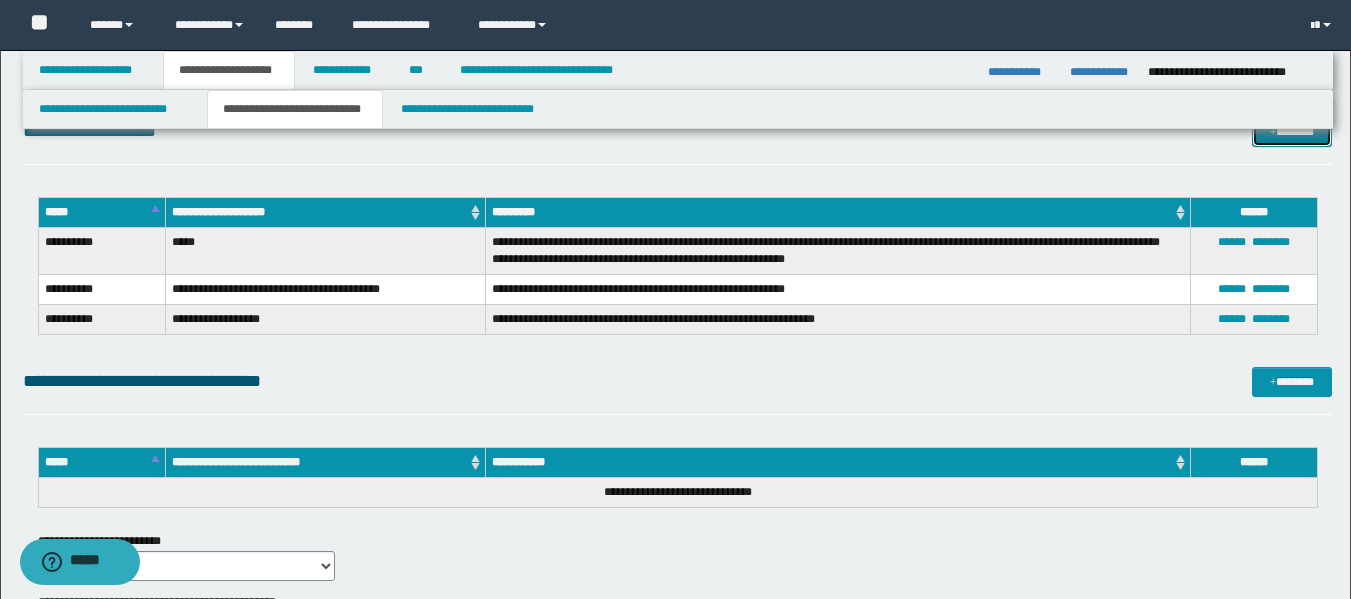 scroll, scrollTop: 800, scrollLeft: 0, axis: vertical 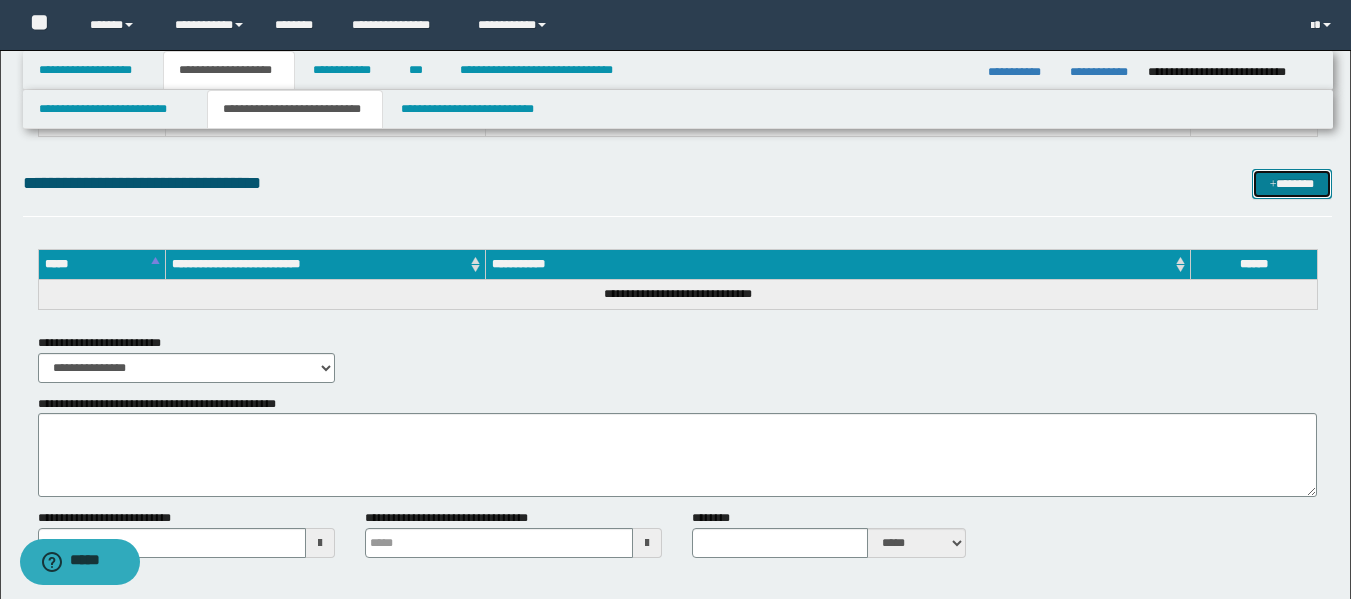 click at bounding box center (1273, 185) 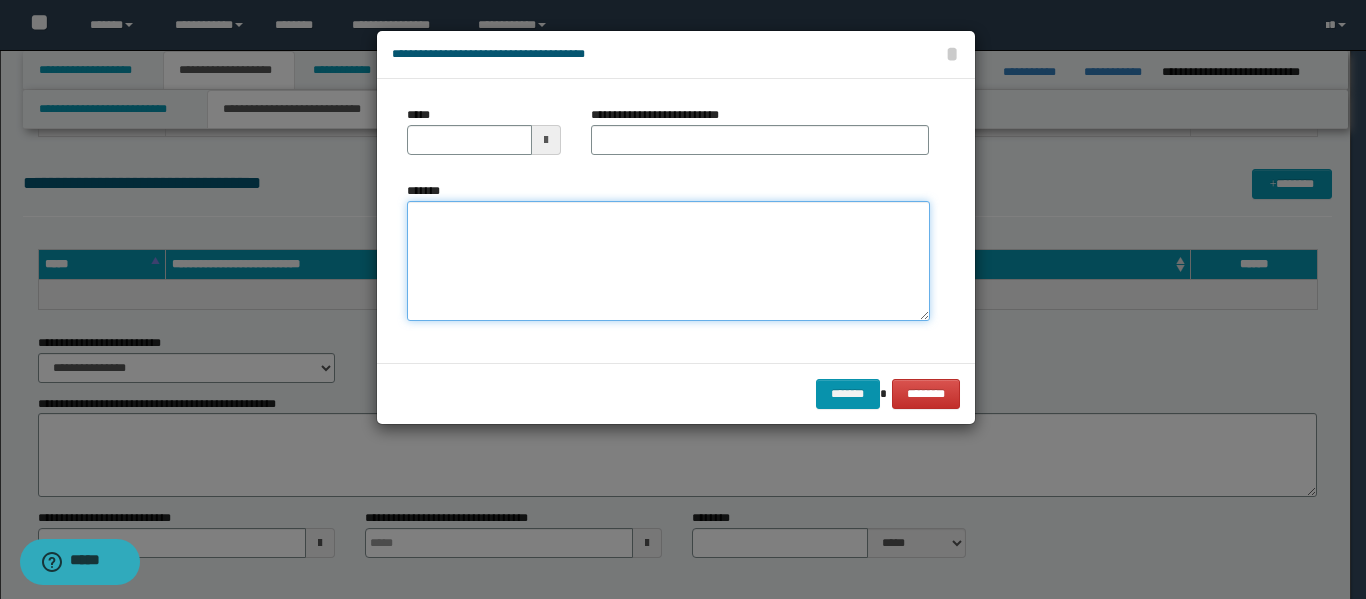 click on "*******" at bounding box center [668, 261] 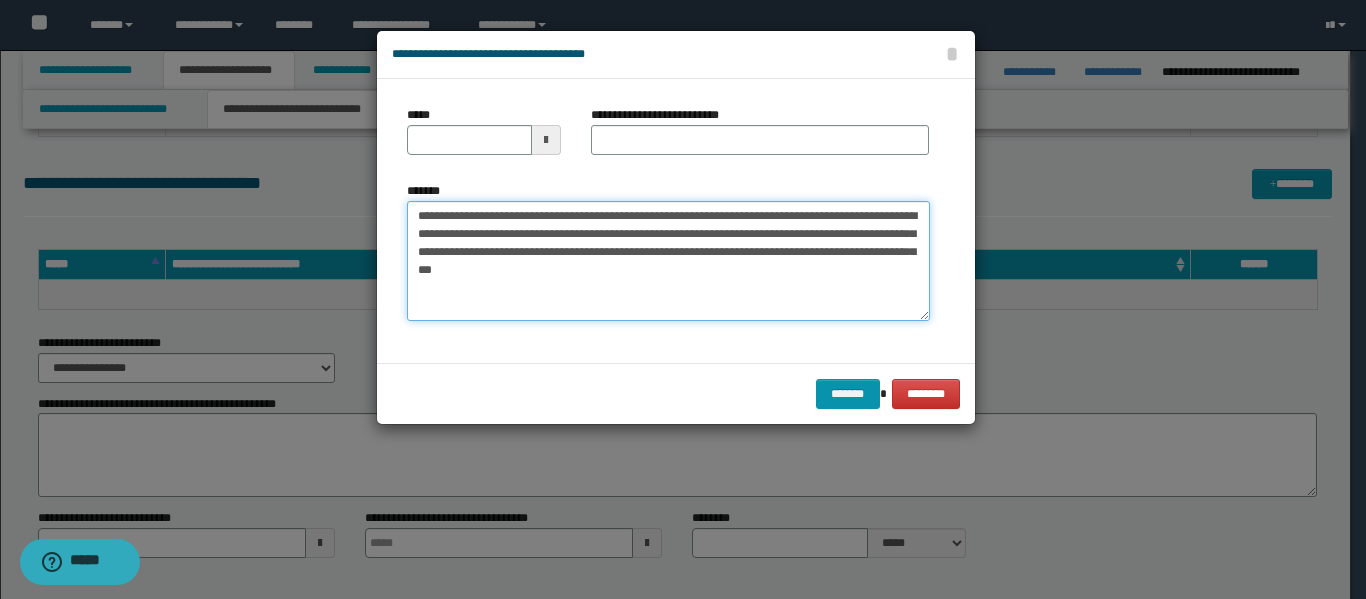 type on "**********" 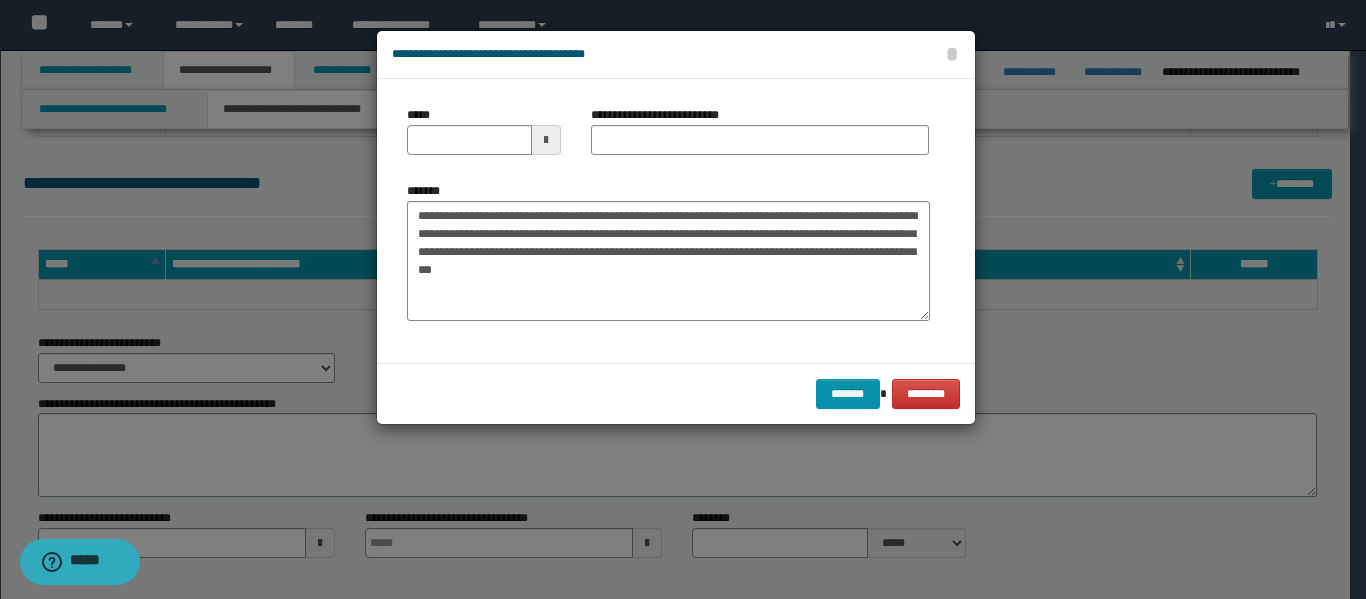 click on "*****" at bounding box center [484, 138] 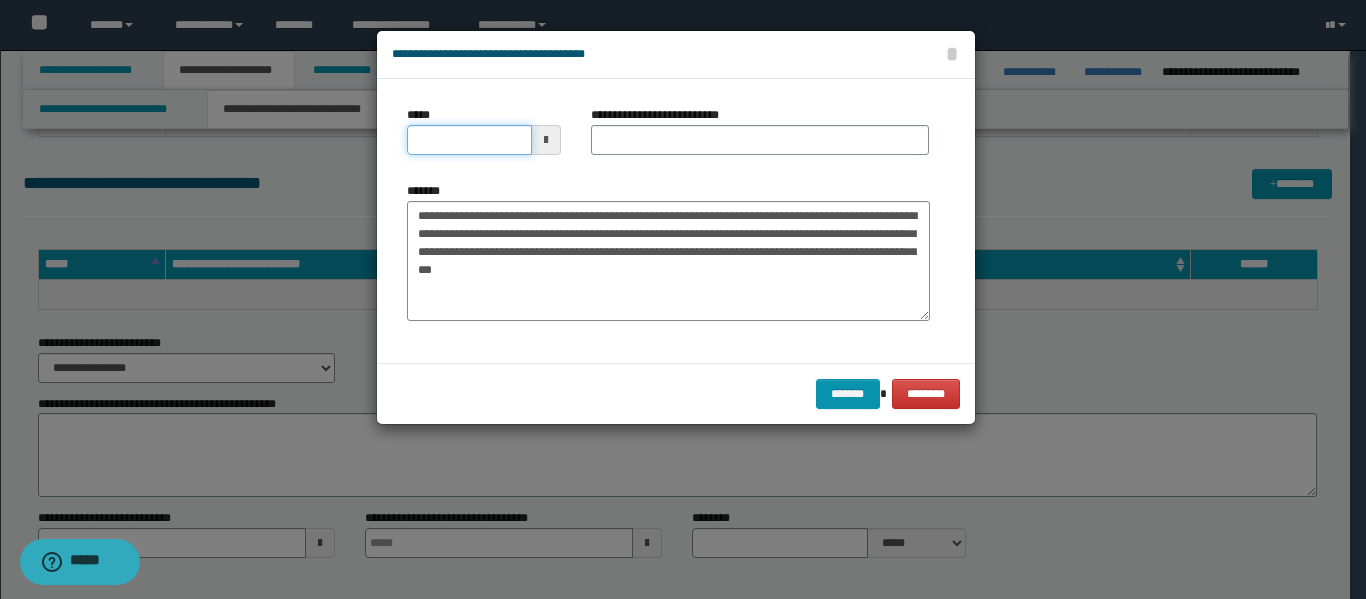 click on "*****" at bounding box center [469, 140] 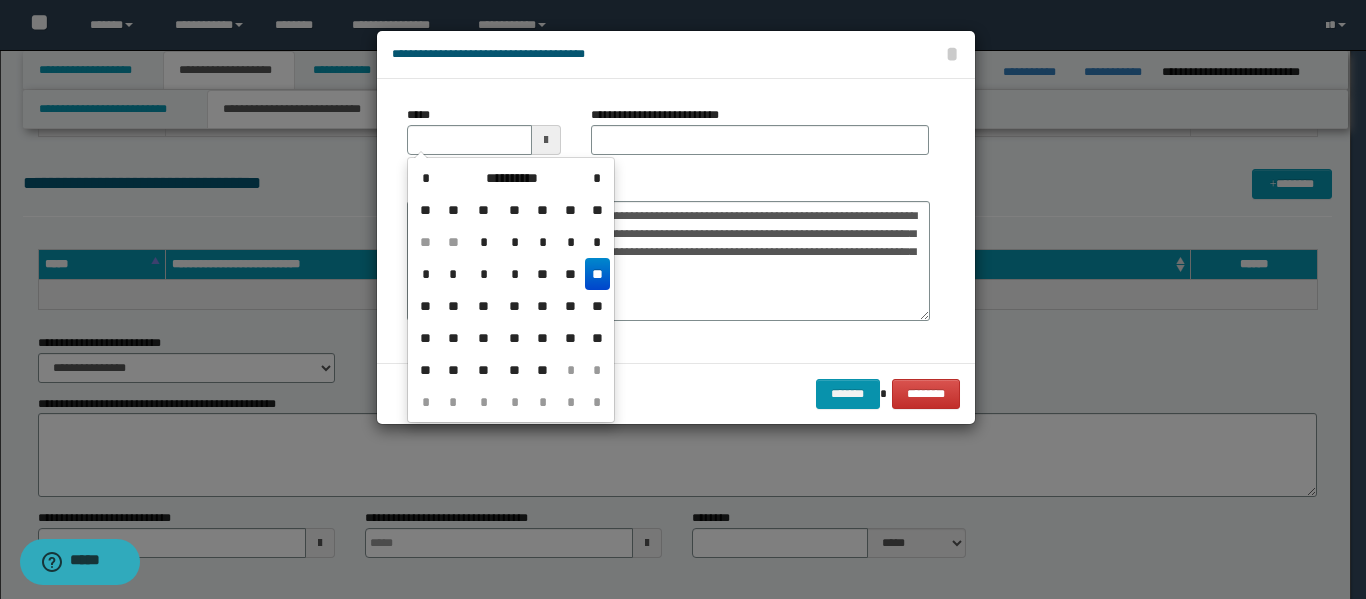 click on "**********" at bounding box center (511, 290) 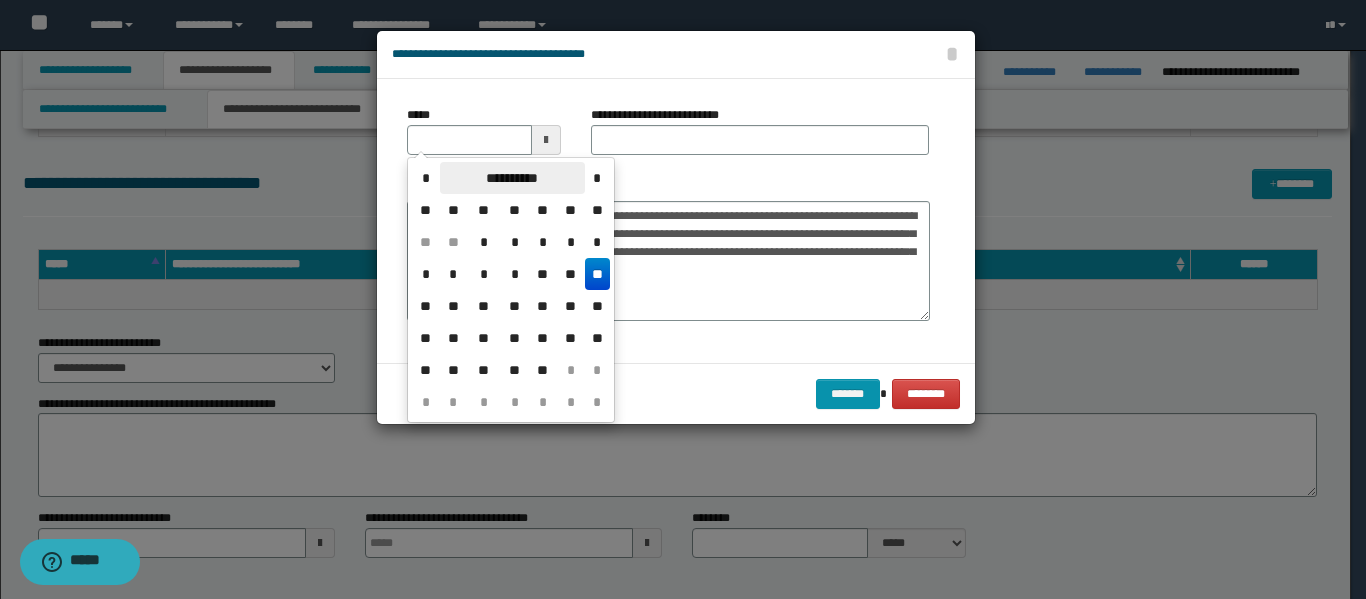 click on "**********" at bounding box center [512, 178] 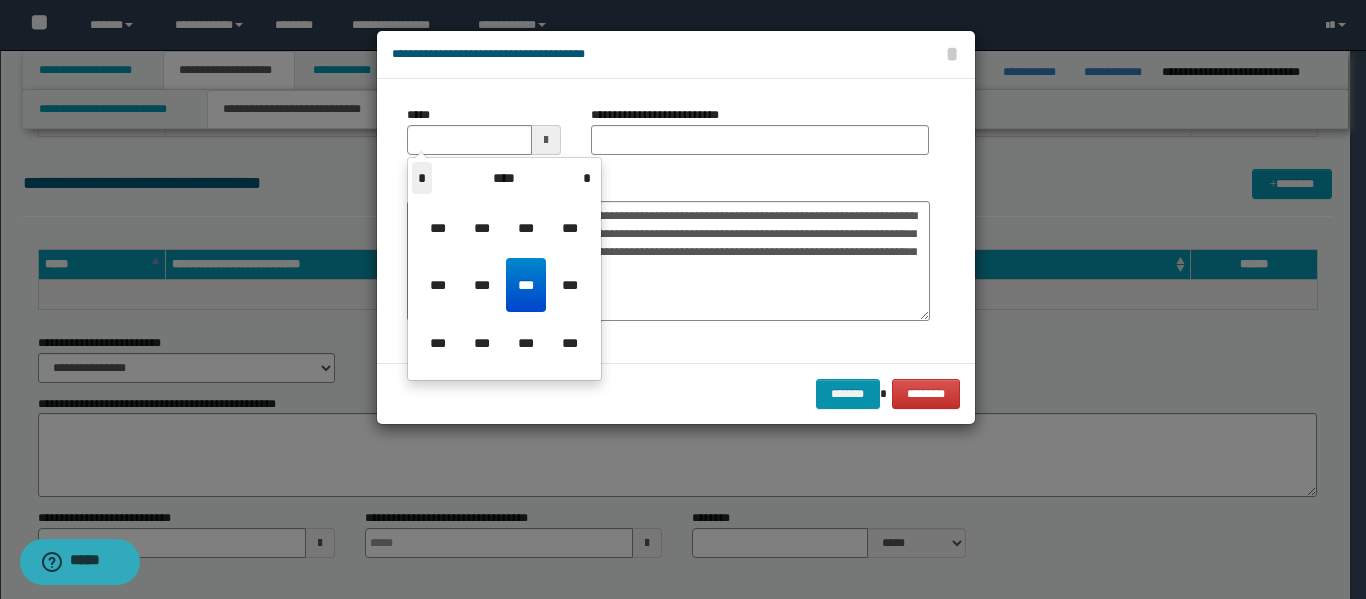 click on "*" at bounding box center [422, 178] 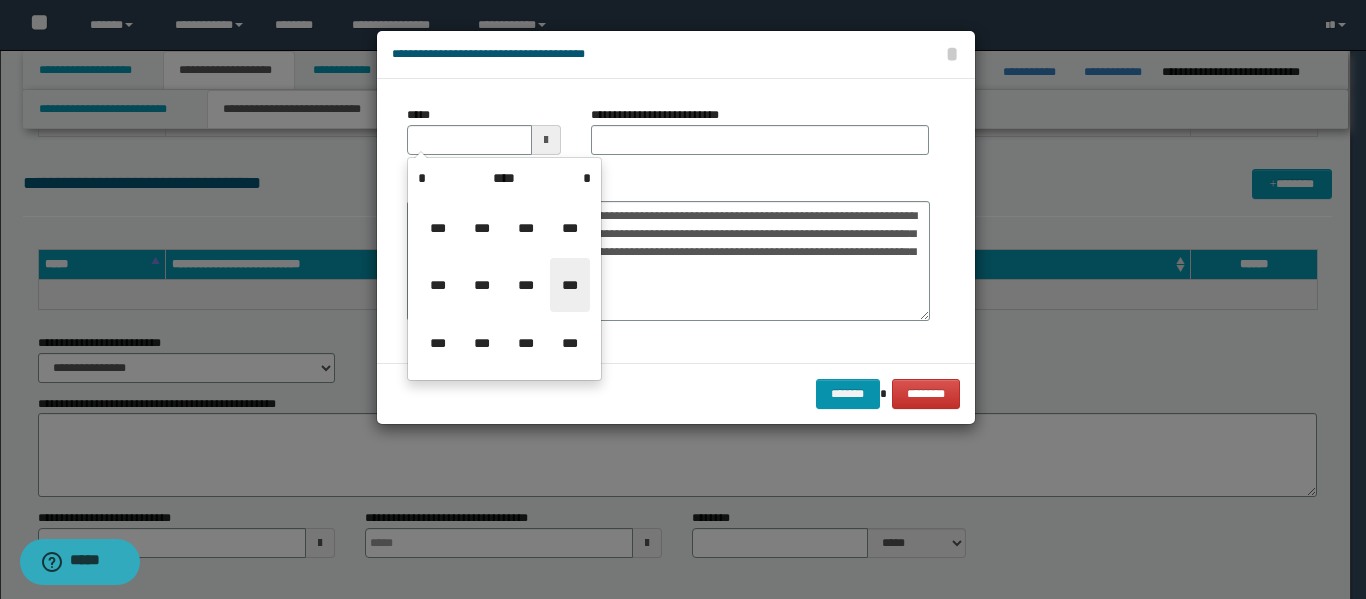 click on "***" at bounding box center [570, 285] 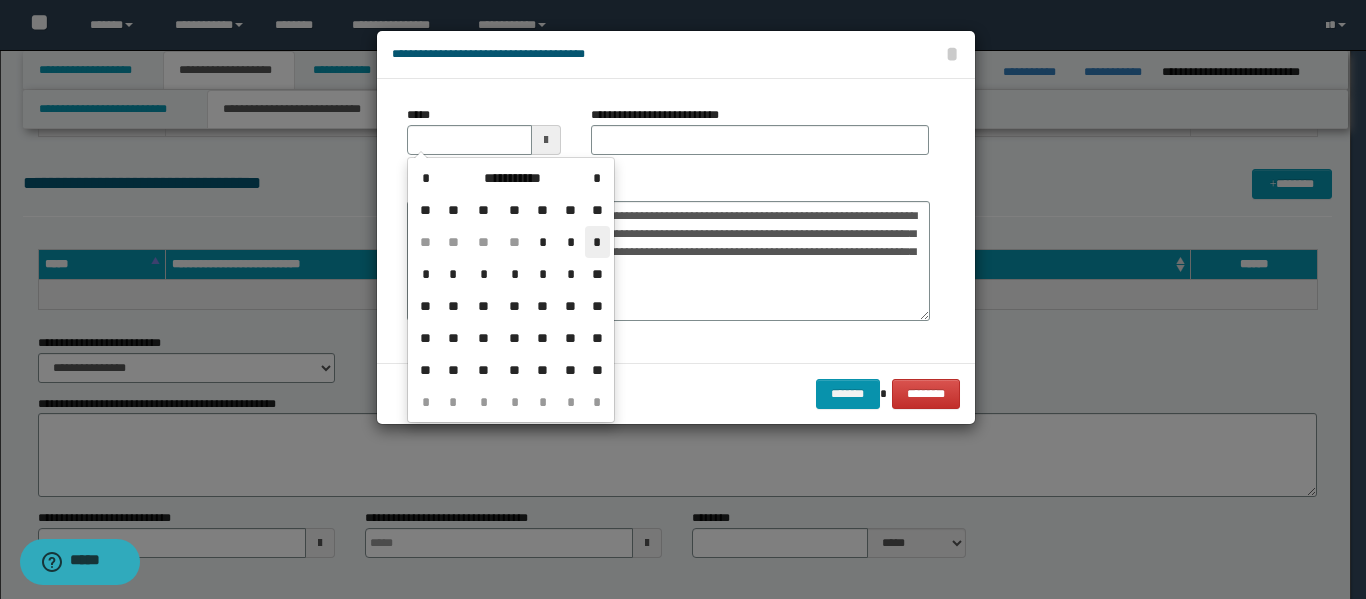 click on "*" at bounding box center [597, 242] 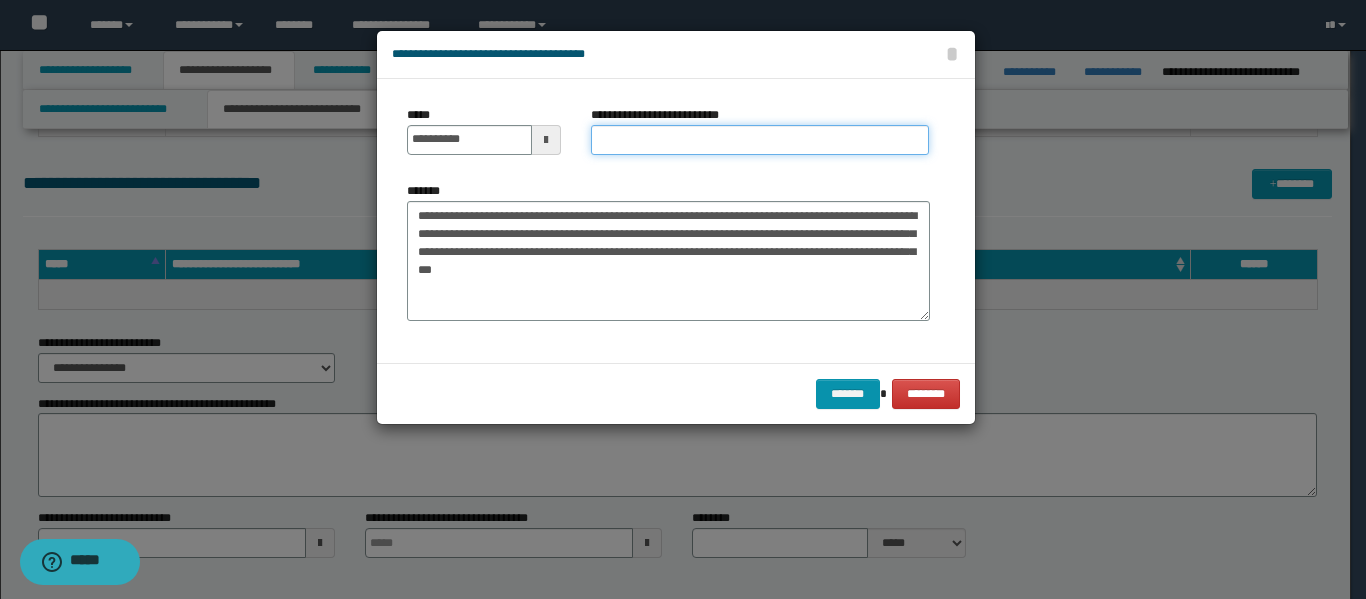 click on "**********" at bounding box center [760, 140] 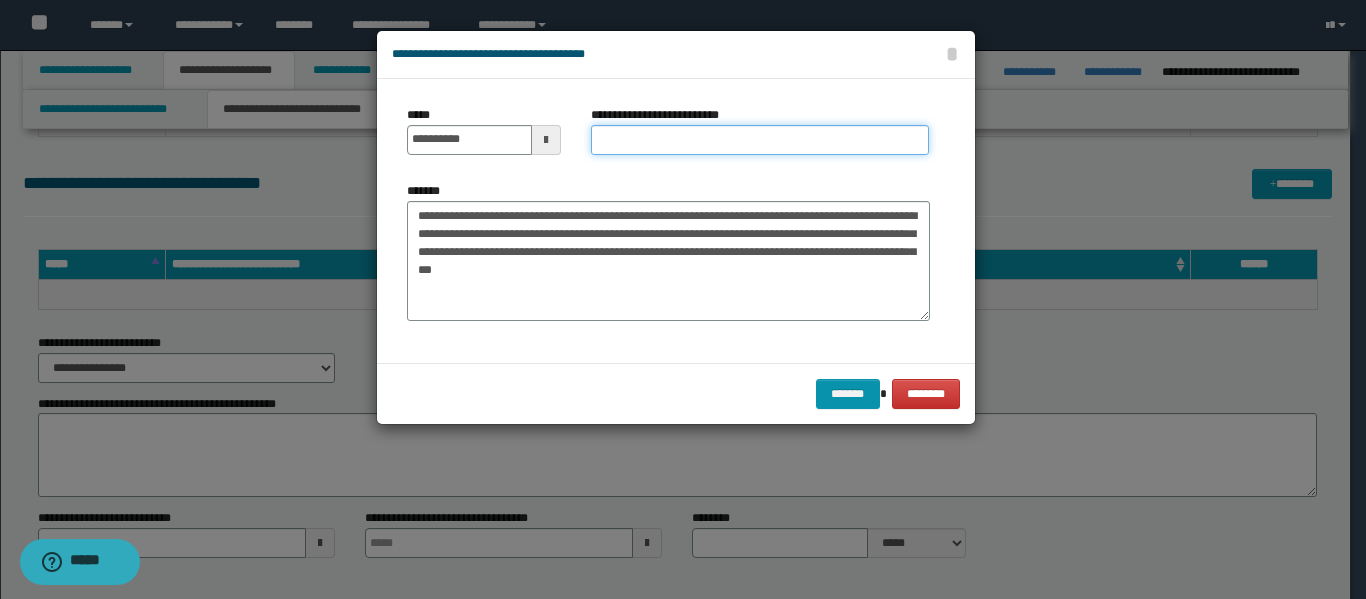 type on "**********" 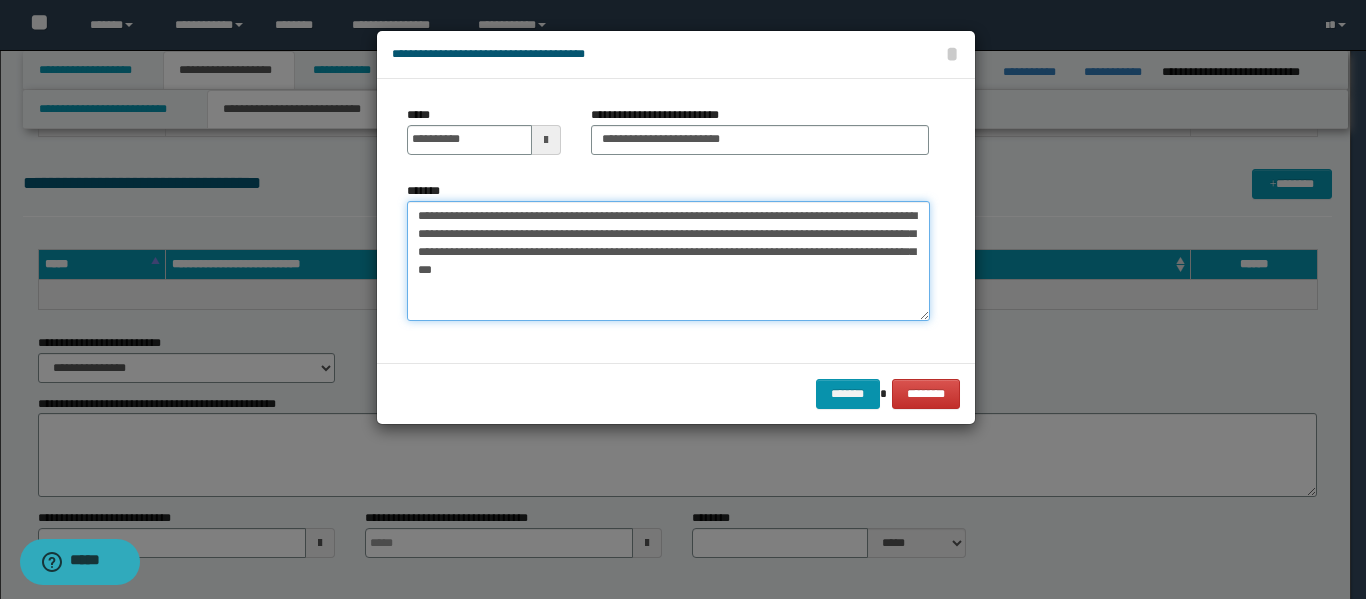 drag, startPoint x: 635, startPoint y: 221, endPoint x: 359, endPoint y: 220, distance: 276.0018 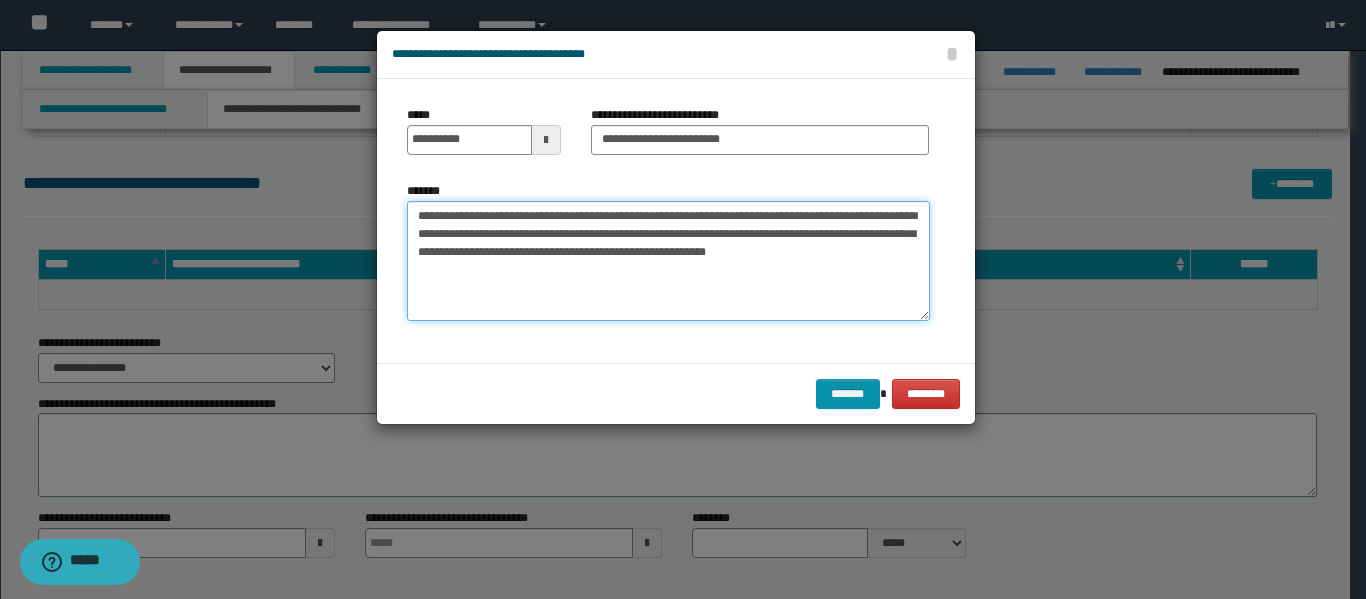 click on "**********" at bounding box center [668, 261] 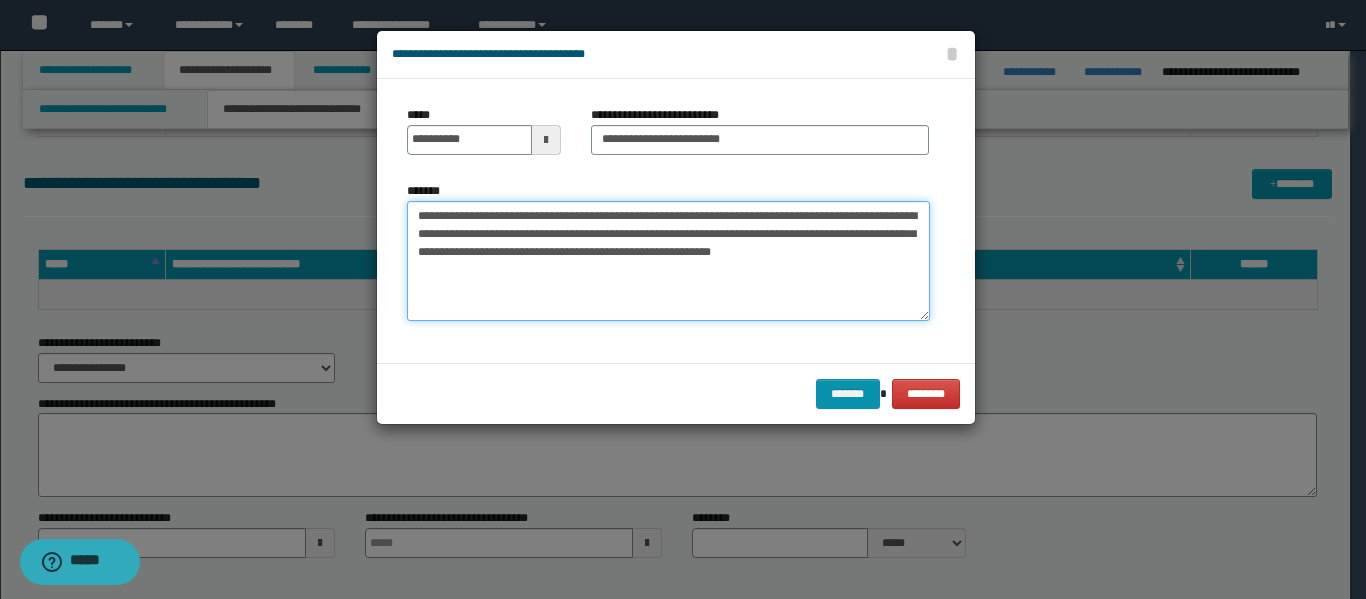 click on "**********" at bounding box center [668, 261] 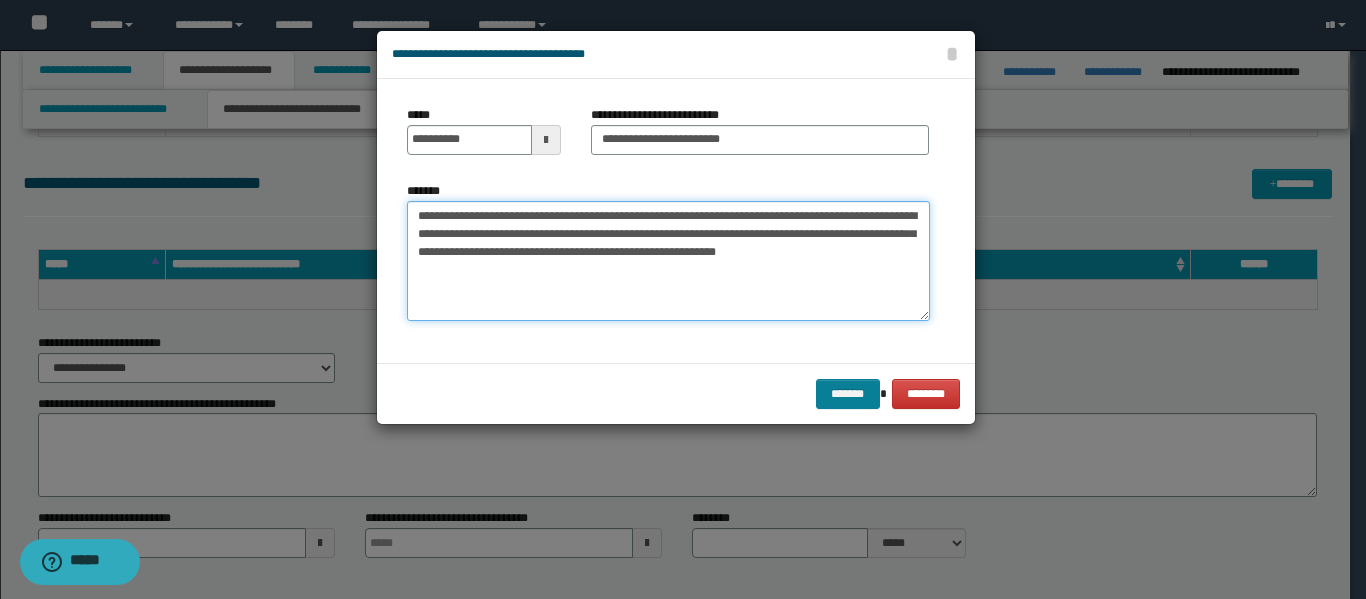 type on "**********" 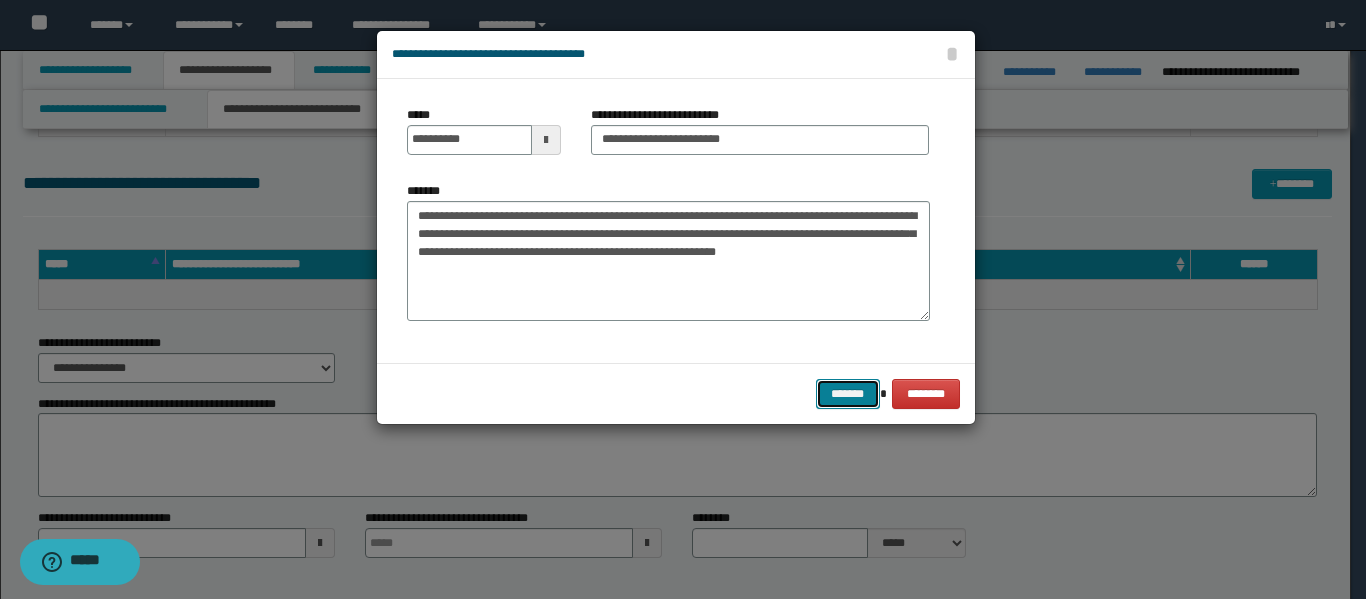 click on "*******" at bounding box center [848, 394] 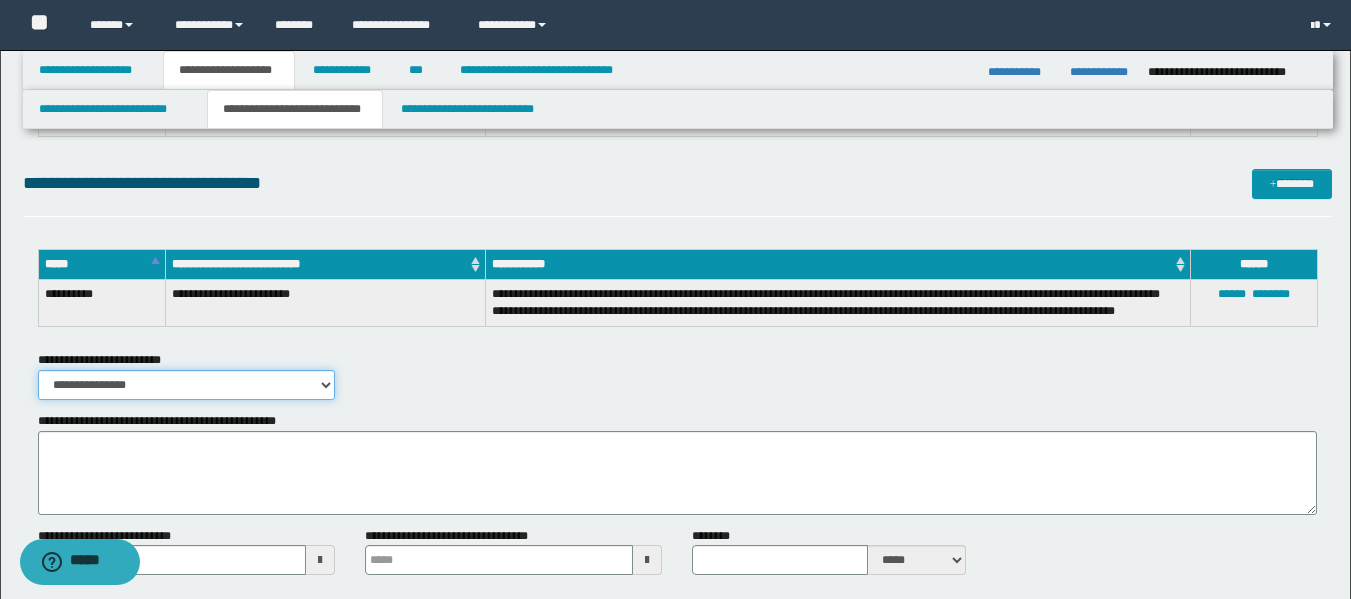 click on "**********" at bounding box center (186, 385) 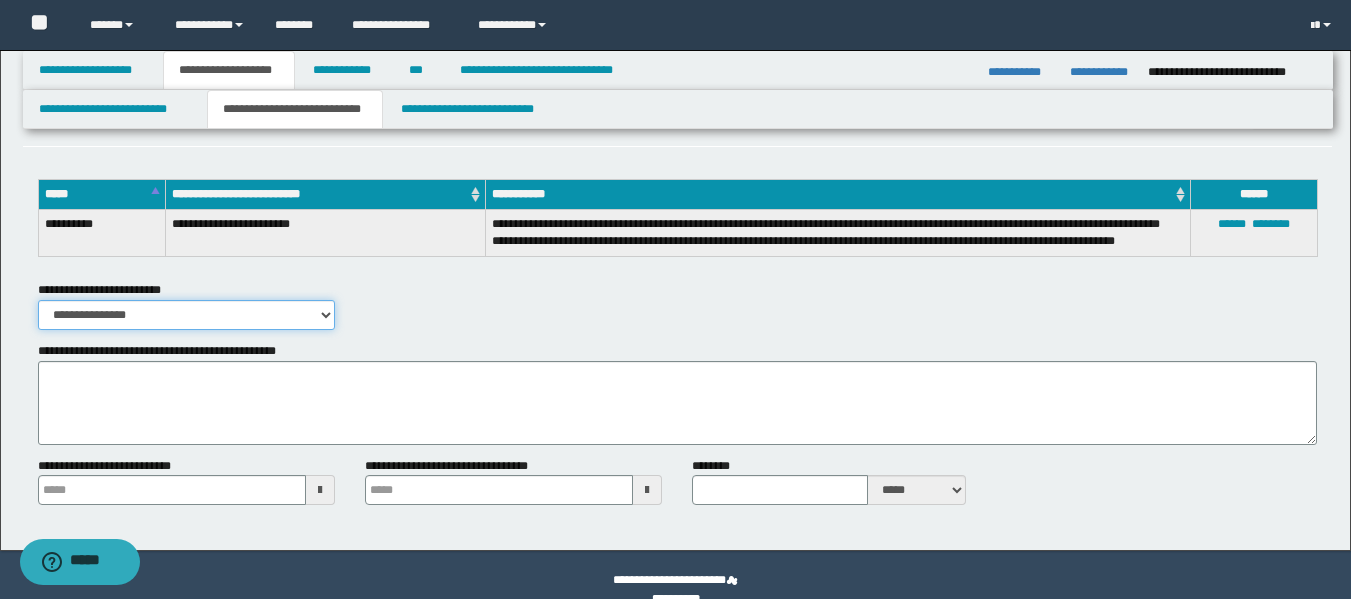 scroll, scrollTop: 900, scrollLeft: 0, axis: vertical 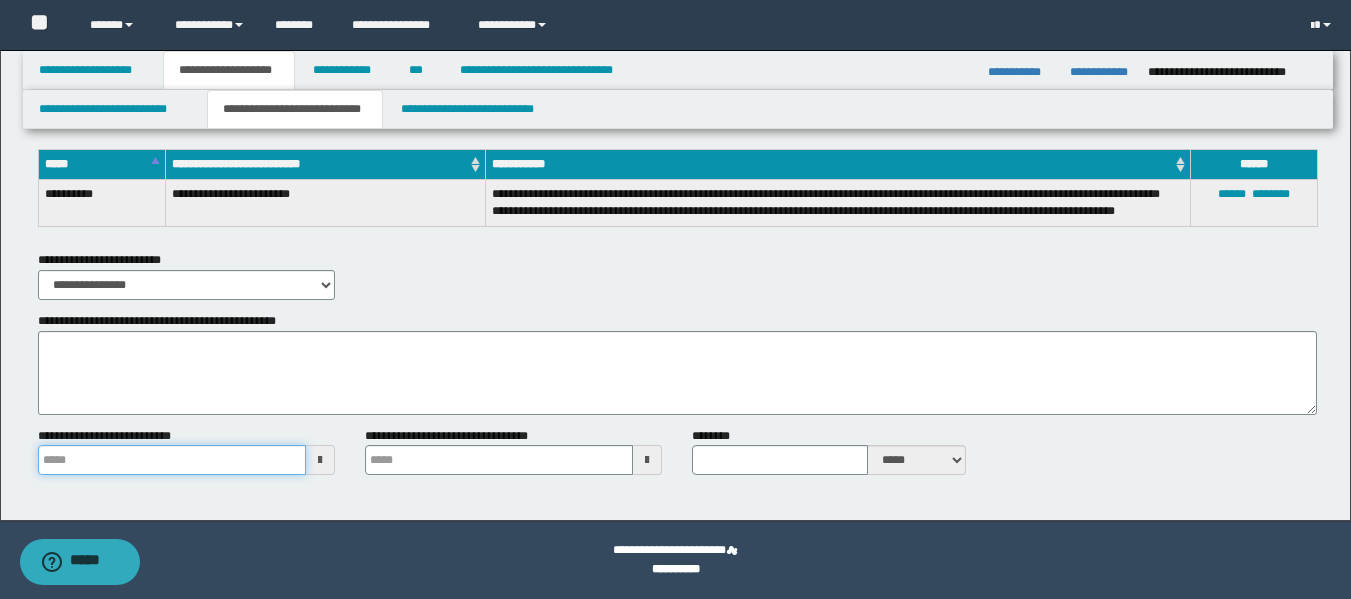 click on "**********" at bounding box center (172, 460) 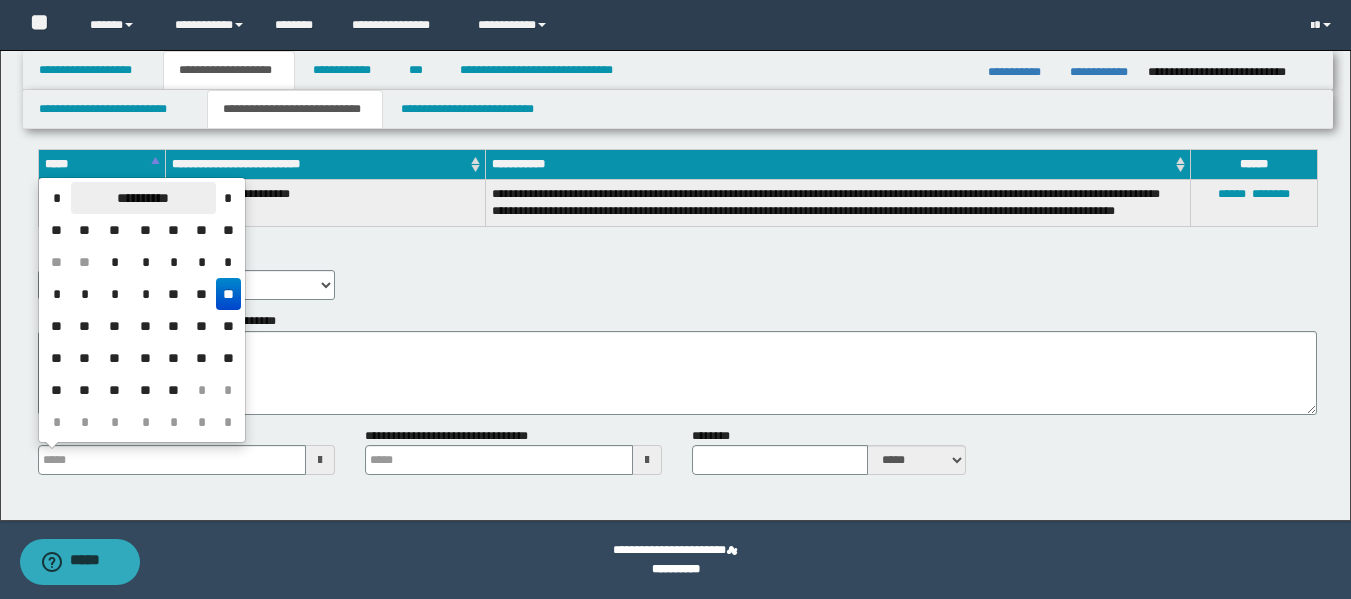 click on "**********" at bounding box center (143, 198) 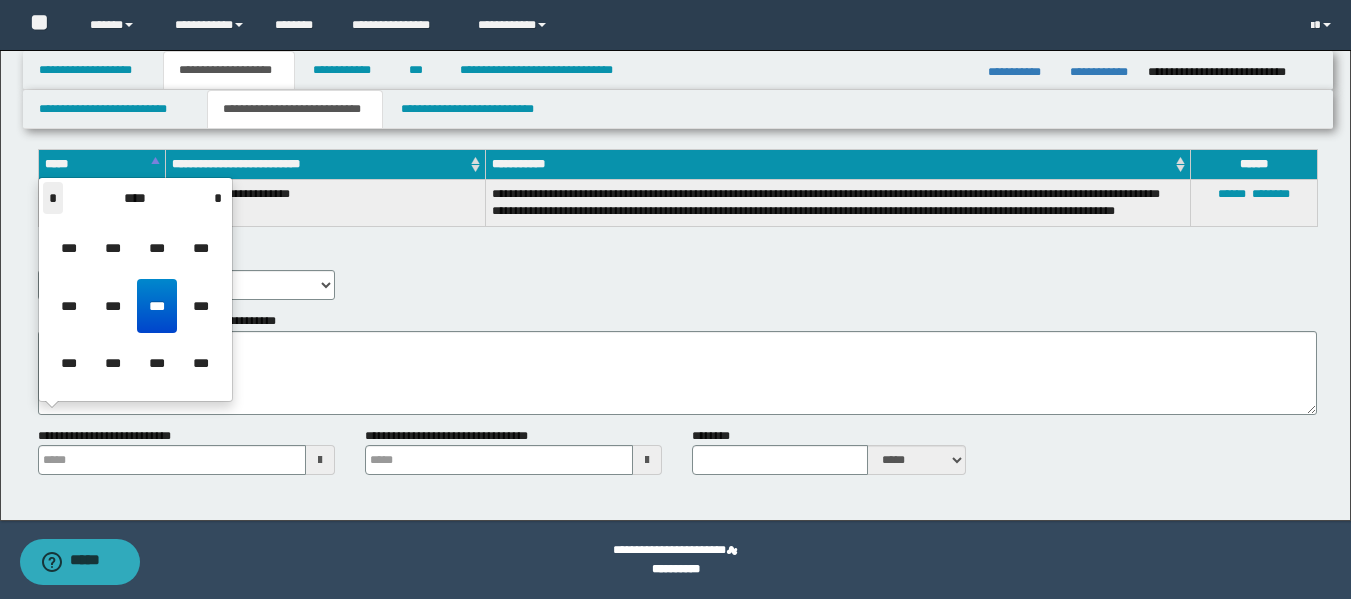 click on "*" at bounding box center [53, 198] 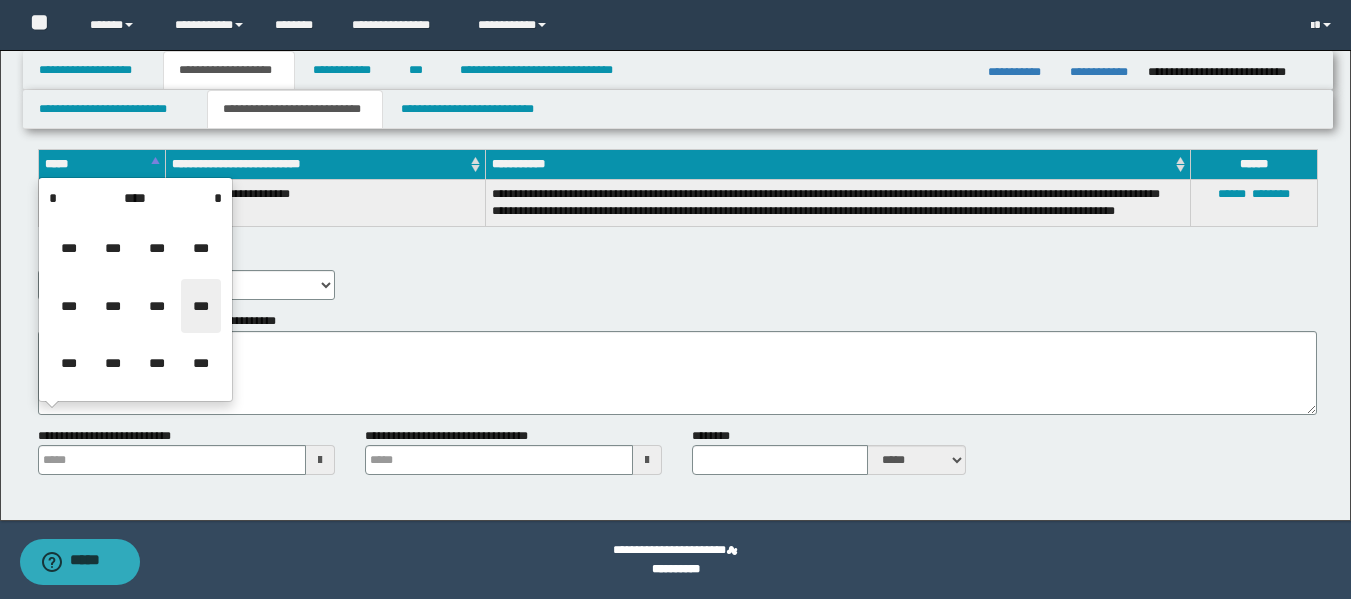 click on "***" at bounding box center [201, 306] 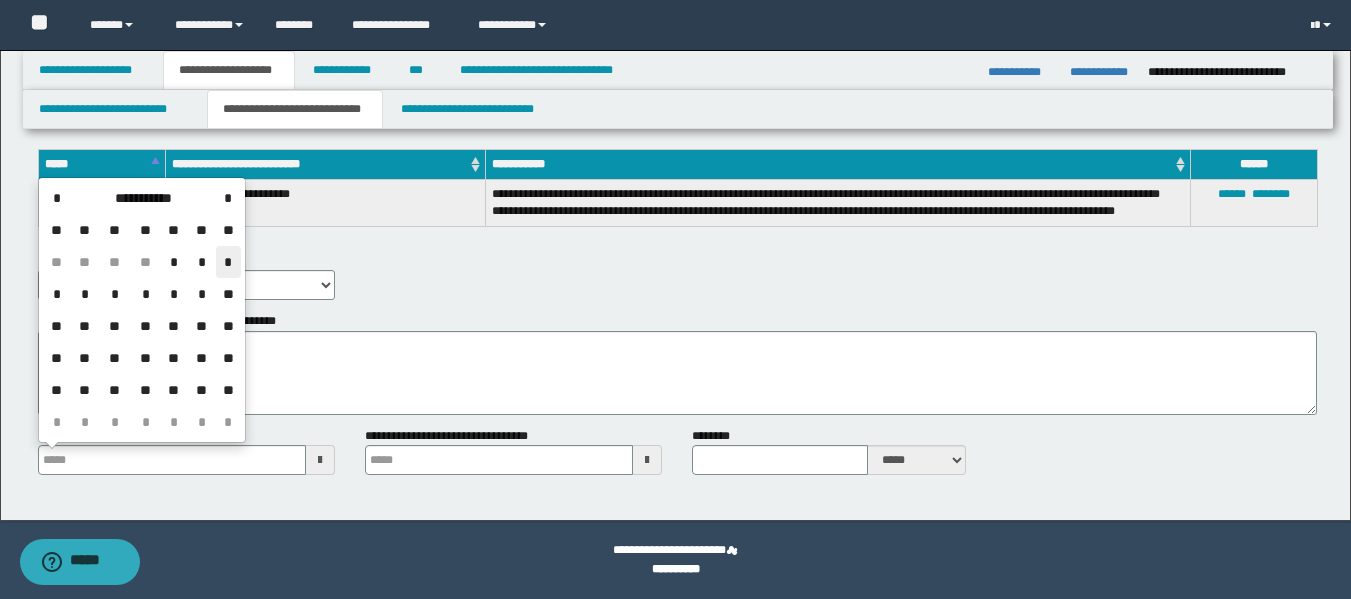 click on "*" at bounding box center [228, 262] 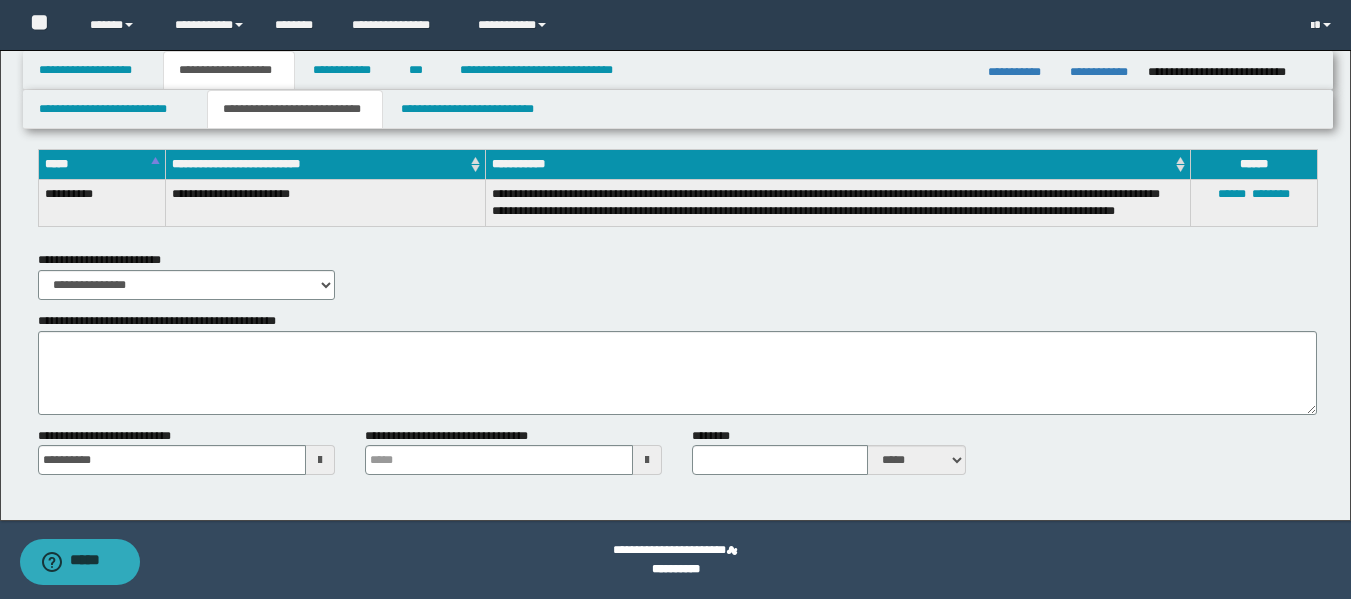 type 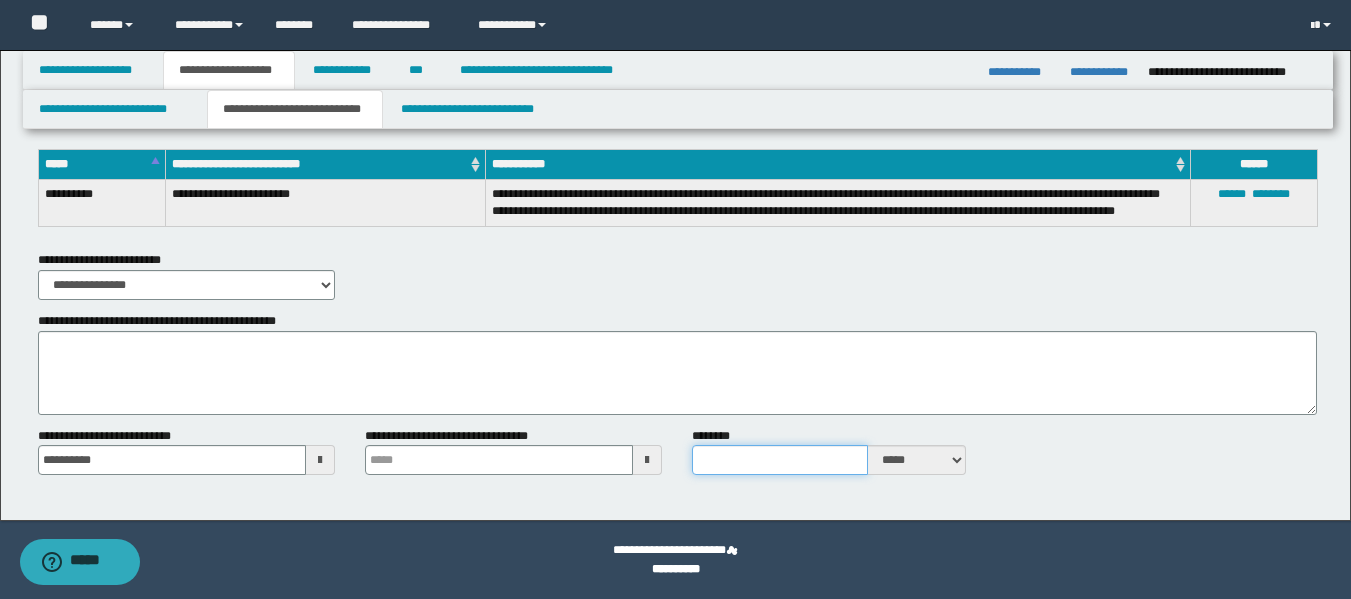 click on "********" at bounding box center (779, 460) 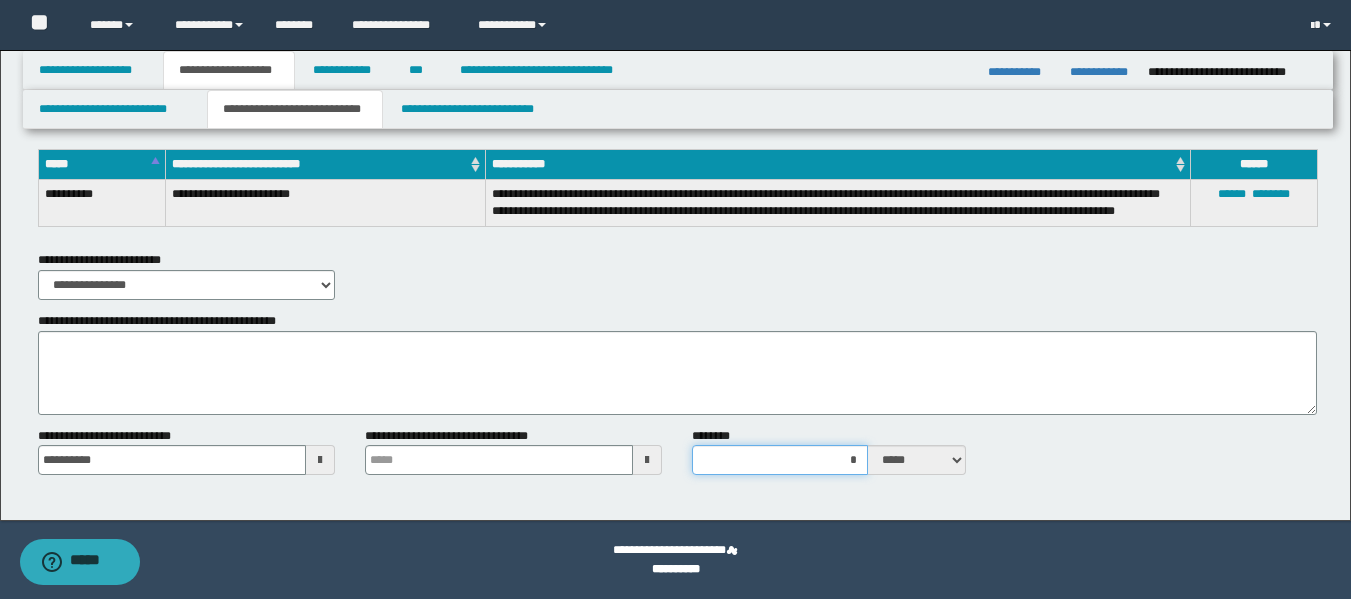 type on "**" 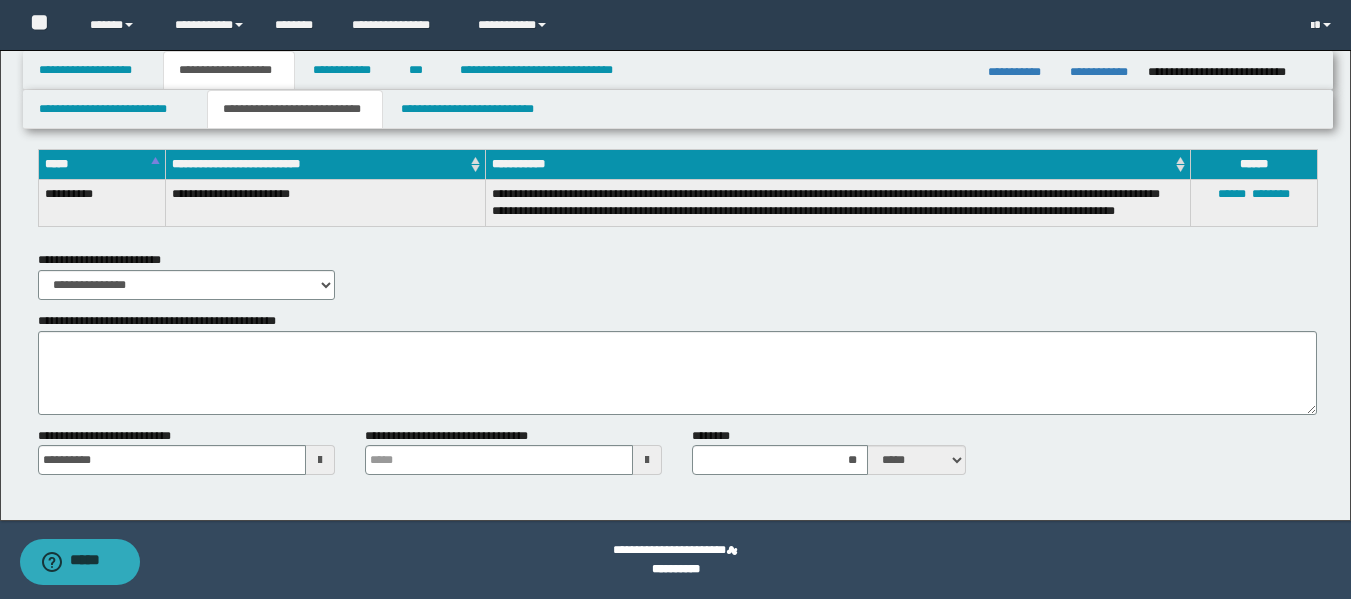 click on "**********" at bounding box center [677, 459] 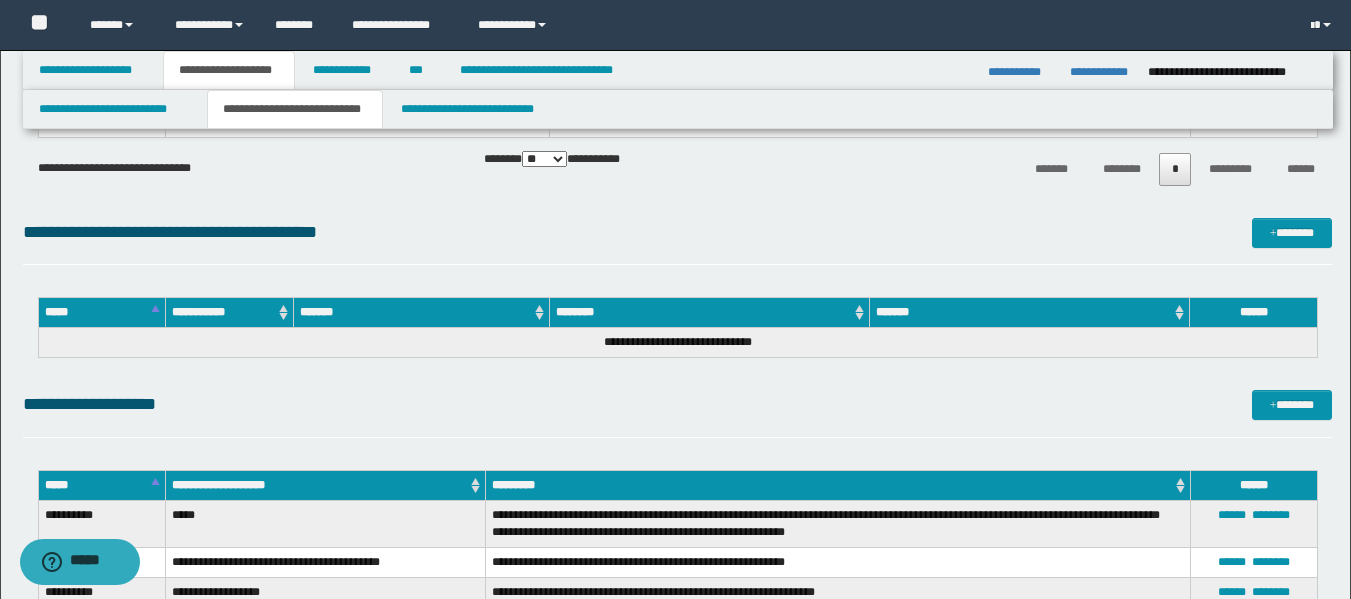 scroll, scrollTop: 0, scrollLeft: 0, axis: both 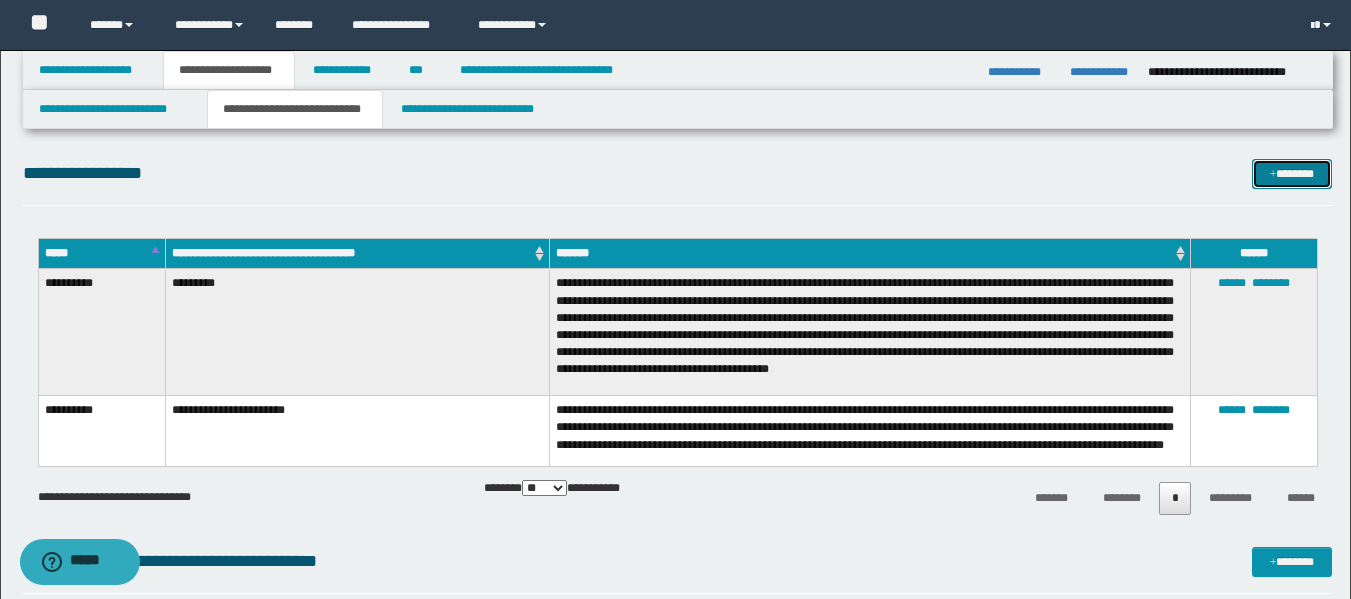 click on "*******" at bounding box center [1292, 174] 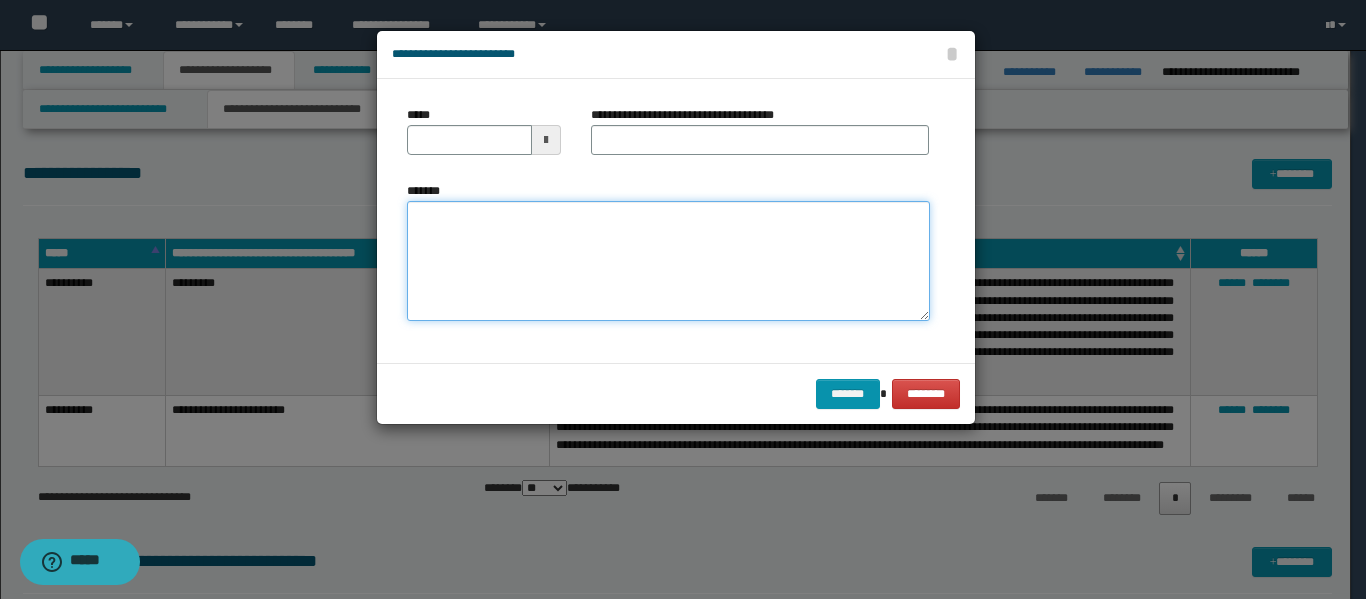 click on "*******" at bounding box center [668, 261] 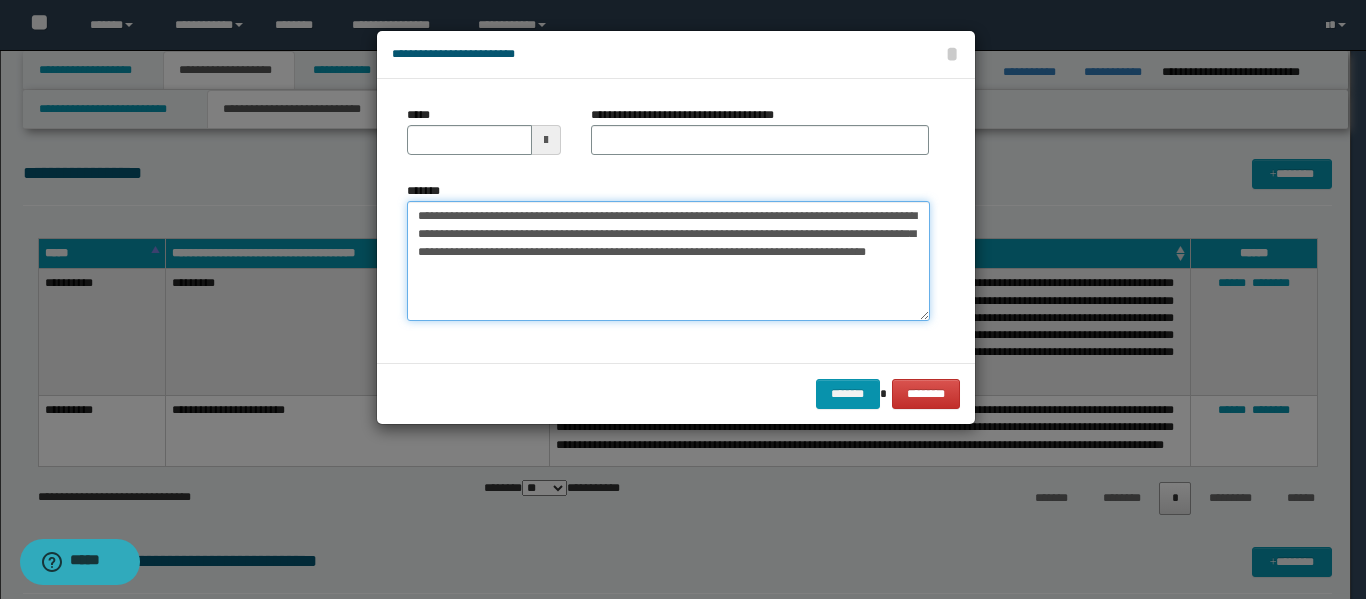 type 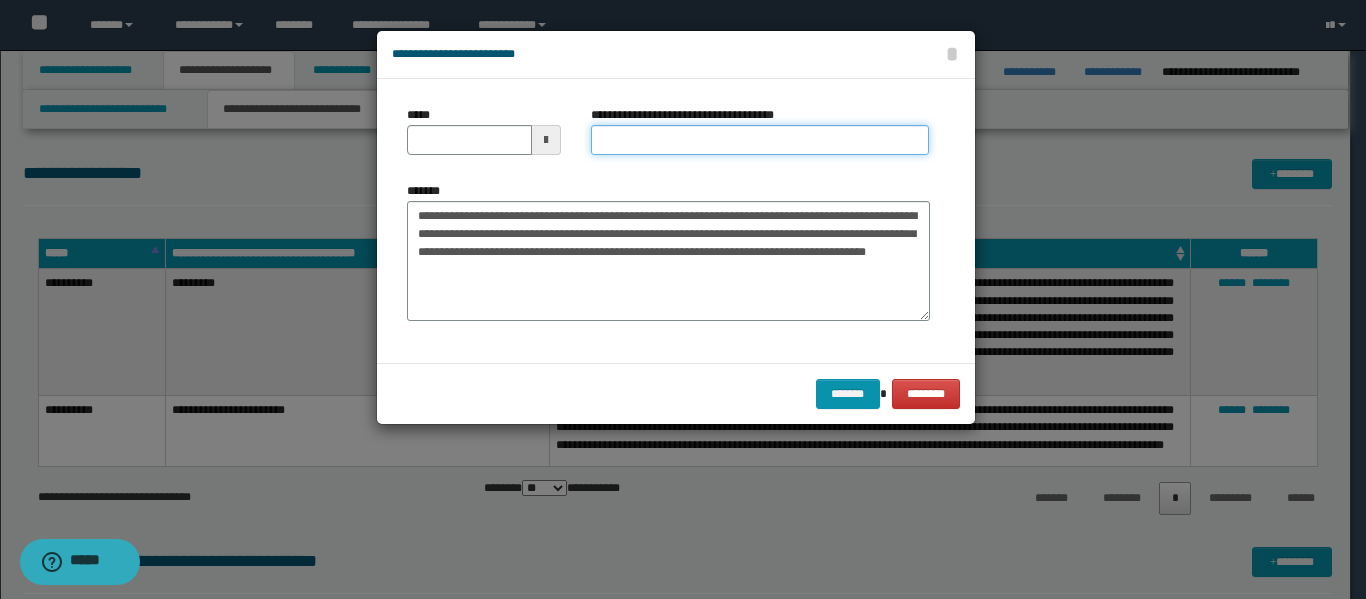 click on "**********" at bounding box center (760, 140) 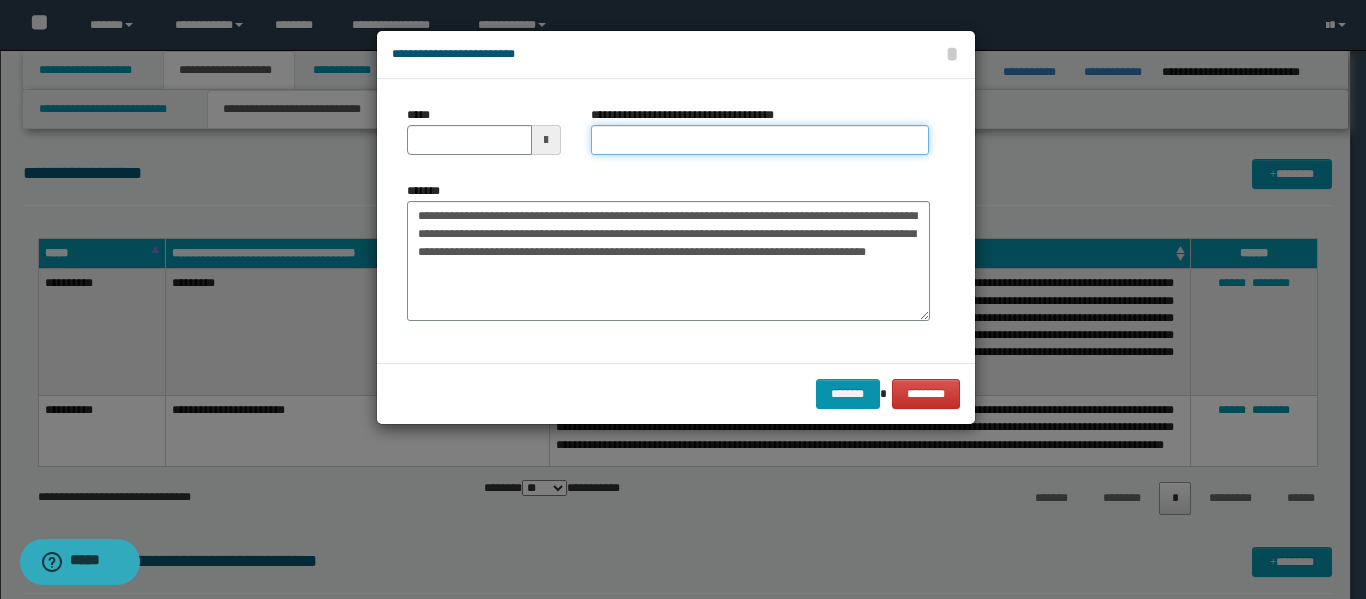 type on "*********" 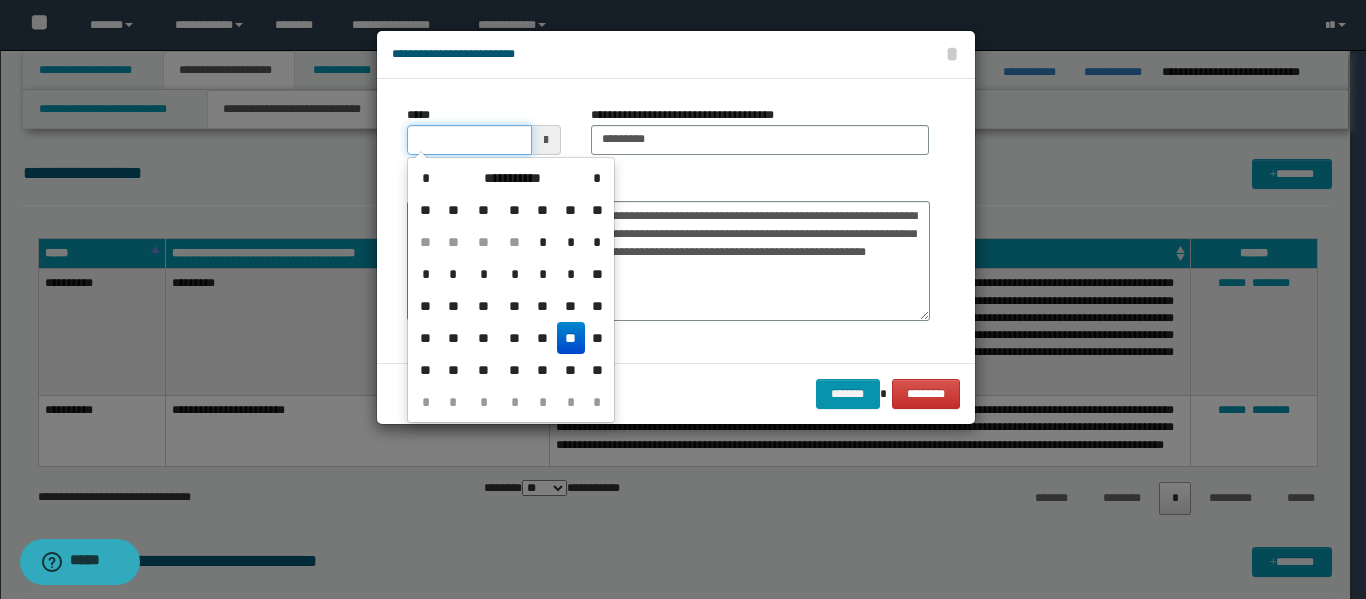 click on "*****" at bounding box center (469, 140) 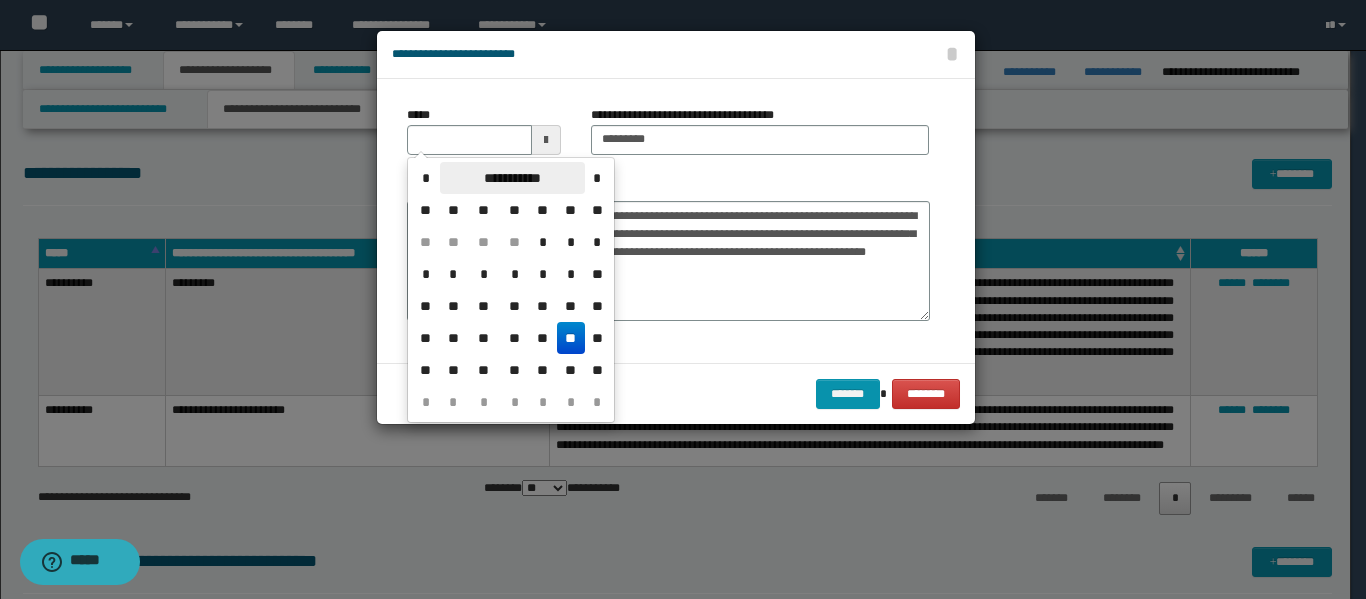 click on "**********" at bounding box center [512, 178] 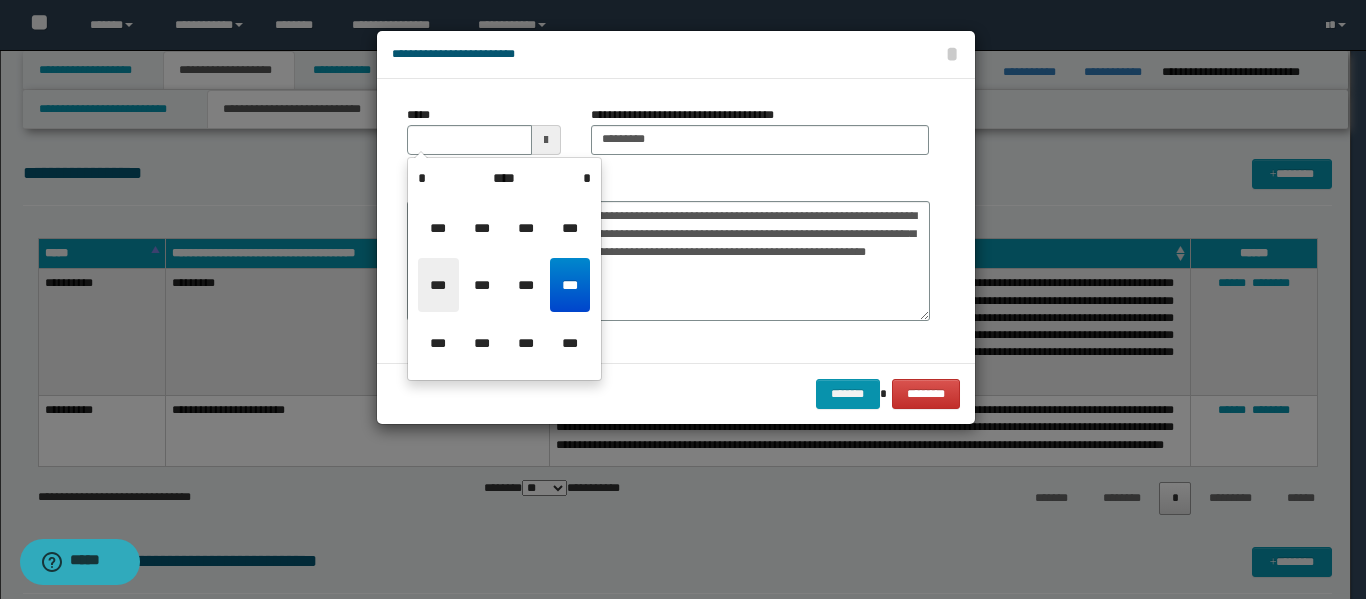 click on "***" at bounding box center (438, 285) 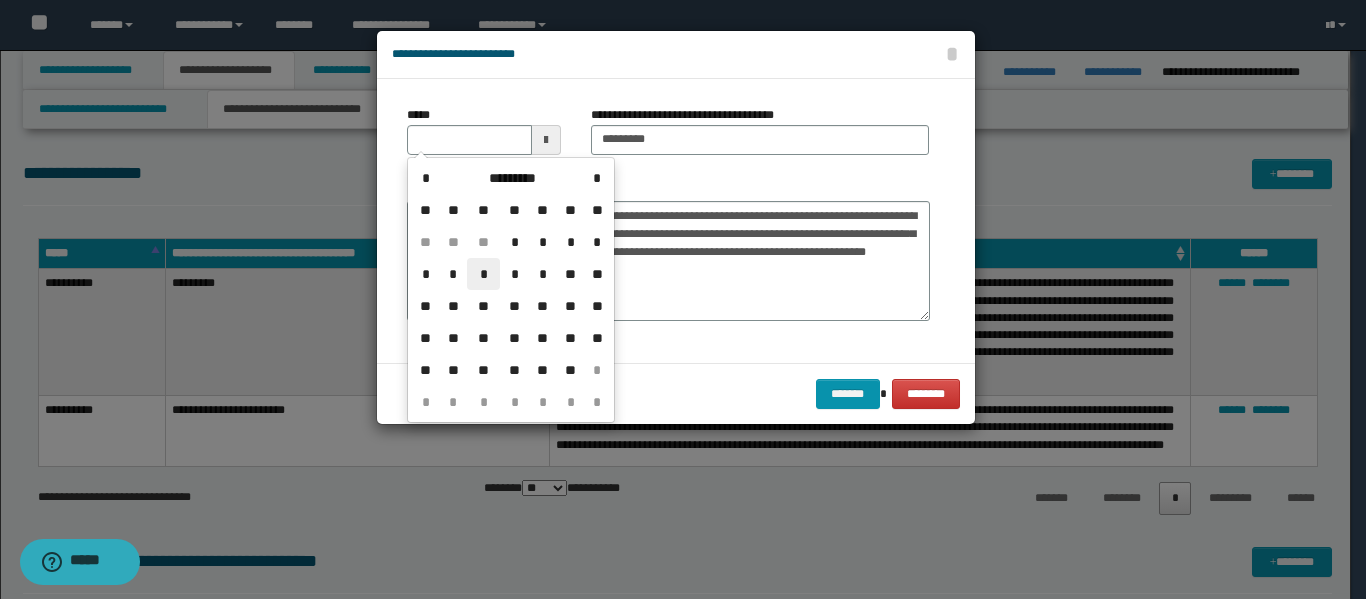 click on "*" at bounding box center [483, 274] 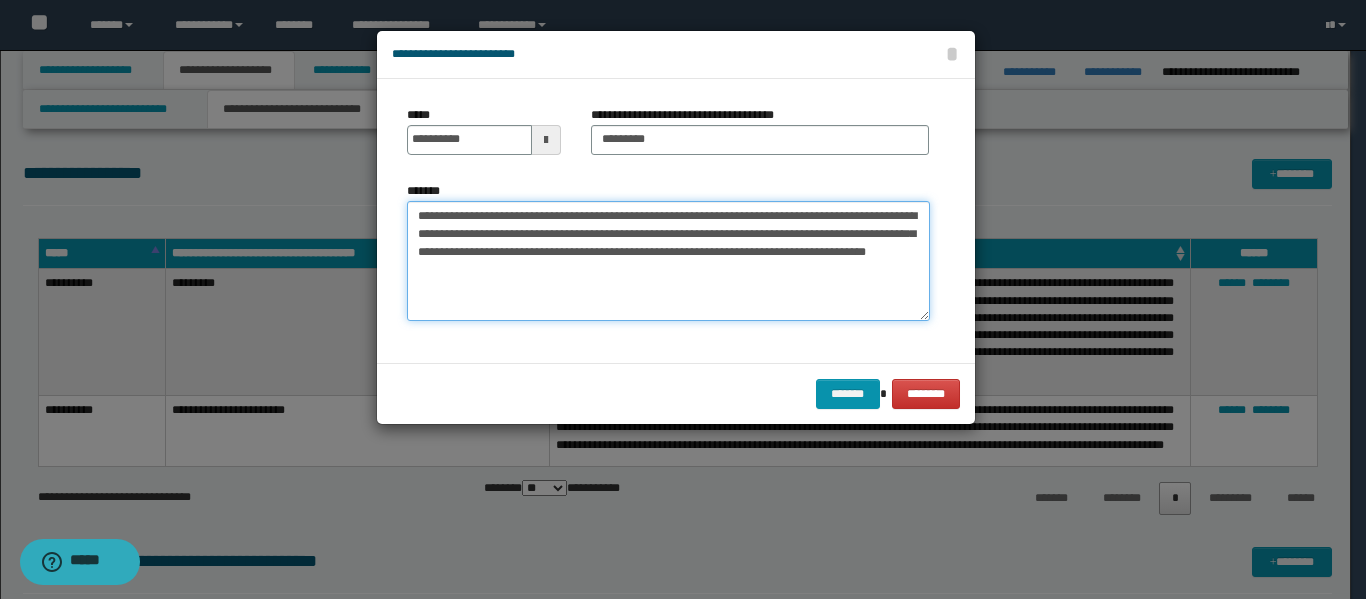click on "**********" at bounding box center [668, 261] 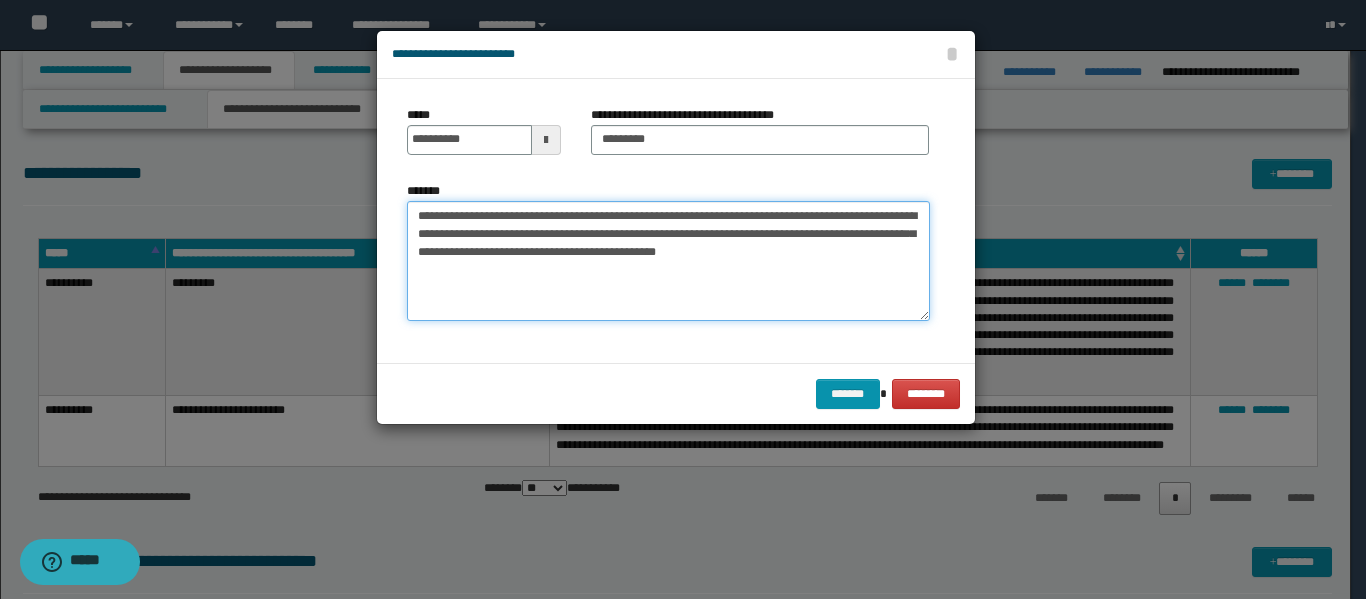 click on "**********" at bounding box center [668, 261] 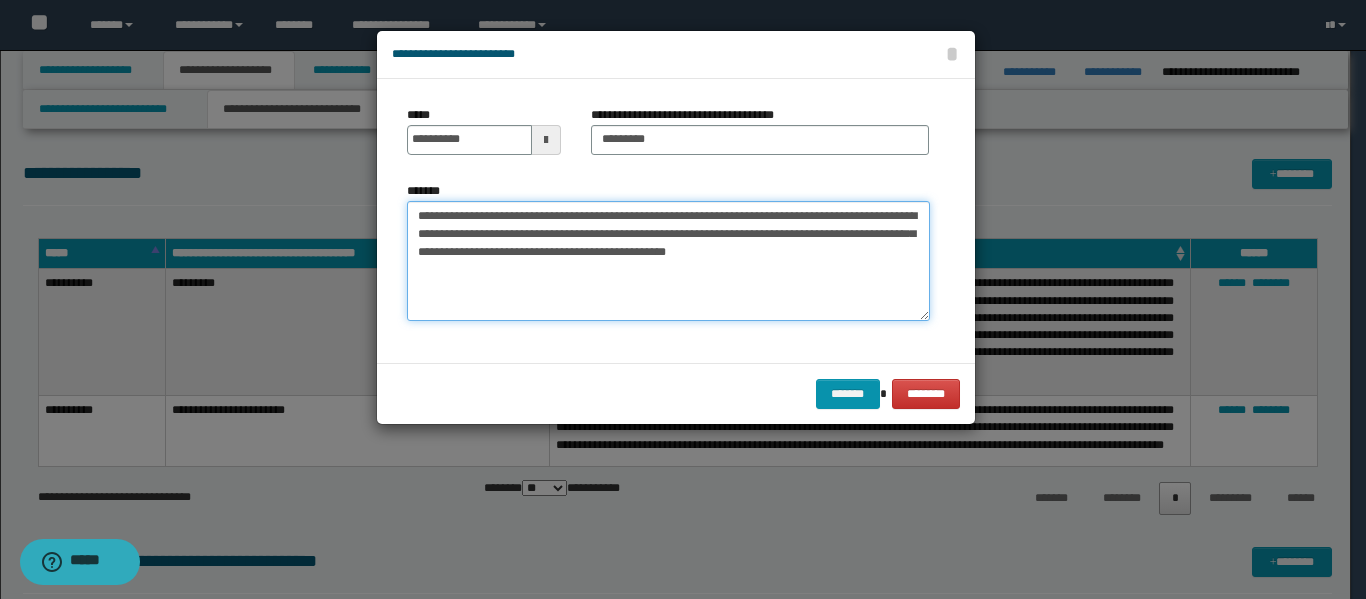 click on "**********" at bounding box center [668, 261] 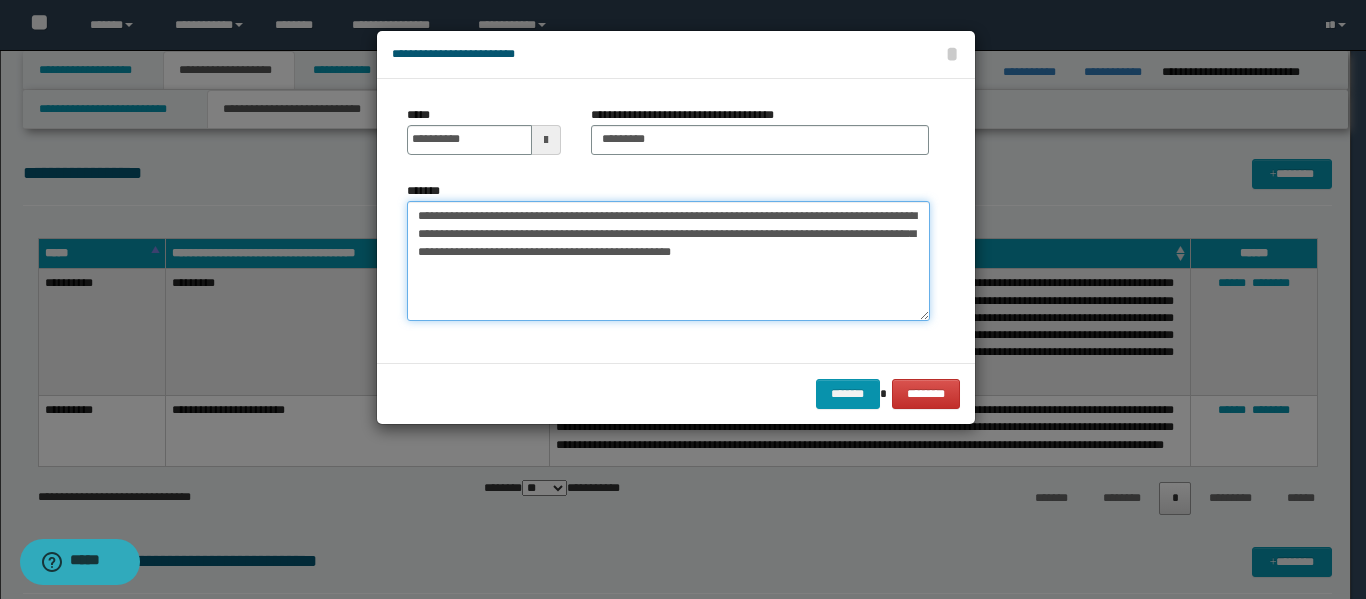 click on "**********" at bounding box center (668, 261) 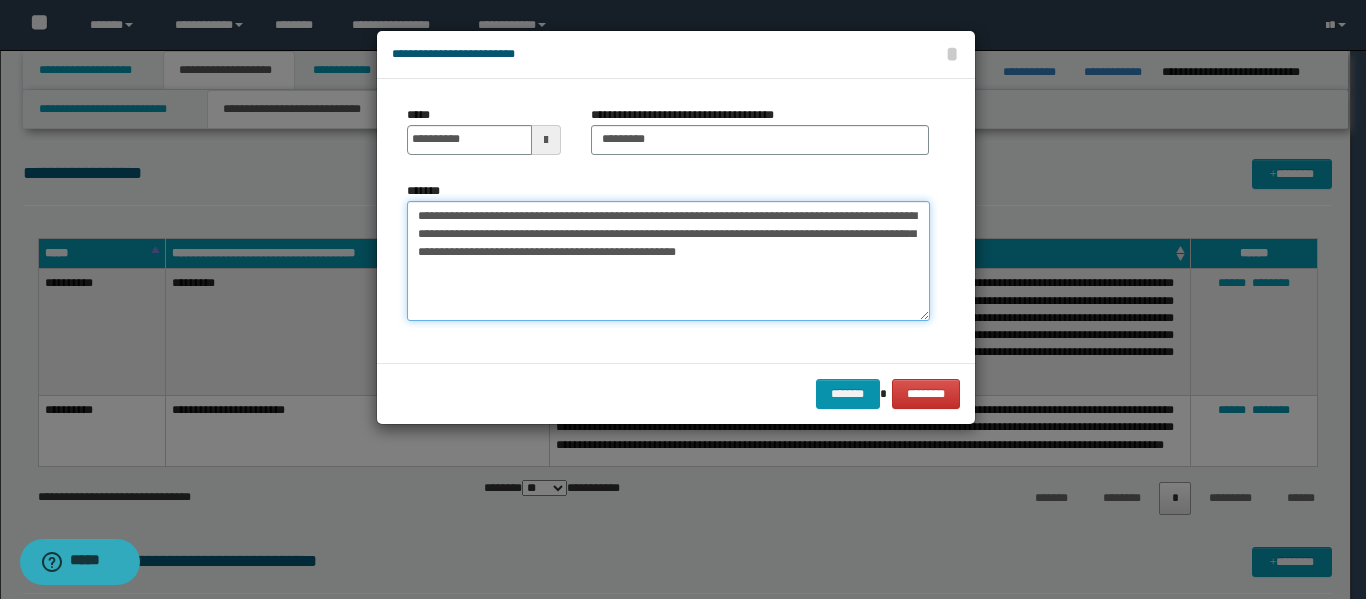 drag, startPoint x: 638, startPoint y: 217, endPoint x: 625, endPoint y: 236, distance: 23.021729 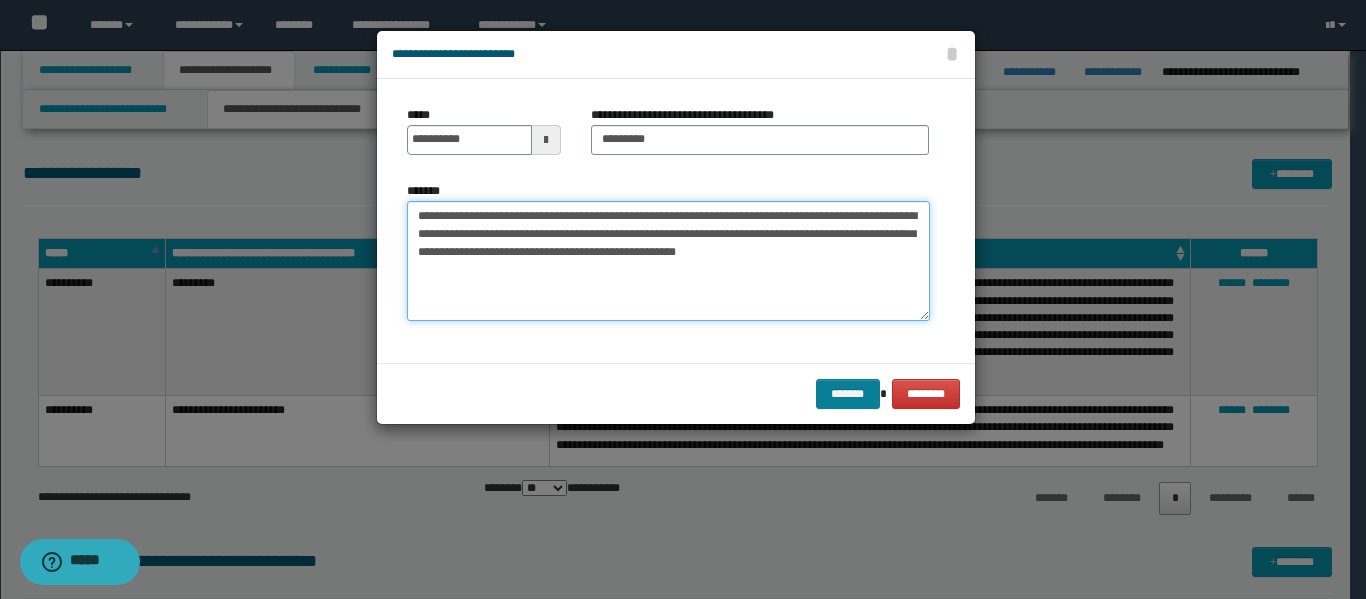 type on "**********" 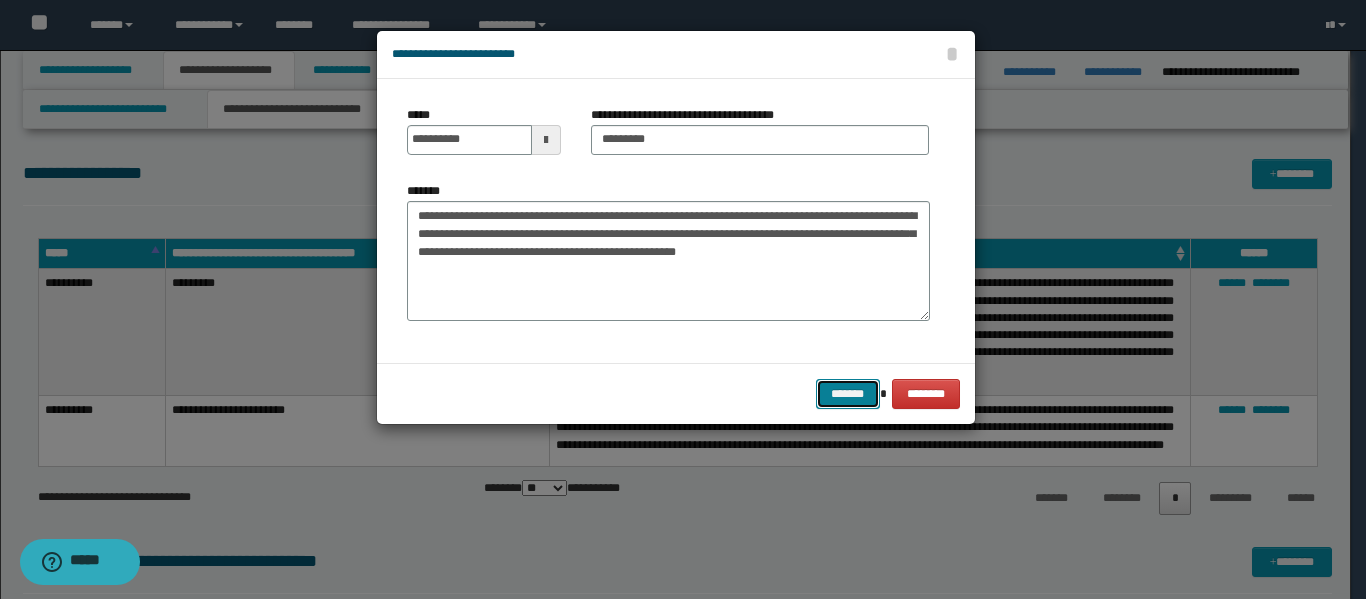 click on "*******" at bounding box center [848, 394] 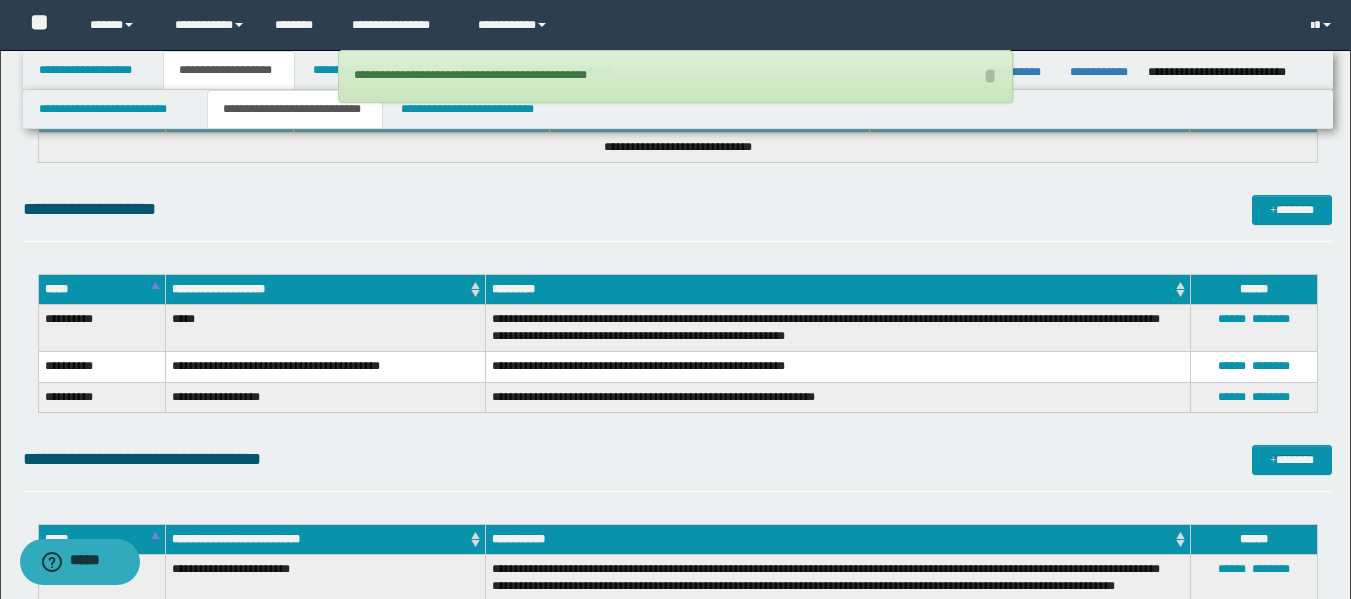 scroll, scrollTop: 600, scrollLeft: 0, axis: vertical 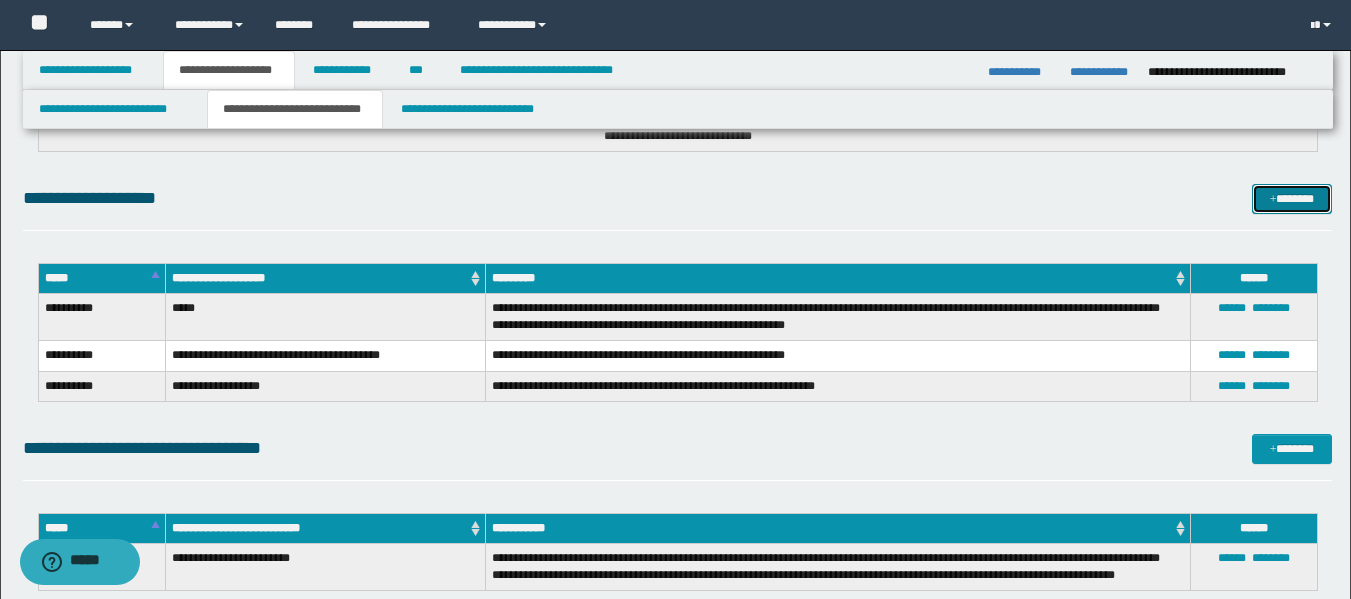 click on "*******" at bounding box center (1292, 199) 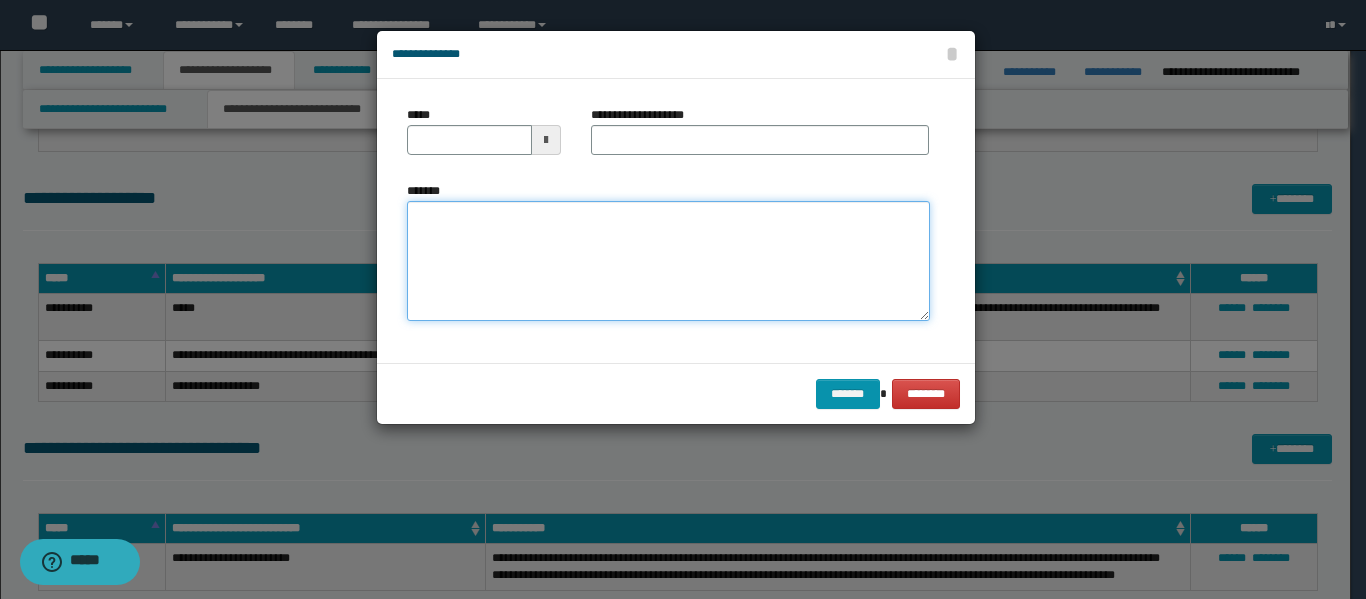 click on "*******" at bounding box center [668, 261] 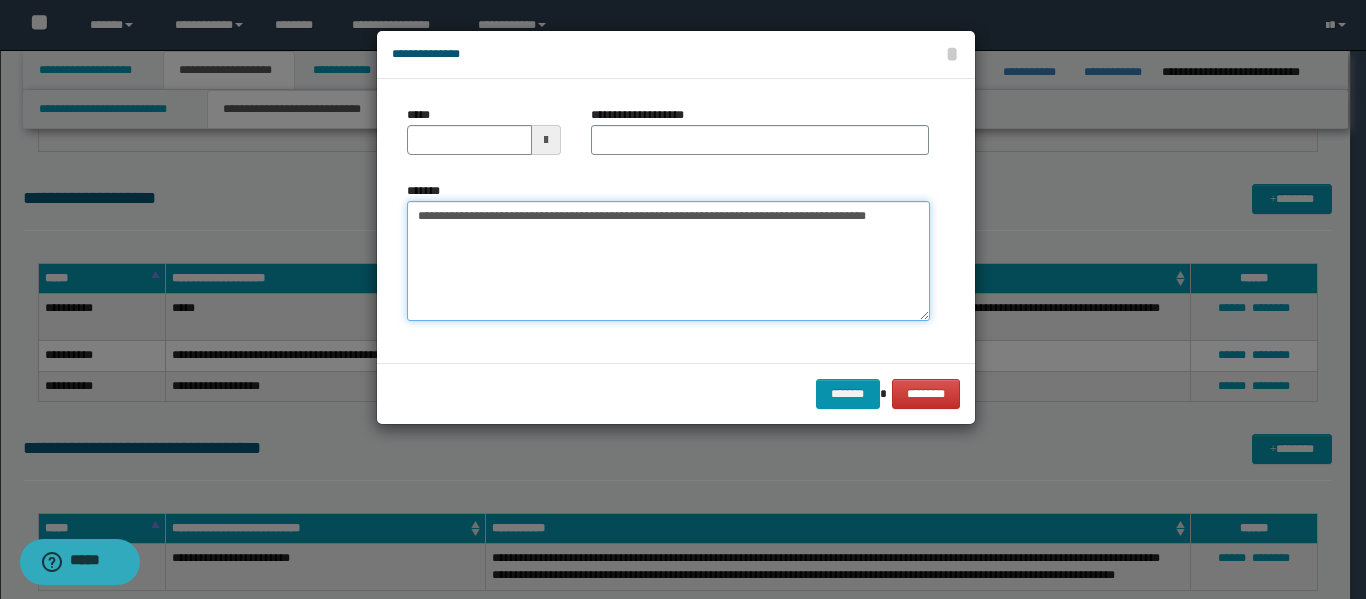 type 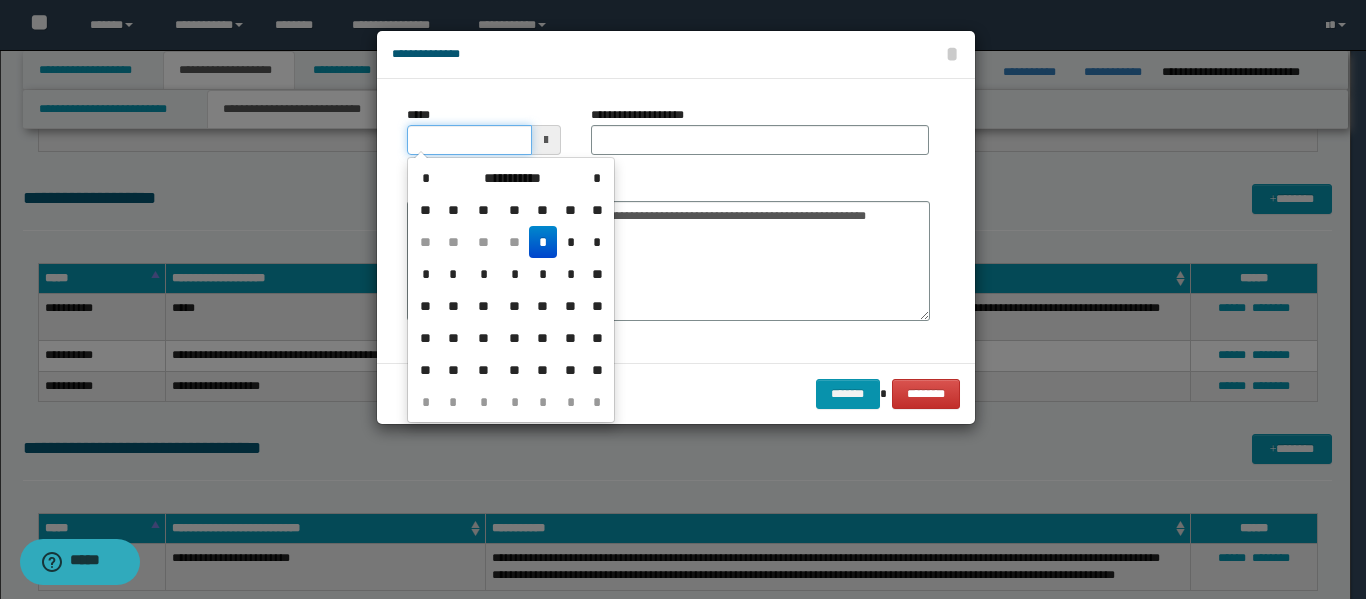 click on "*****" at bounding box center (469, 140) 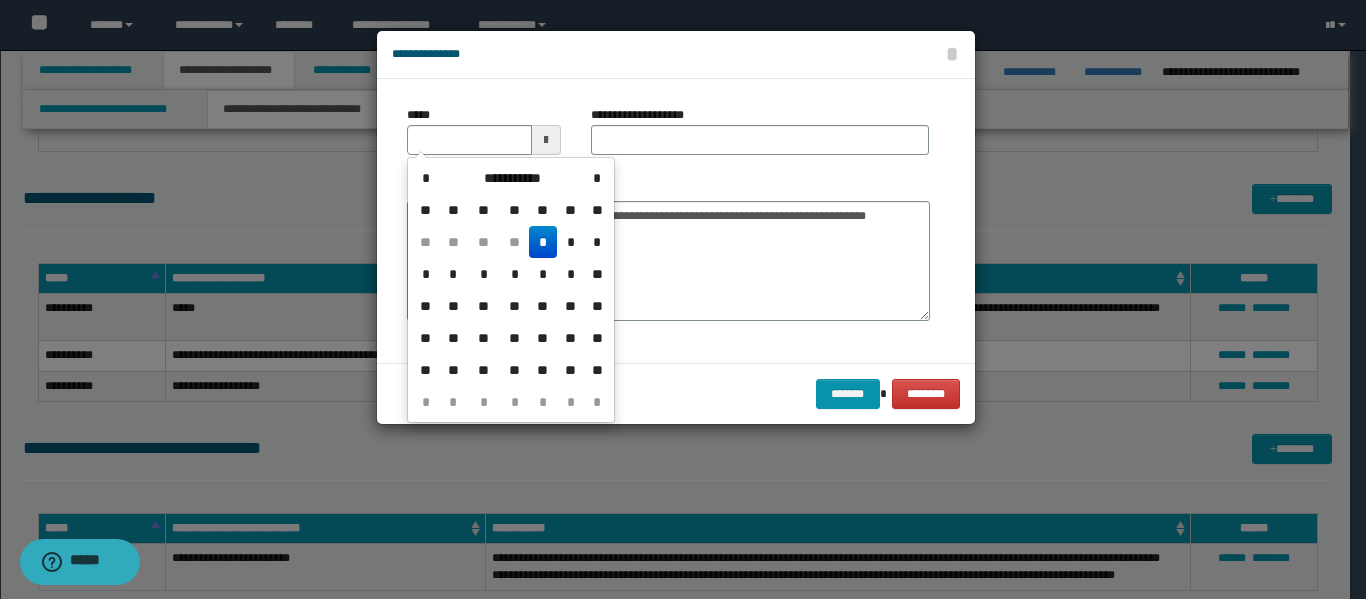 click on "**********" at bounding box center [512, 178] 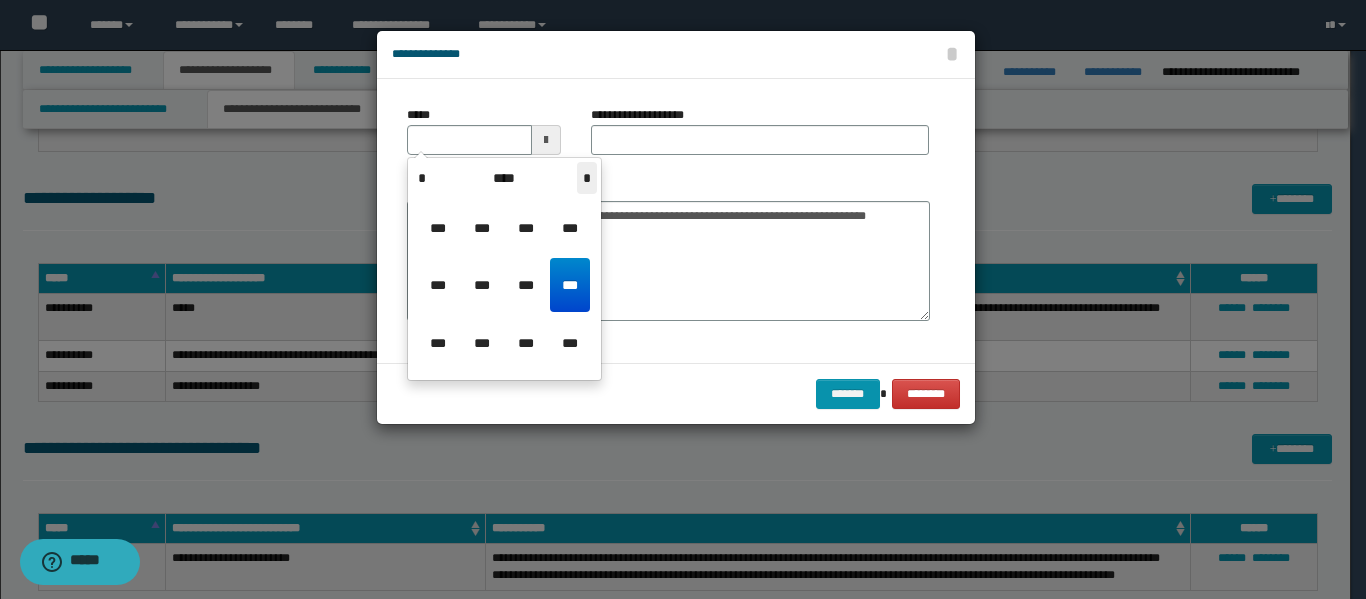 click on "*" at bounding box center [587, 178] 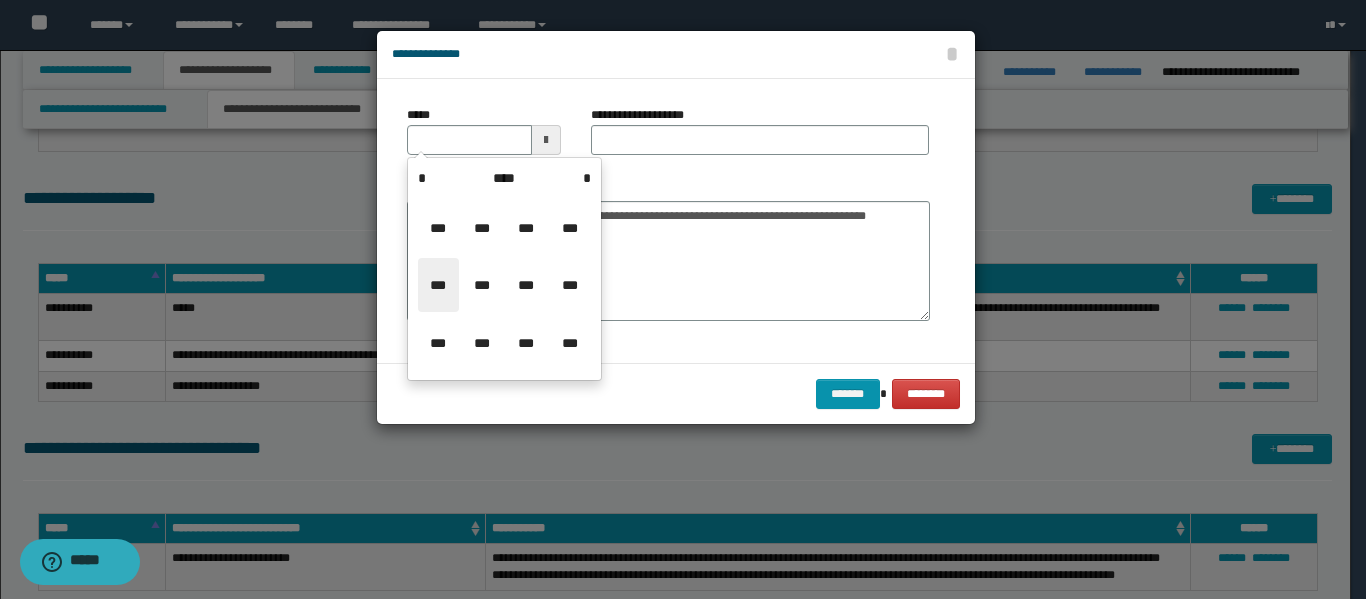 click on "***" at bounding box center [438, 285] 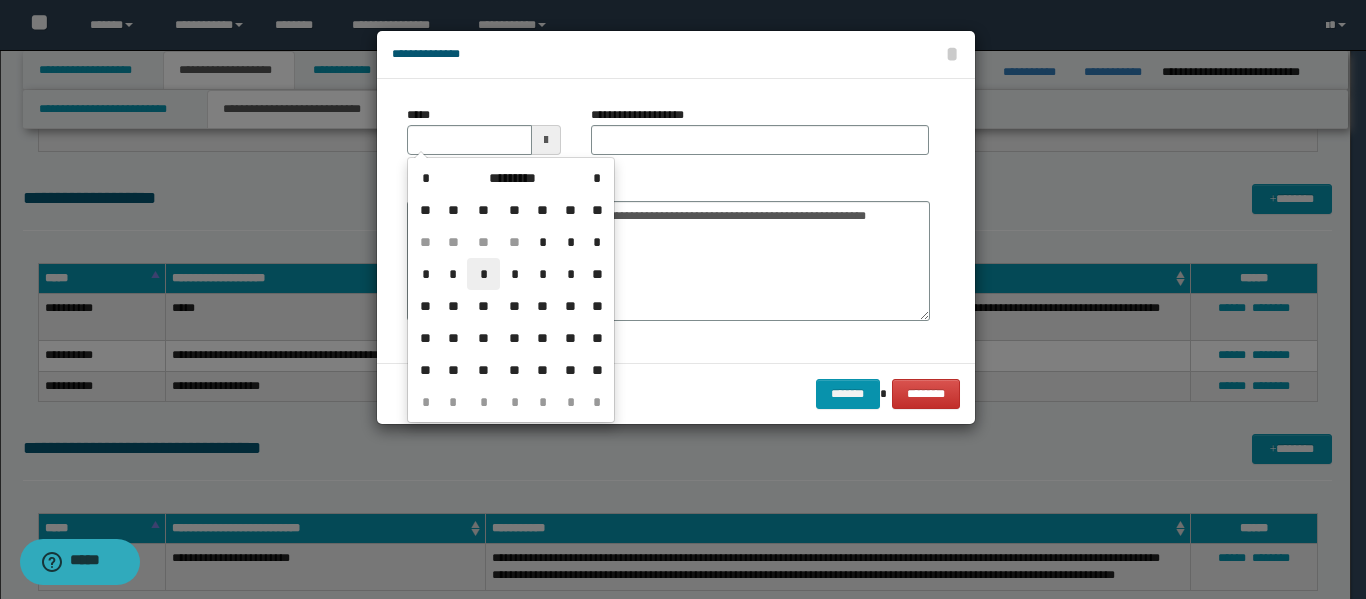 click on "*" at bounding box center [483, 274] 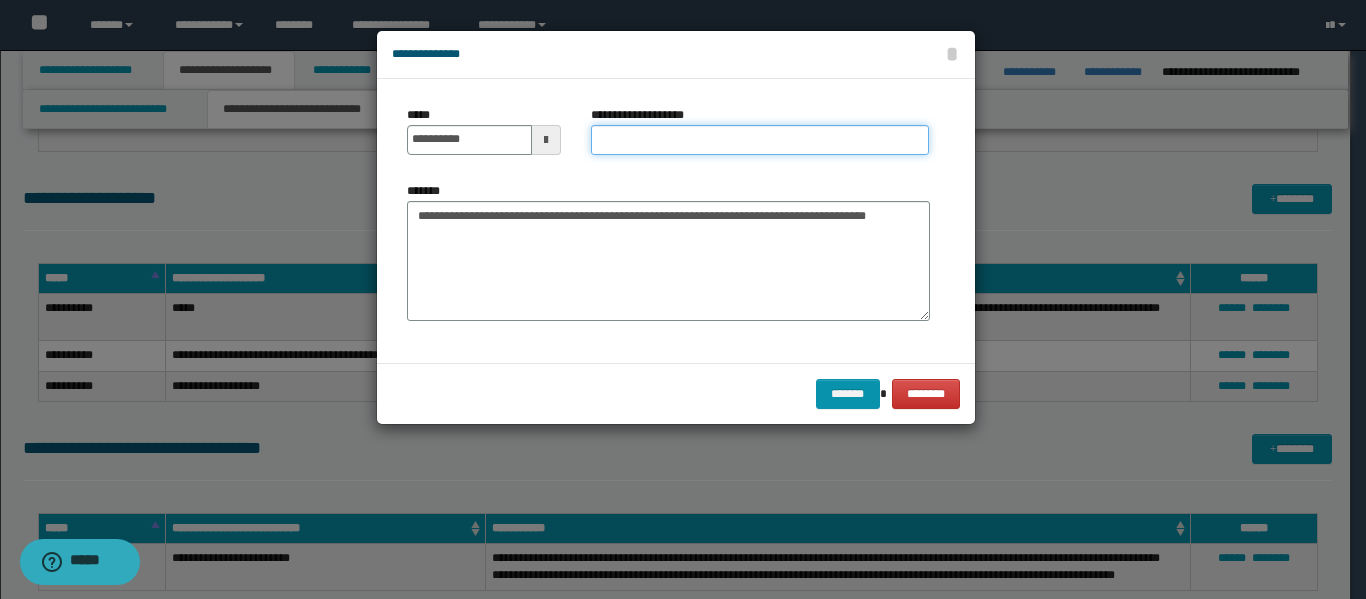 click on "**********" at bounding box center [760, 140] 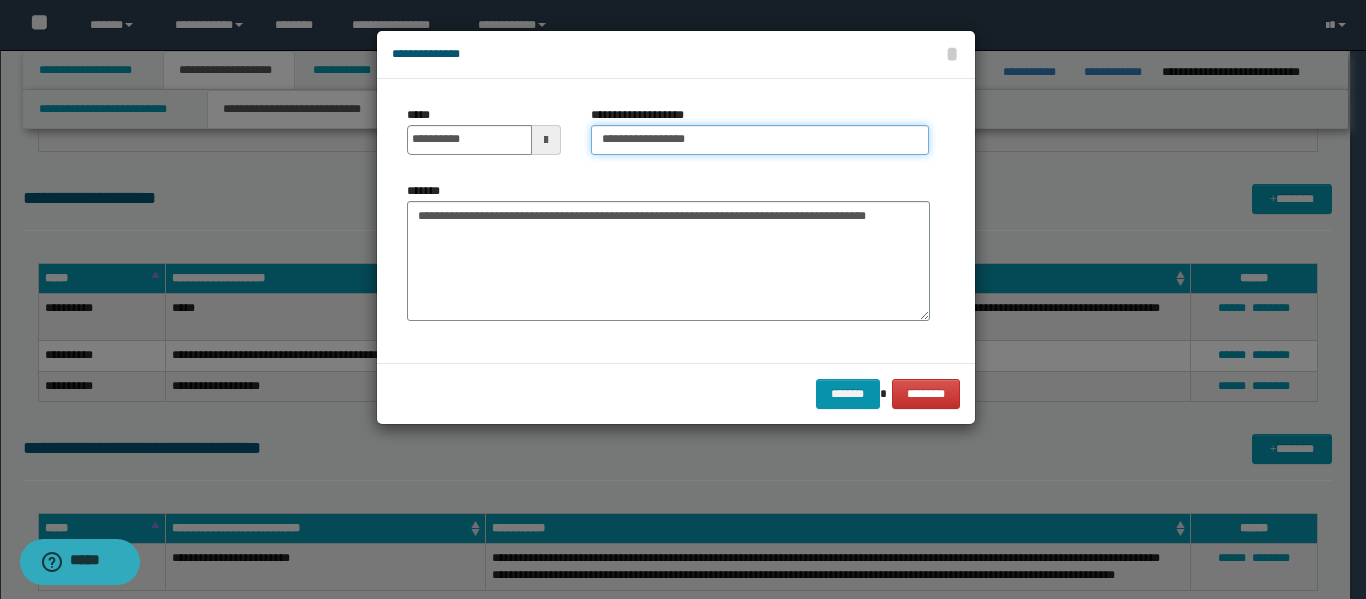 click on "**********" at bounding box center (760, 140) 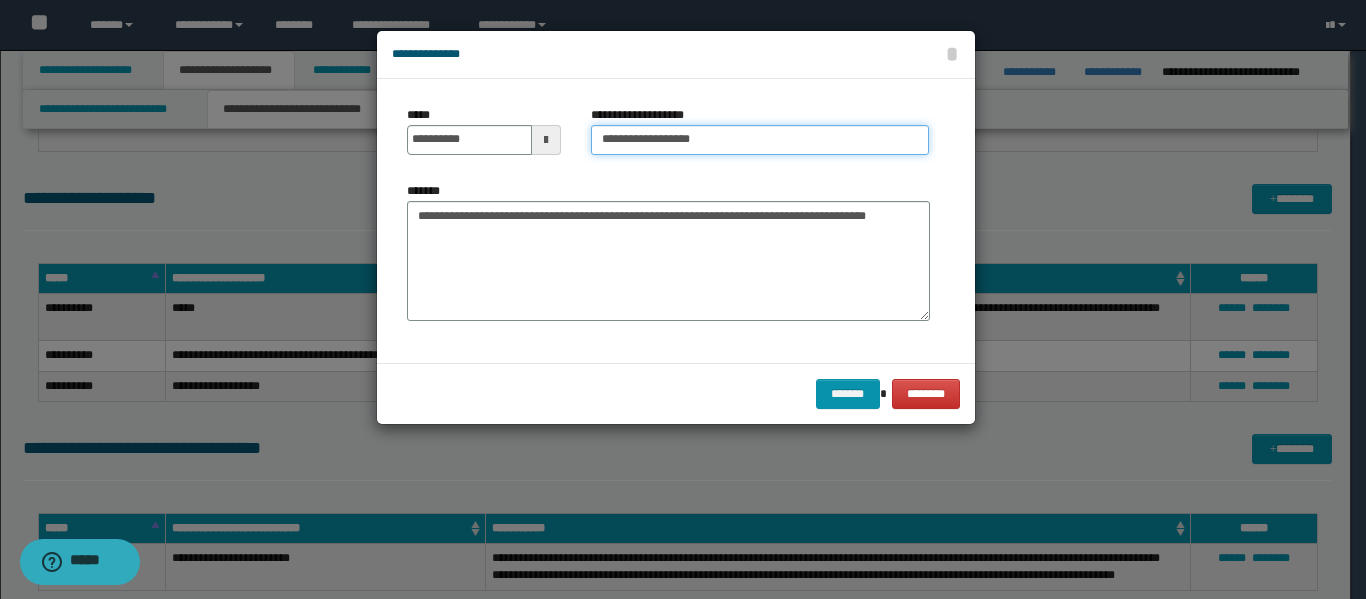 type on "**********" 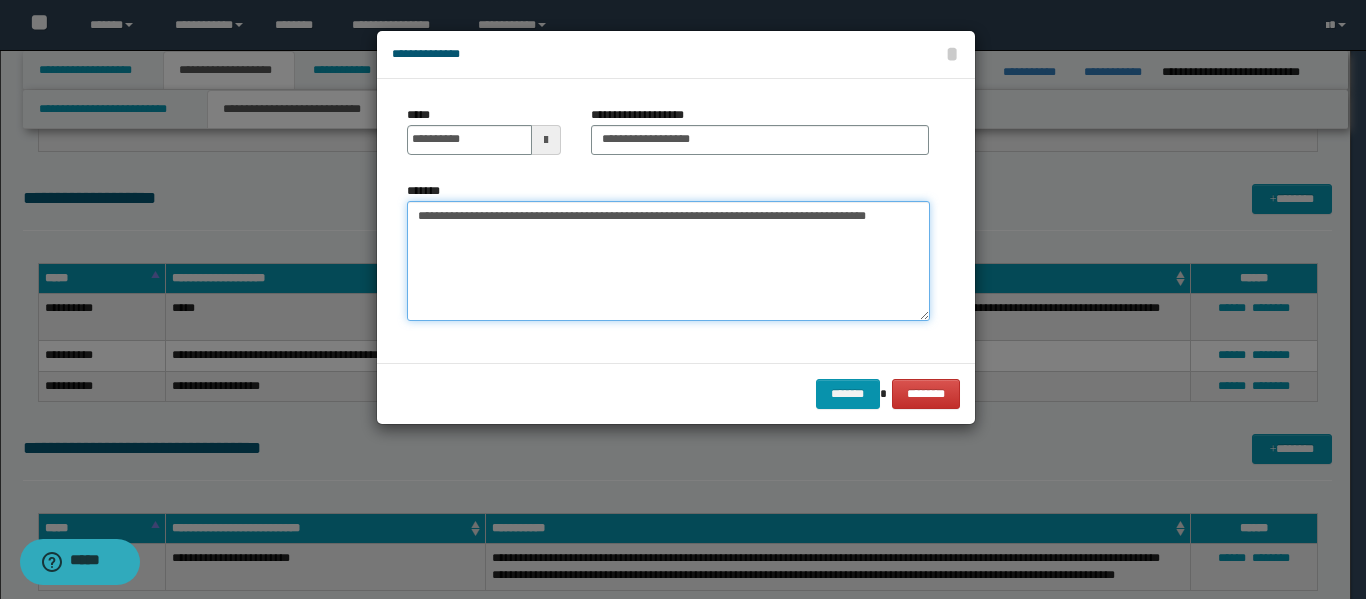 click on "**********" at bounding box center (668, 261) 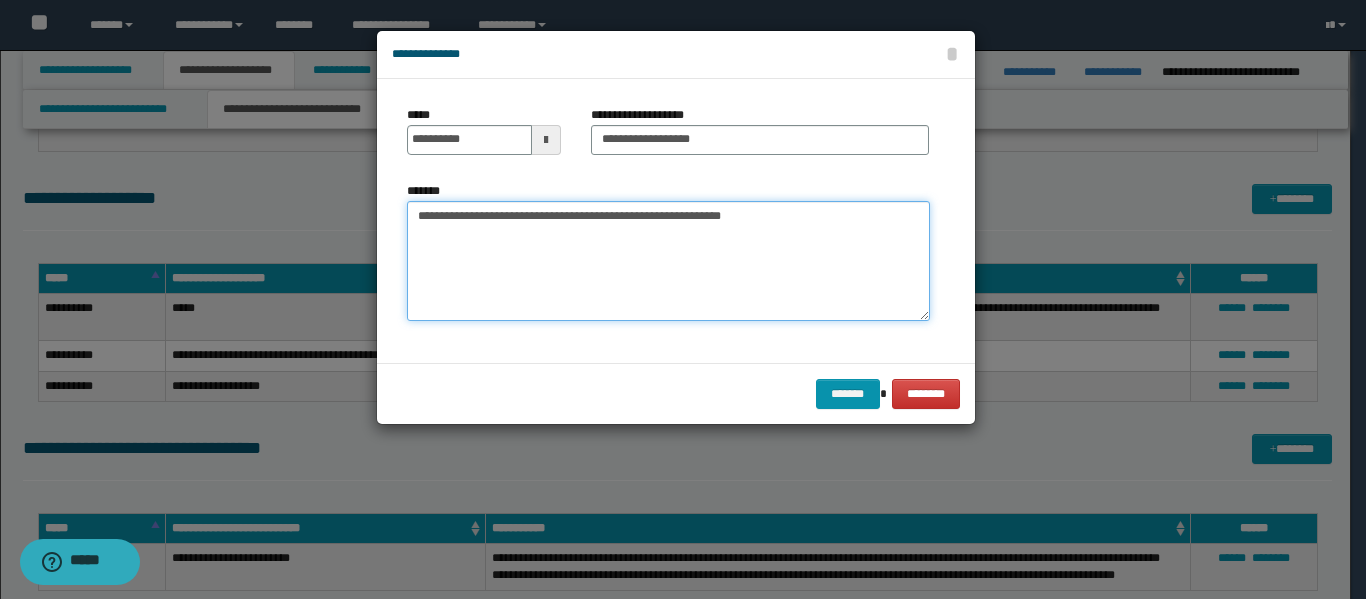 click on "**********" at bounding box center (668, 261) 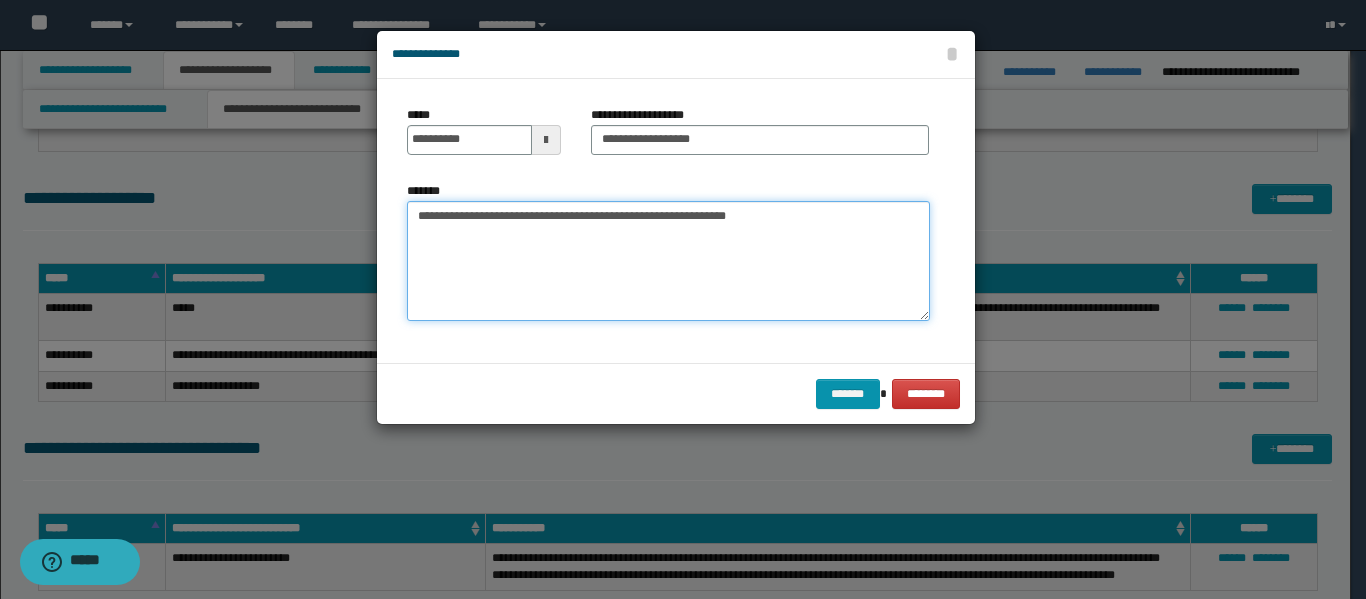 type on "**********" 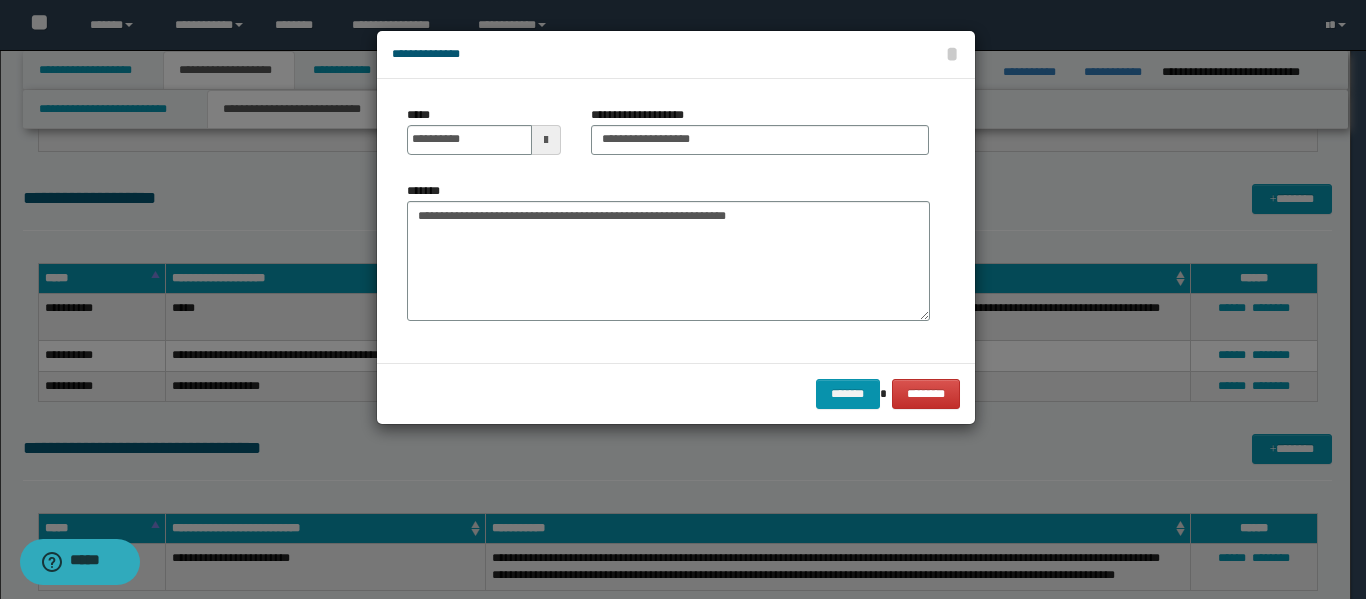 click on "*******
********" at bounding box center [676, 393] 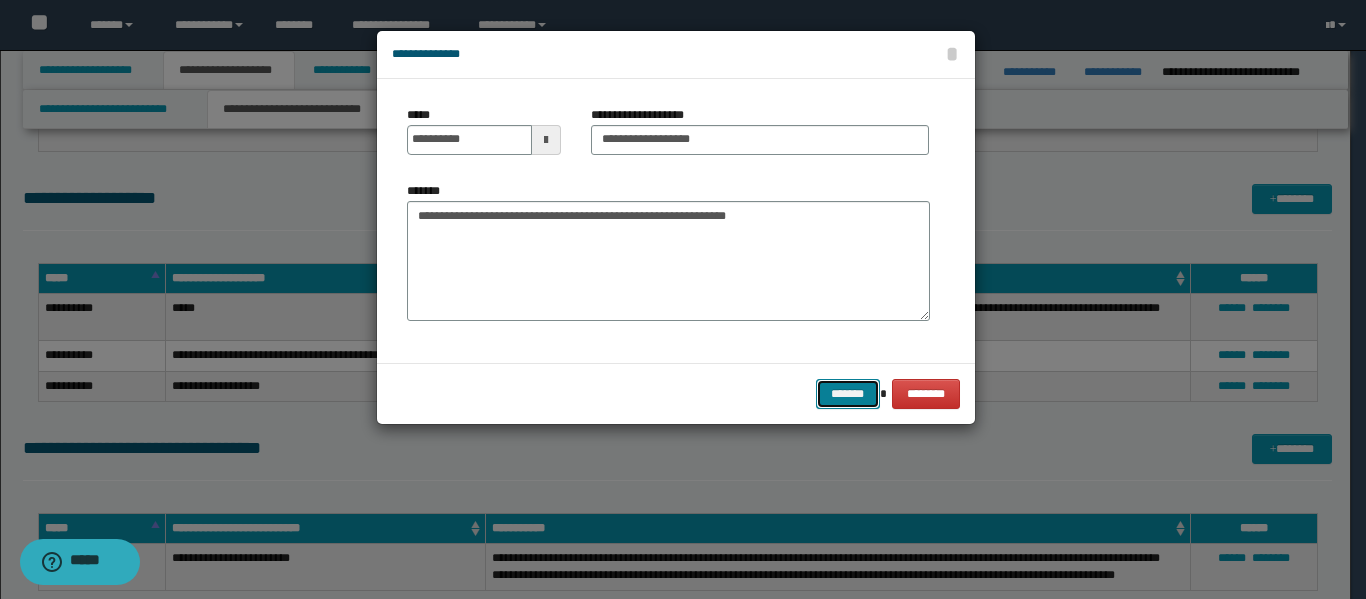 click on "*******" at bounding box center (848, 394) 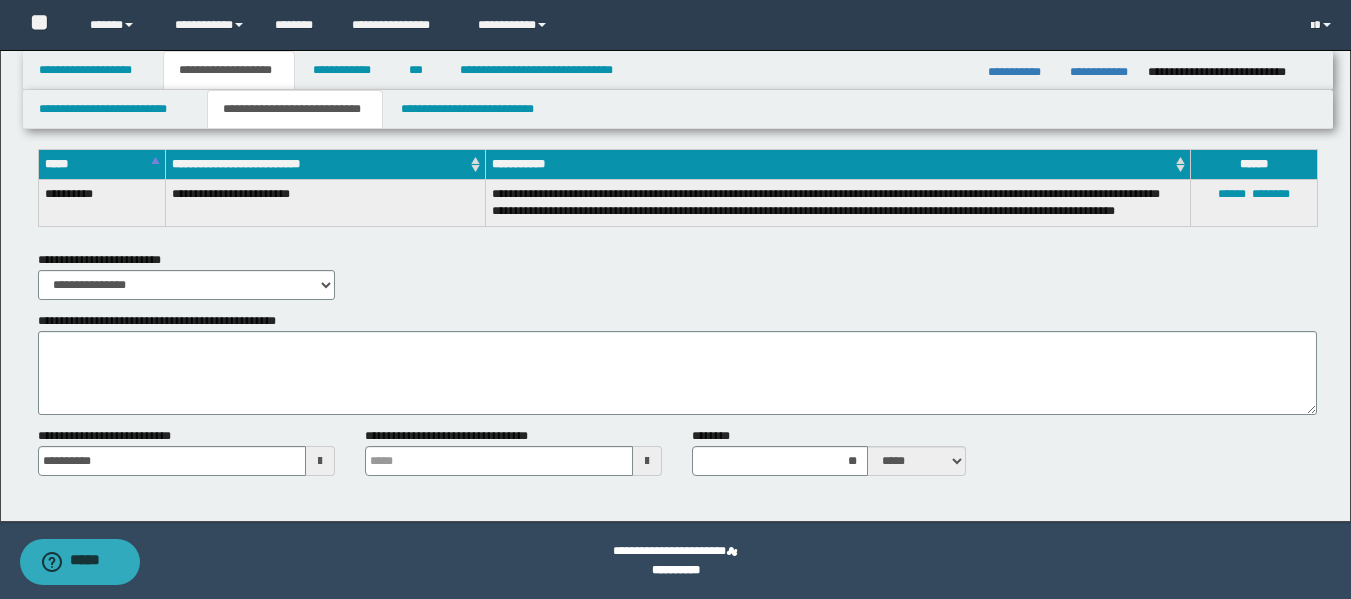 scroll, scrollTop: 995, scrollLeft: 0, axis: vertical 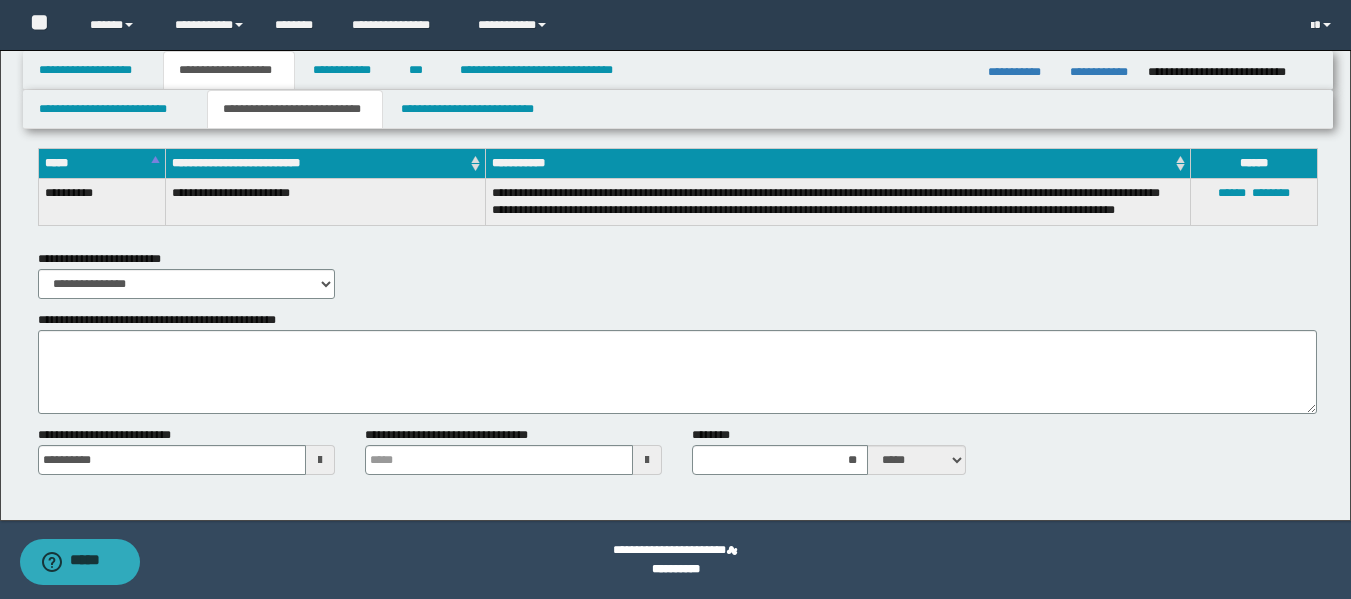 type 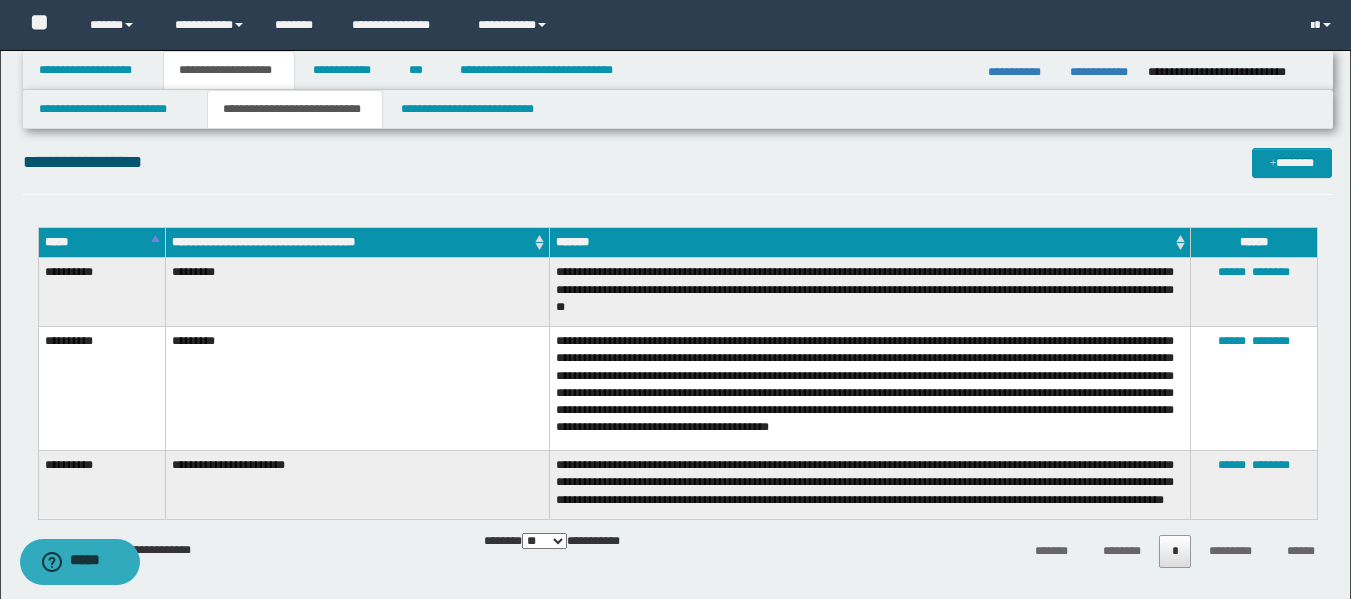 scroll, scrollTop: 0, scrollLeft: 0, axis: both 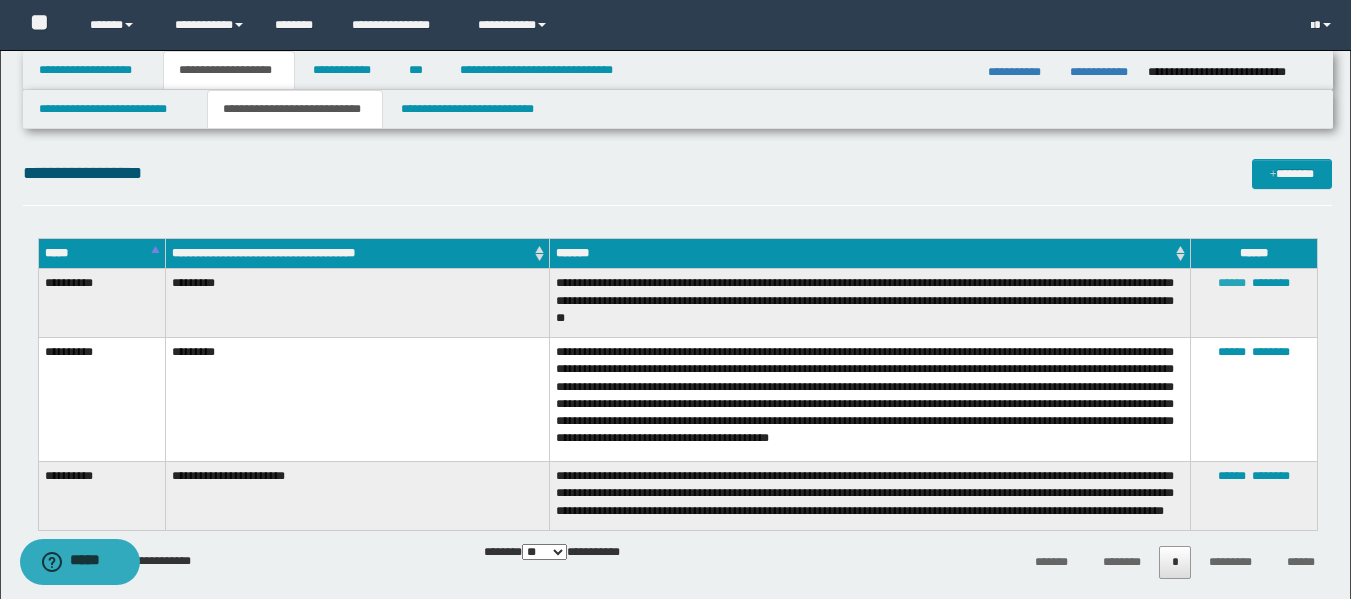 click on "******" at bounding box center (1232, 283) 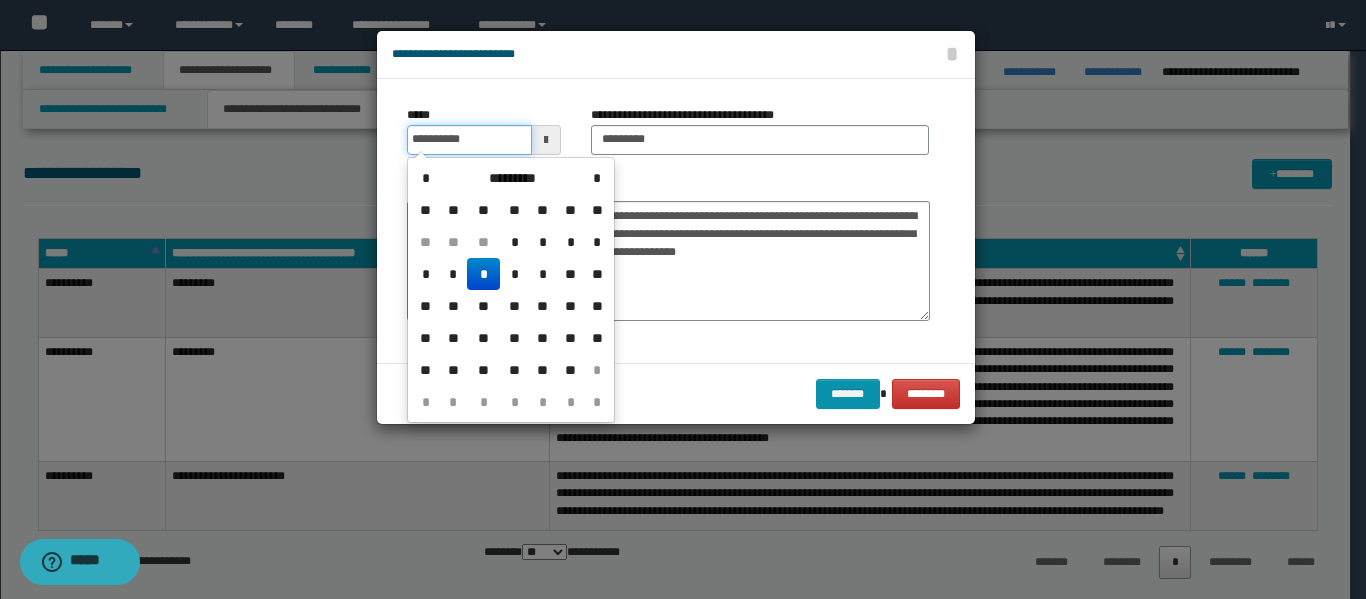 click on "**********" at bounding box center [469, 140] 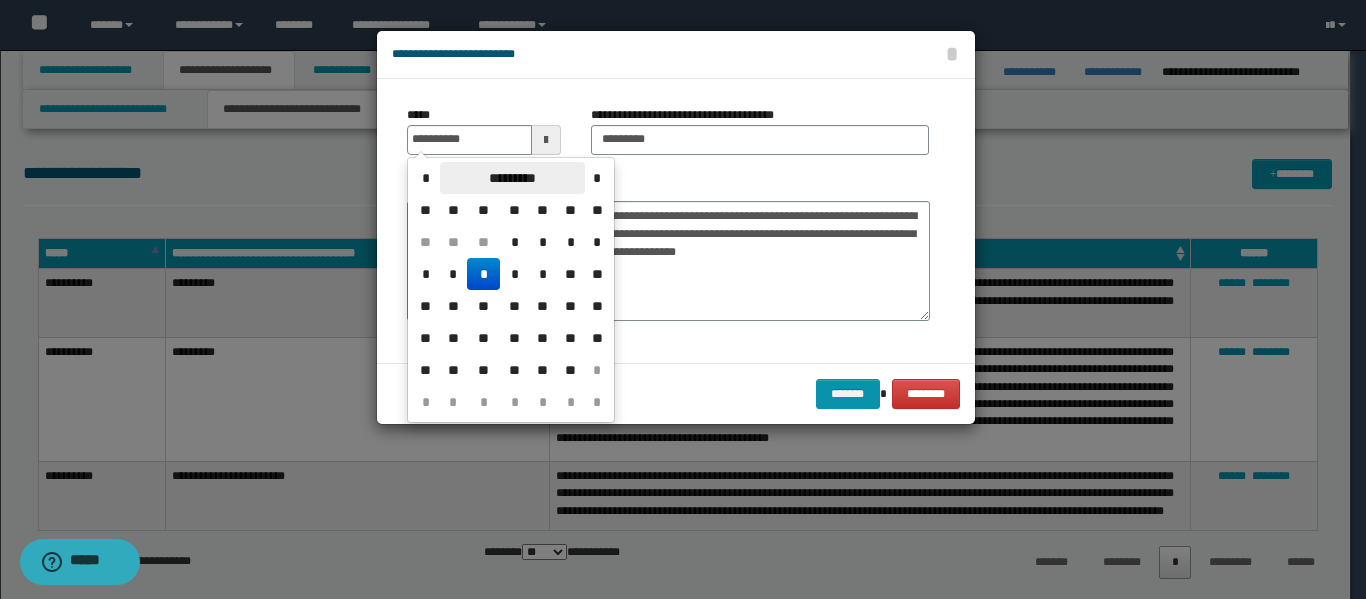click on "*********" at bounding box center (512, 178) 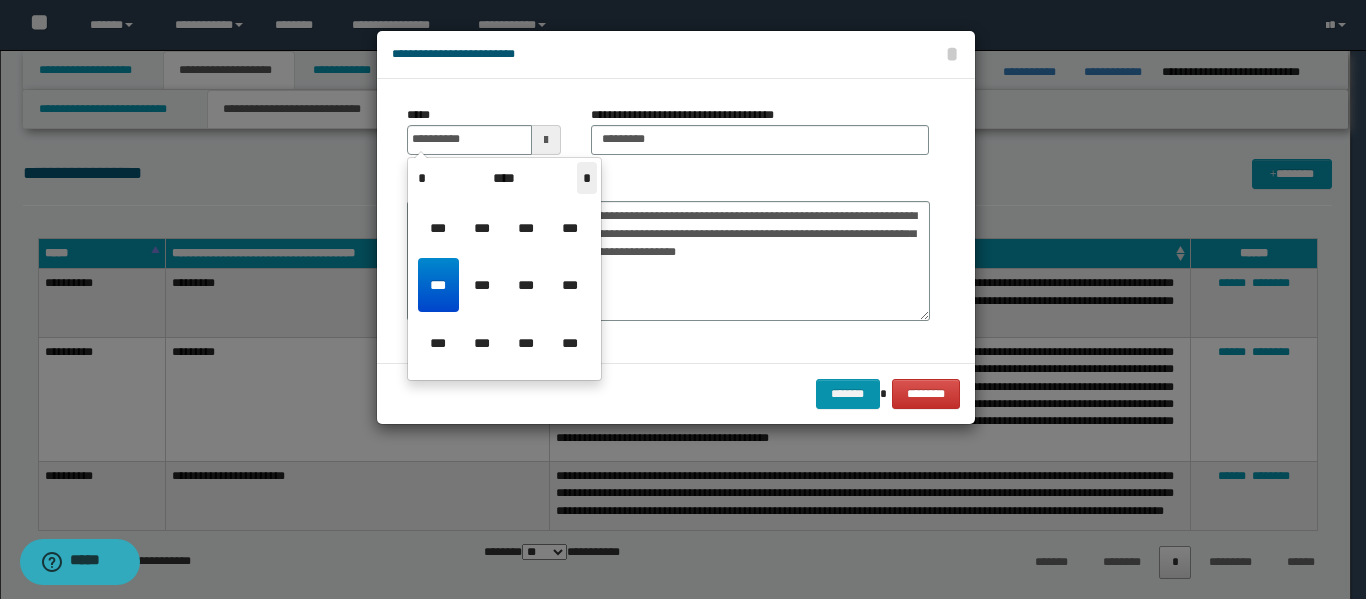 click on "*" at bounding box center [587, 178] 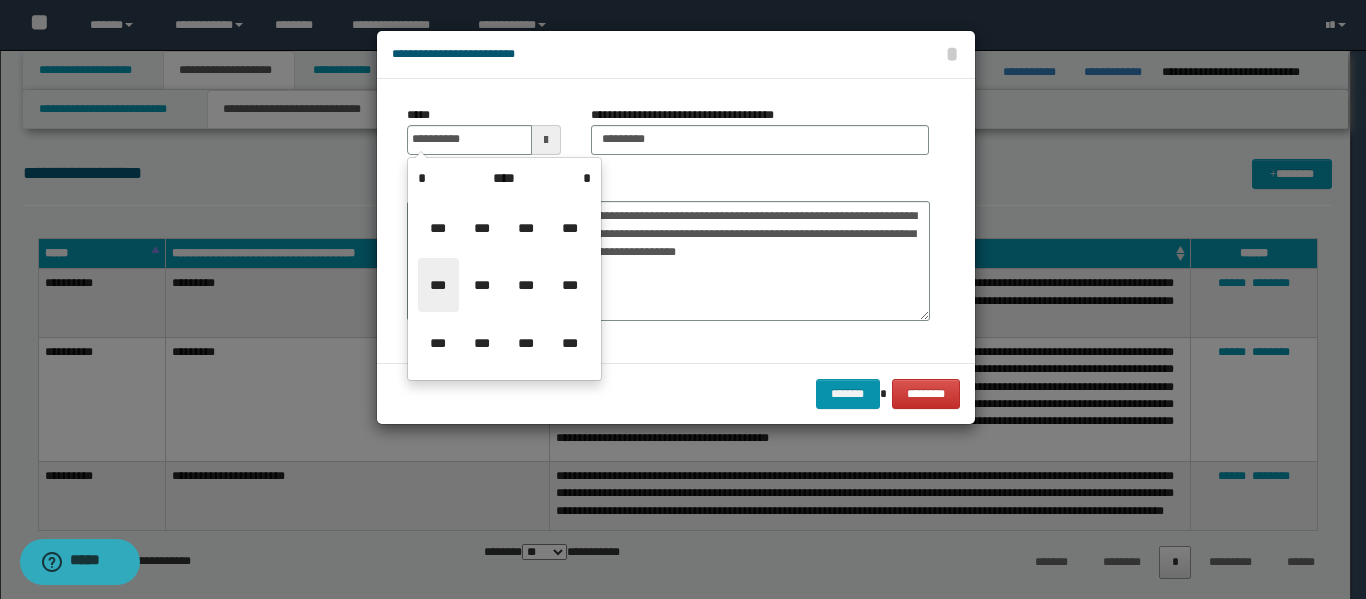 click on "***" at bounding box center (438, 285) 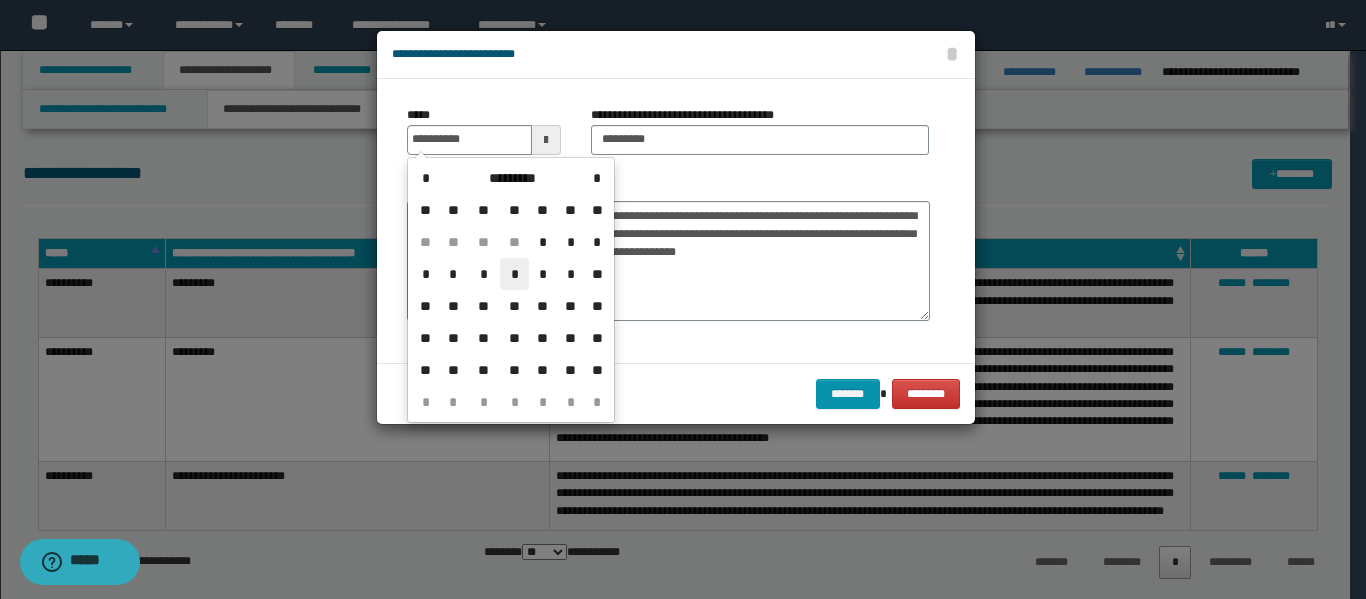 click on "*" at bounding box center [514, 274] 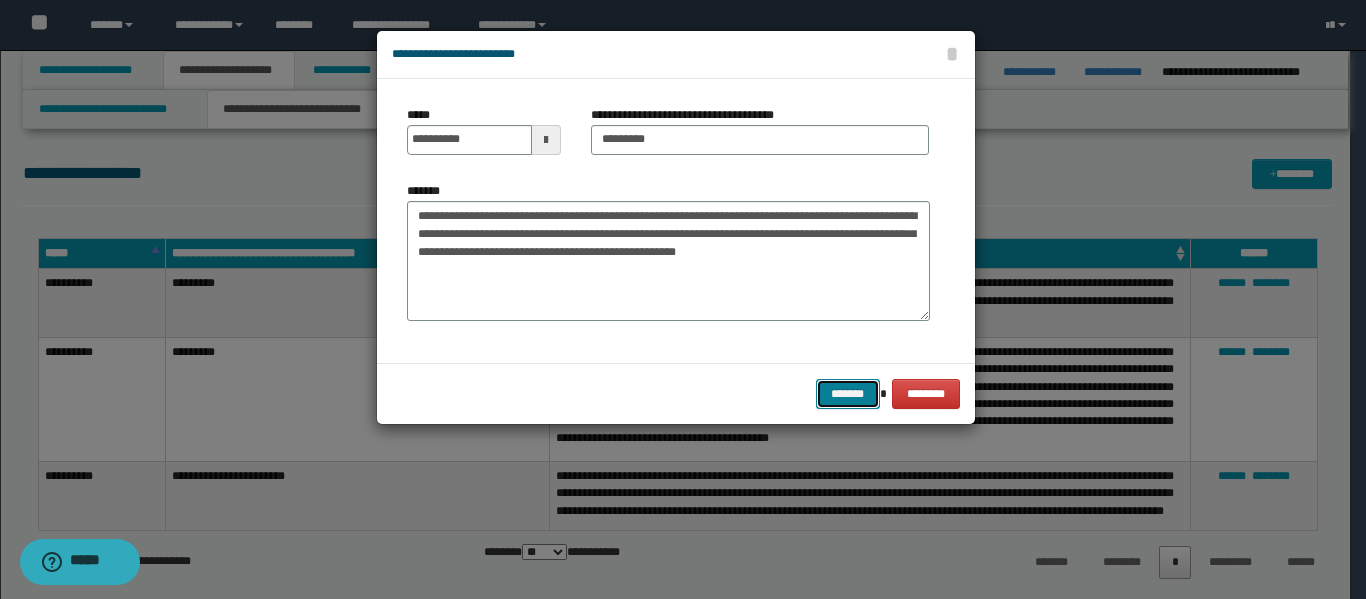 click on "*******" at bounding box center (848, 394) 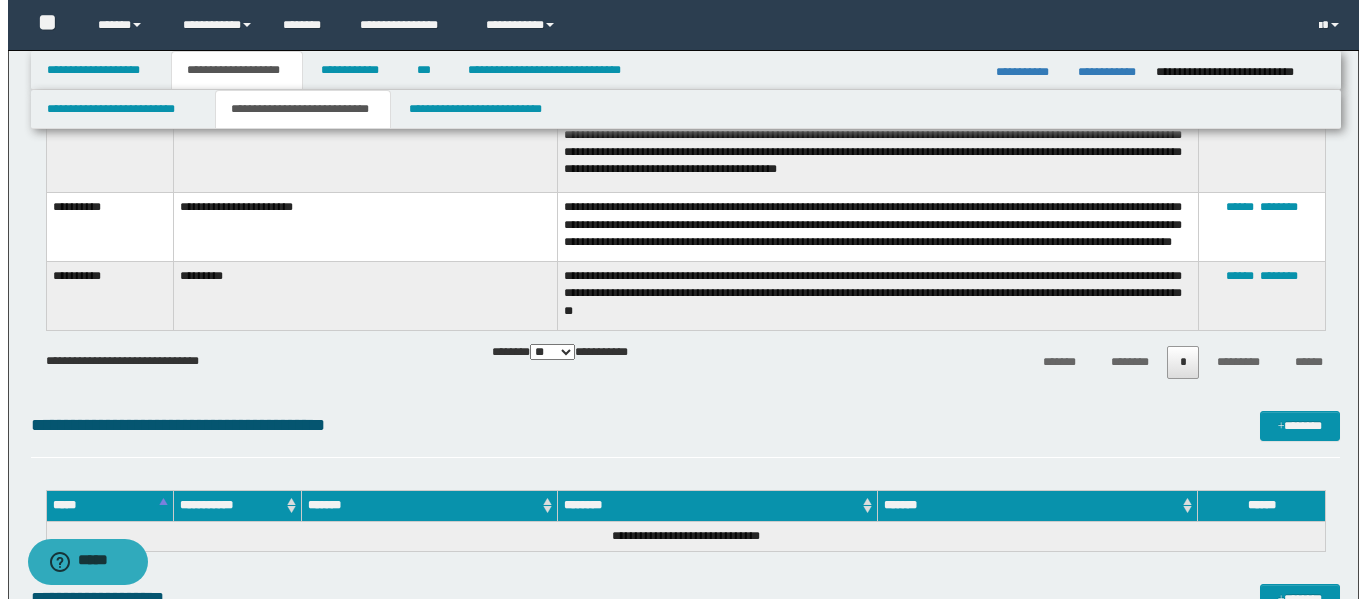 scroll, scrollTop: 0, scrollLeft: 0, axis: both 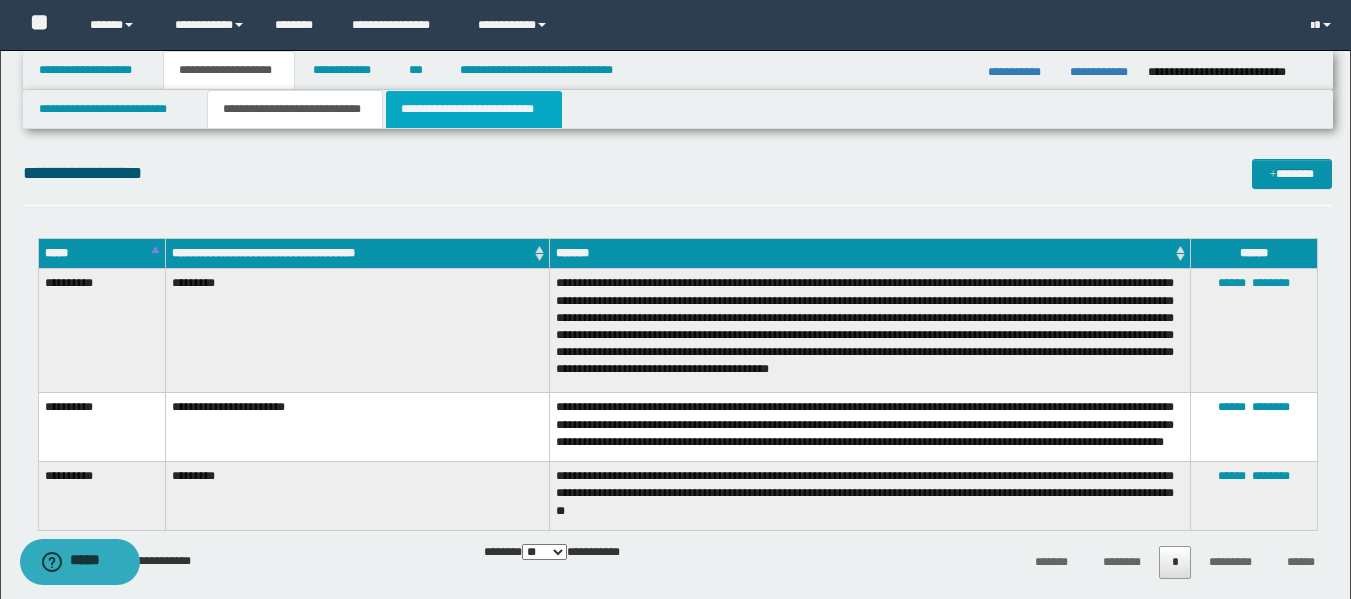 click on "**********" at bounding box center (474, 109) 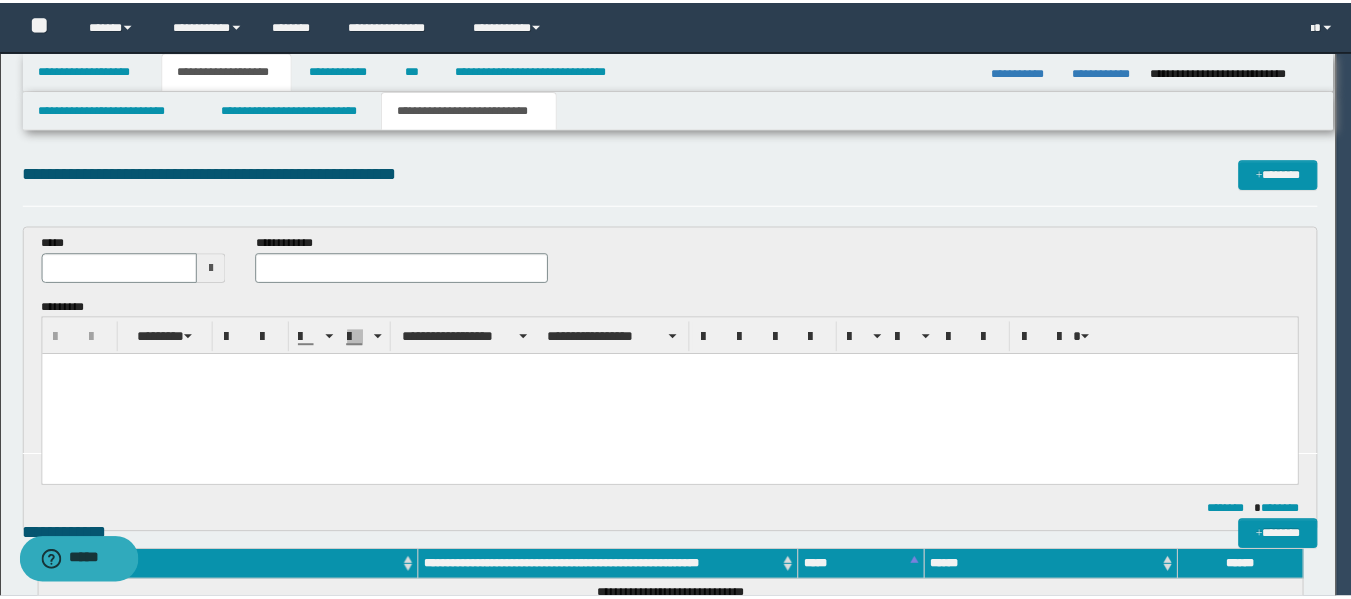 scroll, scrollTop: 0, scrollLeft: 0, axis: both 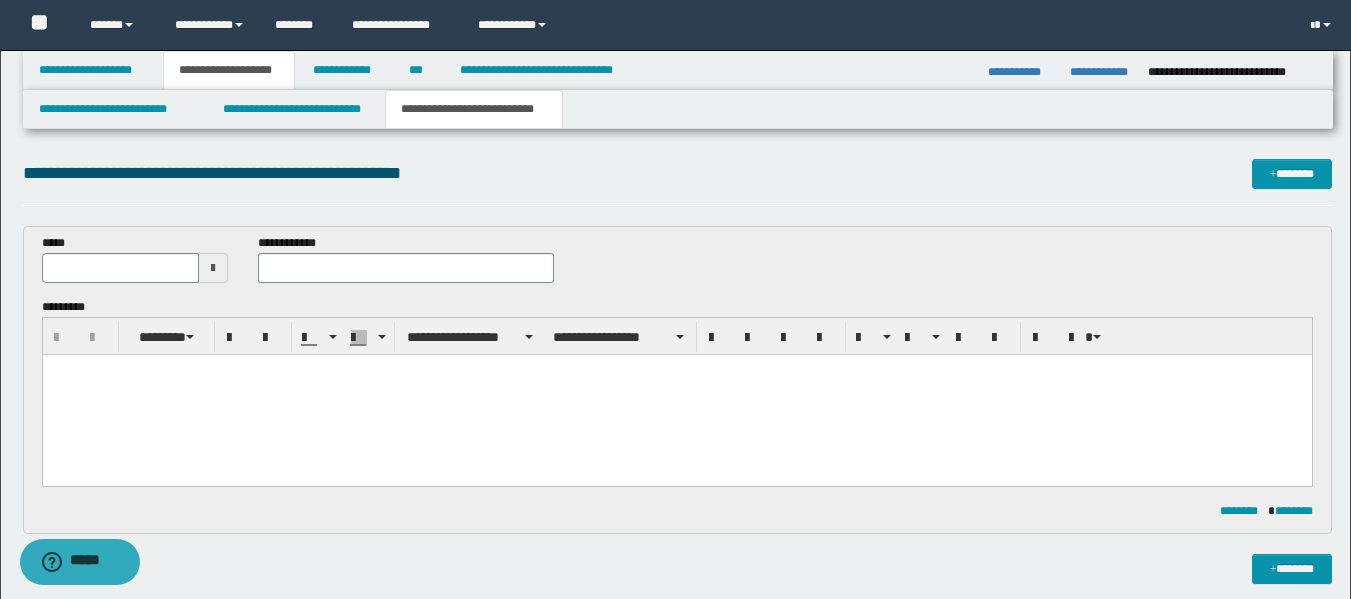 type 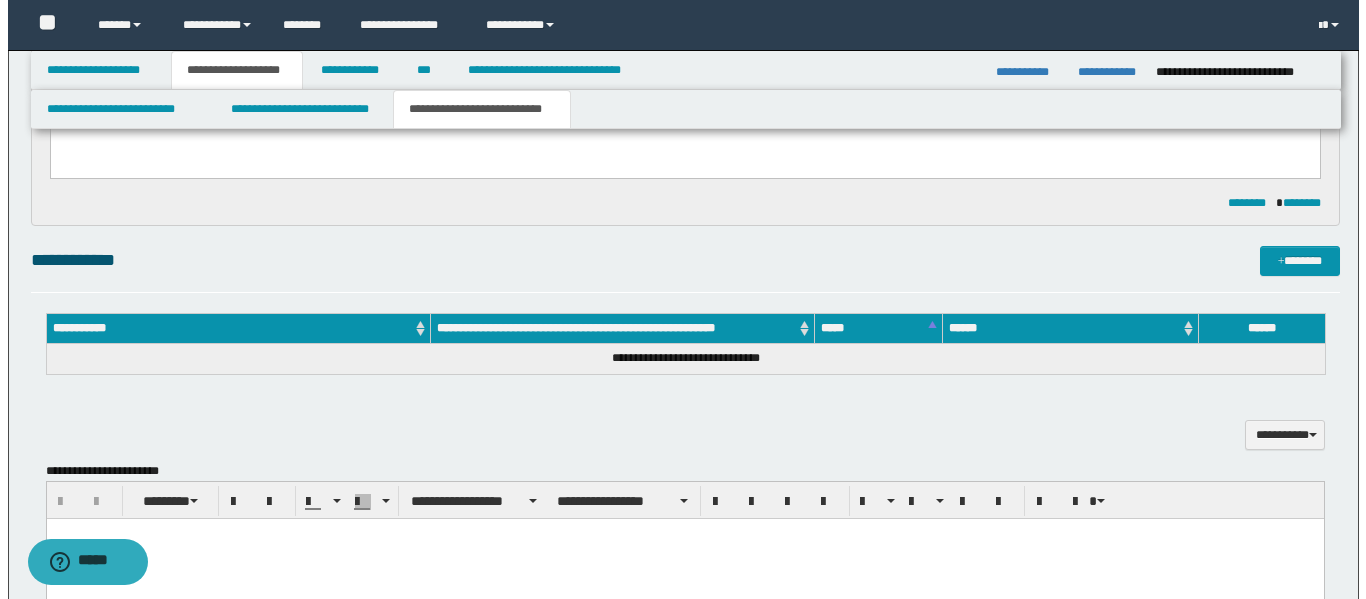 scroll, scrollTop: 300, scrollLeft: 0, axis: vertical 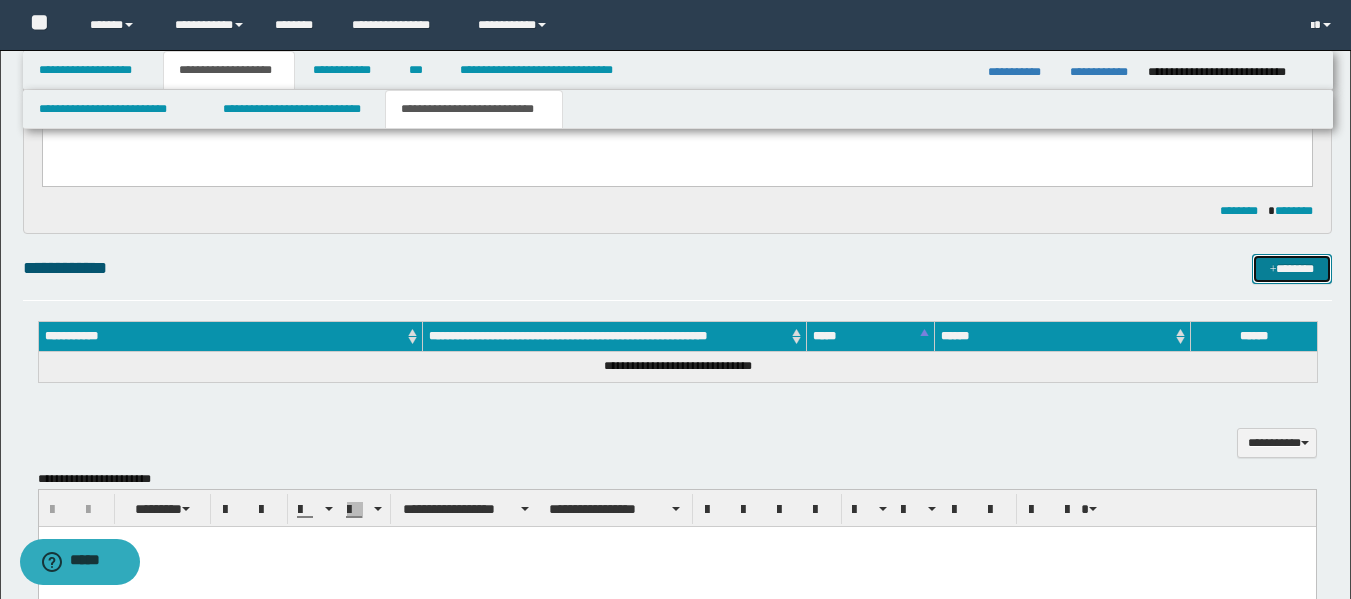 click on "*******" at bounding box center (1292, 269) 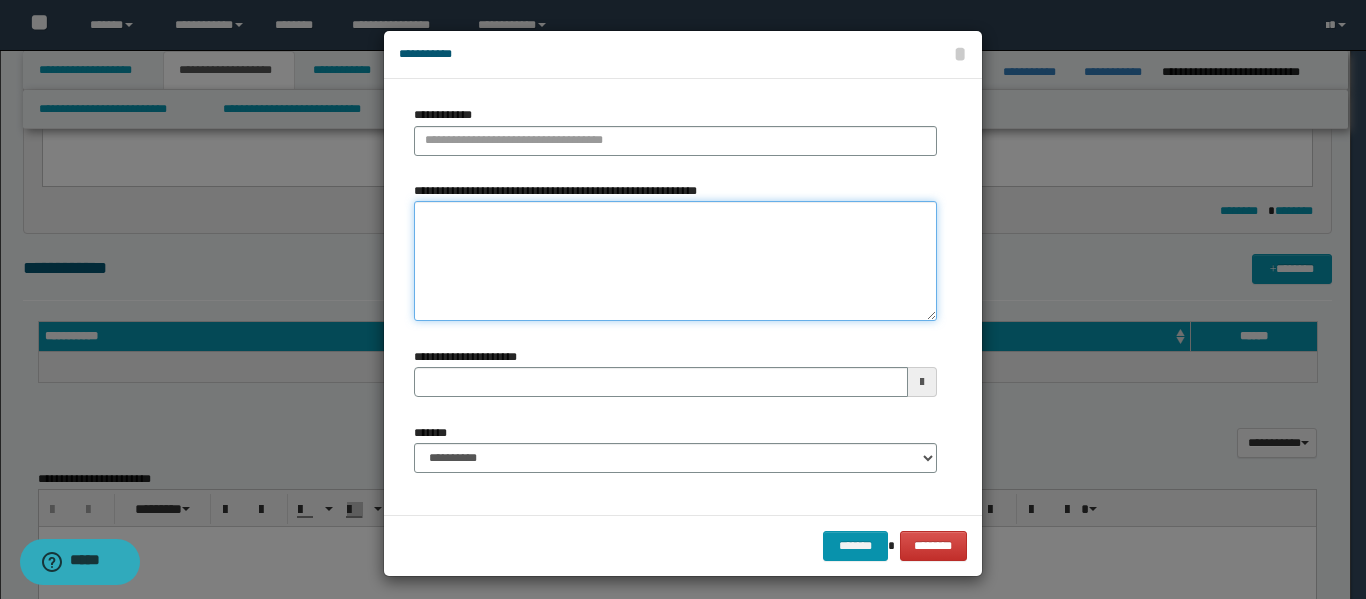 click on "**********" at bounding box center [675, 261] 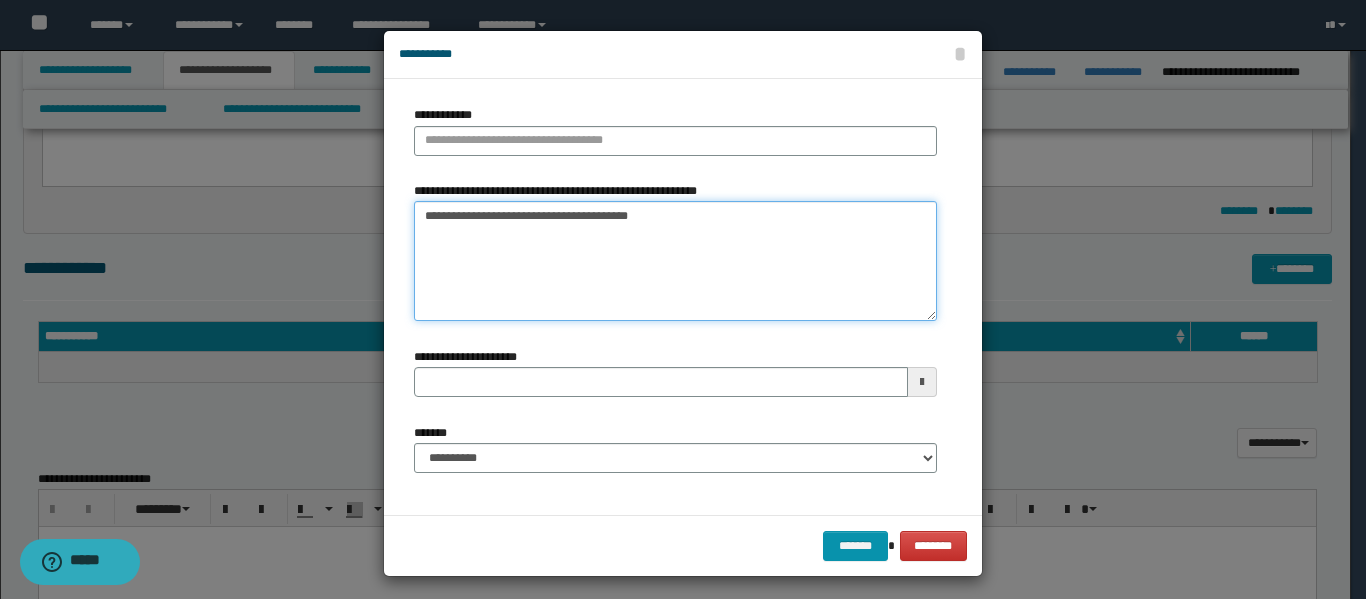click on "**********" at bounding box center (675, 261) 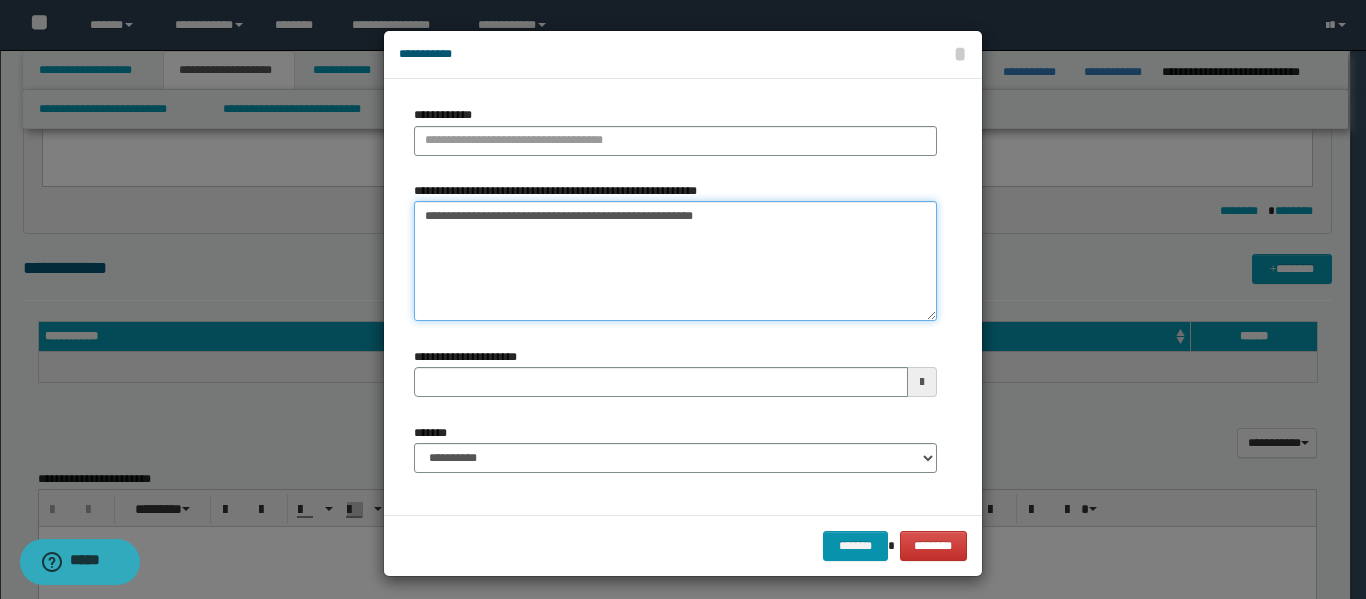 type on "**********" 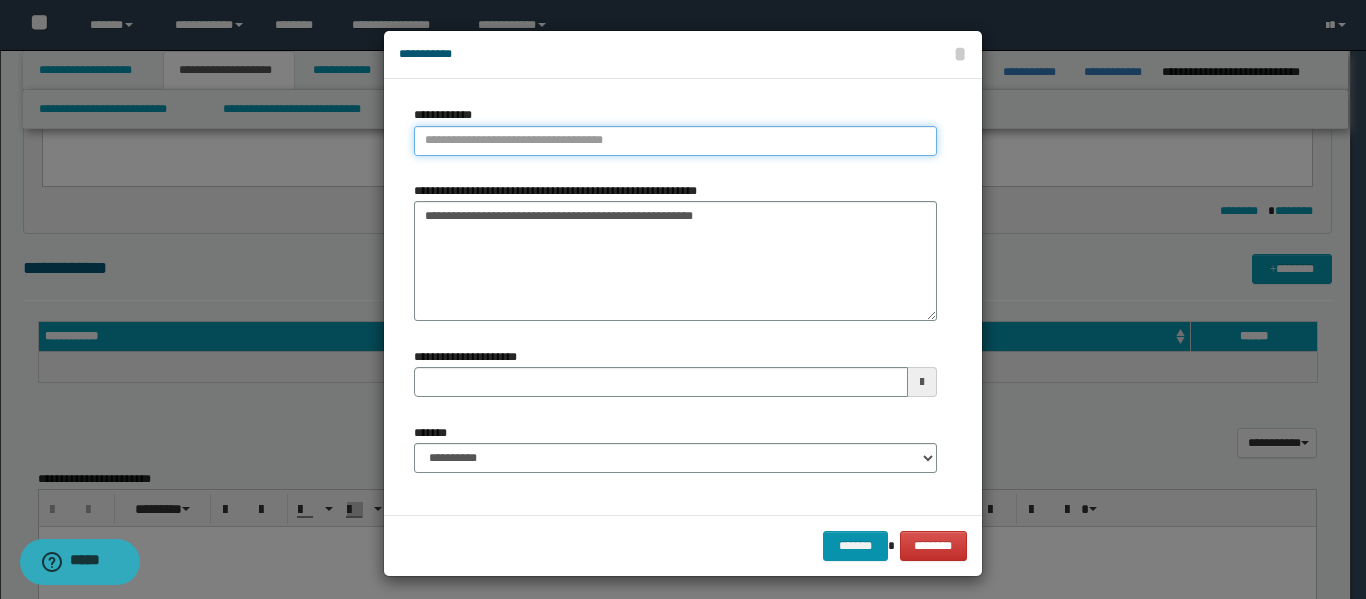 click on "**********" at bounding box center (675, 141) 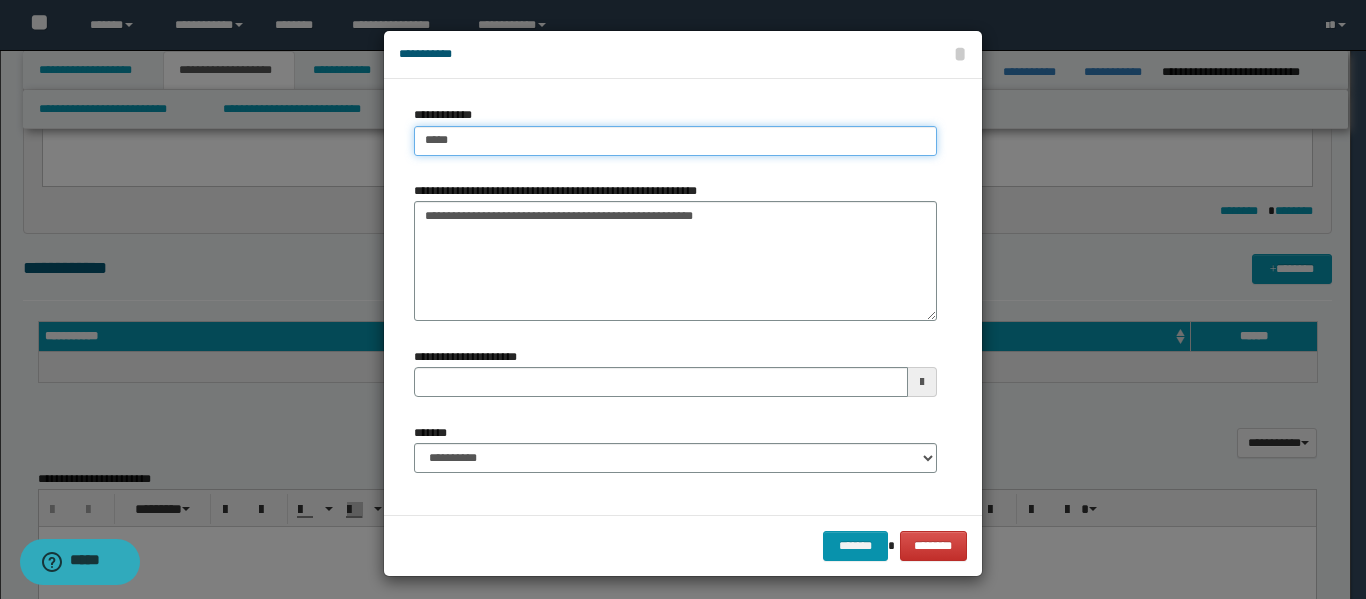 type on "******" 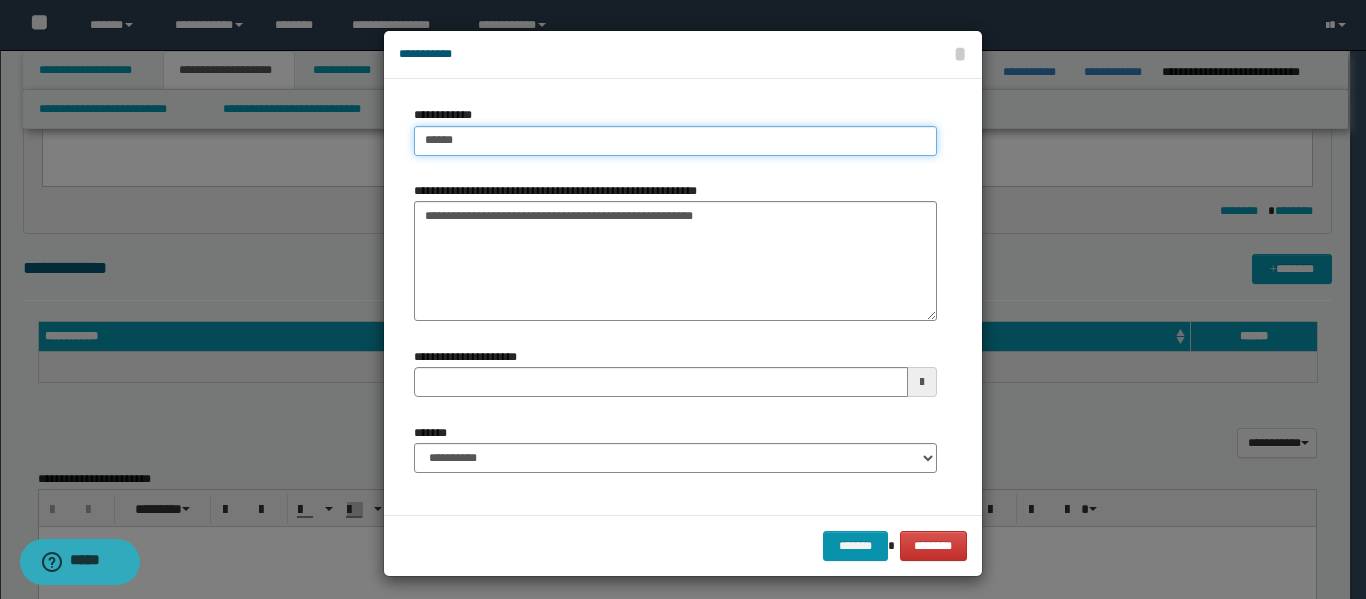 type on "******" 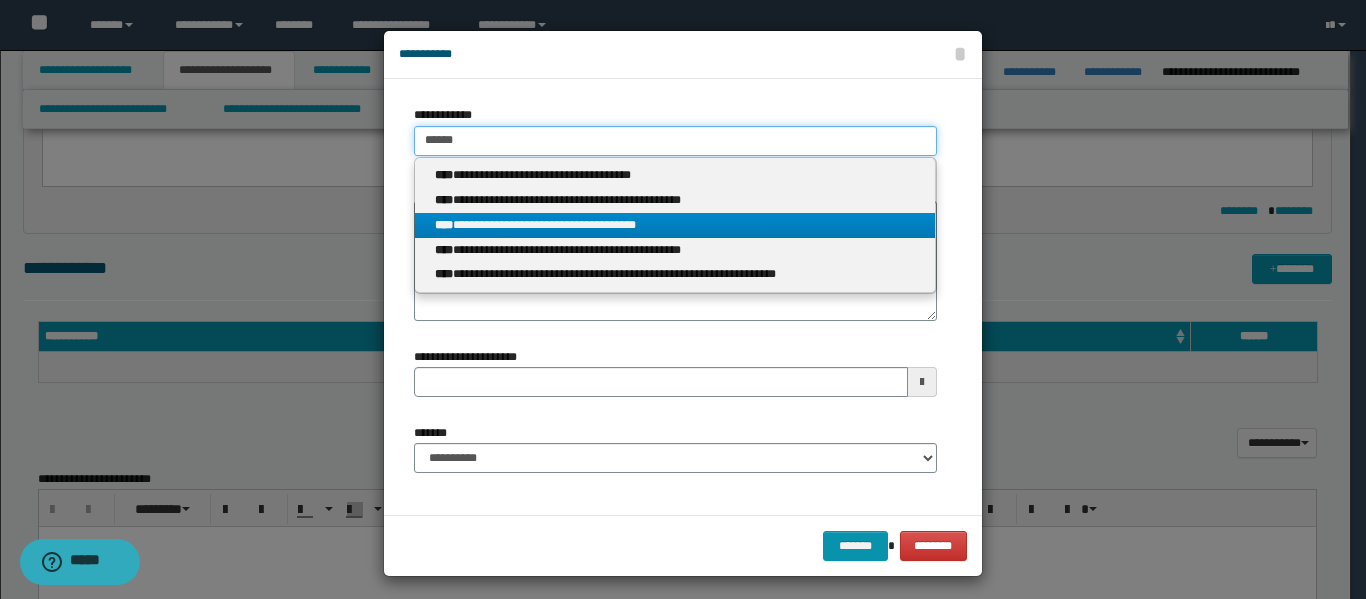 type on "******" 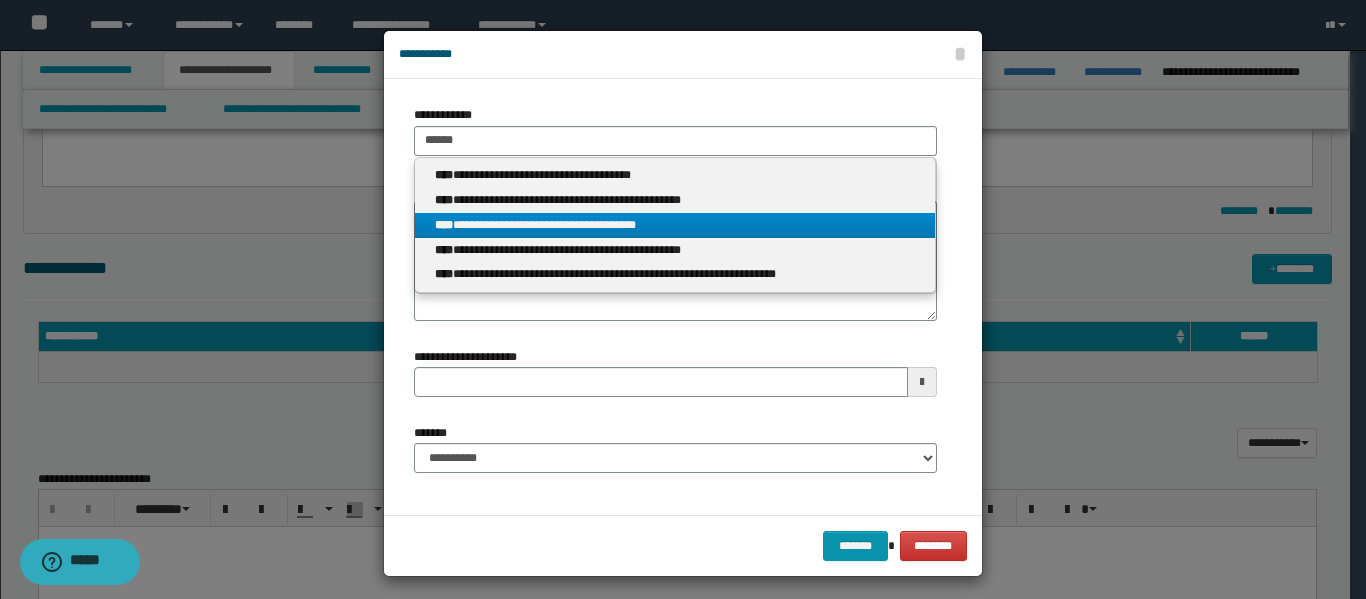 click on "**********" at bounding box center (675, 225) 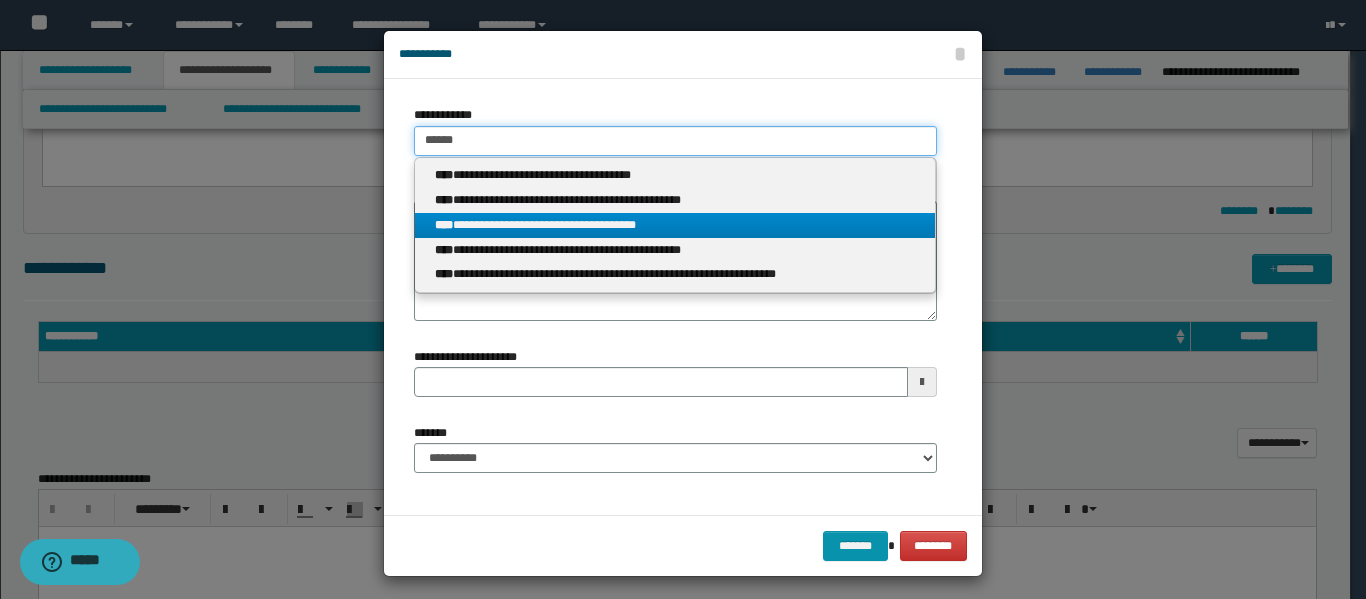 type 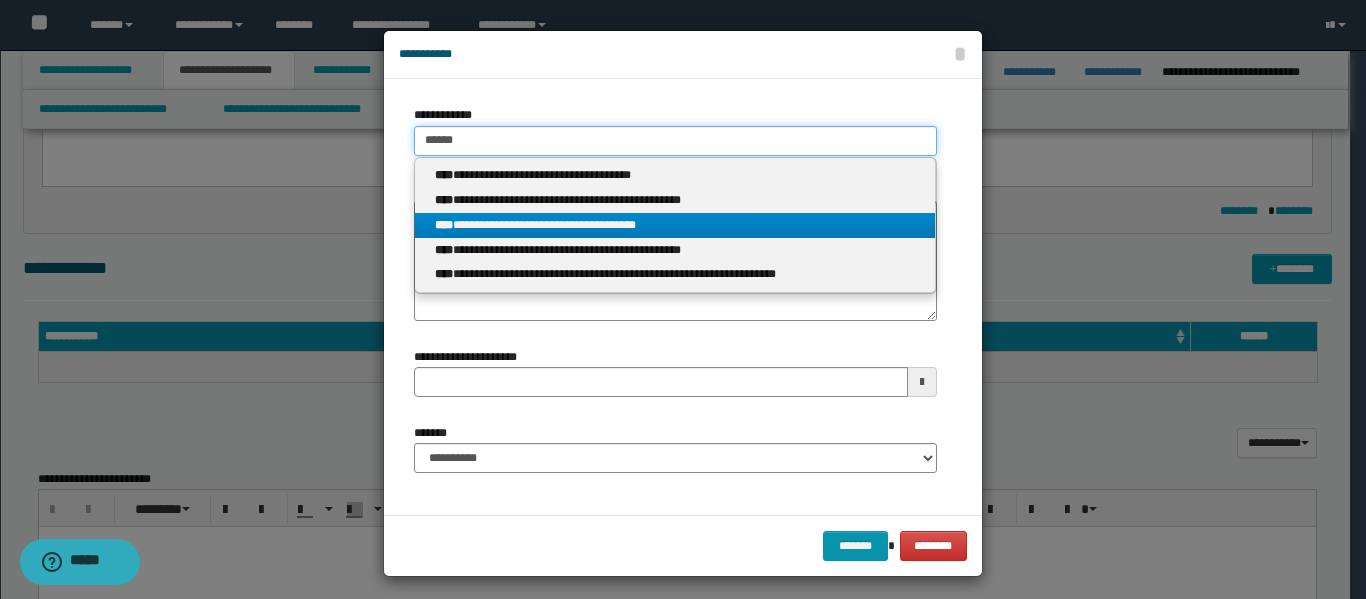 type on "**********" 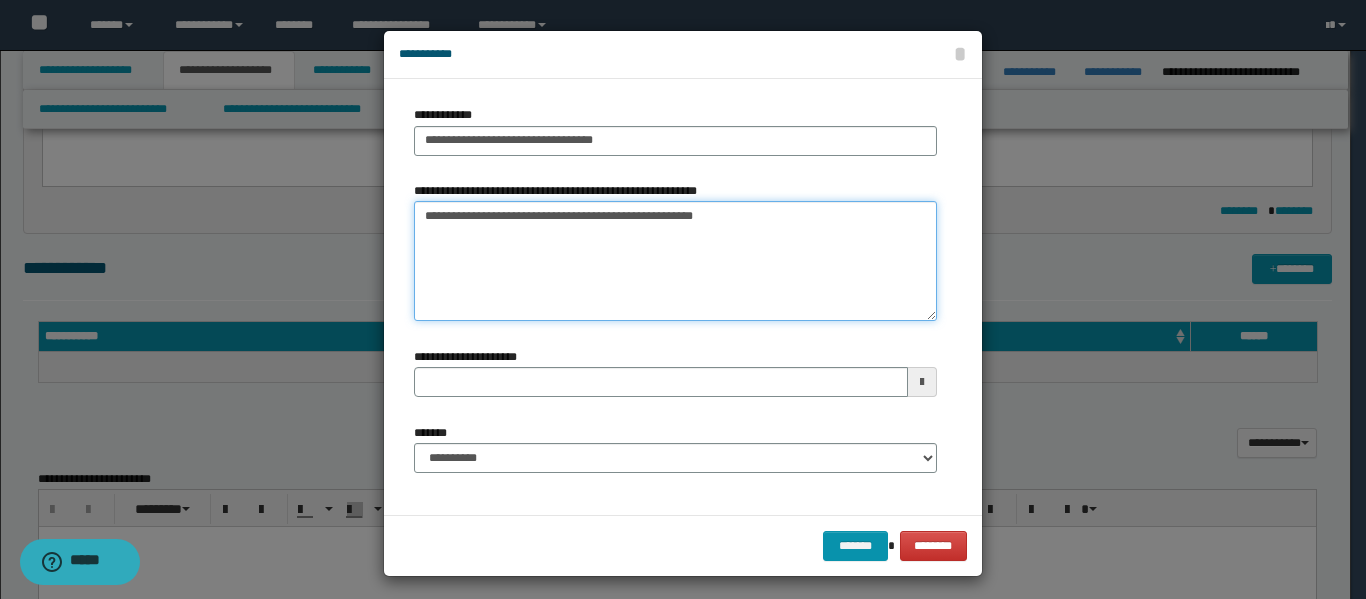 drag, startPoint x: 683, startPoint y: 219, endPoint x: 766, endPoint y: 216, distance: 83.0542 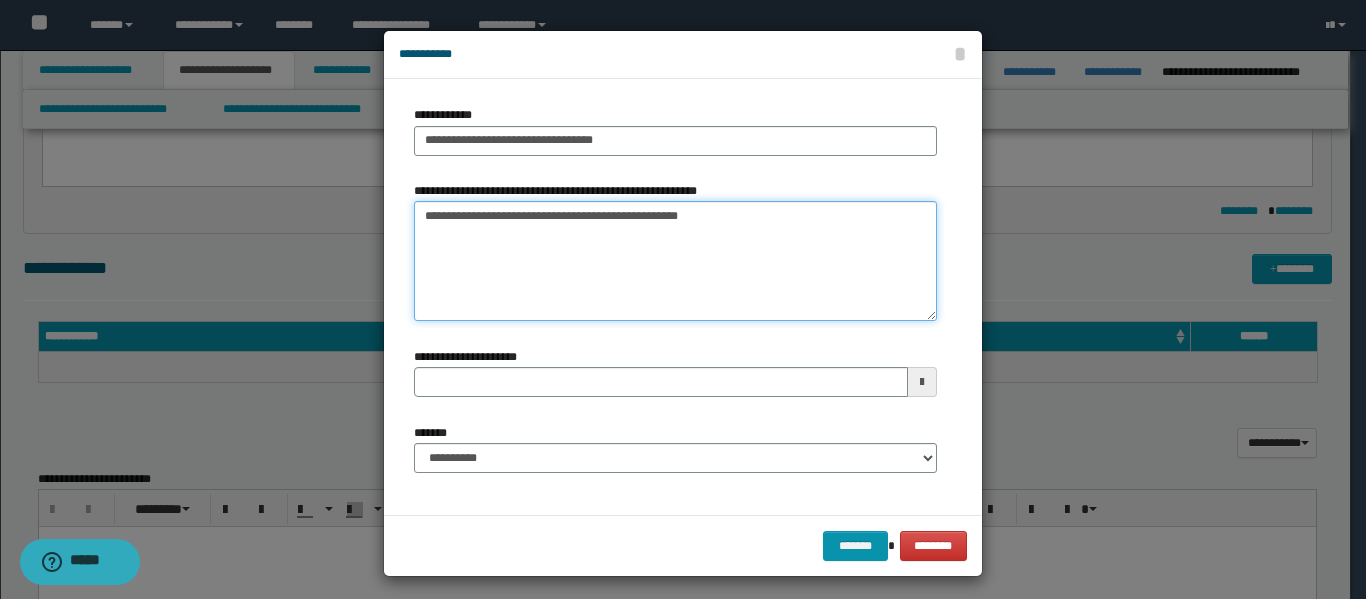 type 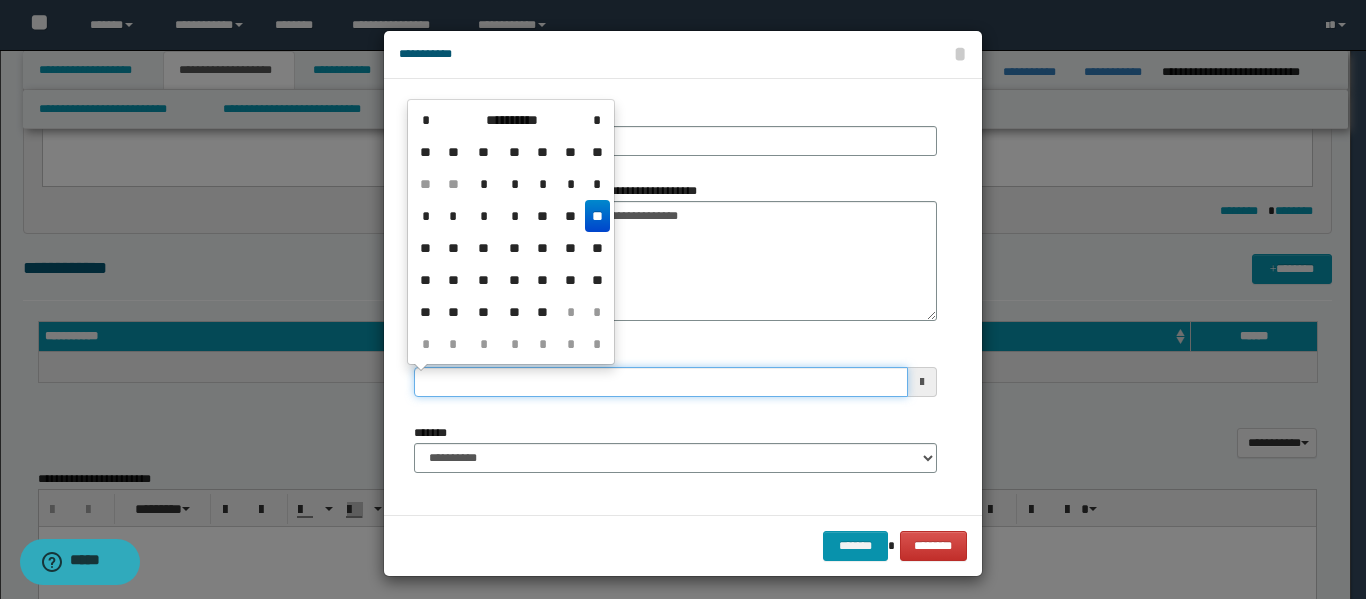 click on "**********" at bounding box center (661, 382) 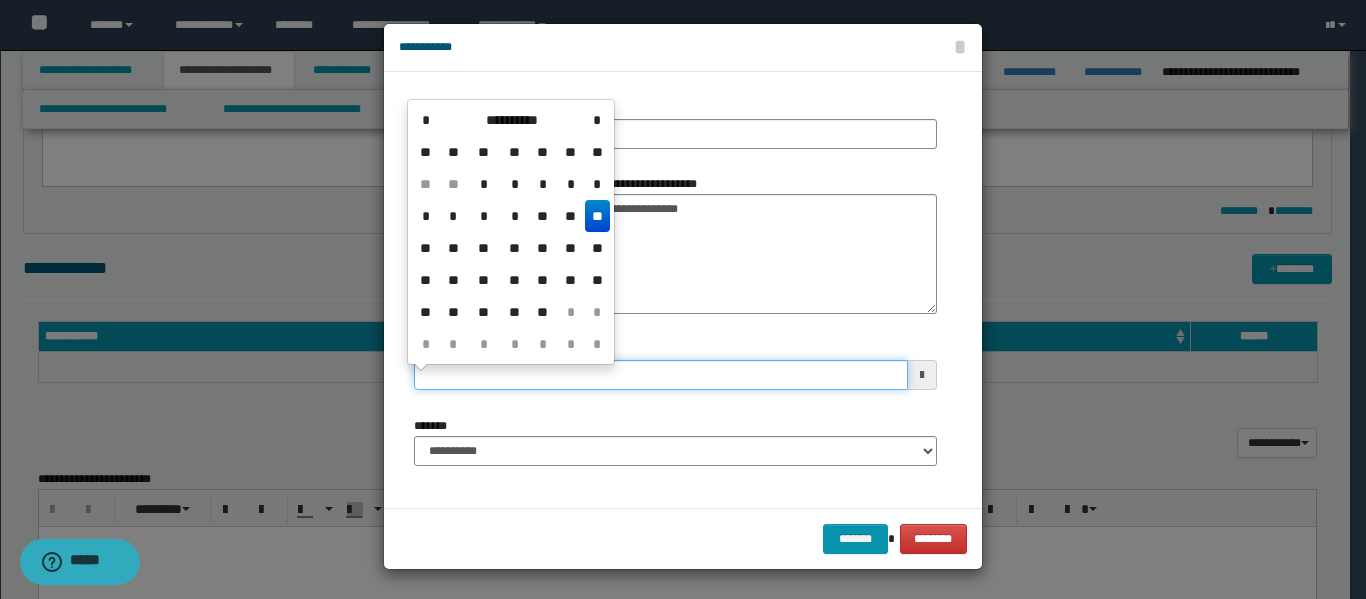 scroll, scrollTop: 8, scrollLeft: 0, axis: vertical 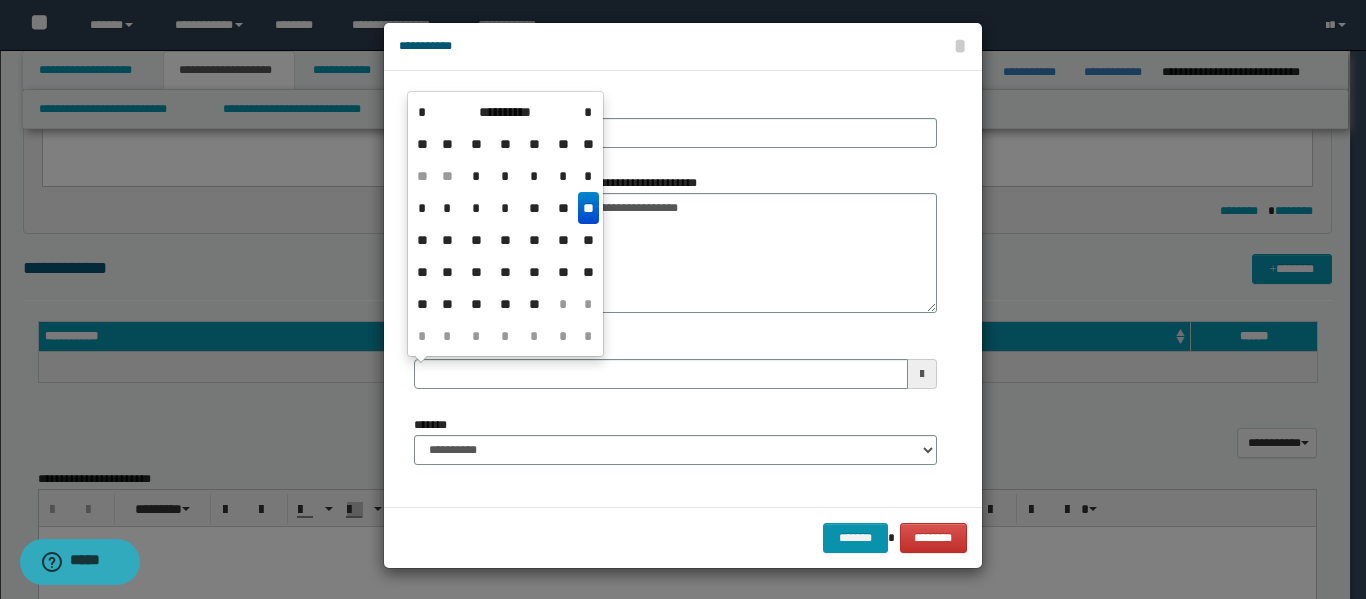 click on "**********" at bounding box center [505, 112] 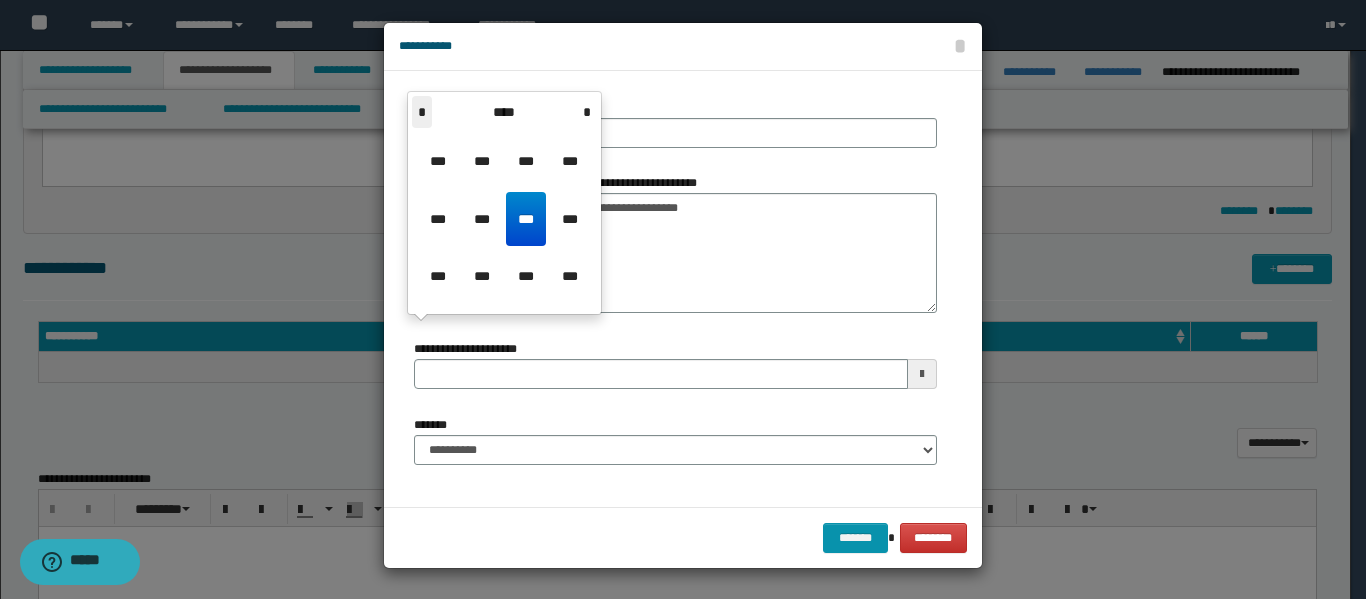 click on "*" at bounding box center (422, 112) 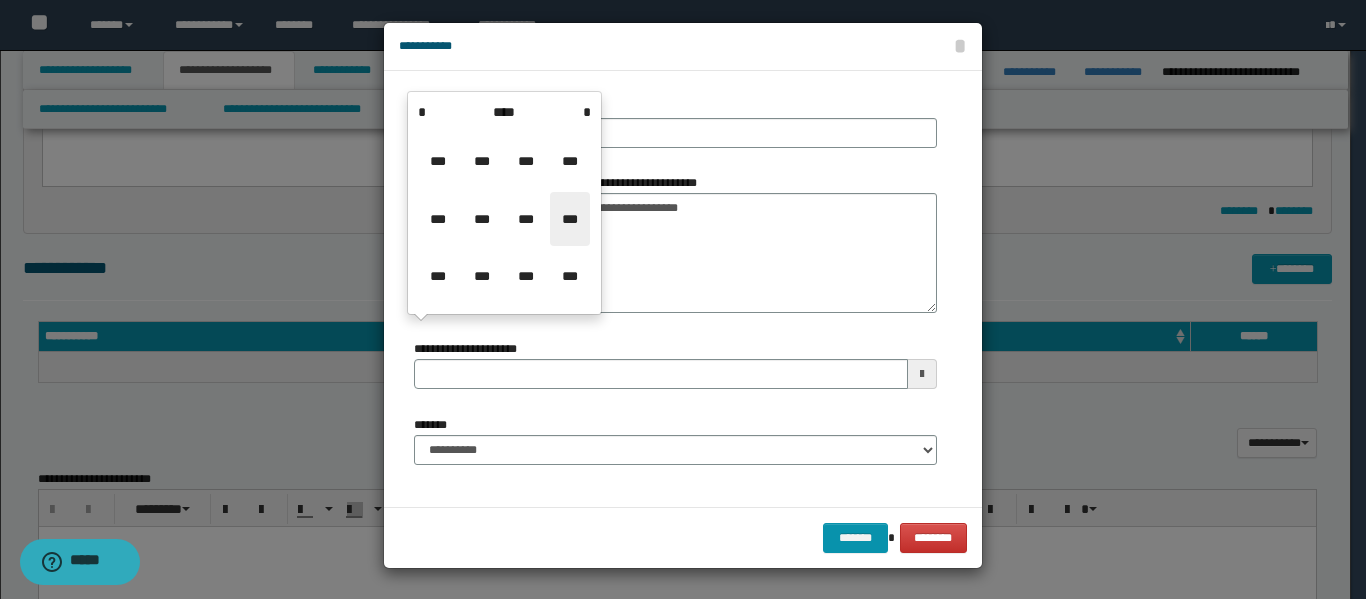 click on "***" at bounding box center [570, 219] 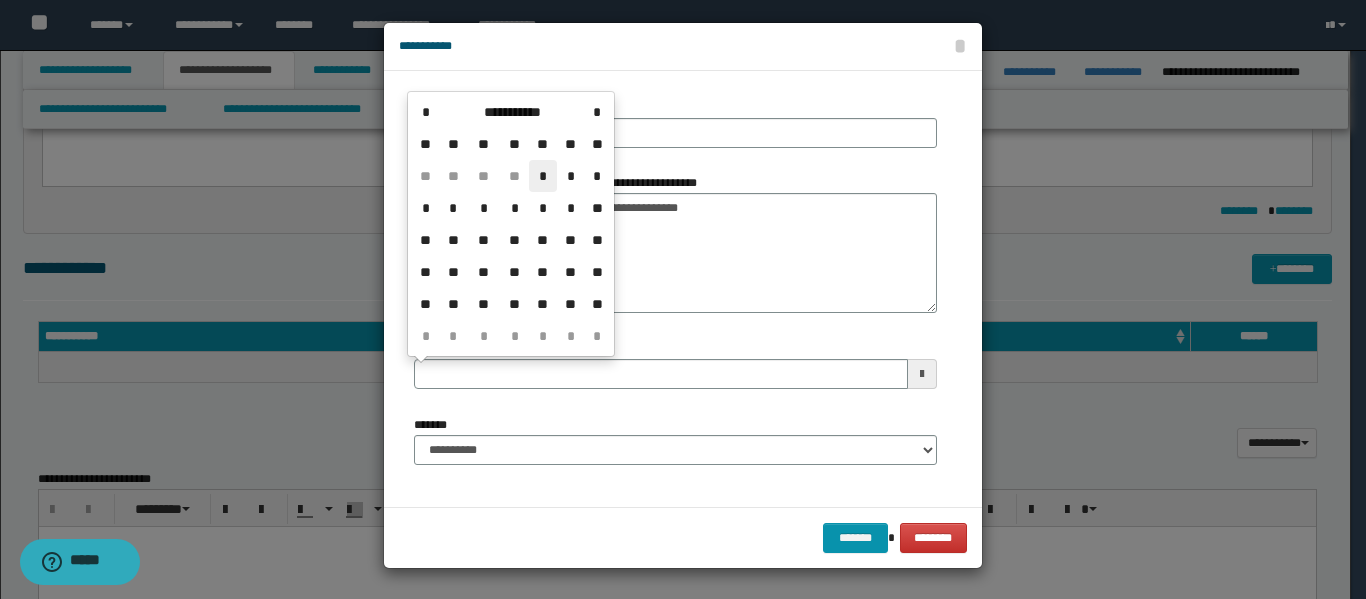 click on "*" at bounding box center (543, 176) 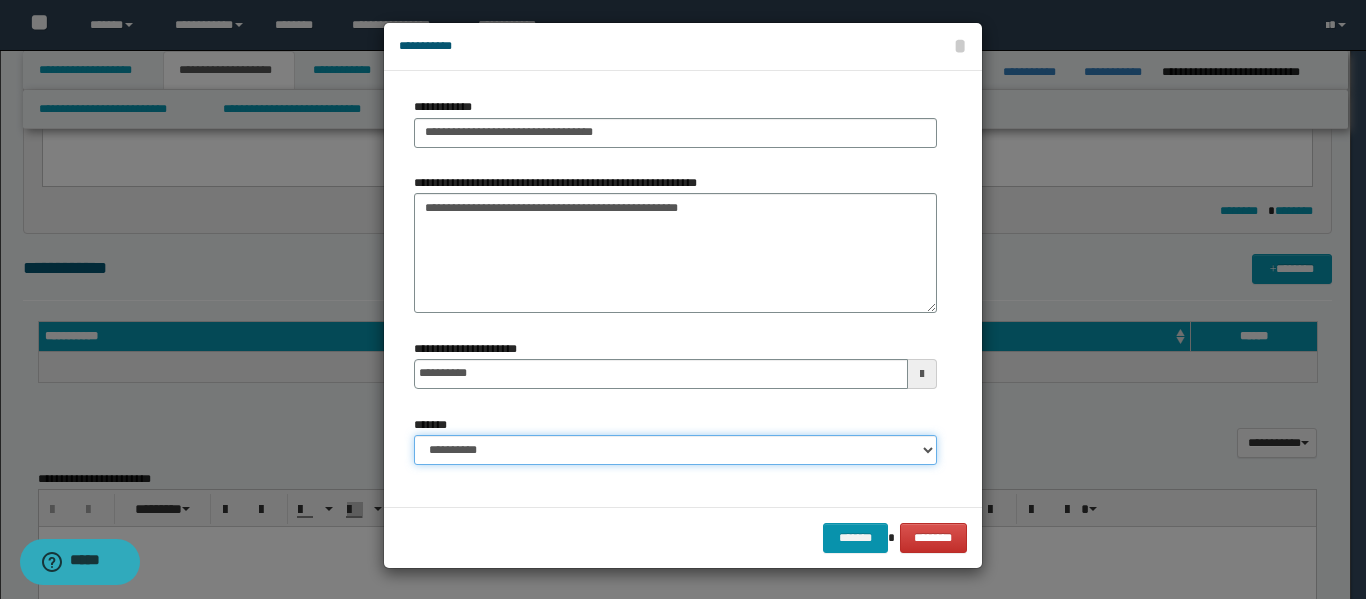 click on "**********" at bounding box center (675, 450) 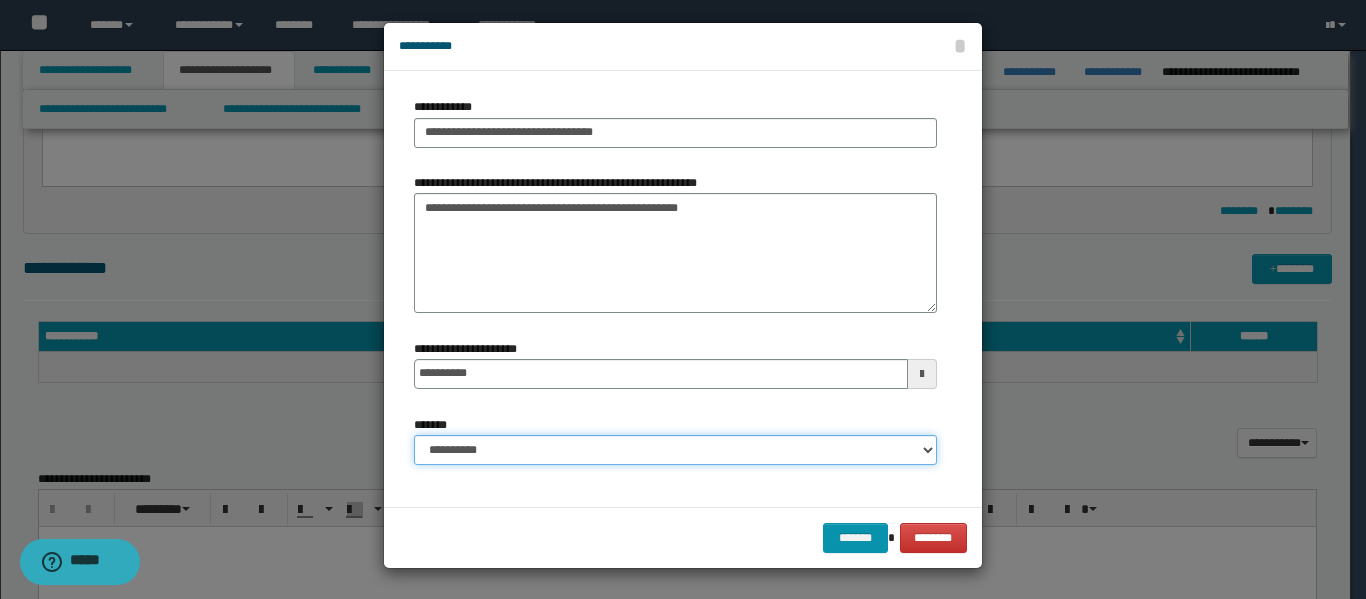select on "*" 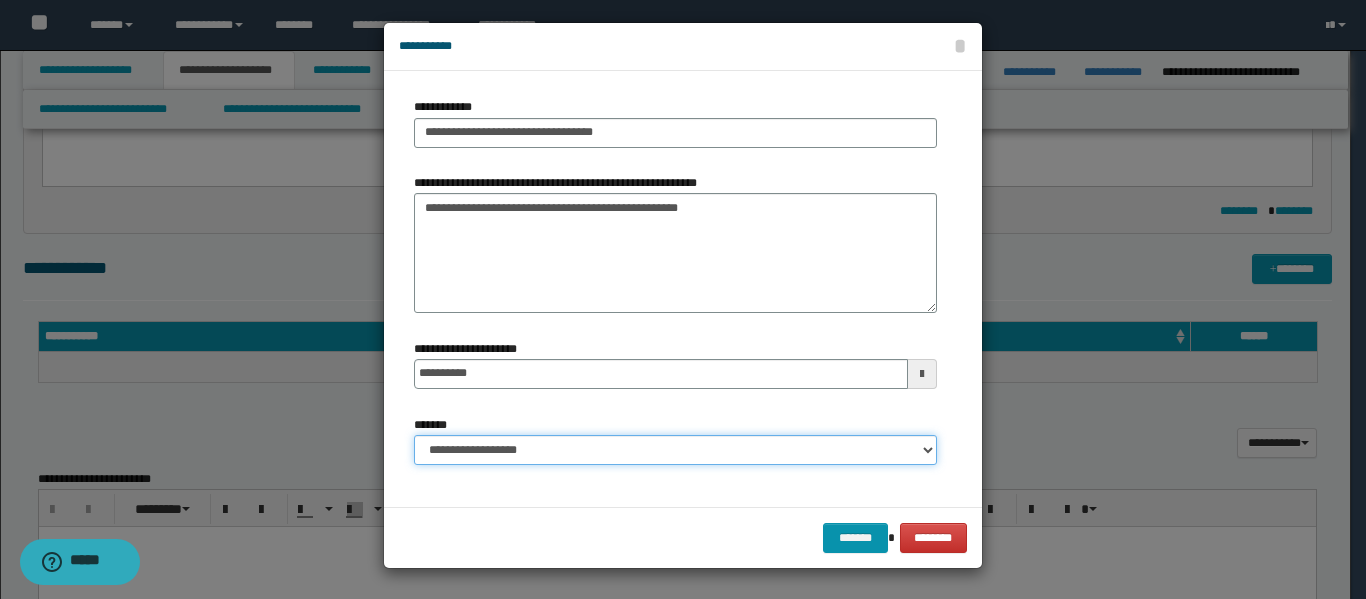 click on "**********" at bounding box center (675, 450) 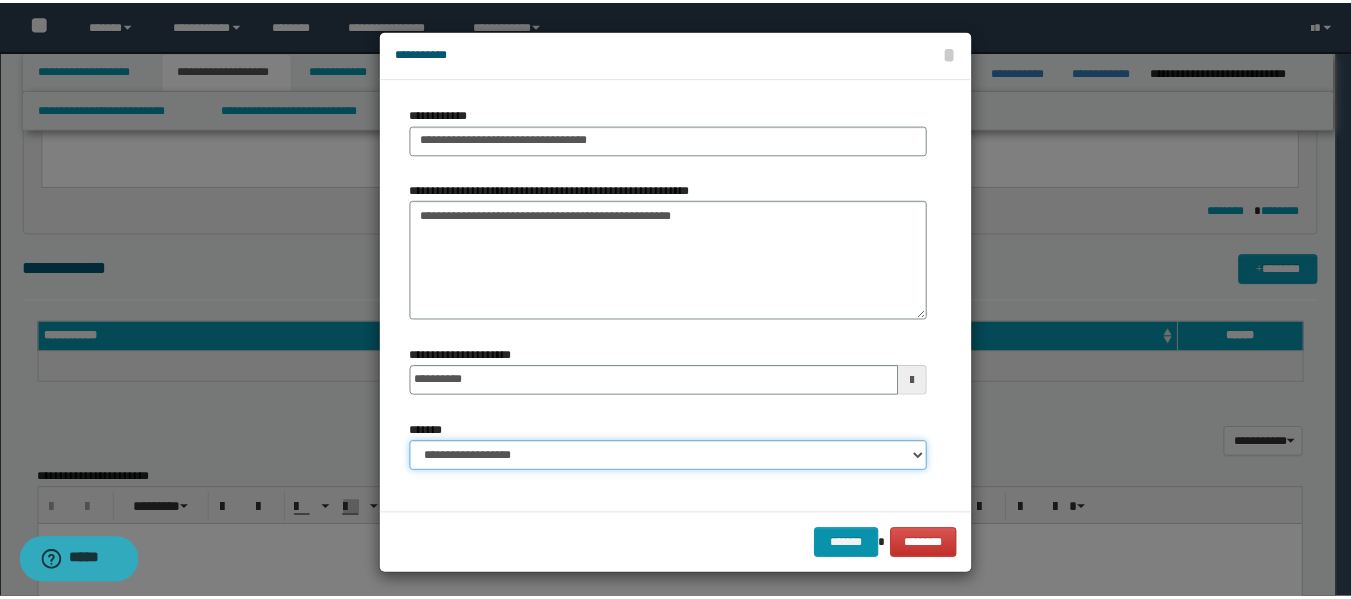 scroll, scrollTop: 0, scrollLeft: 0, axis: both 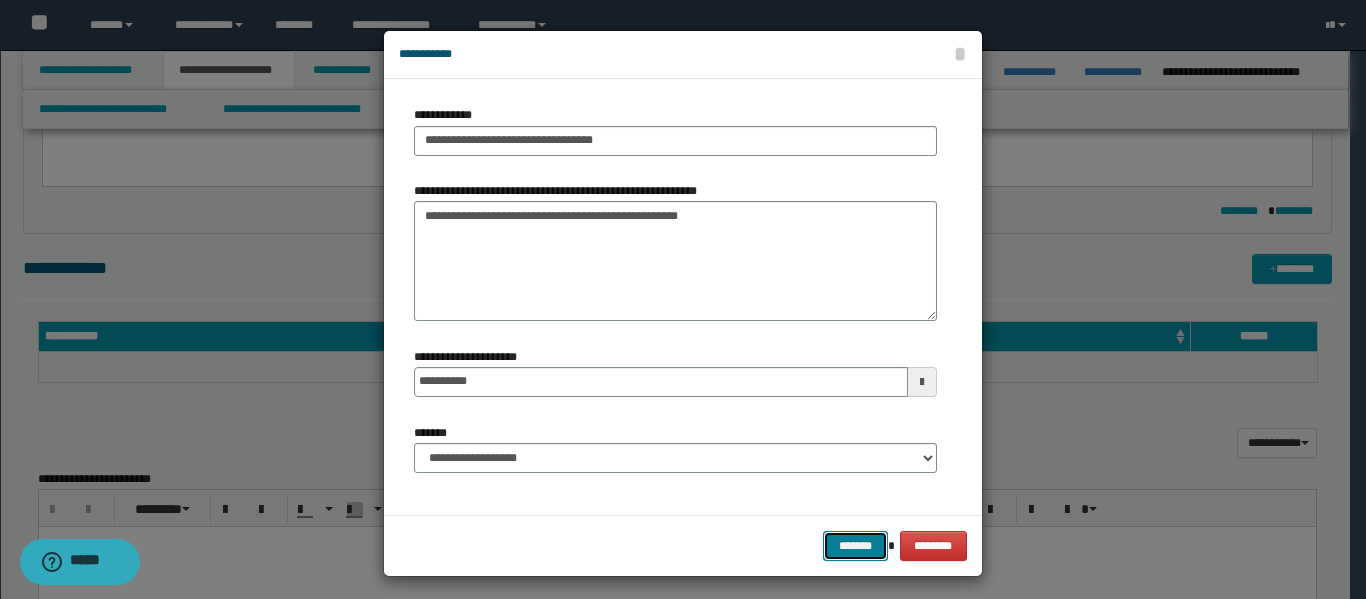 click on "*******" at bounding box center [855, 546] 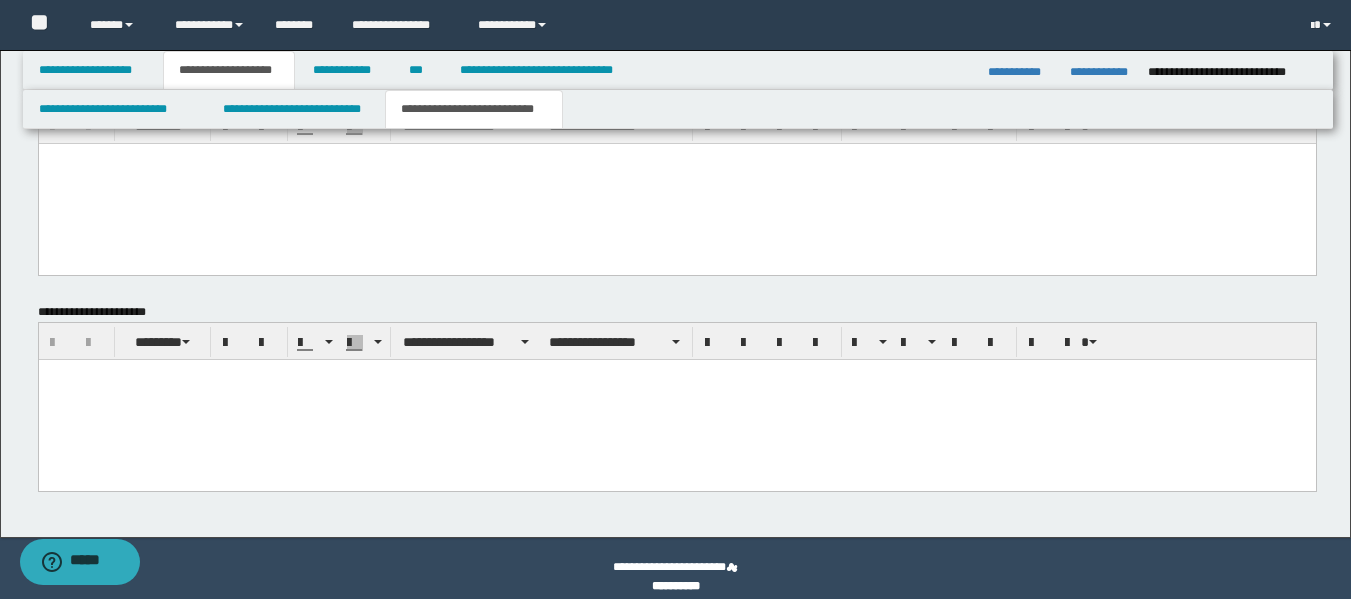 scroll, scrollTop: 915, scrollLeft: 0, axis: vertical 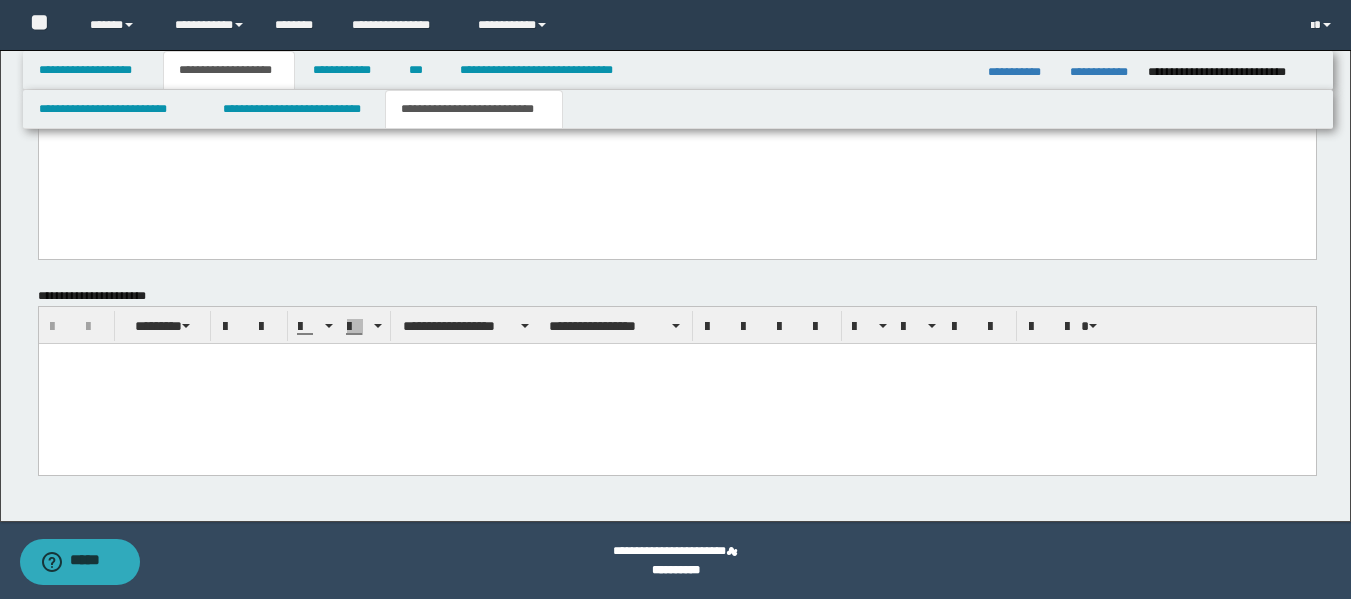 click at bounding box center (676, 383) 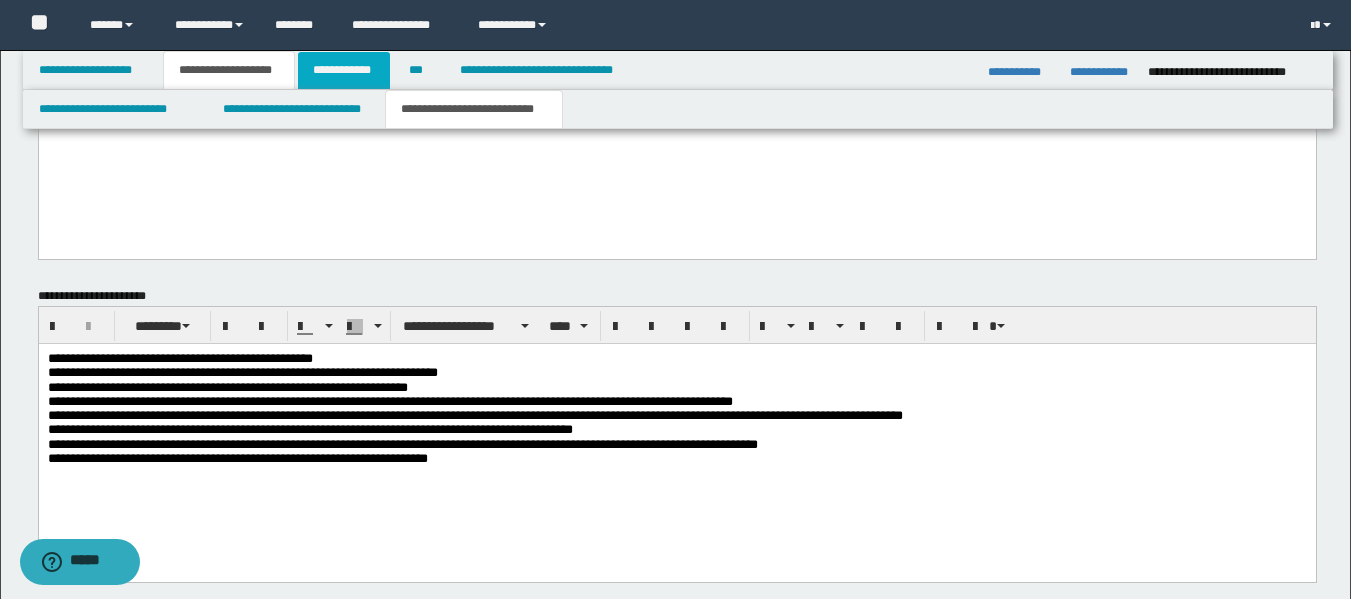 click on "**********" at bounding box center (344, 70) 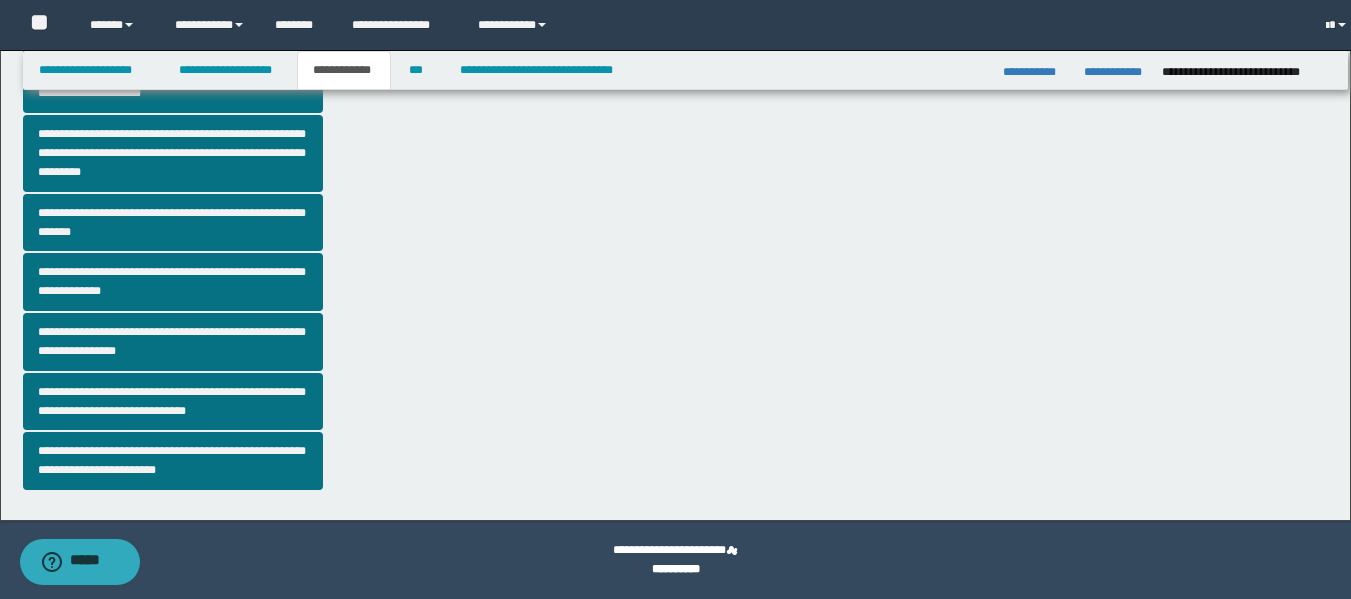 scroll, scrollTop: 550, scrollLeft: 0, axis: vertical 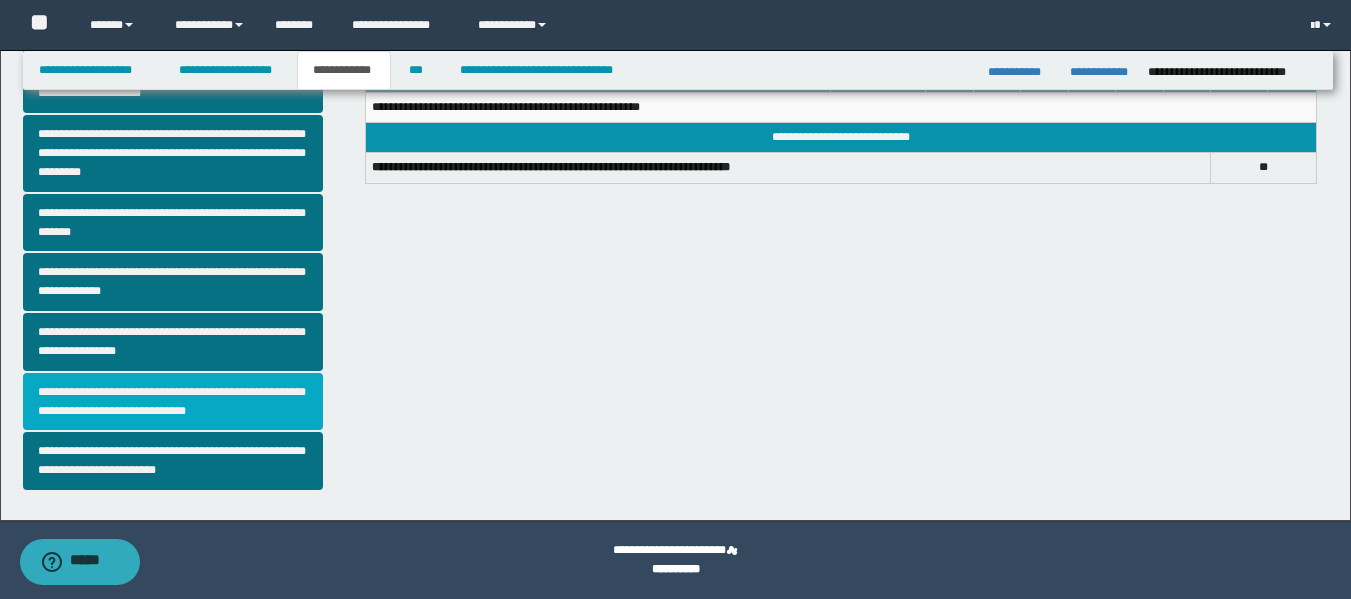 click on "**********" at bounding box center (173, 402) 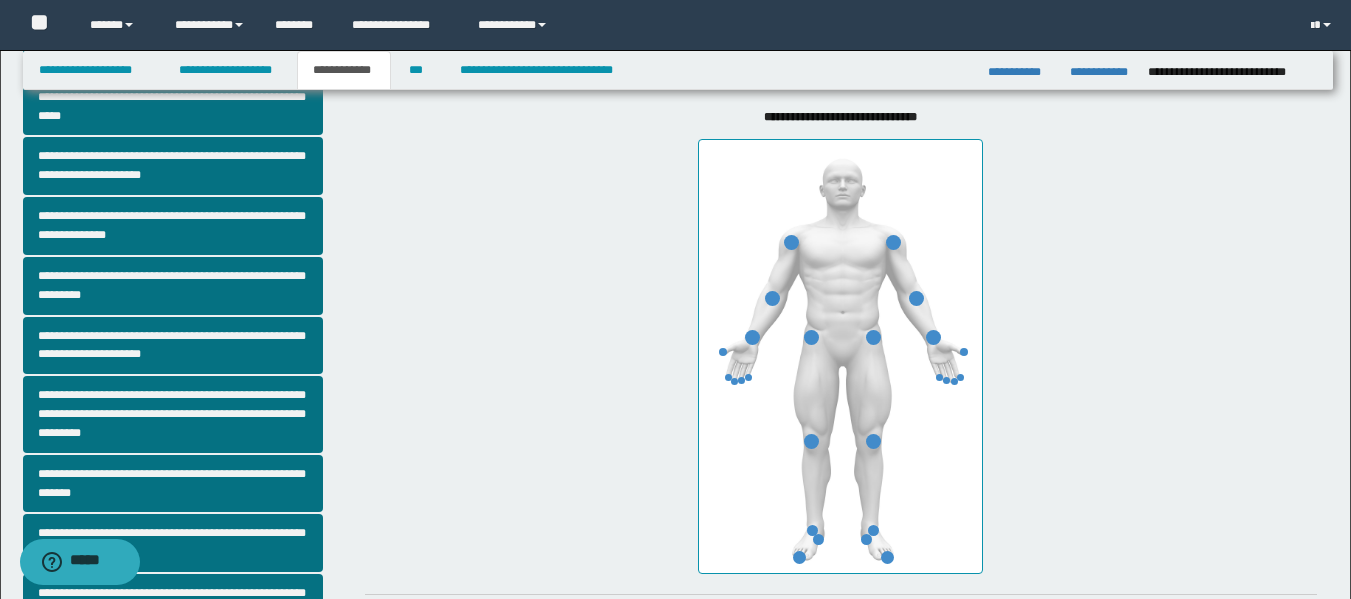 scroll, scrollTop: 300, scrollLeft: 0, axis: vertical 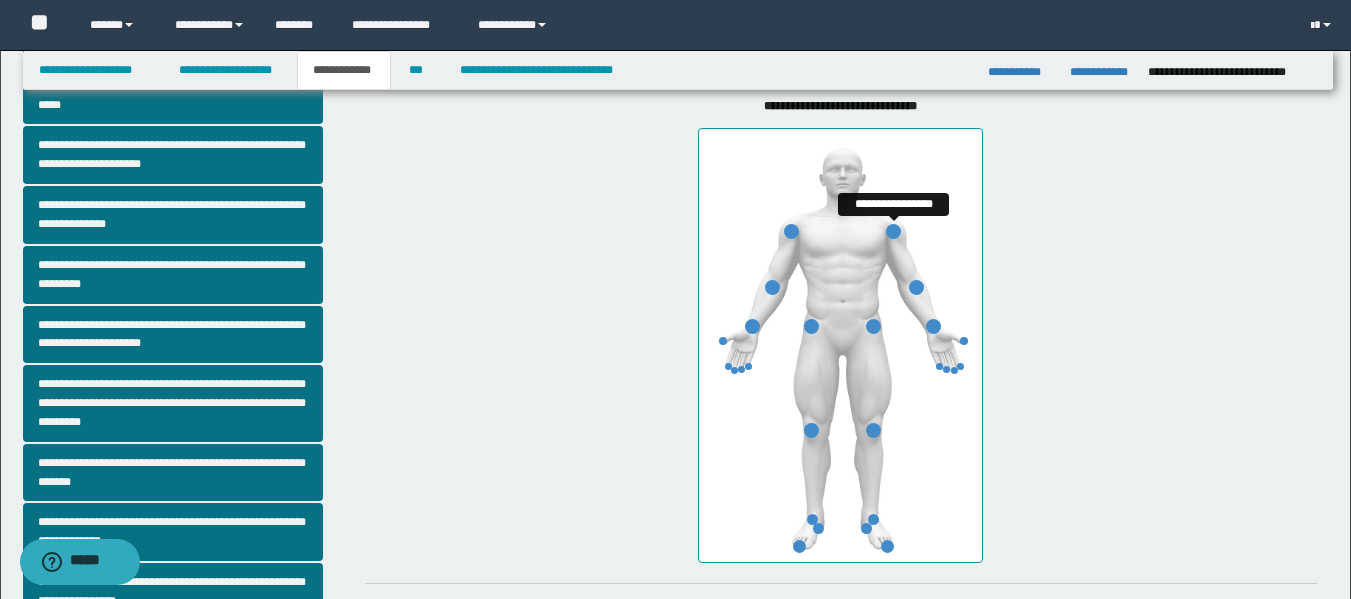 click at bounding box center (893, 231) 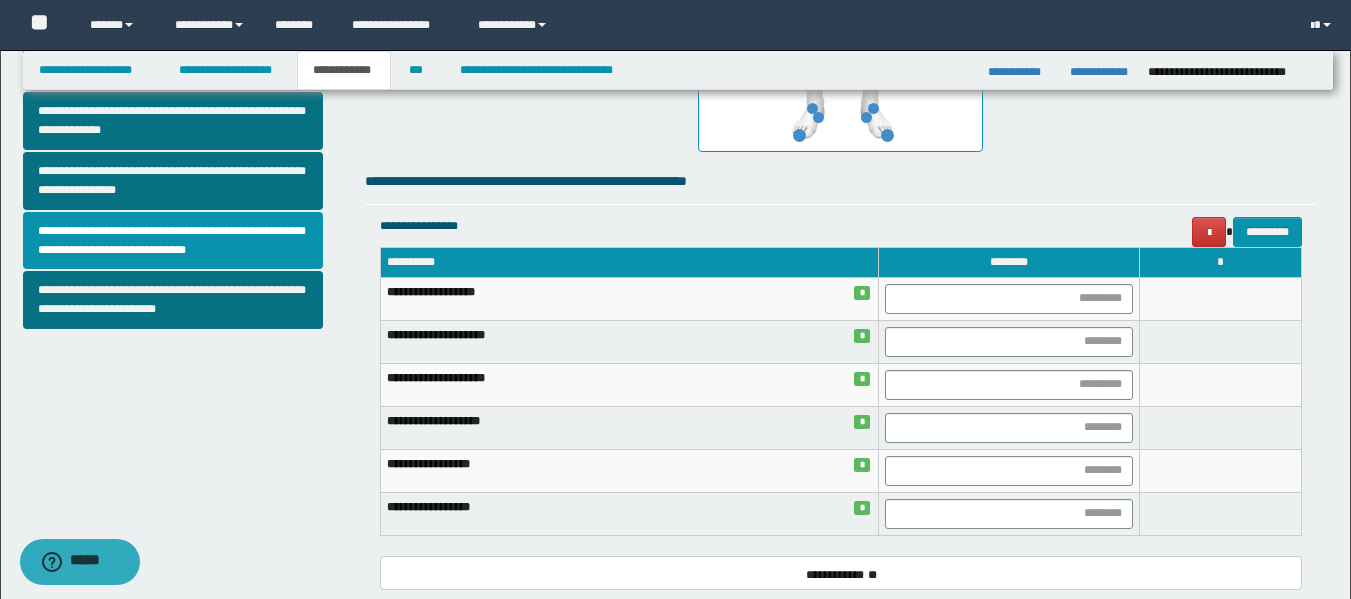 scroll, scrollTop: 900, scrollLeft: 0, axis: vertical 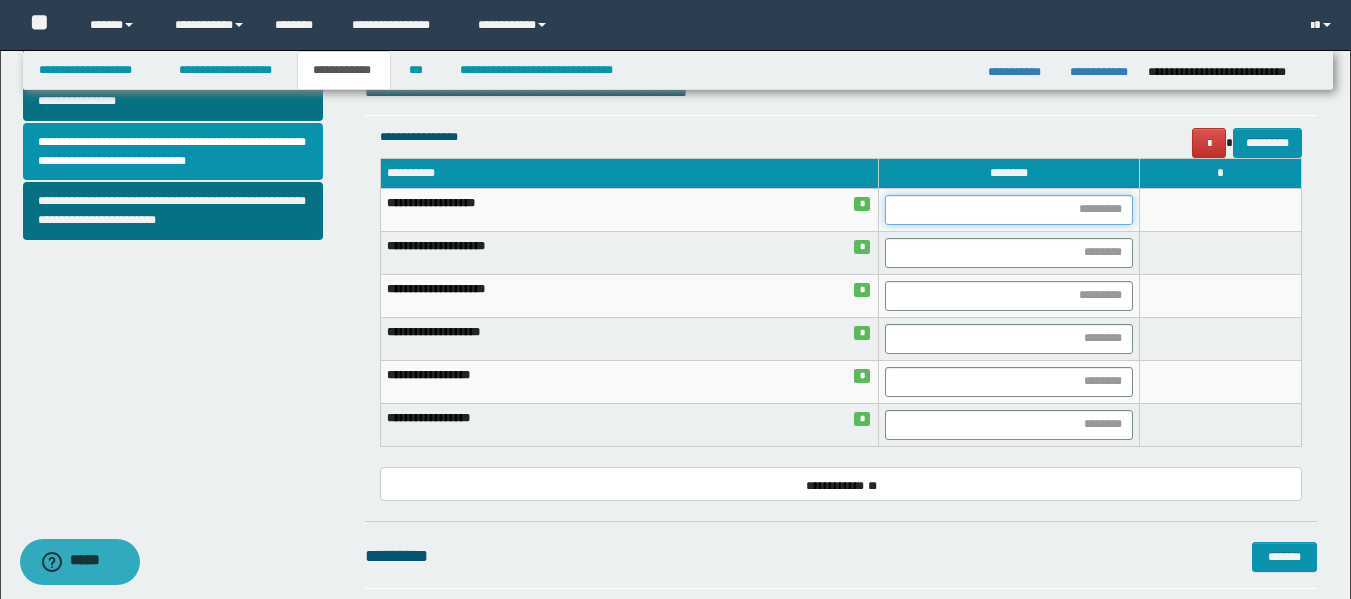 click at bounding box center (1009, 210) 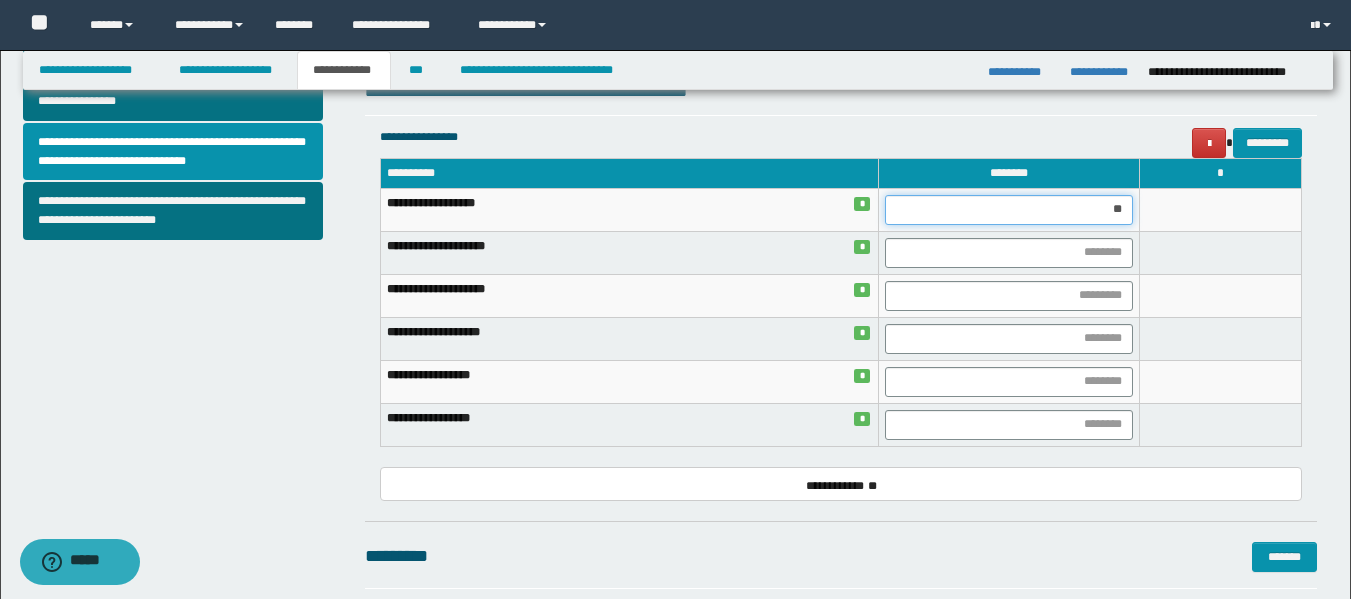 type on "***" 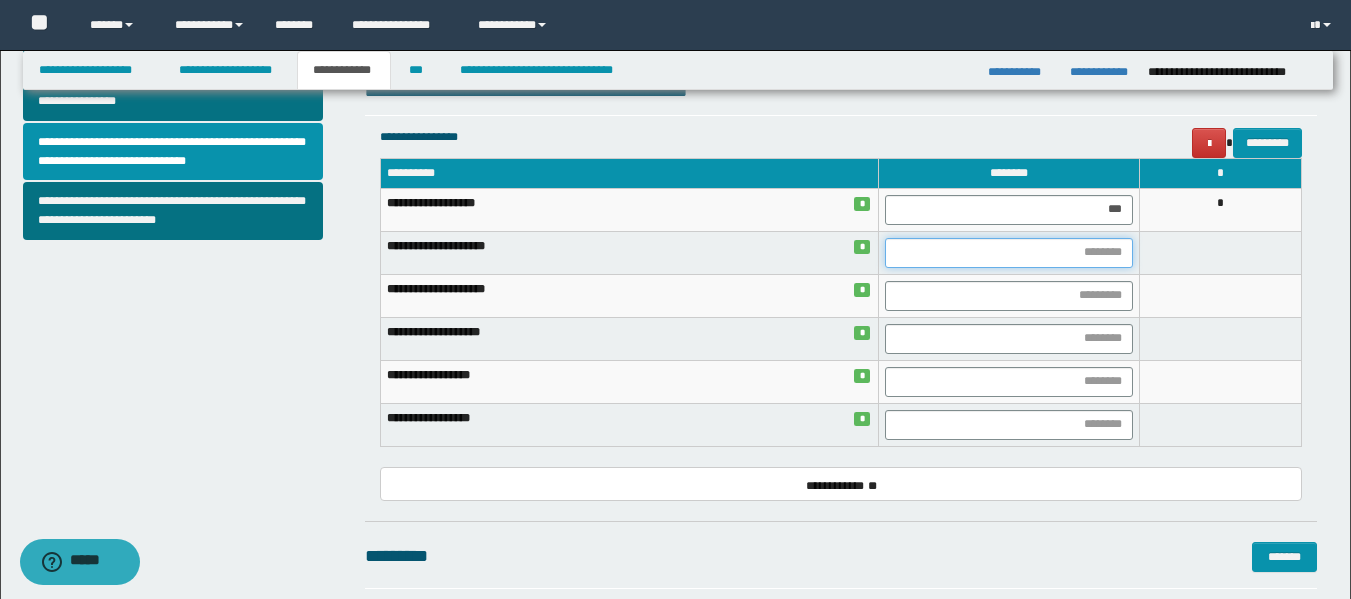 click at bounding box center [1009, 253] 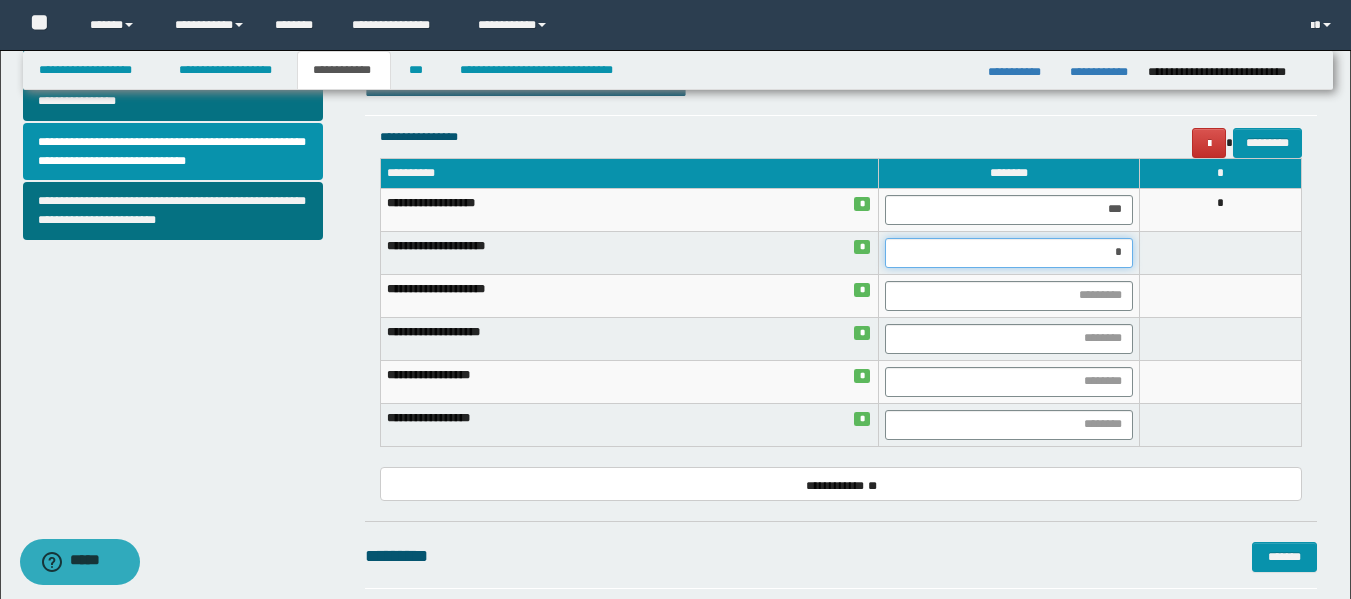 type on "**" 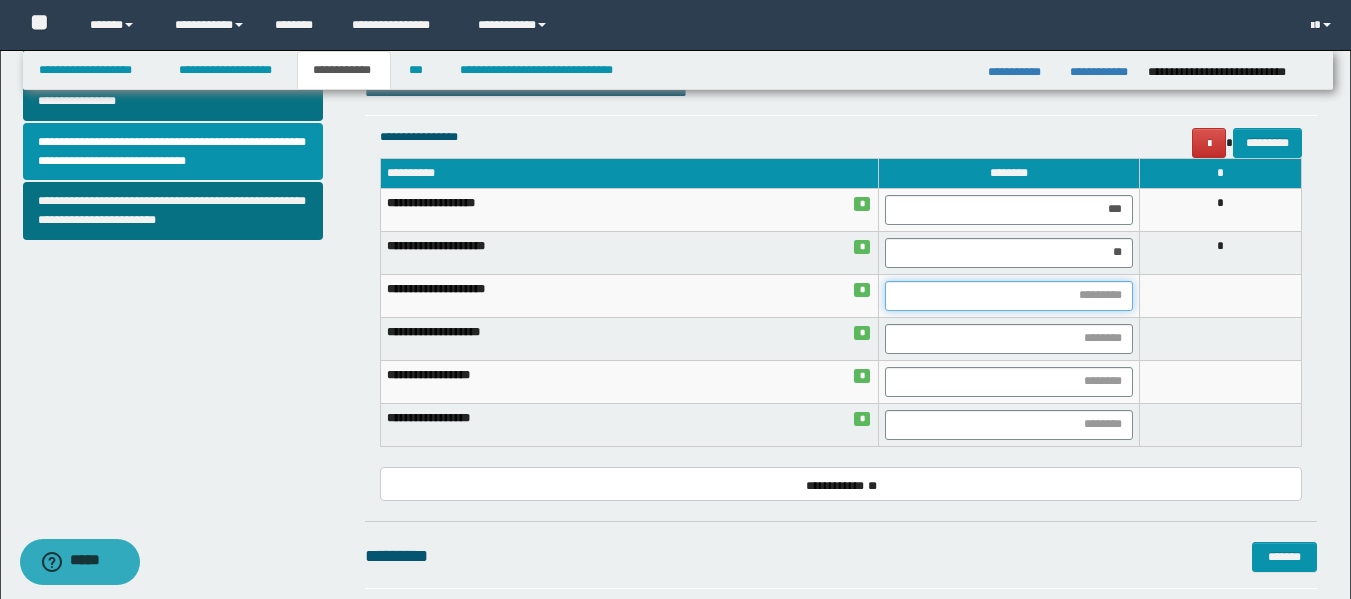 click at bounding box center (1009, 296) 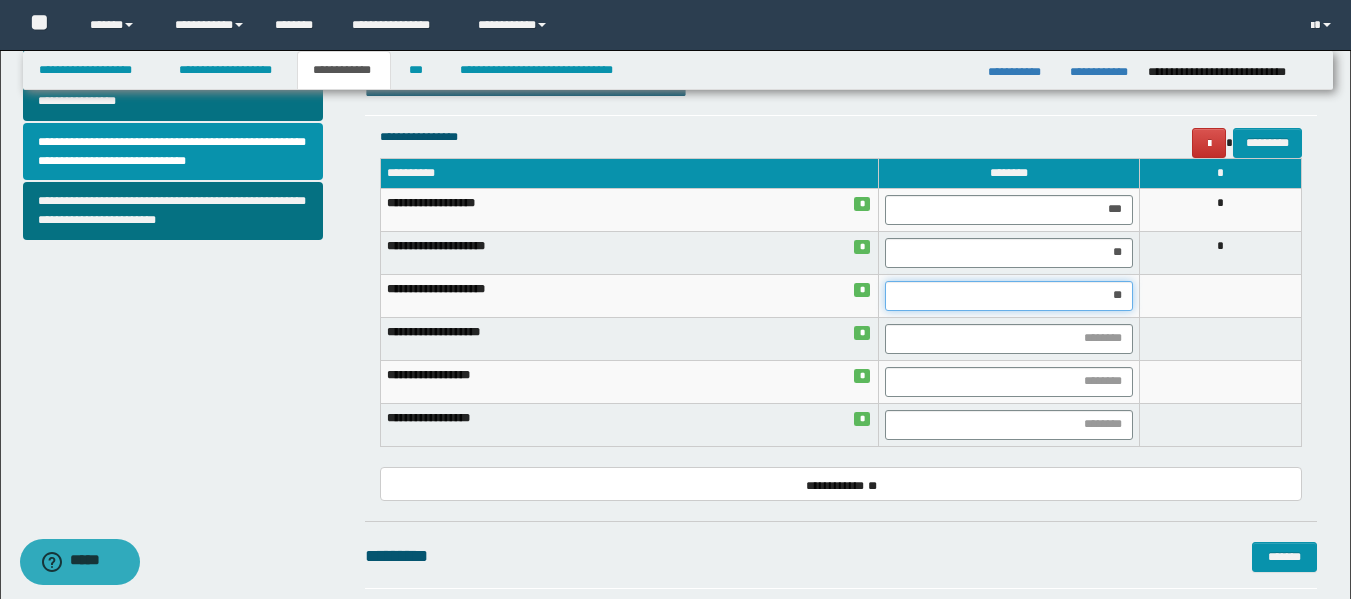 type on "***" 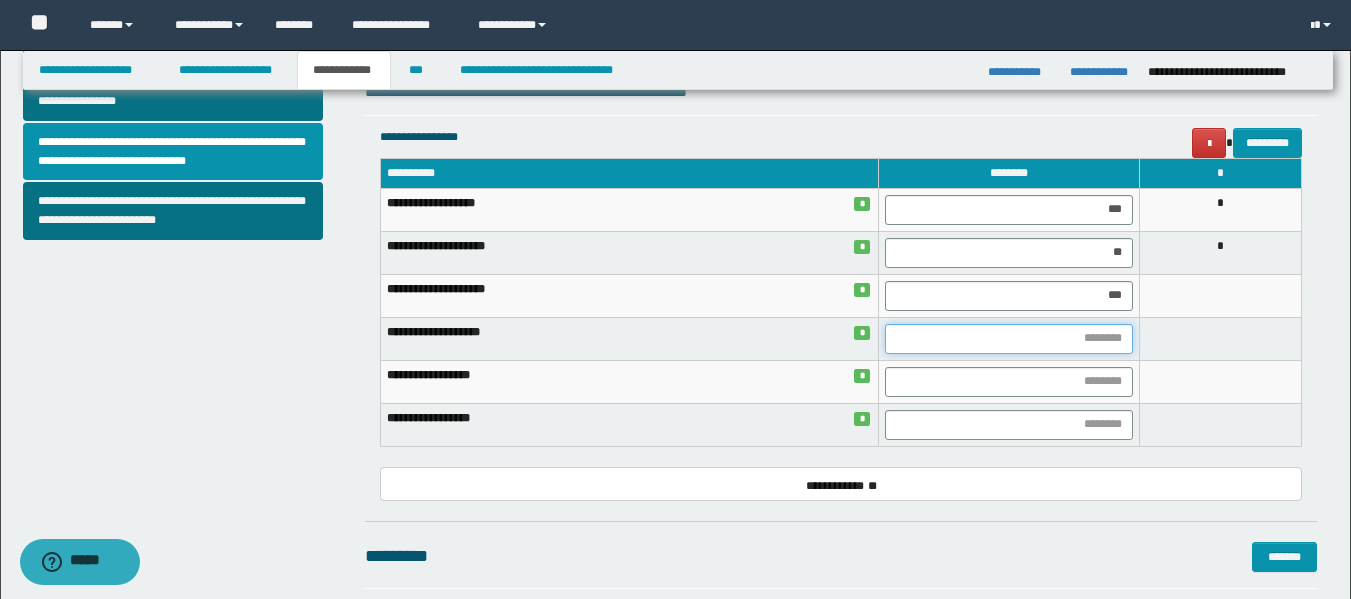 click at bounding box center (1009, 339) 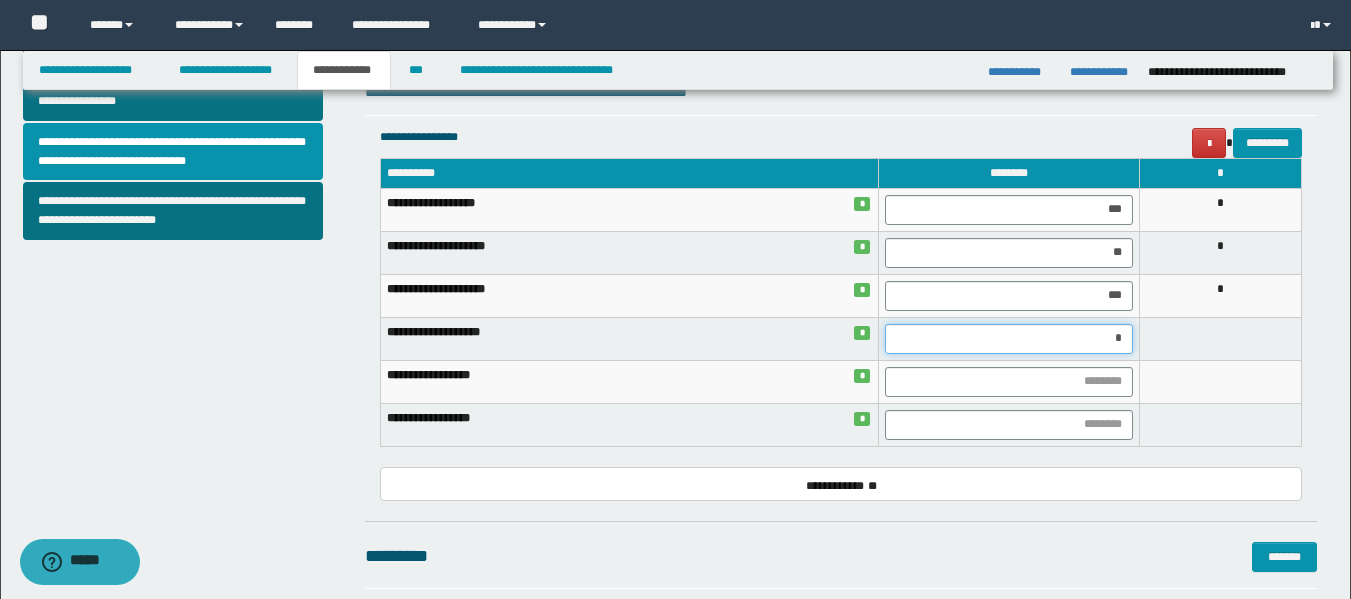 type on "**" 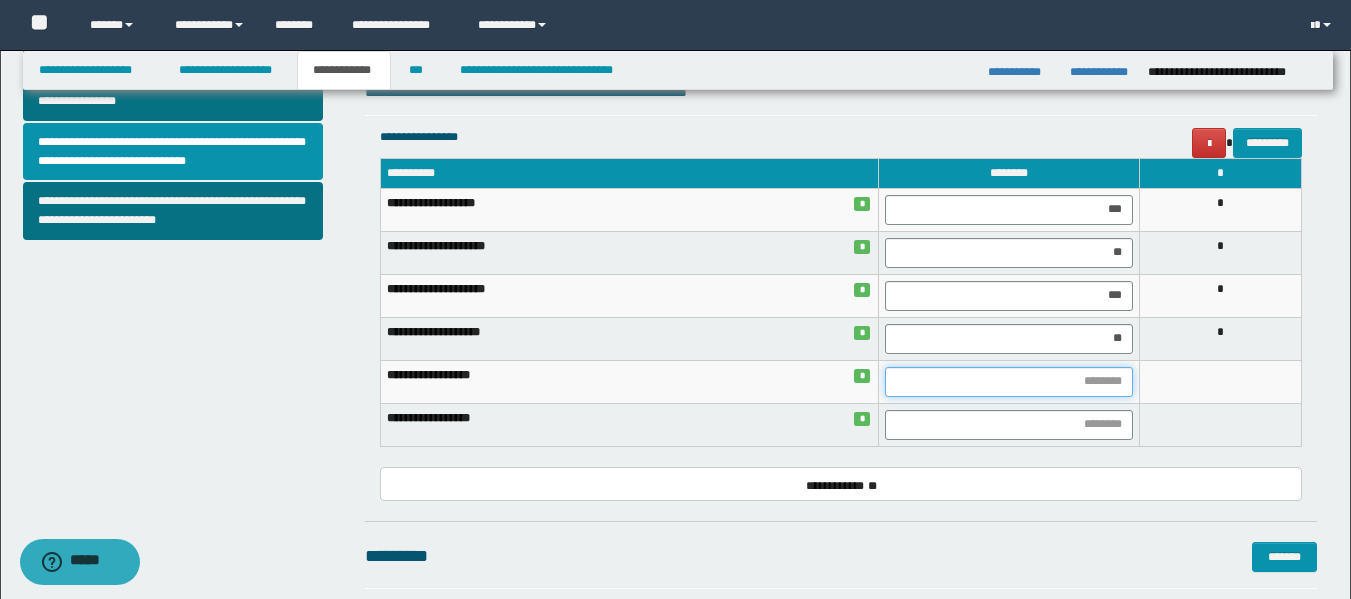 click at bounding box center (1009, 382) 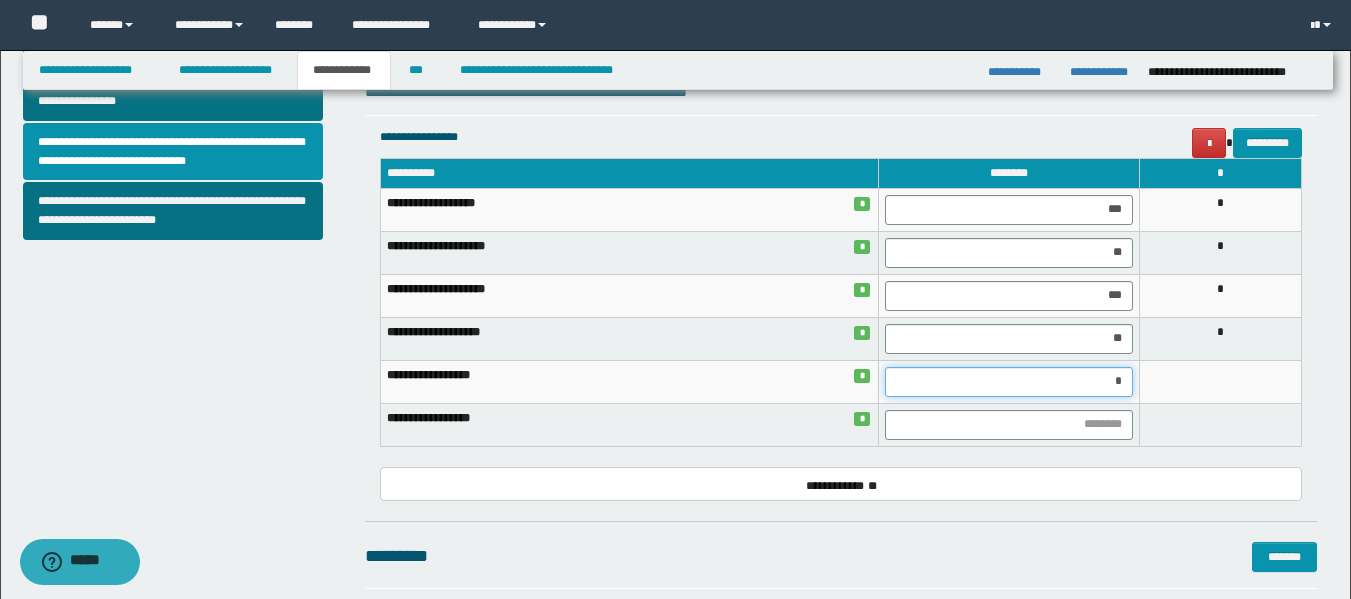type on "**" 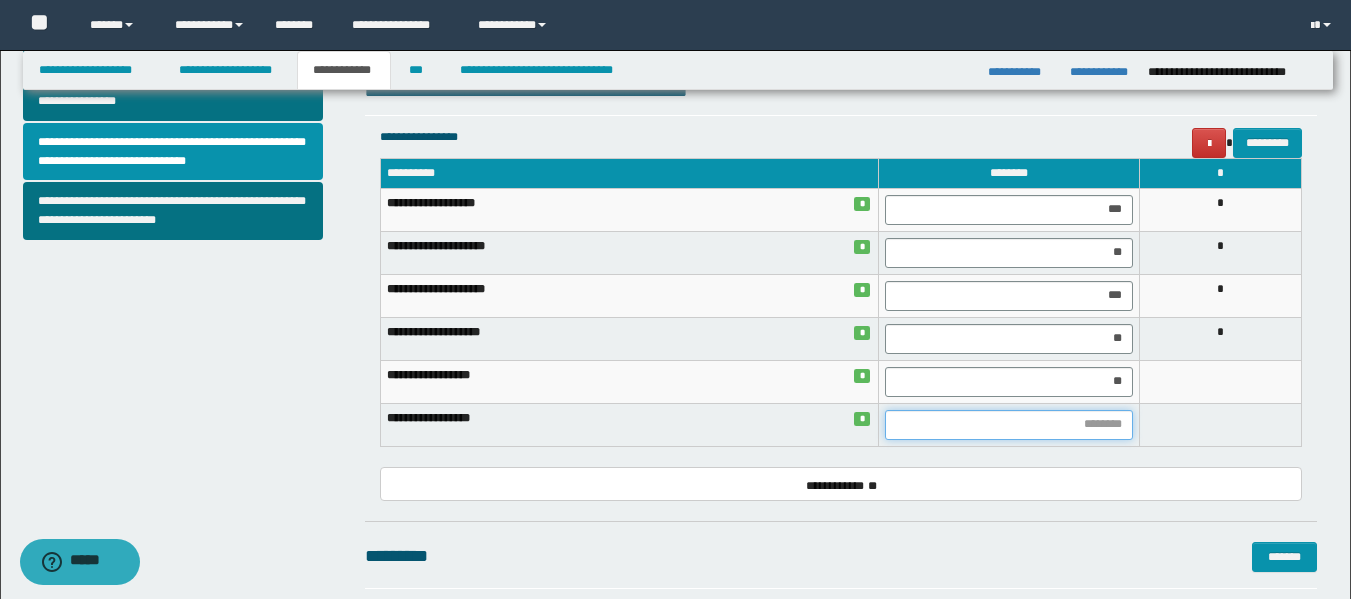 click at bounding box center (1009, 425) 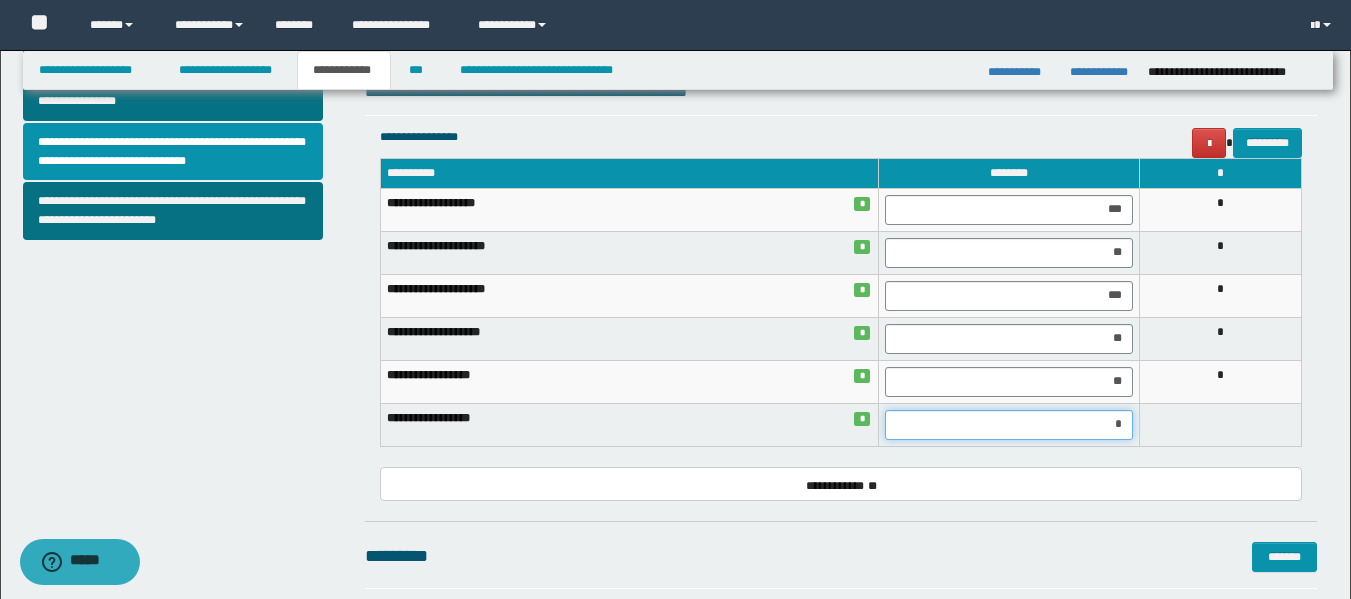 type on "**" 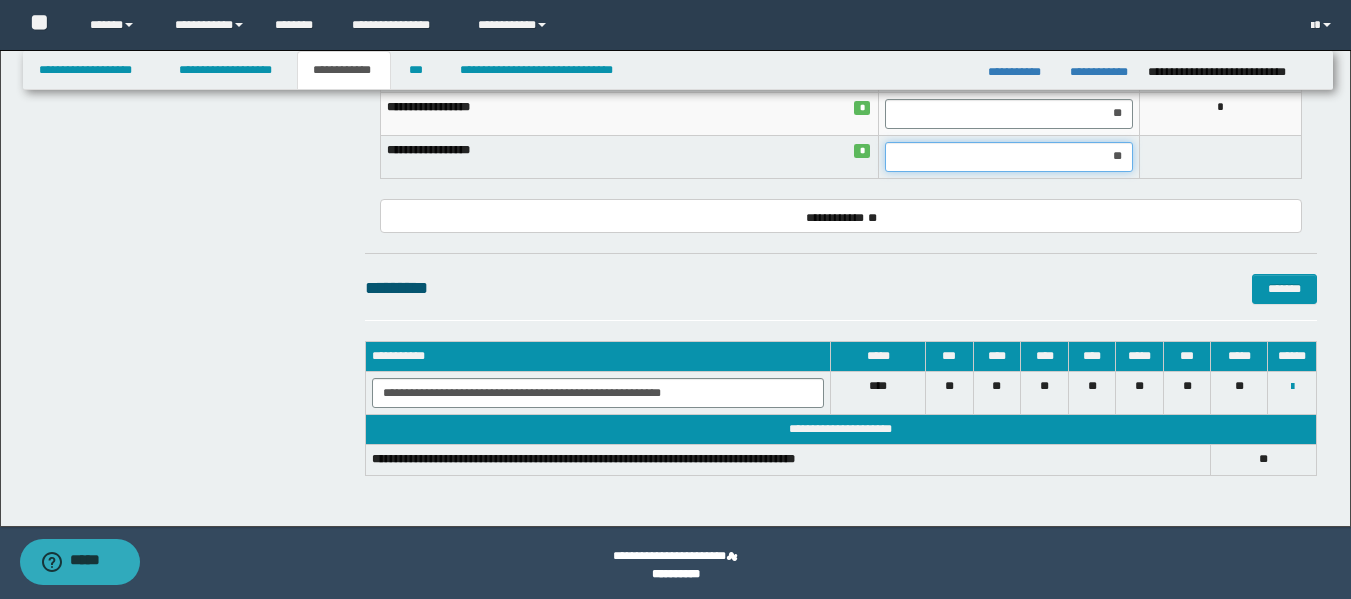 scroll, scrollTop: 1073, scrollLeft: 0, axis: vertical 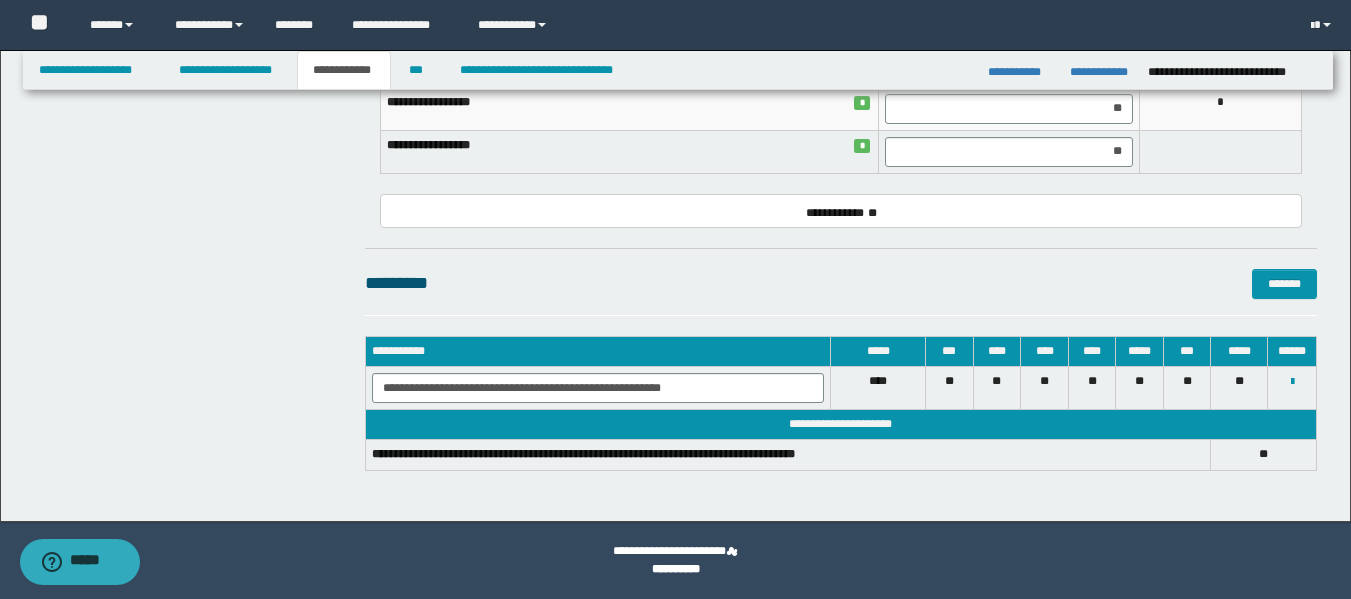 click on "*******" at bounding box center (1284, 285) 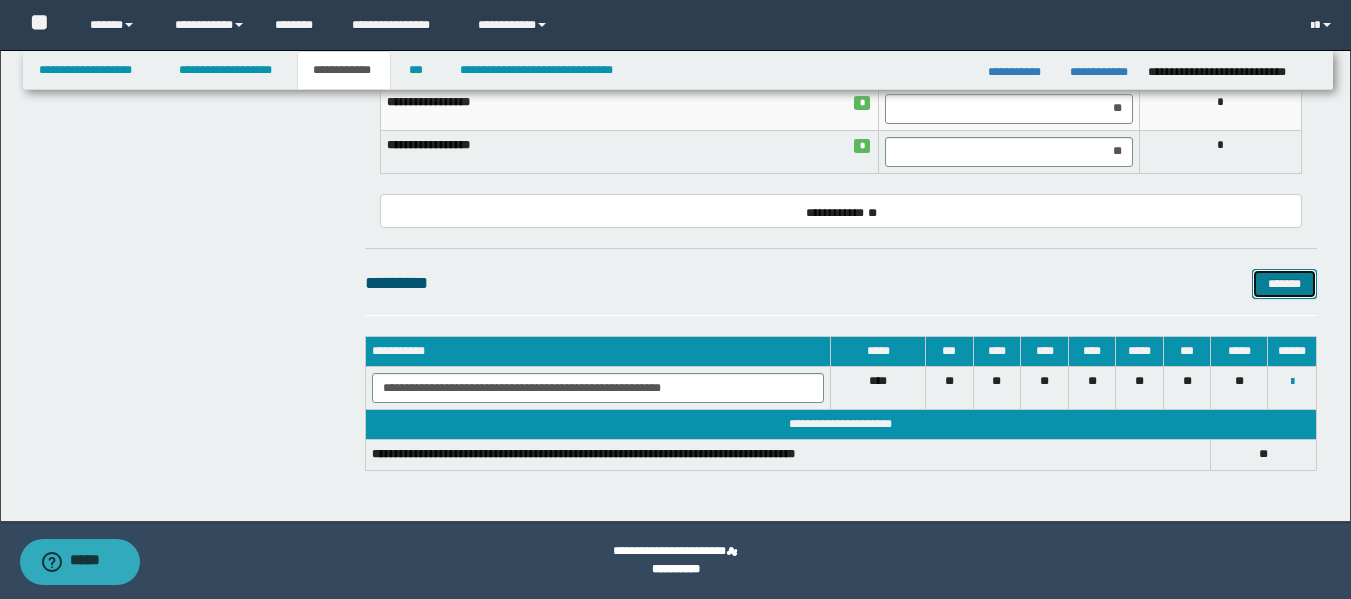 click on "*******" at bounding box center (1284, 284) 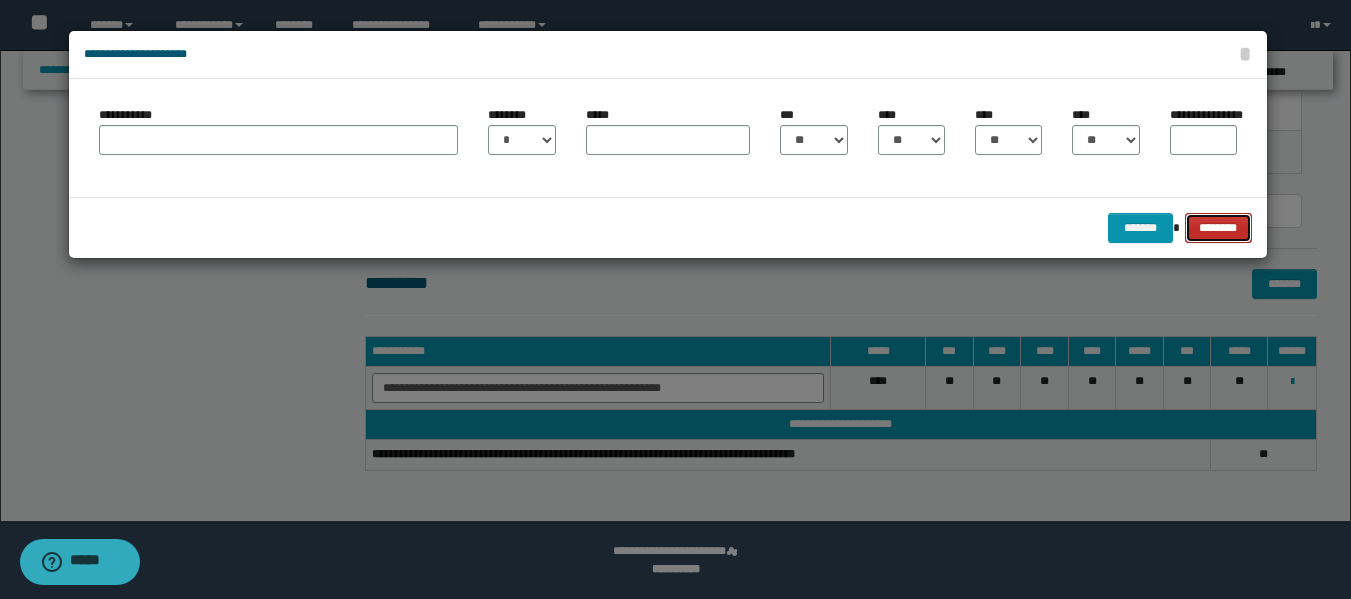 click on "********" at bounding box center (1218, 228) 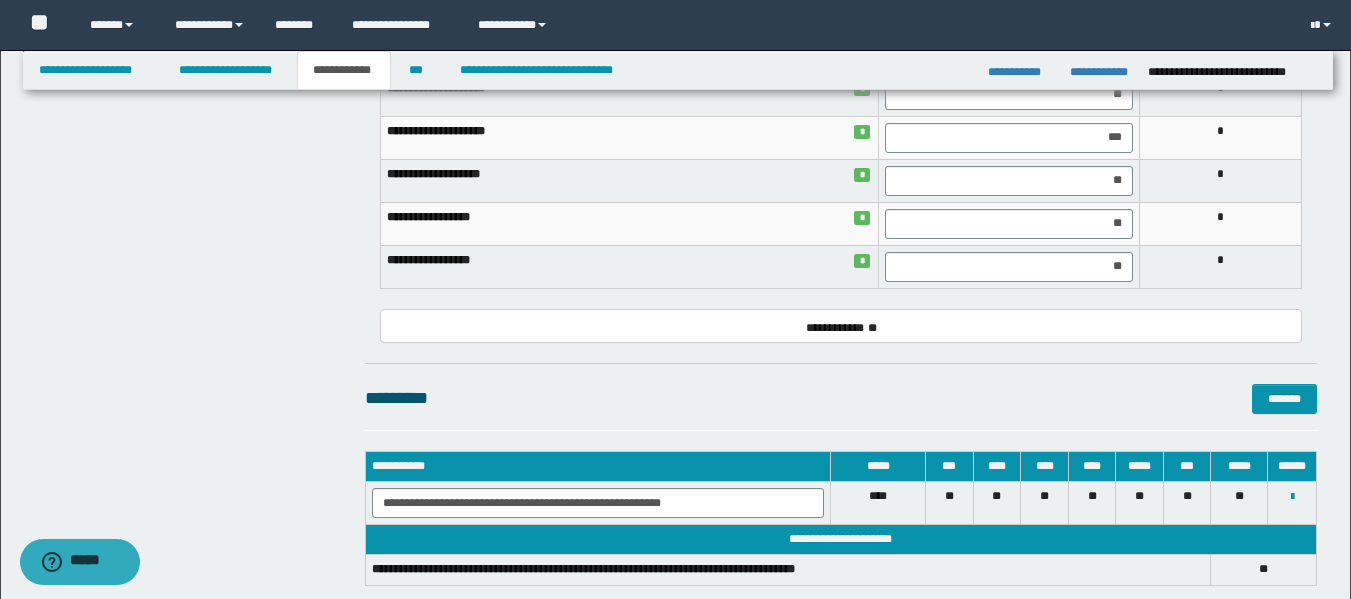 scroll, scrollTop: 673, scrollLeft: 0, axis: vertical 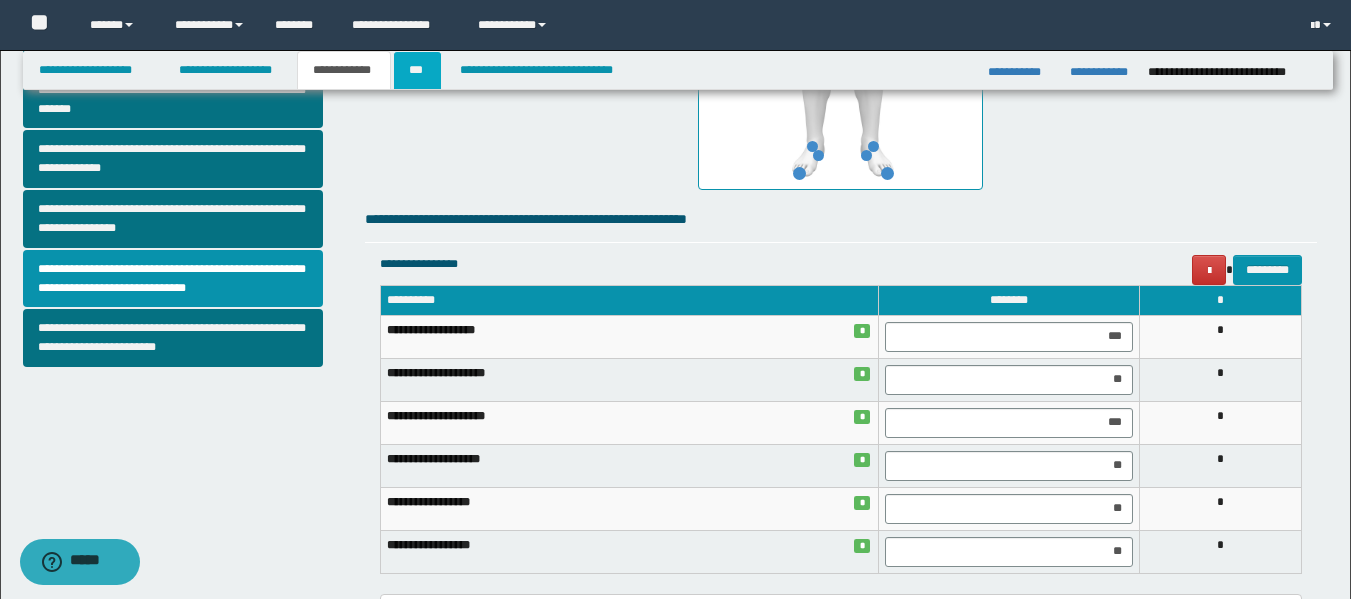 click on "***" at bounding box center (417, 70) 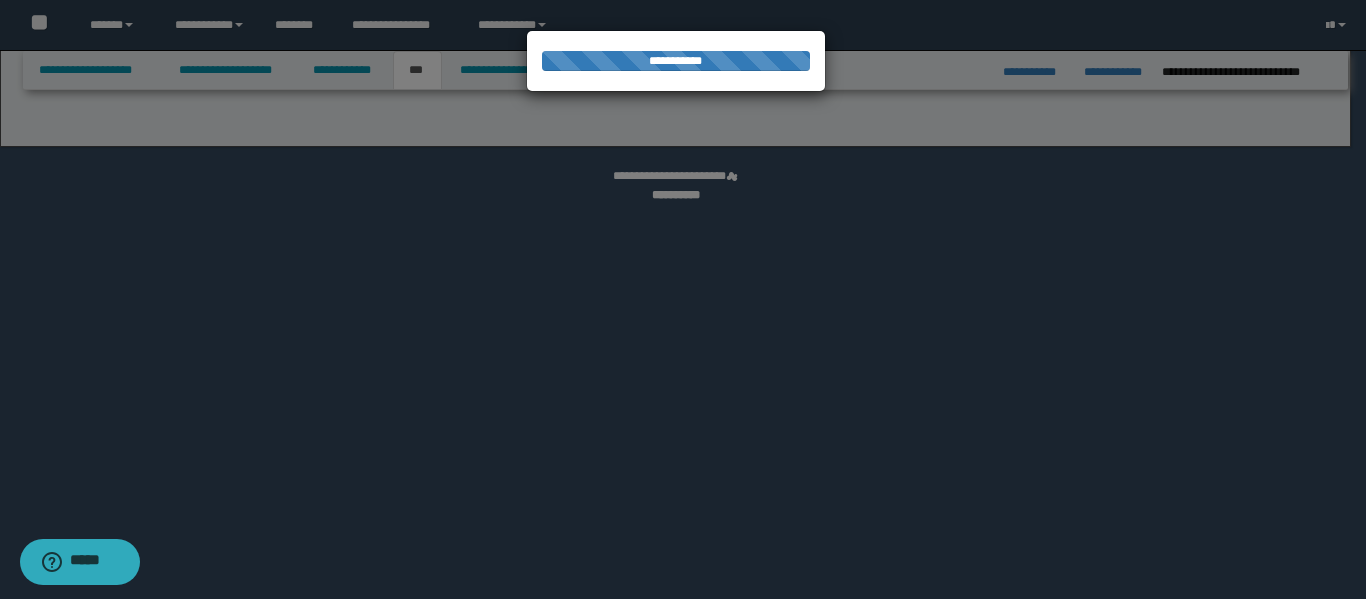 select on "*" 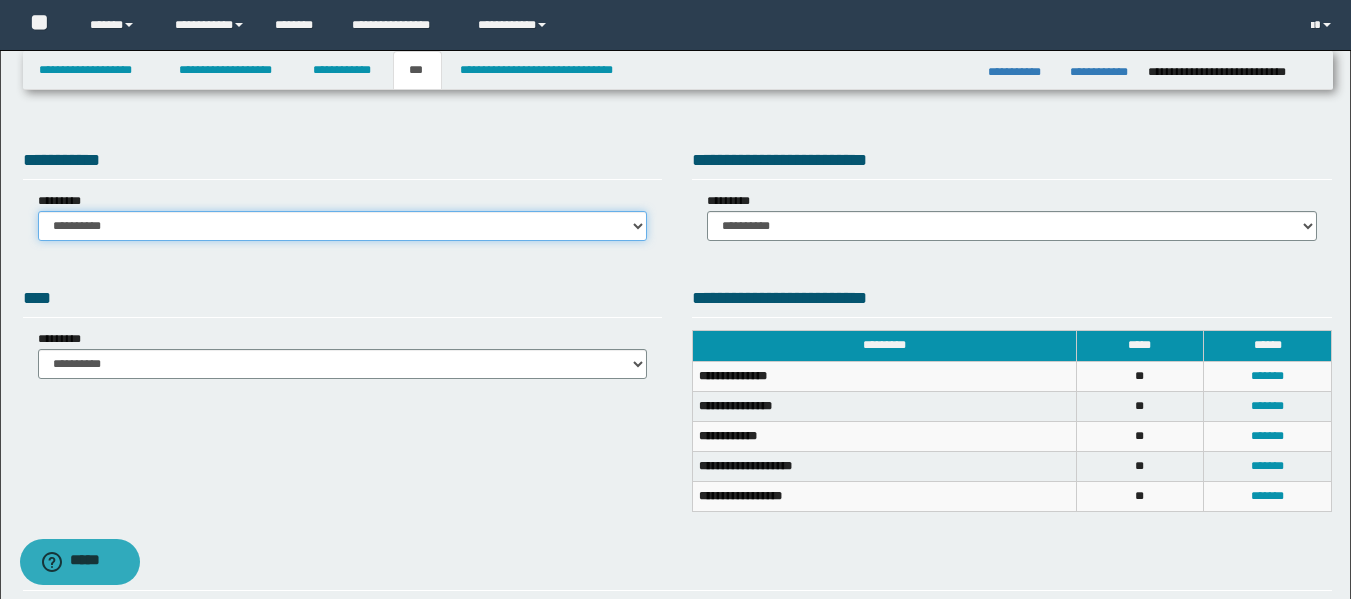 click on "**********" at bounding box center (343, 226) 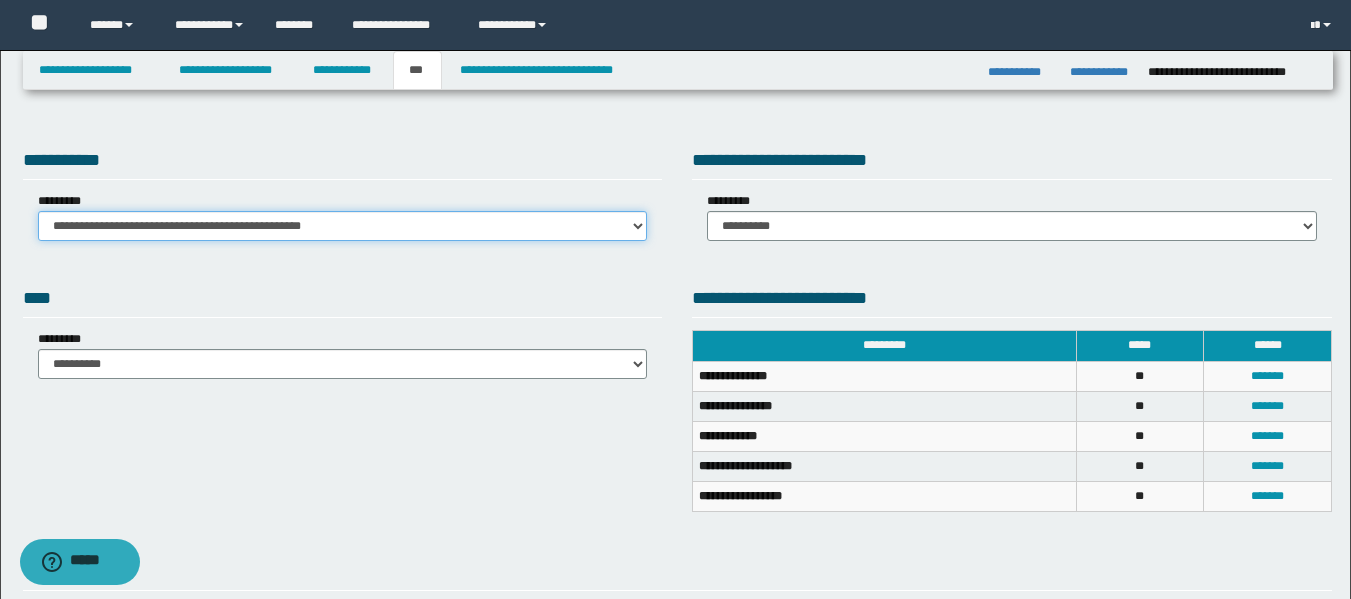click on "**********" at bounding box center (343, 226) 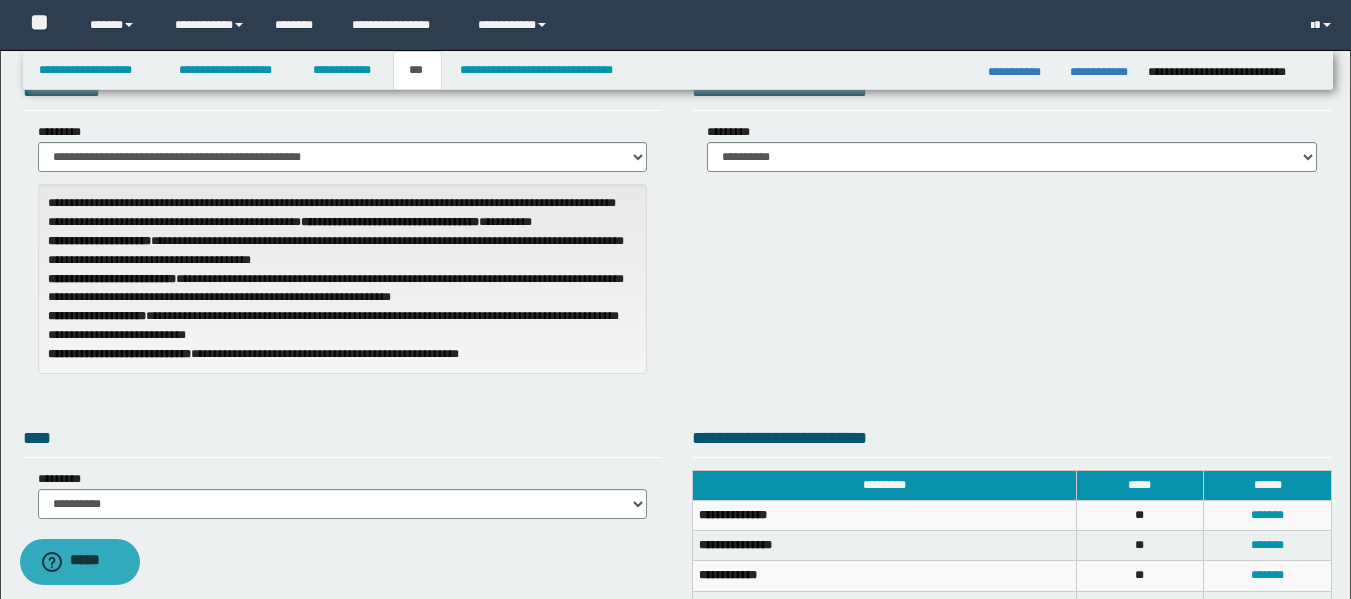 scroll, scrollTop: 0, scrollLeft: 0, axis: both 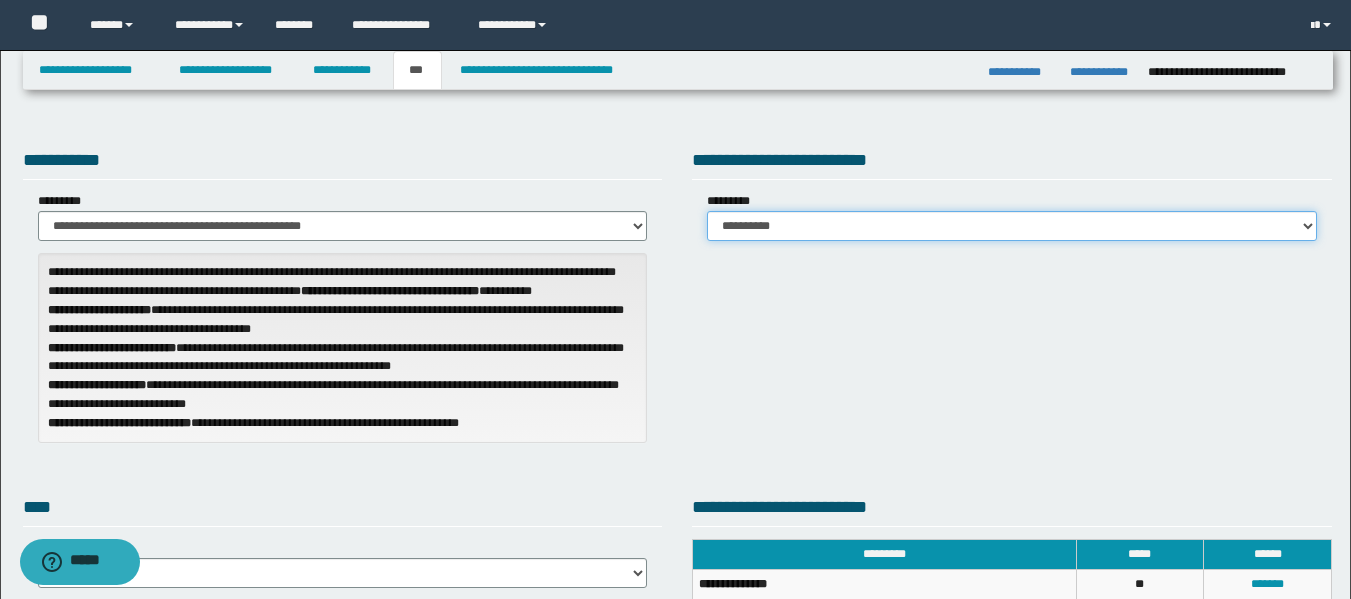 click on "**********" at bounding box center (1012, 226) 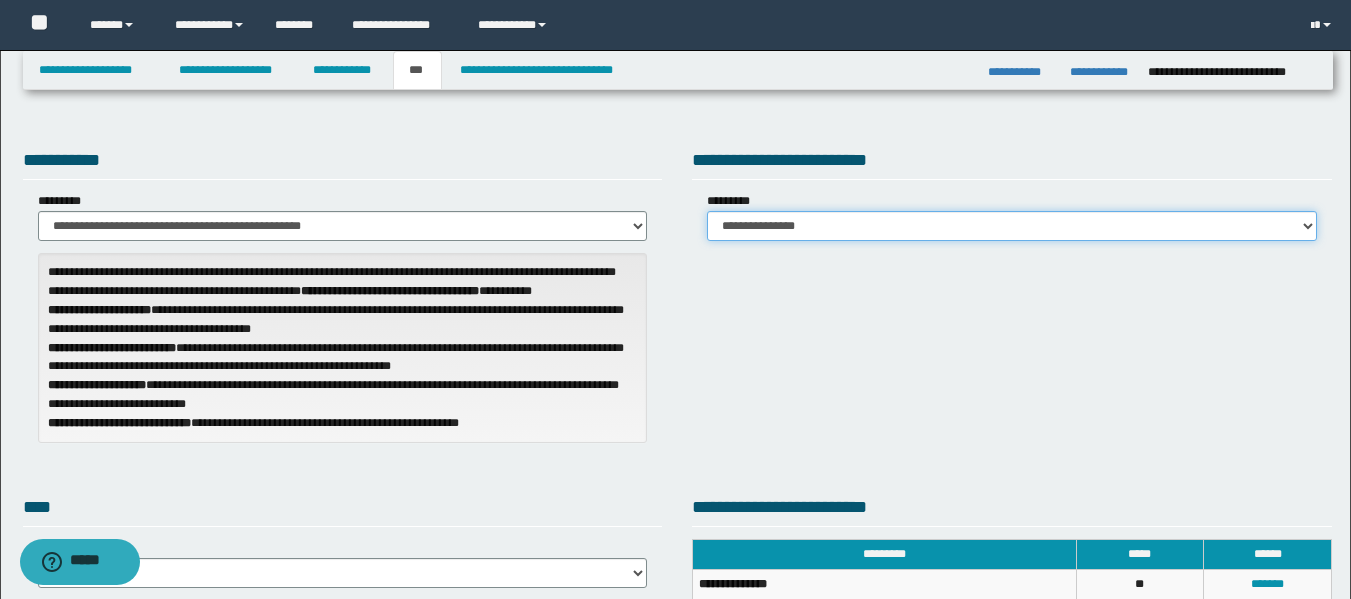 click on "**********" at bounding box center [1012, 226] 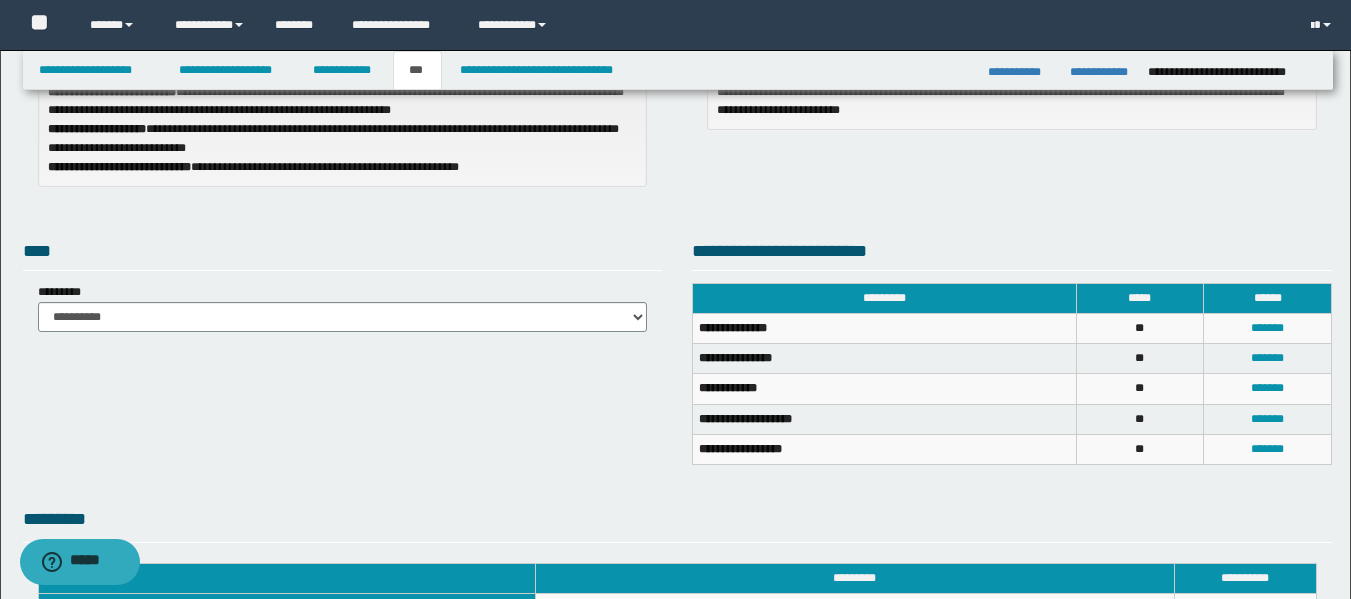 scroll, scrollTop: 251, scrollLeft: 0, axis: vertical 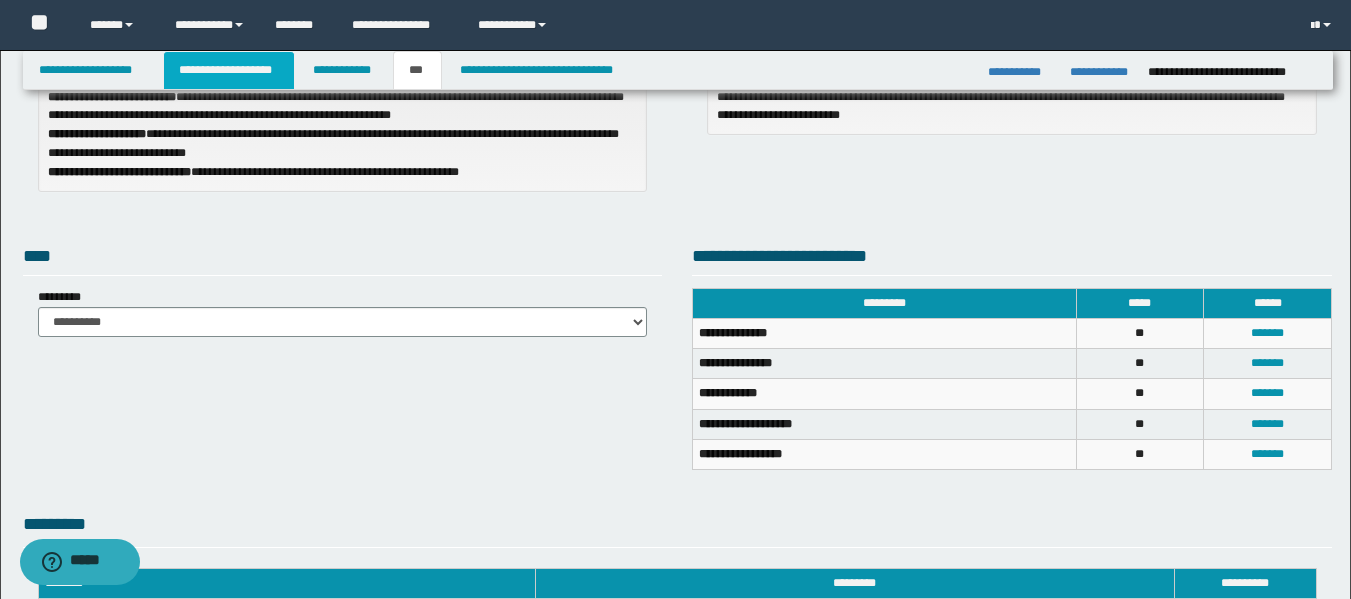 click on "**********" at bounding box center [229, 70] 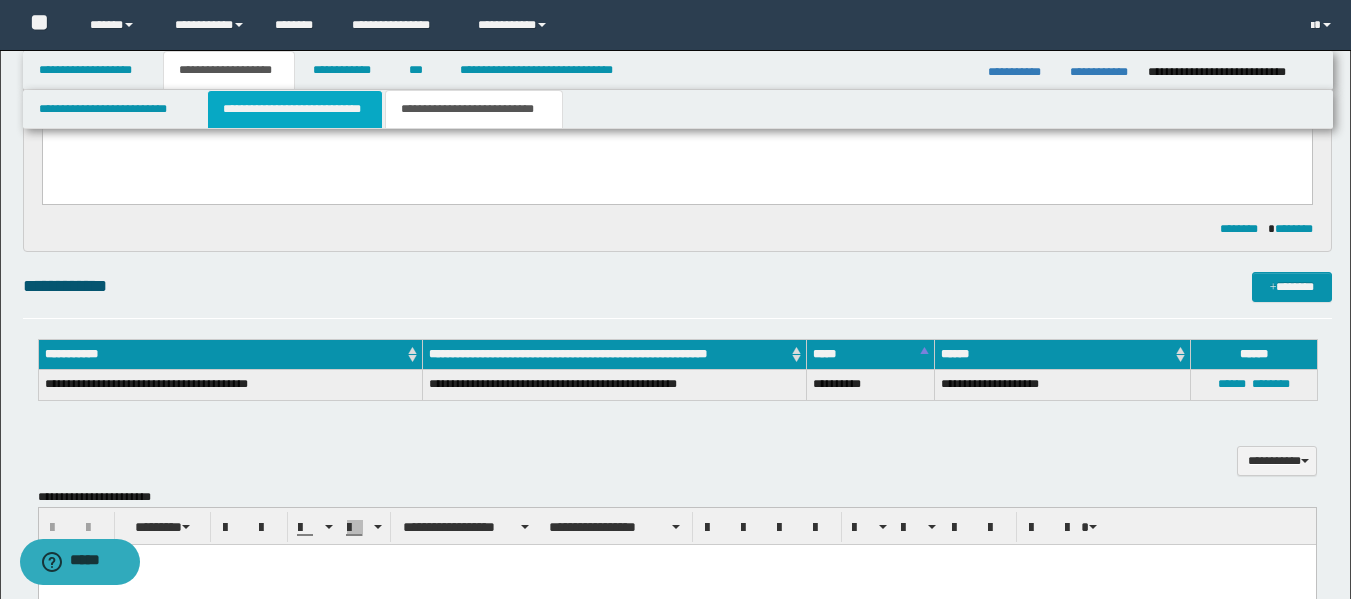 click on "**********" at bounding box center [295, 109] 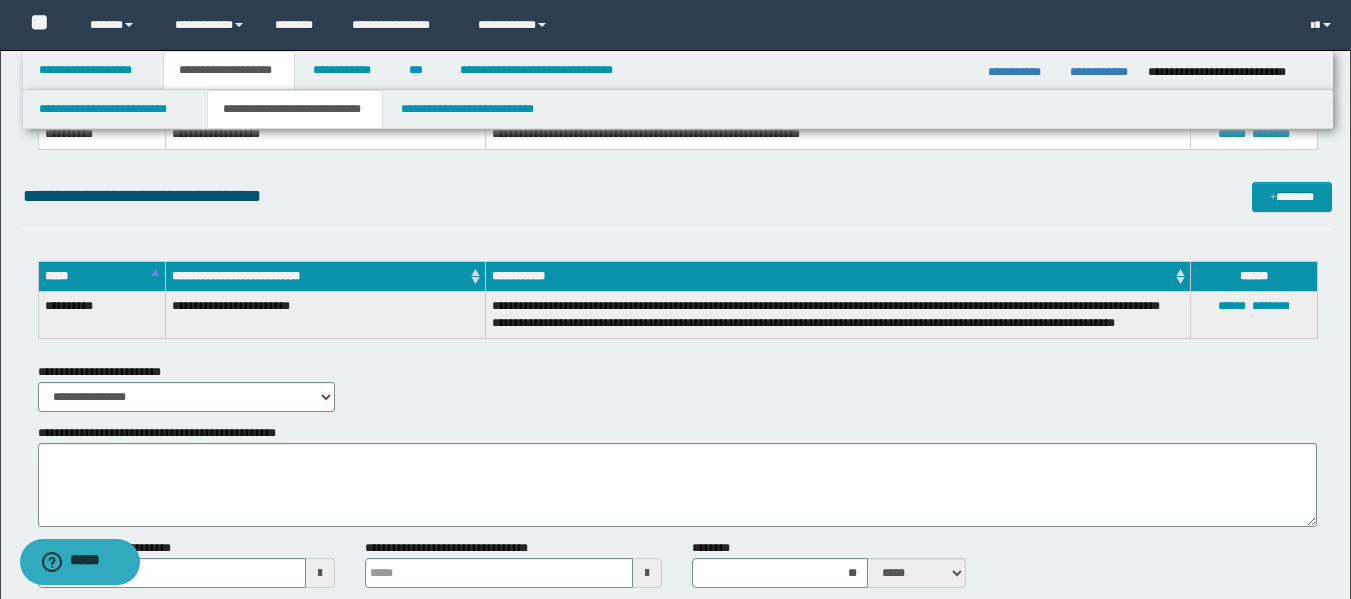 scroll, scrollTop: 995, scrollLeft: 0, axis: vertical 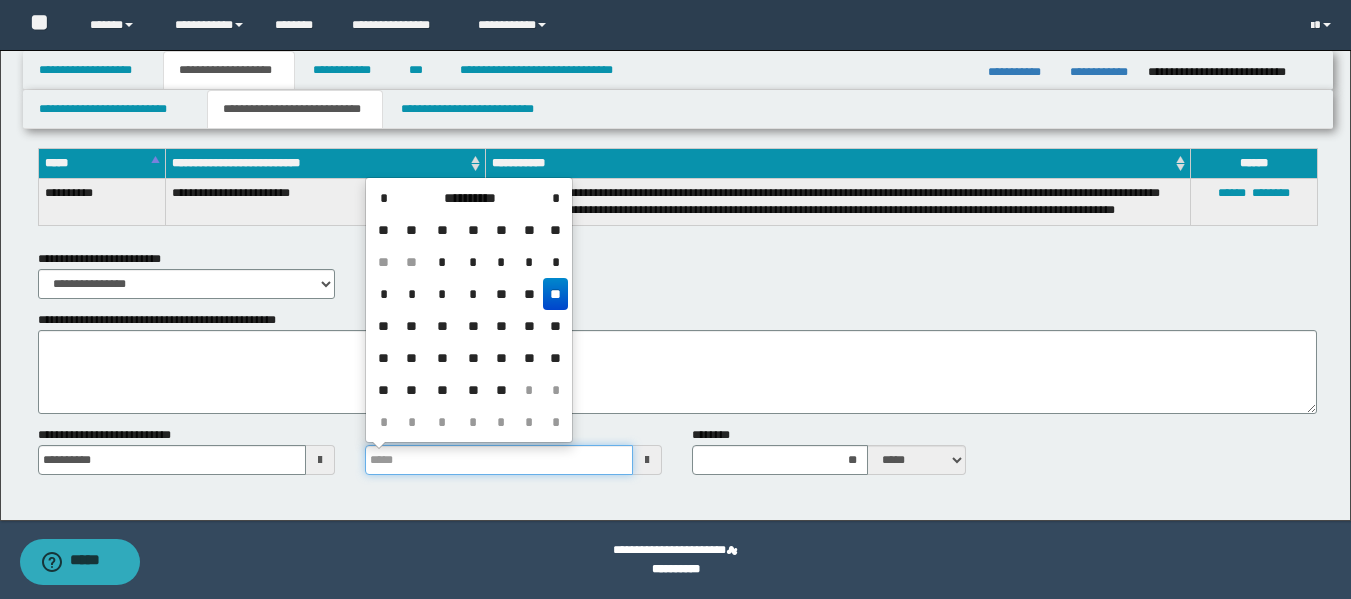 click on "**********" at bounding box center [499, 460] 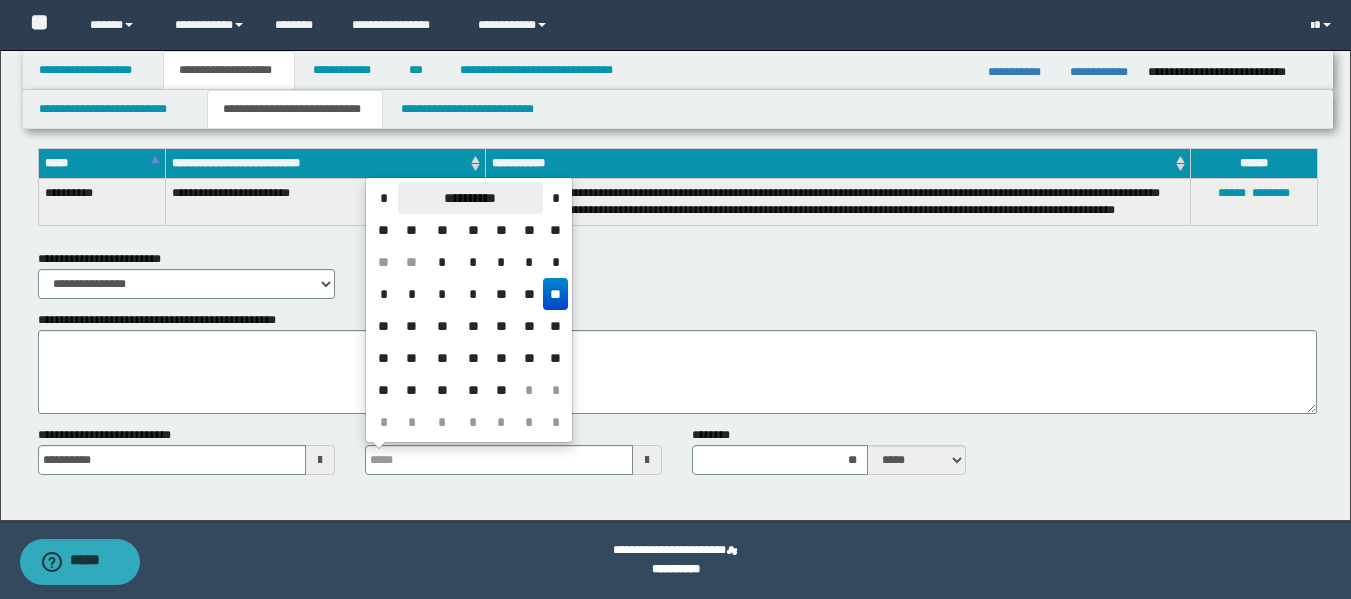 click on "**********" at bounding box center [470, 198] 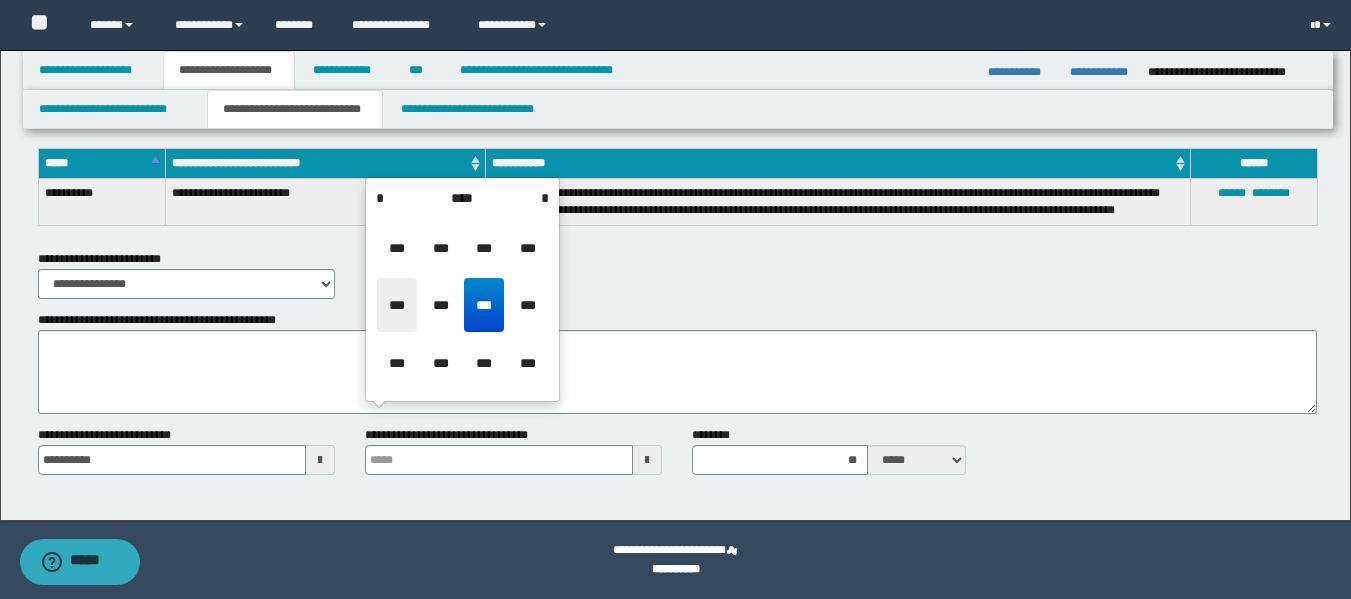click on "***" at bounding box center [397, 305] 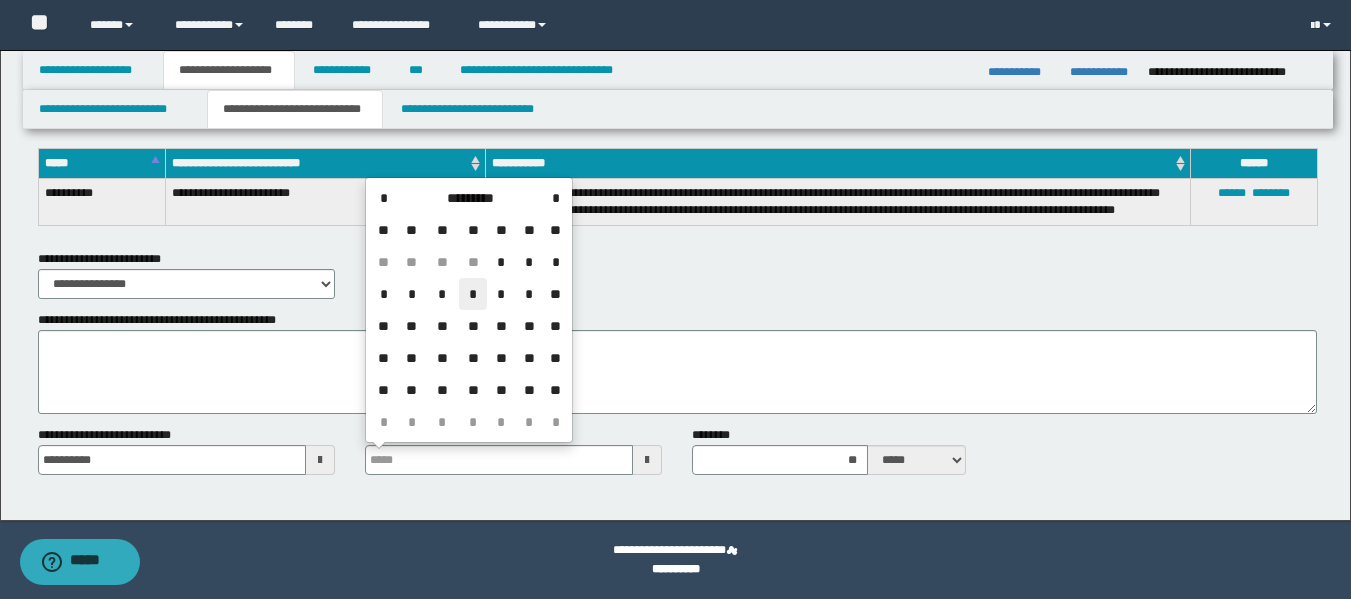 click on "*" at bounding box center (473, 294) 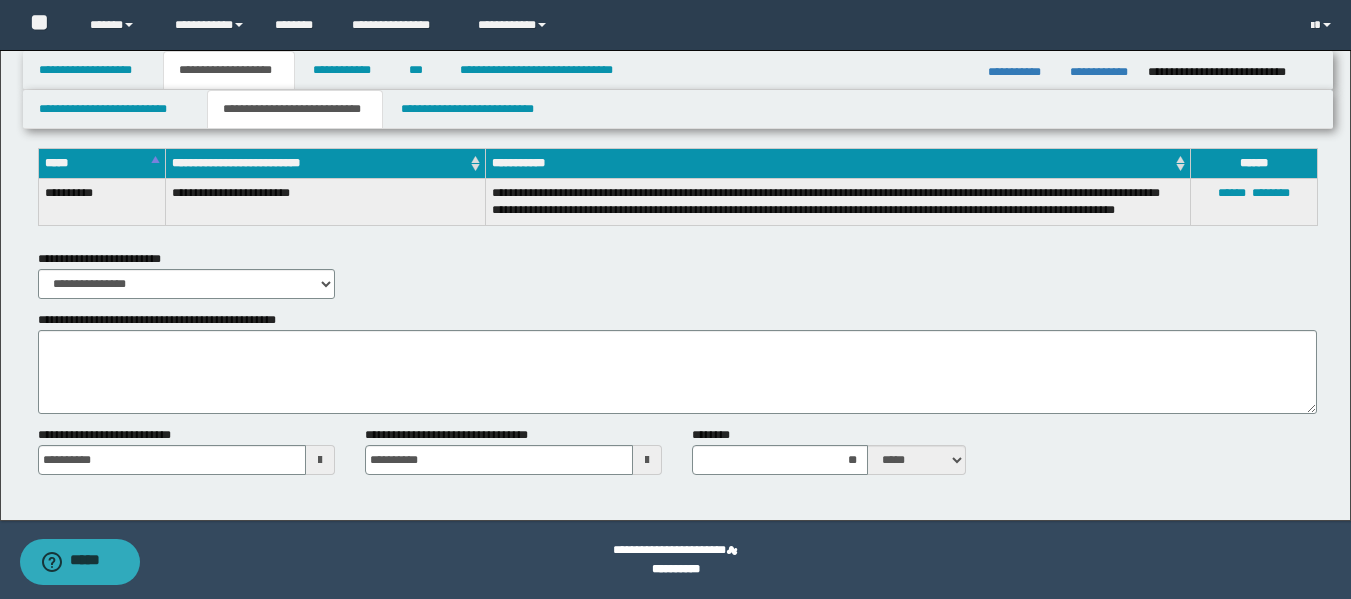 scroll, scrollTop: 695, scrollLeft: 0, axis: vertical 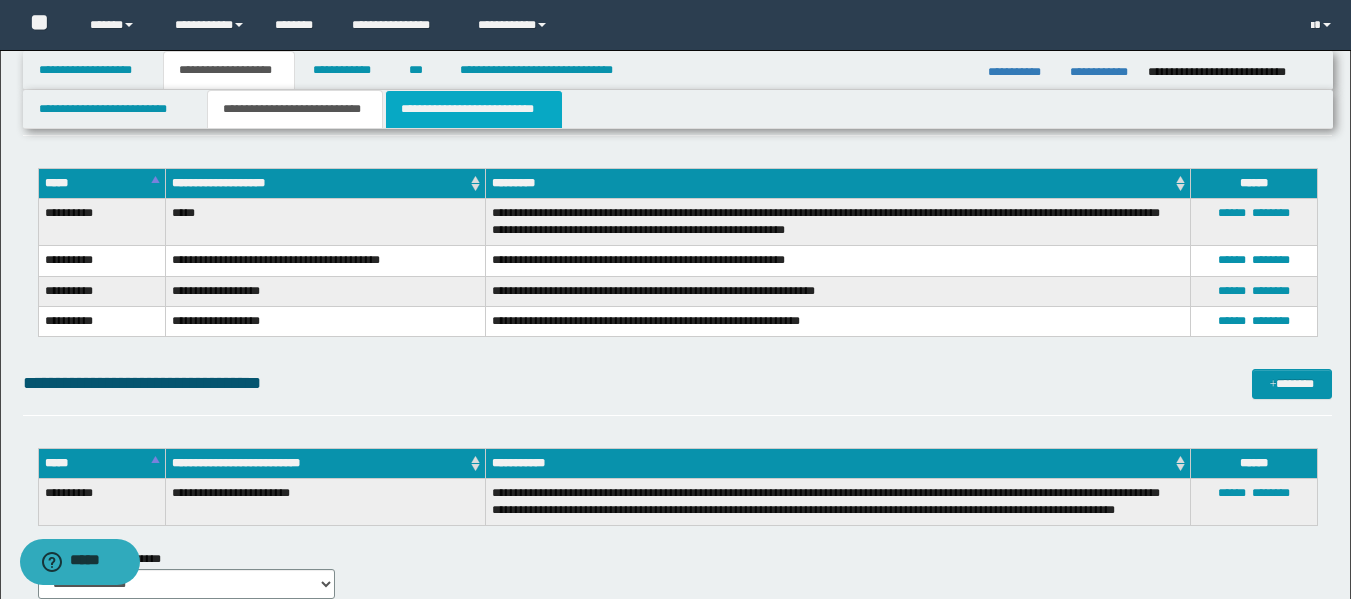 click on "**********" at bounding box center (474, 109) 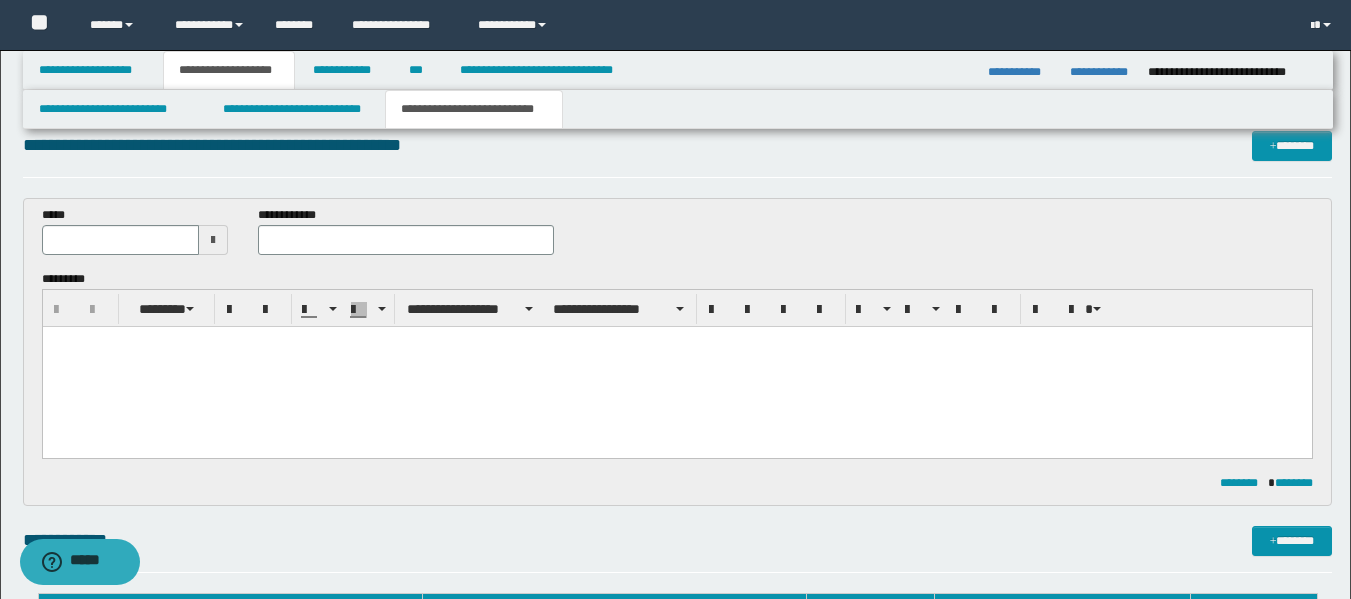 scroll, scrollTop: 0, scrollLeft: 0, axis: both 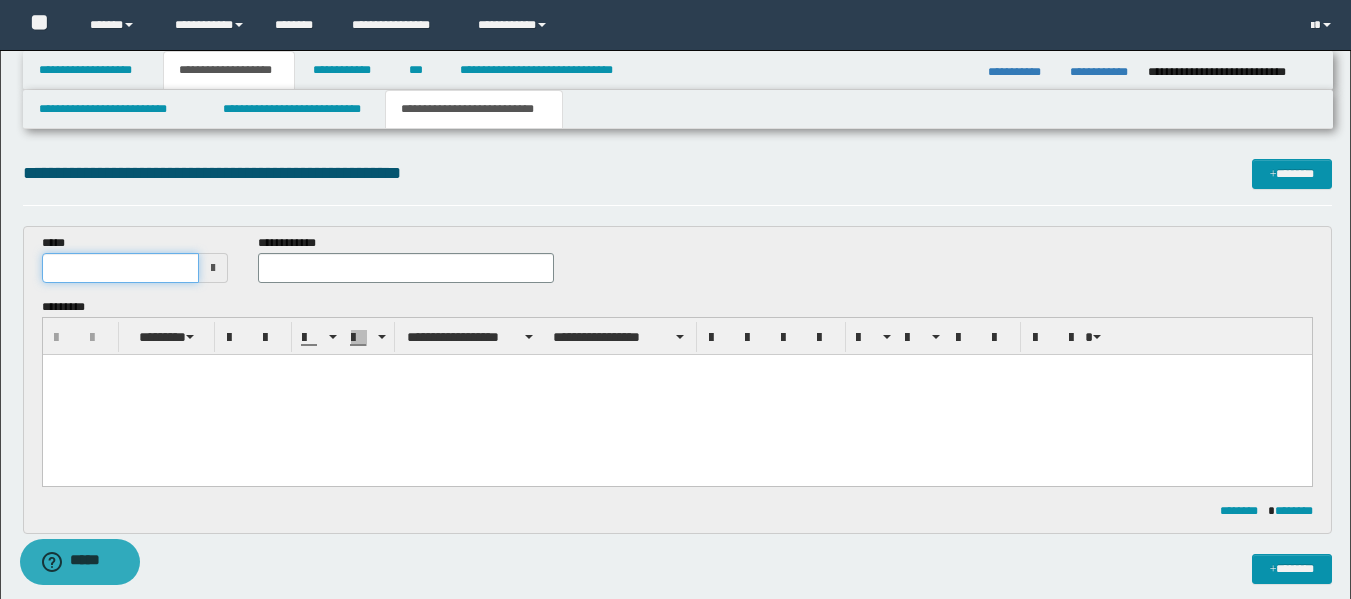 click at bounding box center [121, 268] 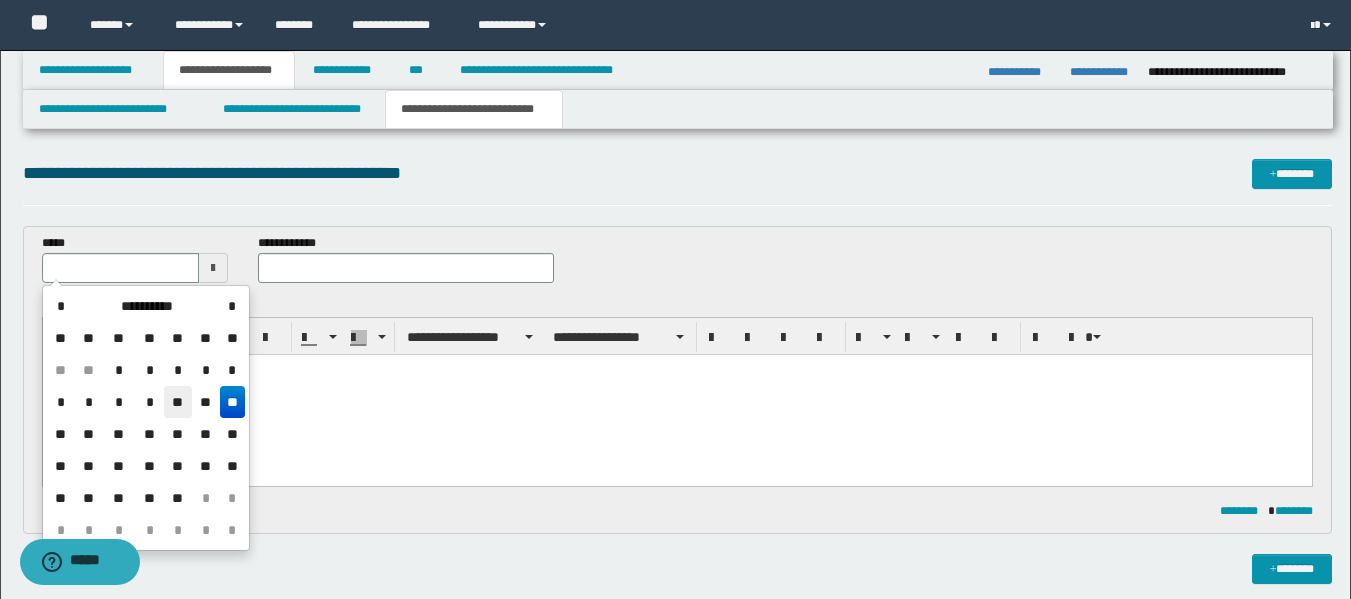 click on "**" at bounding box center (178, 402) 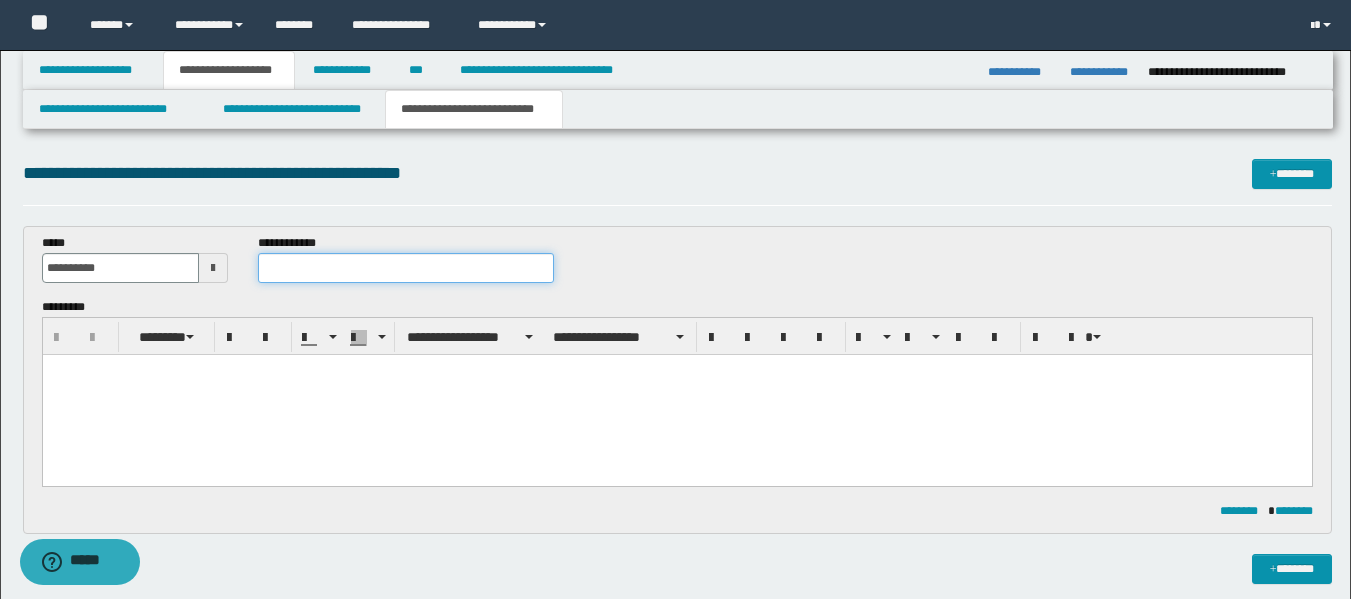 click at bounding box center (405, 268) 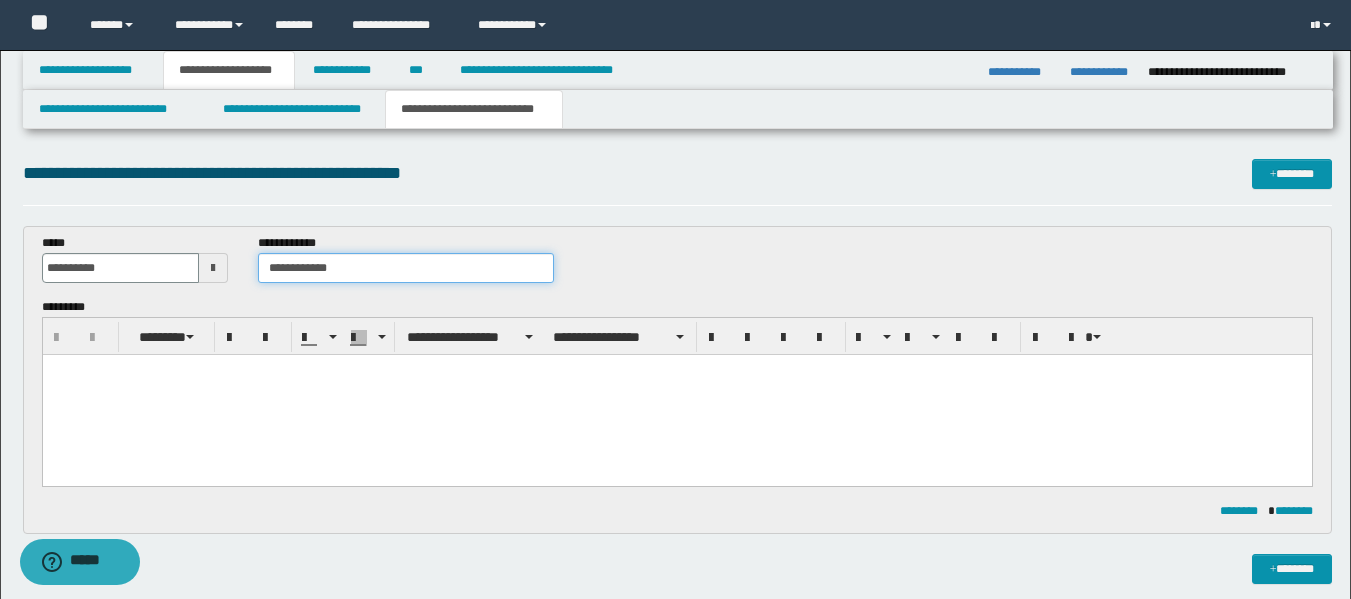 type on "**********" 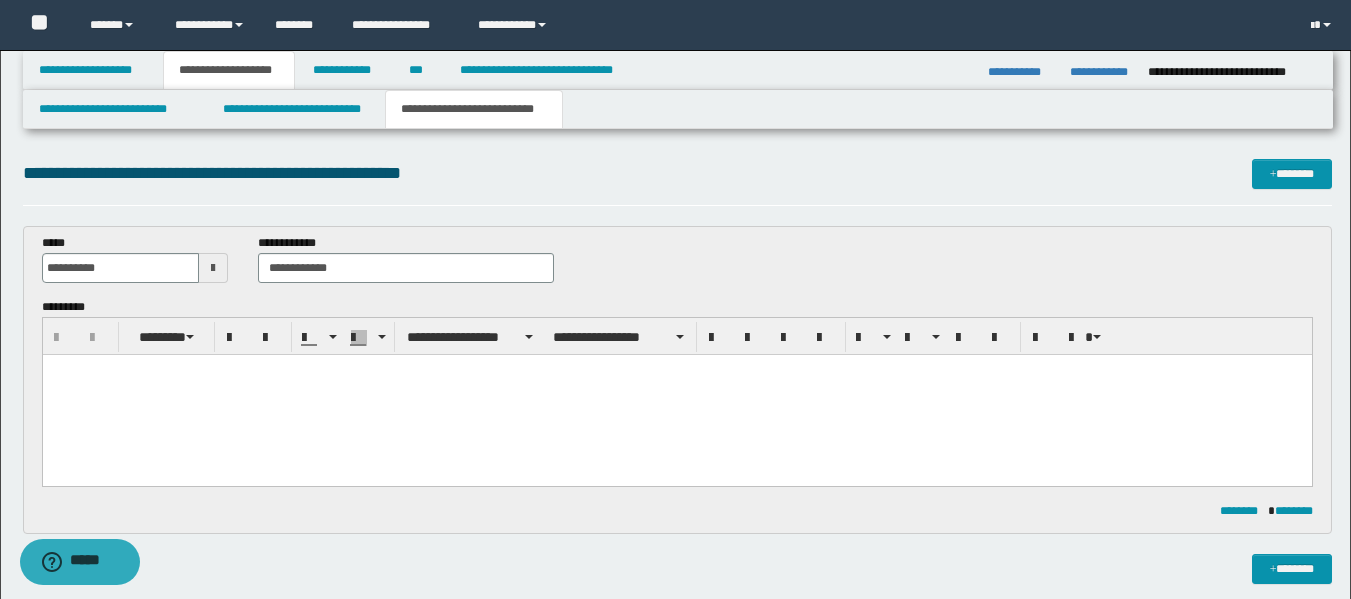 click at bounding box center (676, 395) 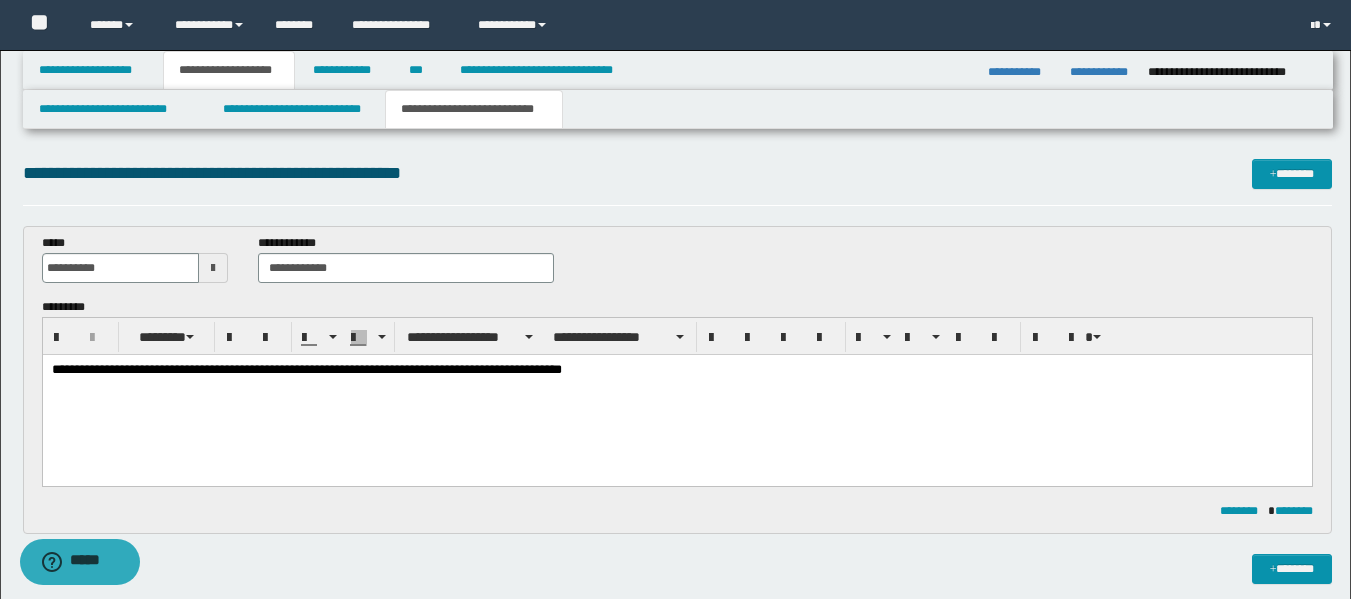 click on "**********" at bounding box center (676, 370) 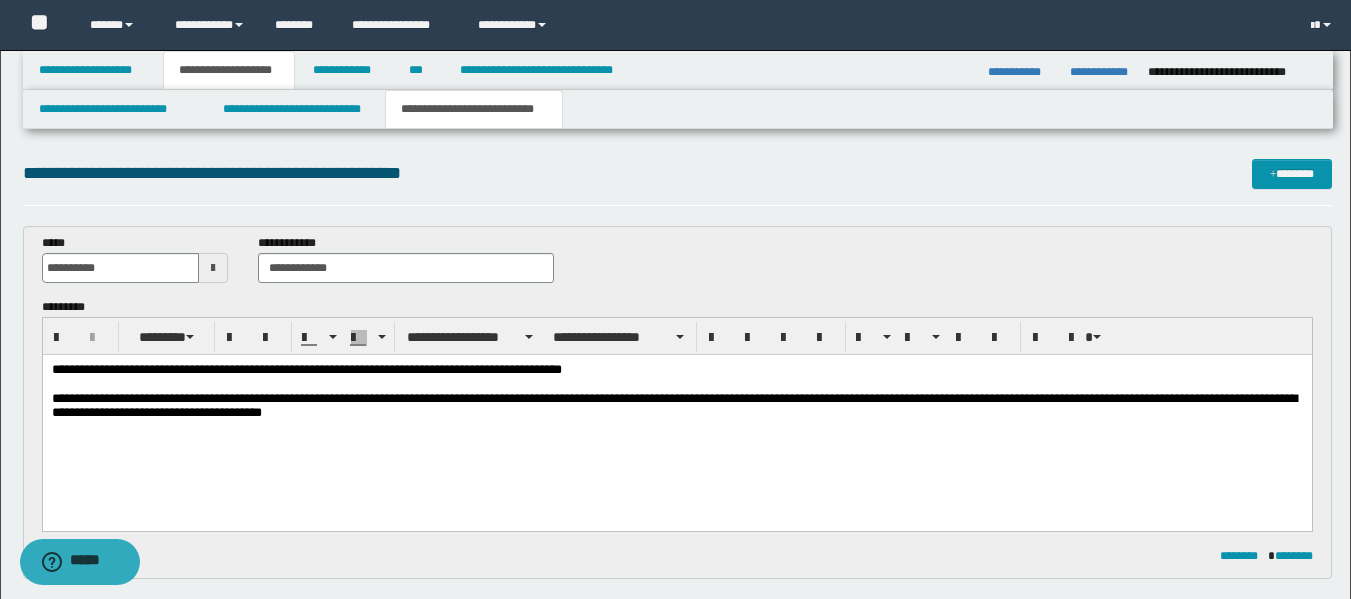 click on "**********" at bounding box center (676, 407) 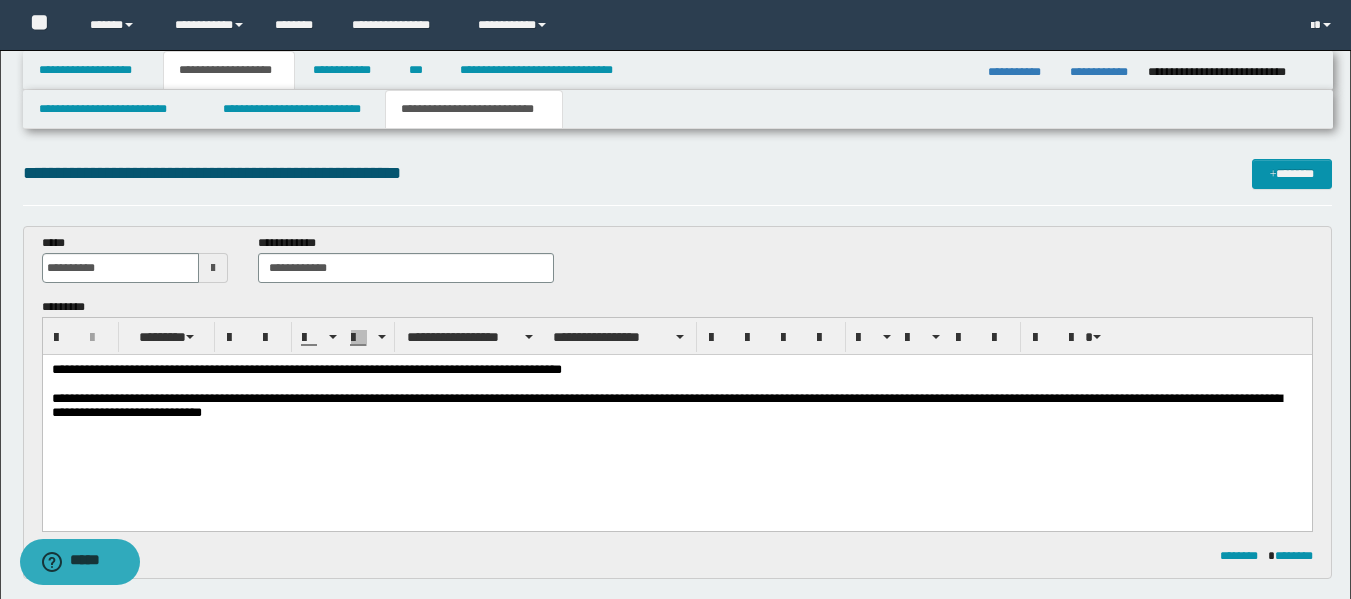 click on "**********" at bounding box center [676, 407] 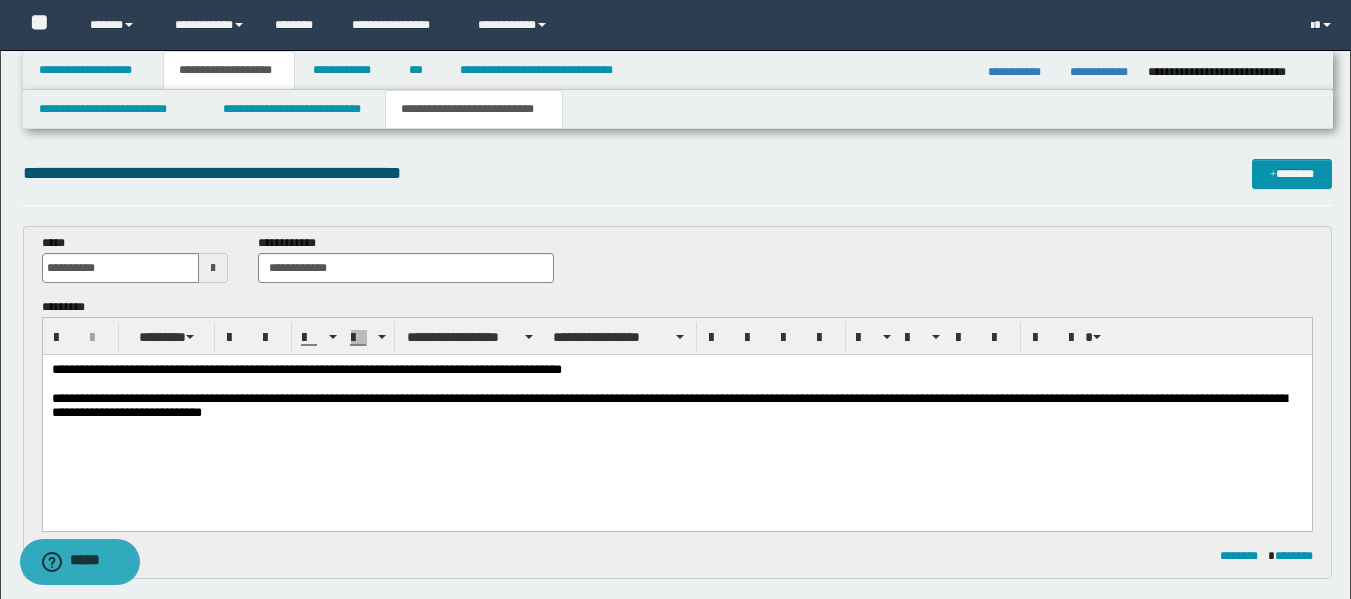 click on "**********" at bounding box center (676, 407) 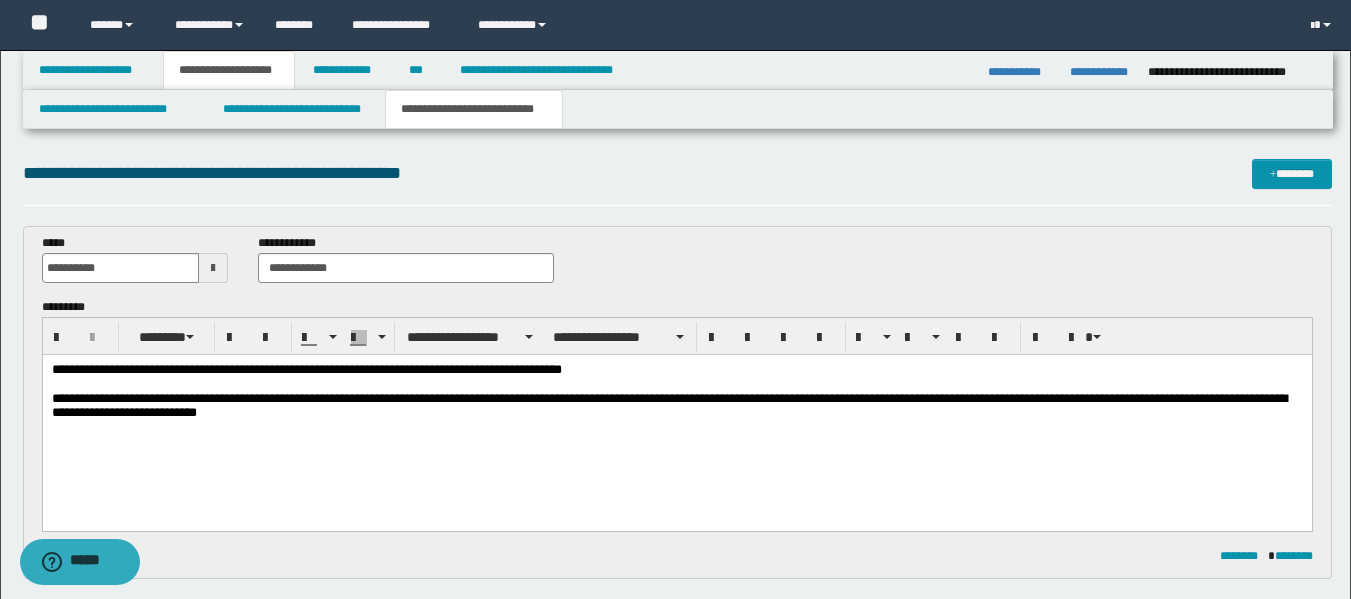 click on "**********" at bounding box center (676, 407) 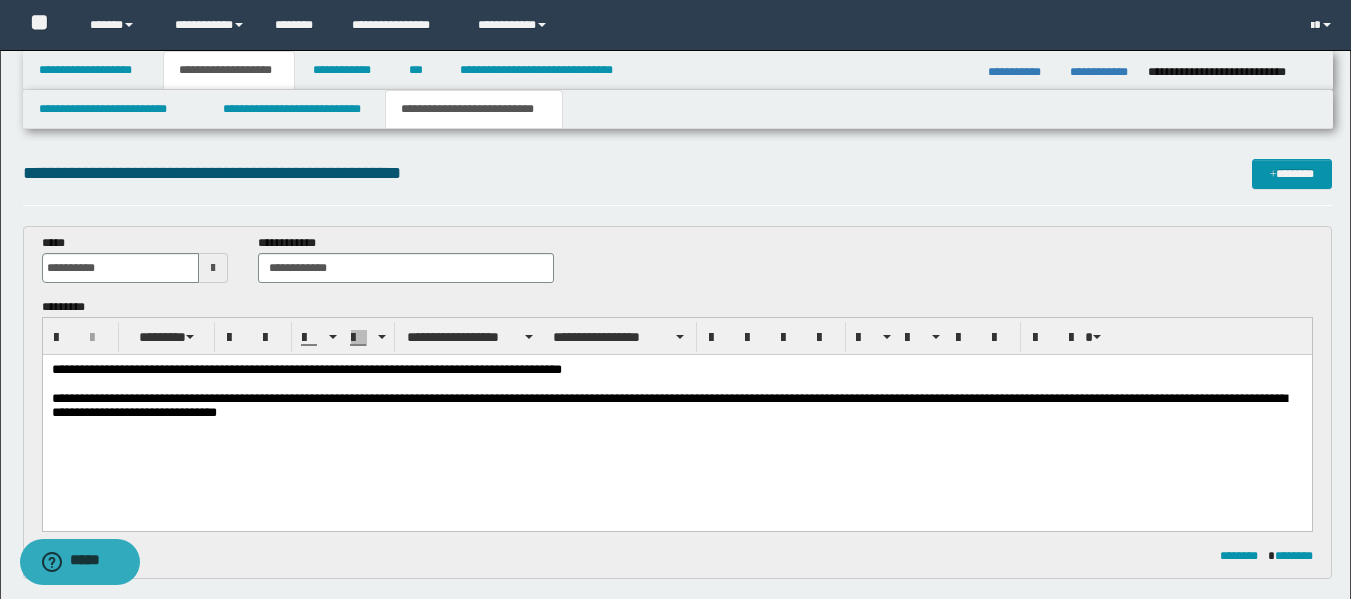 click on "**********" at bounding box center [676, 407] 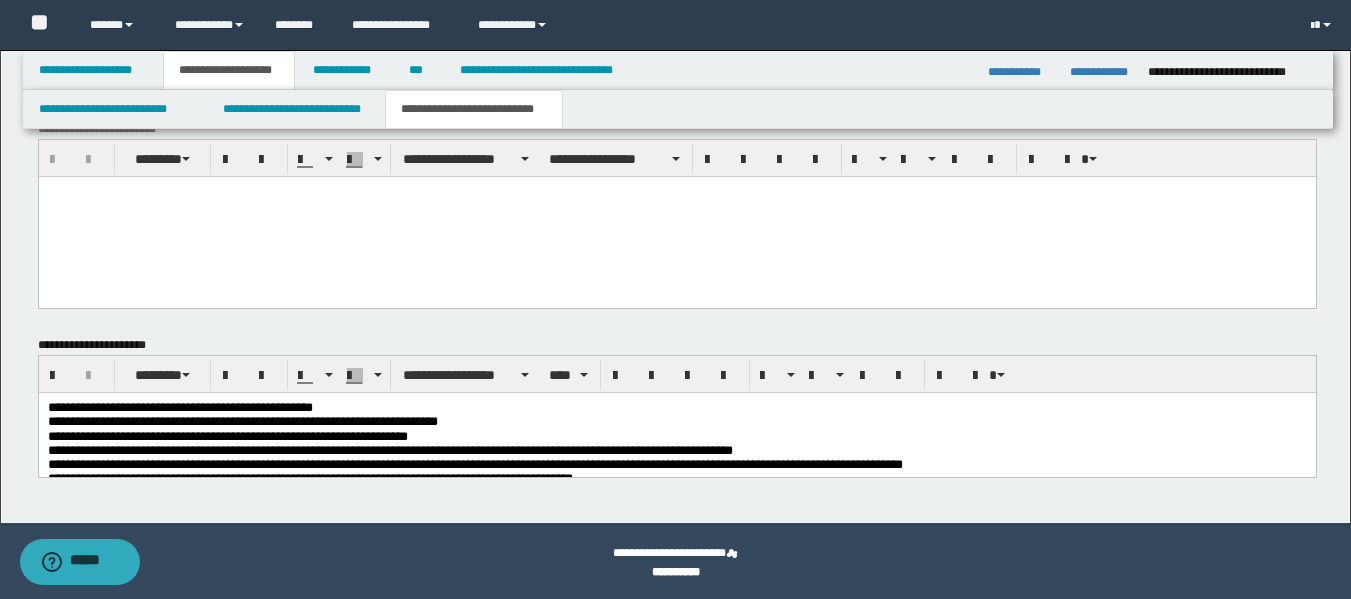 scroll, scrollTop: 913, scrollLeft: 0, axis: vertical 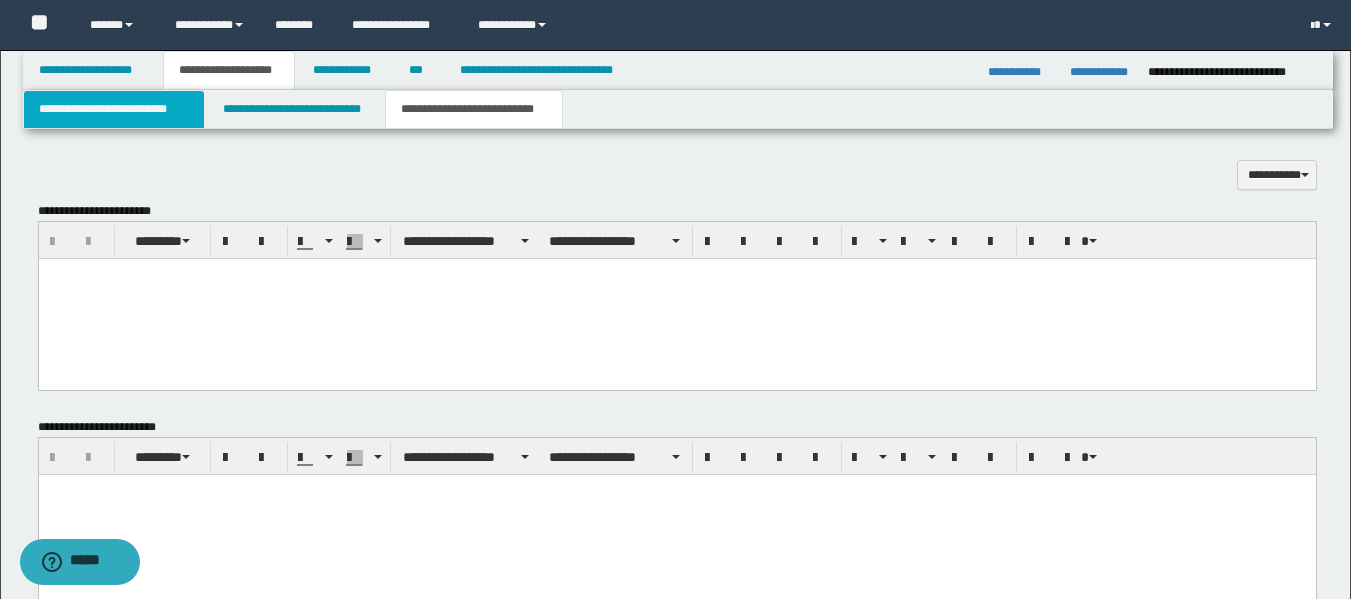 click on "**********" at bounding box center [114, 109] 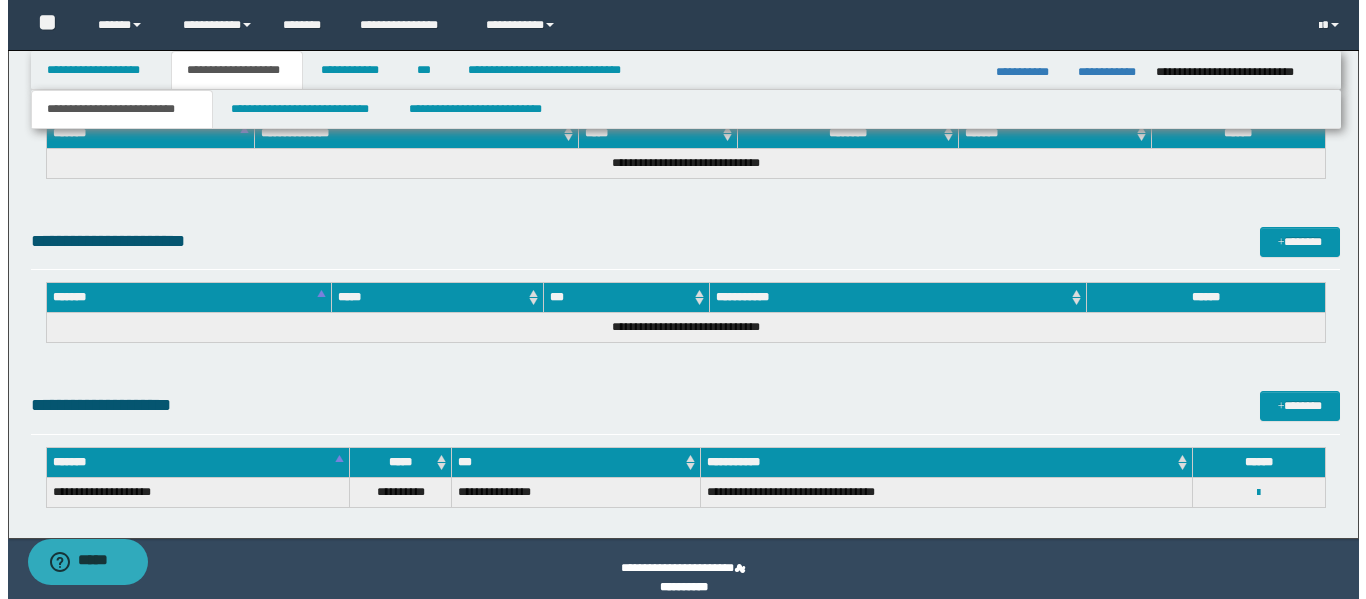 scroll, scrollTop: 1352, scrollLeft: 0, axis: vertical 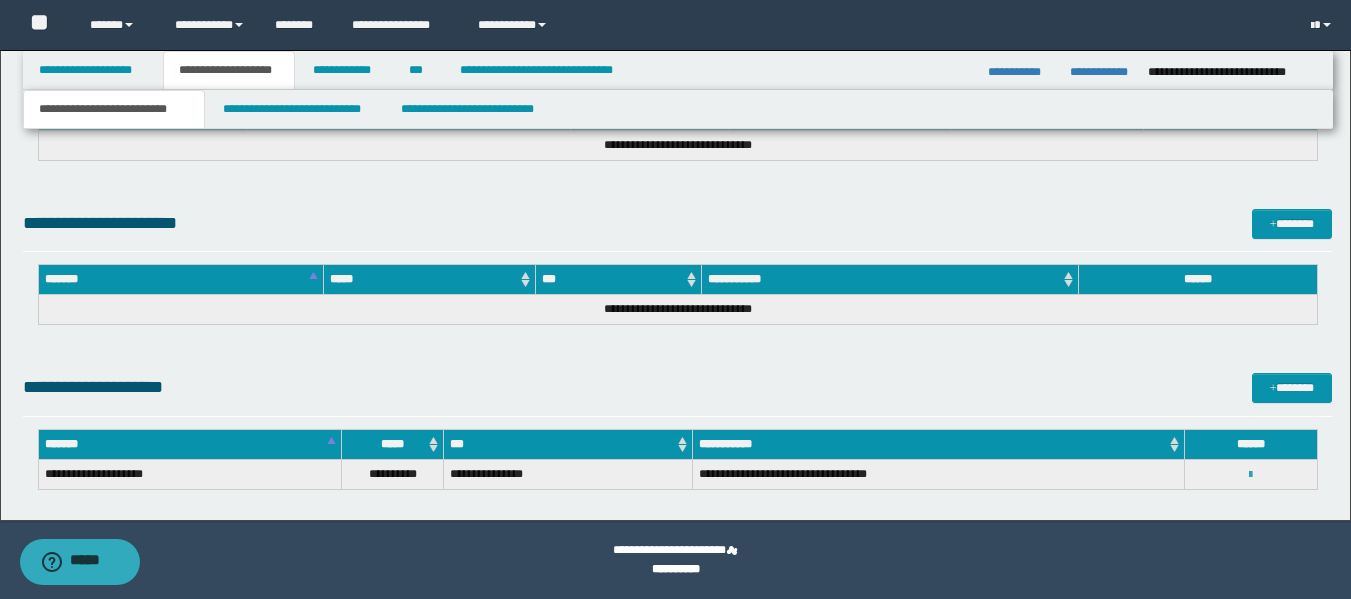 click at bounding box center (1250, 474) 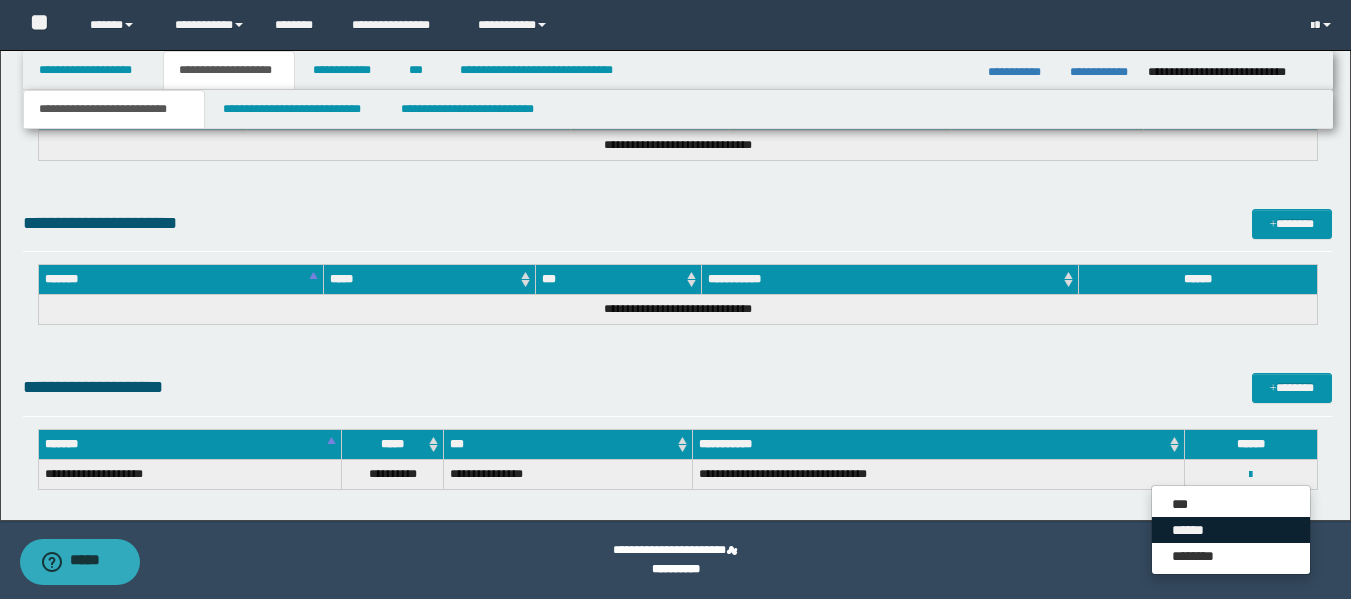 click on "******" at bounding box center (1231, 530) 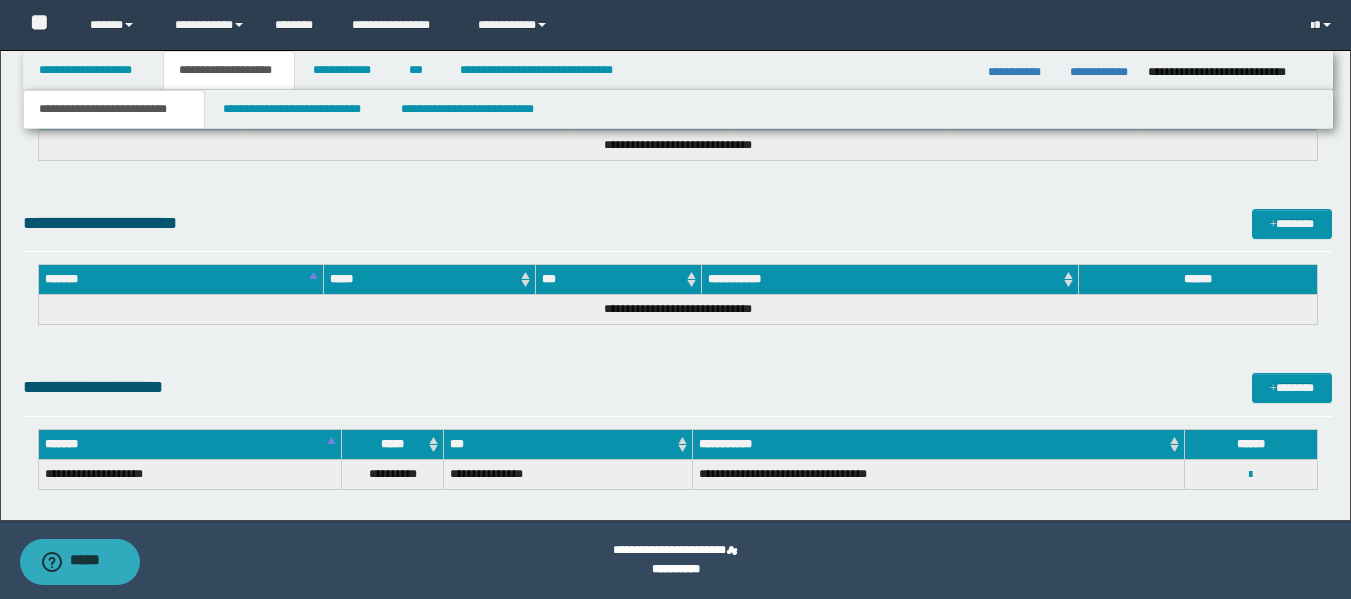 type on "**********" 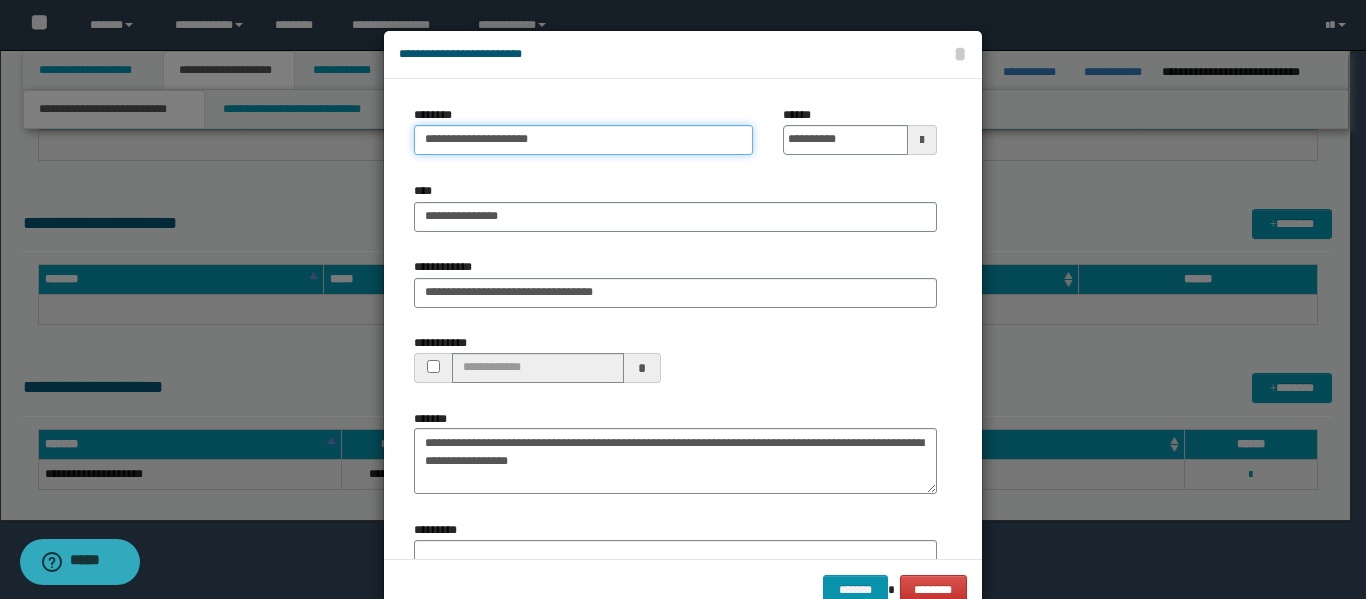 drag, startPoint x: 528, startPoint y: 151, endPoint x: 345, endPoint y: 141, distance: 183.27303 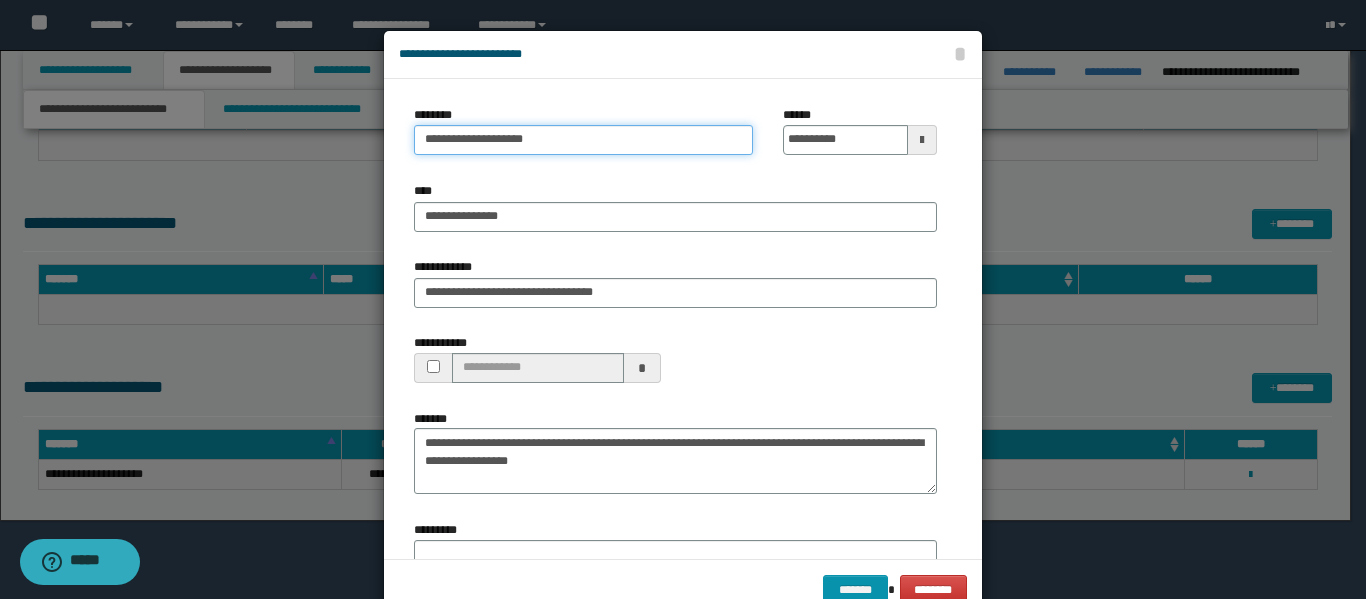 click on "**********" at bounding box center [583, 140] 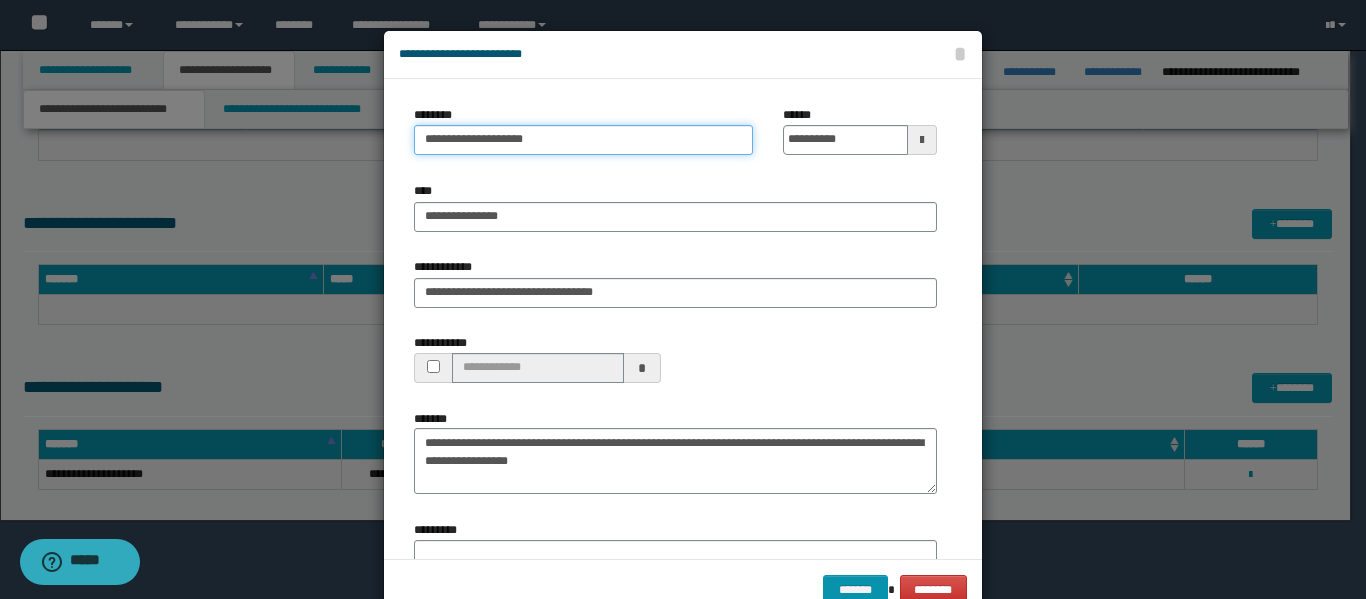 scroll, scrollTop: 170, scrollLeft: 0, axis: vertical 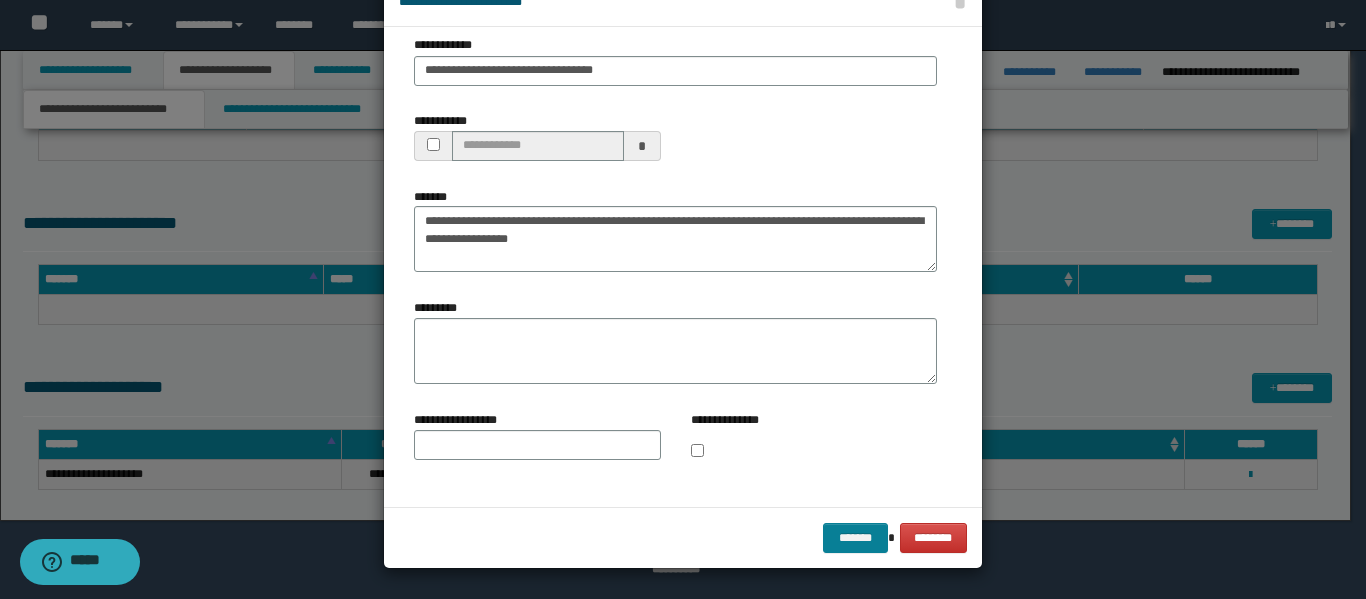 type on "**********" 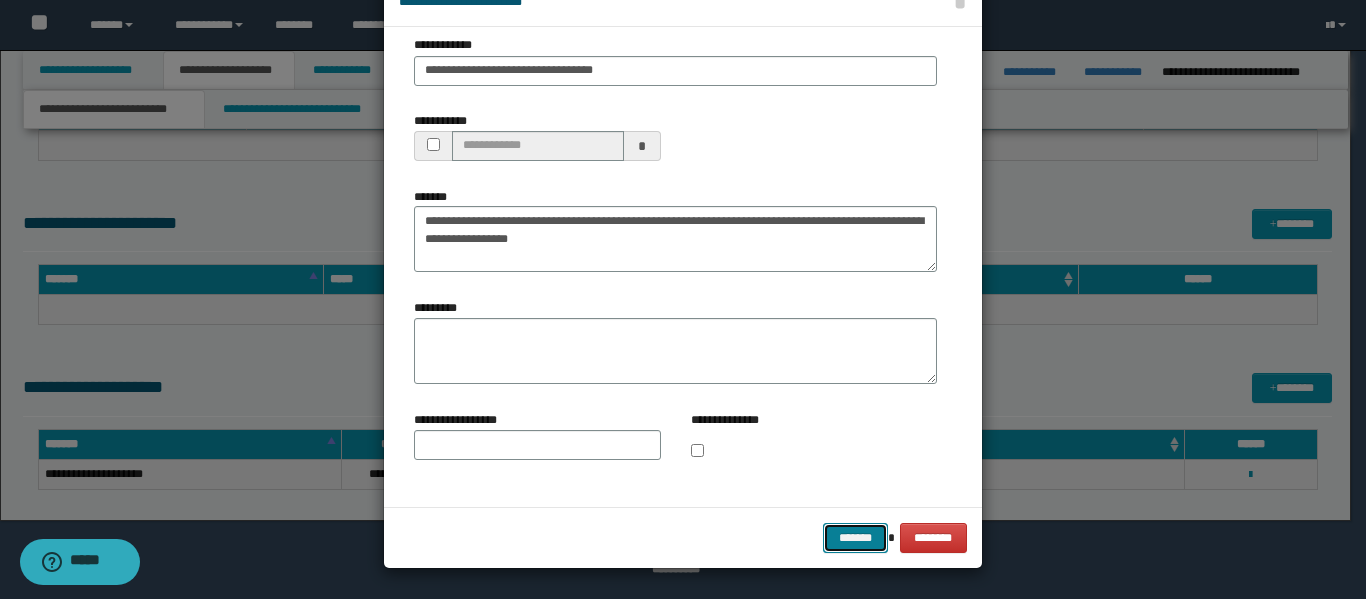 click on "*******" at bounding box center [855, 538] 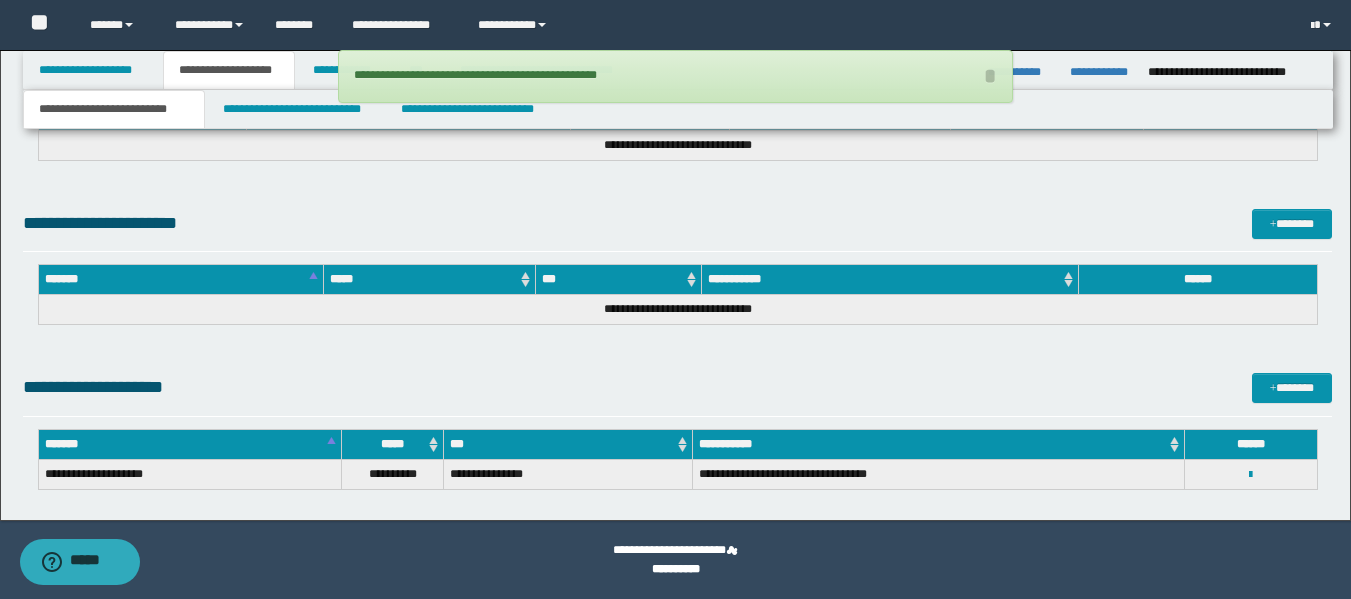scroll, scrollTop: 1152, scrollLeft: 0, axis: vertical 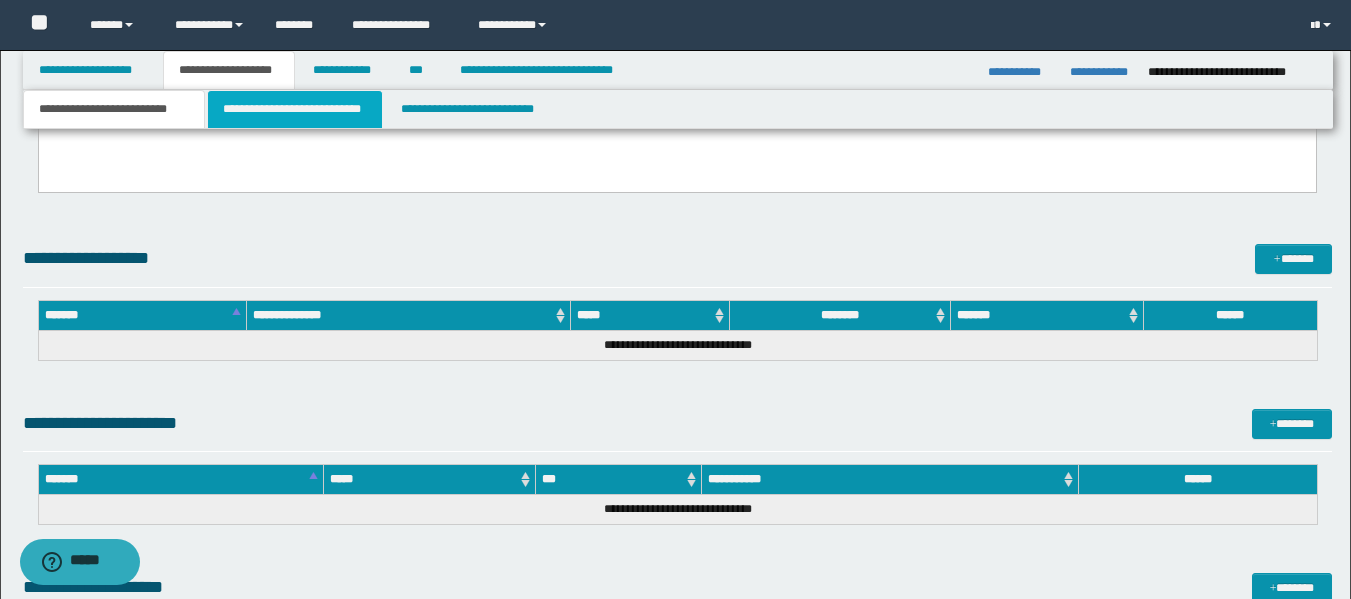 click on "**********" at bounding box center [295, 109] 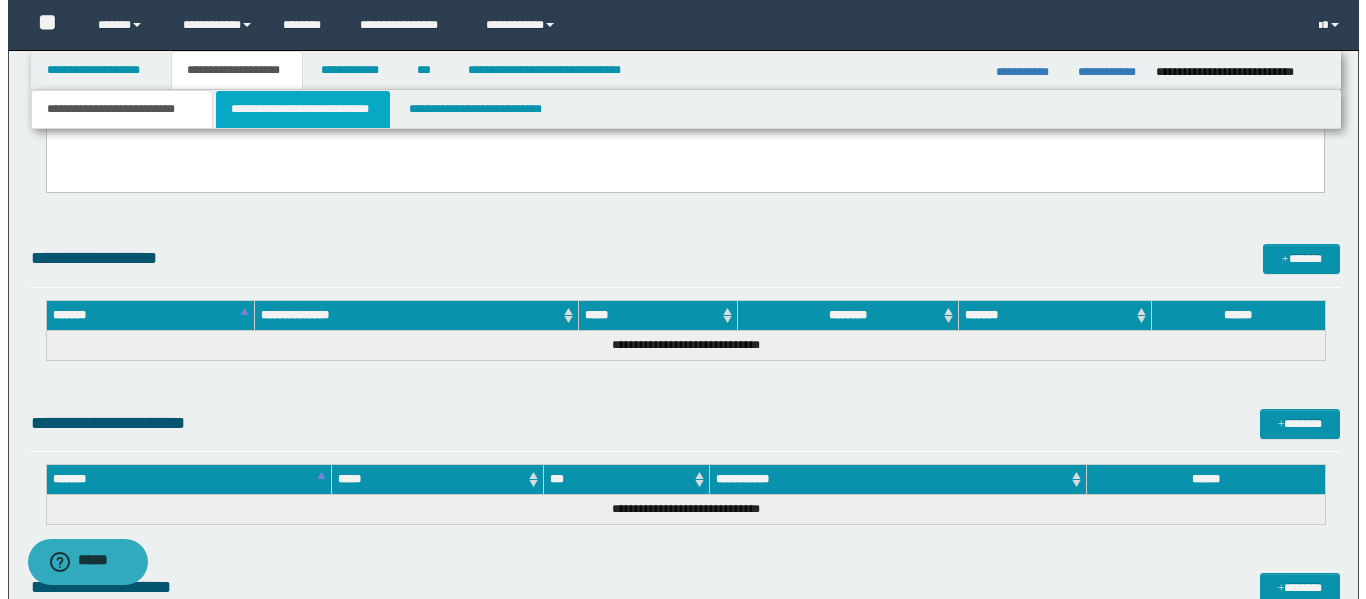 type on "**********" 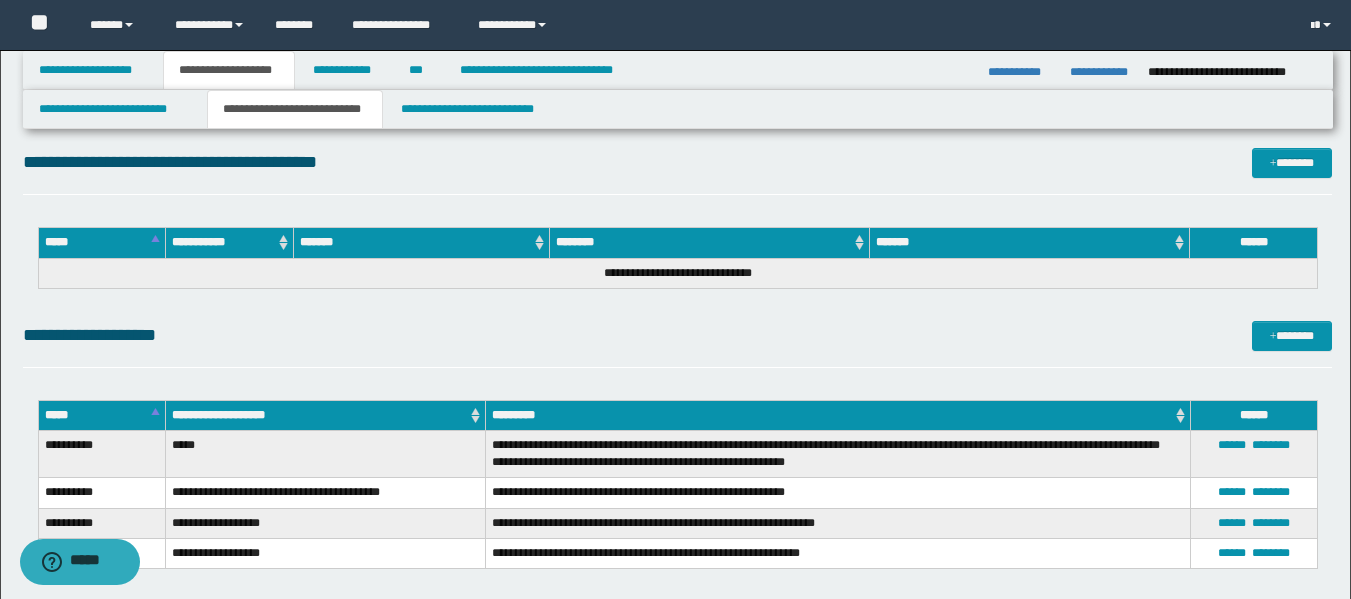 scroll, scrollTop: 495, scrollLeft: 0, axis: vertical 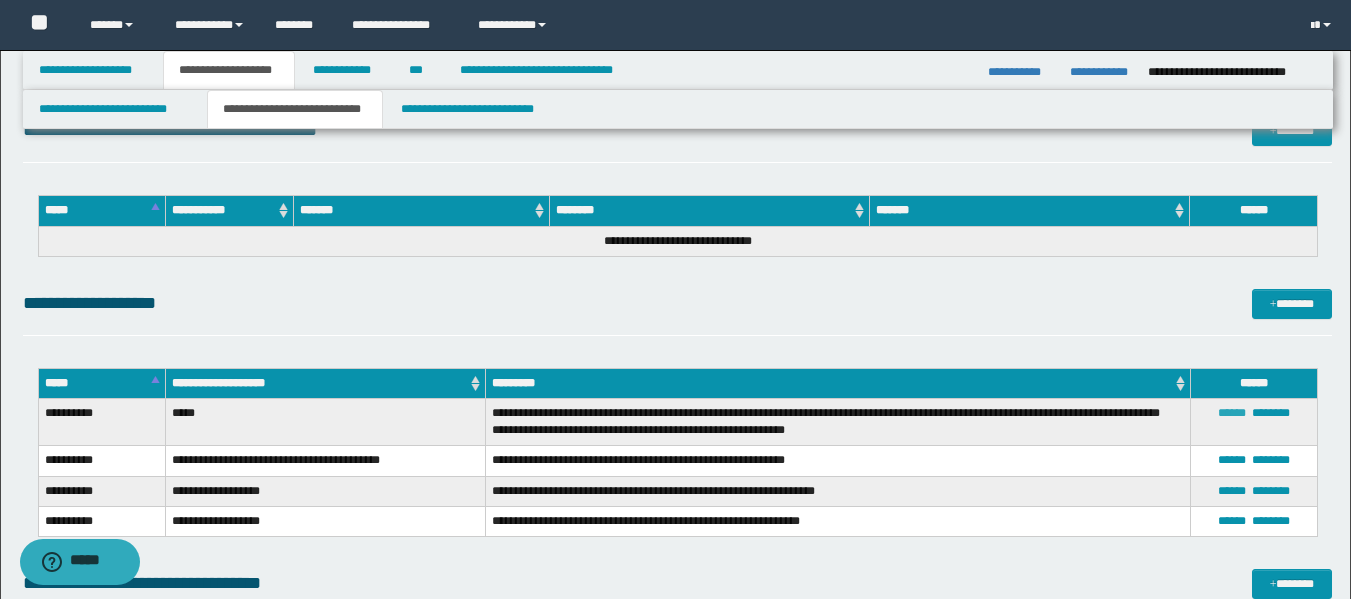 click on "******" at bounding box center (1232, 413) 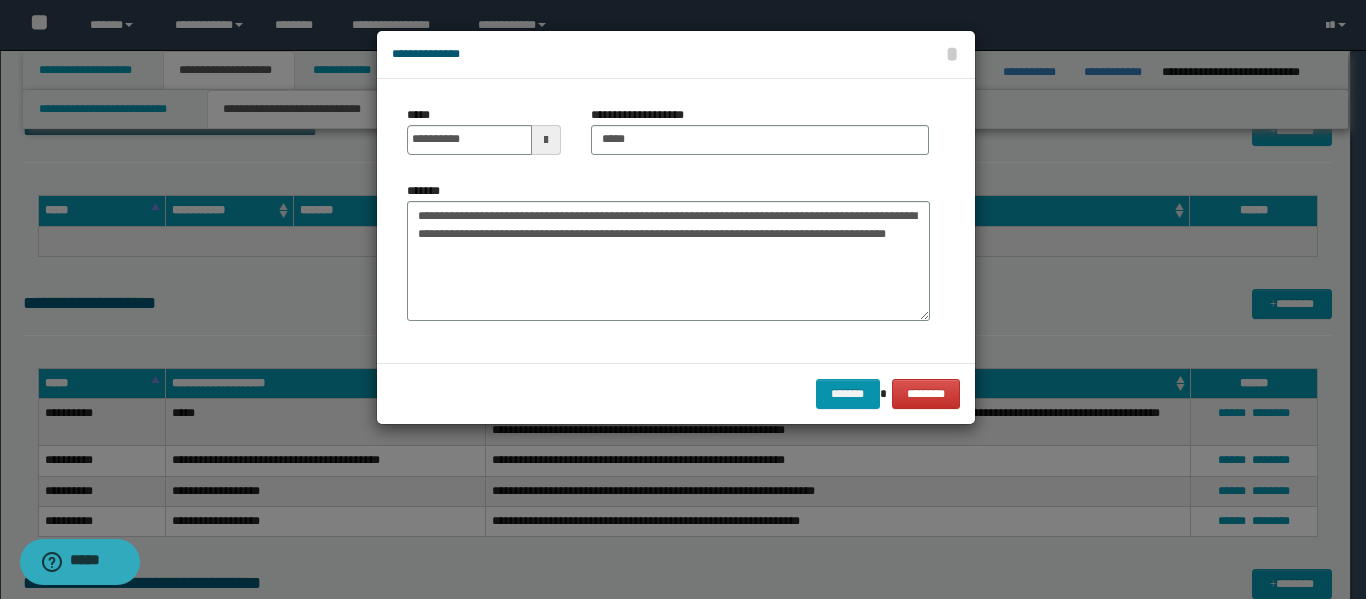 click at bounding box center [683, 299] 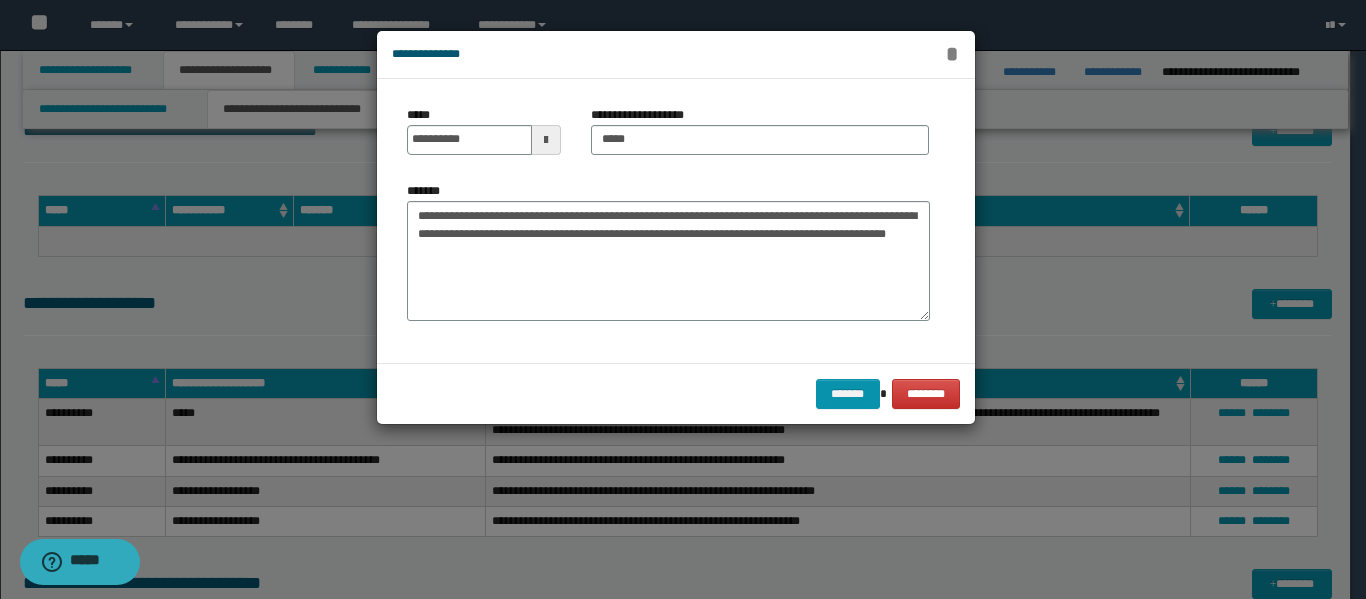 click on "*" at bounding box center [952, 54] 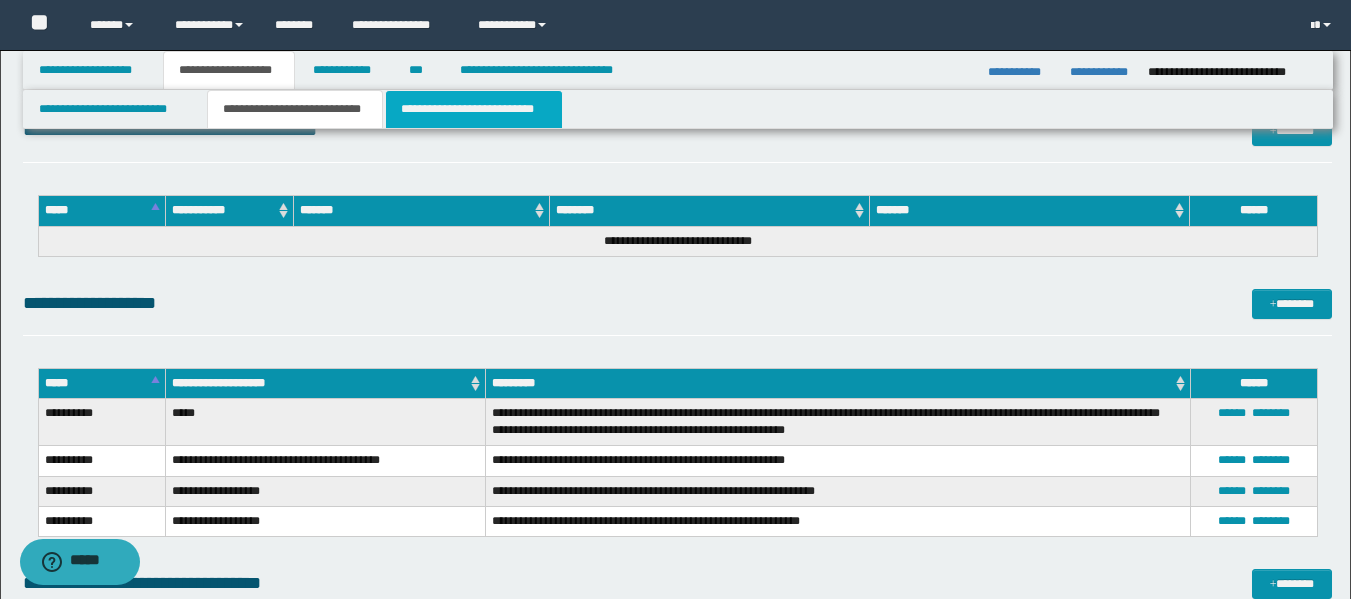 click on "**********" at bounding box center (474, 109) 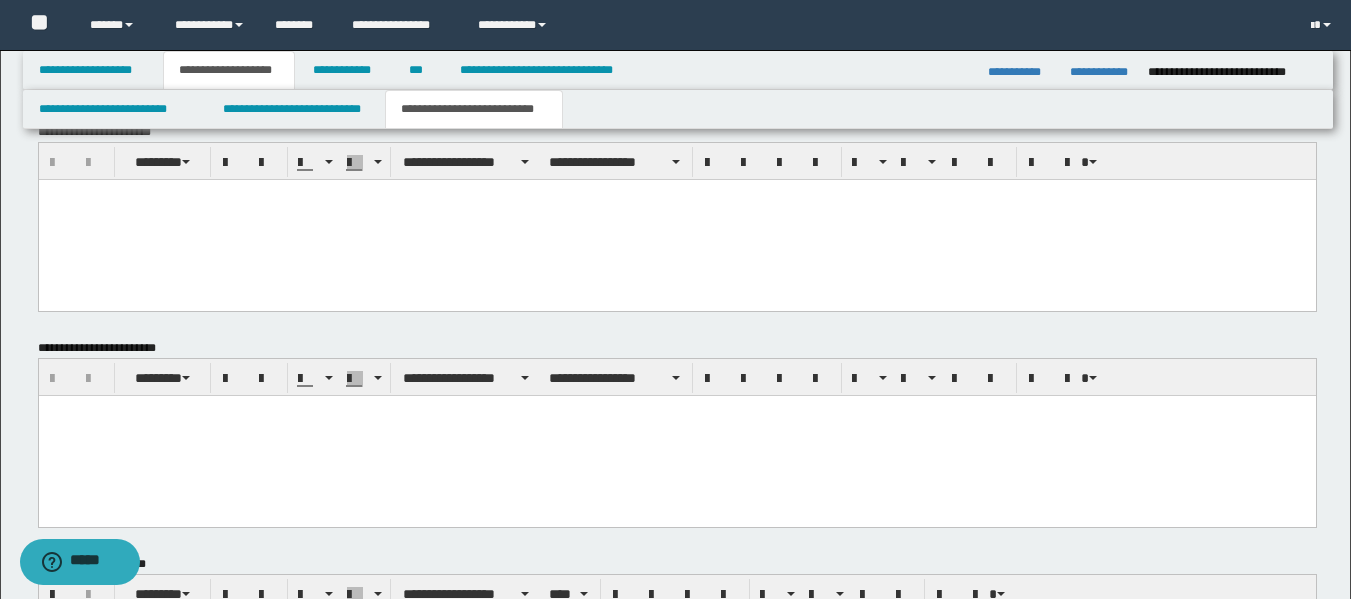 scroll, scrollTop: 913, scrollLeft: 0, axis: vertical 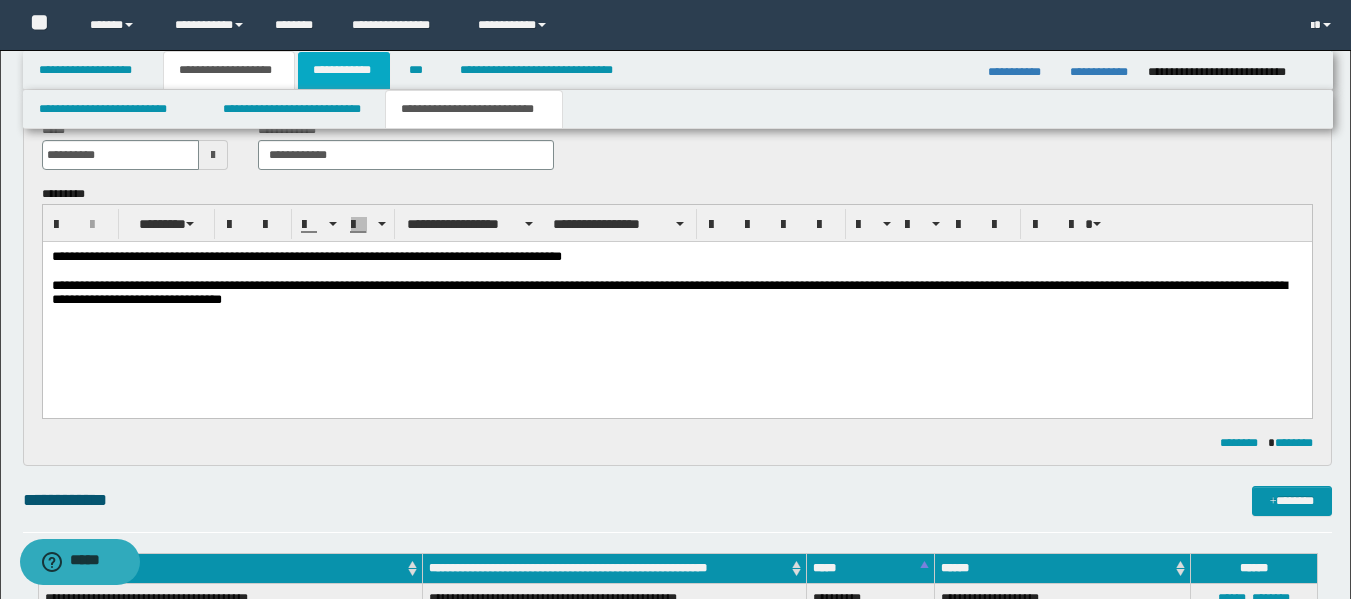 click on "**********" at bounding box center (344, 70) 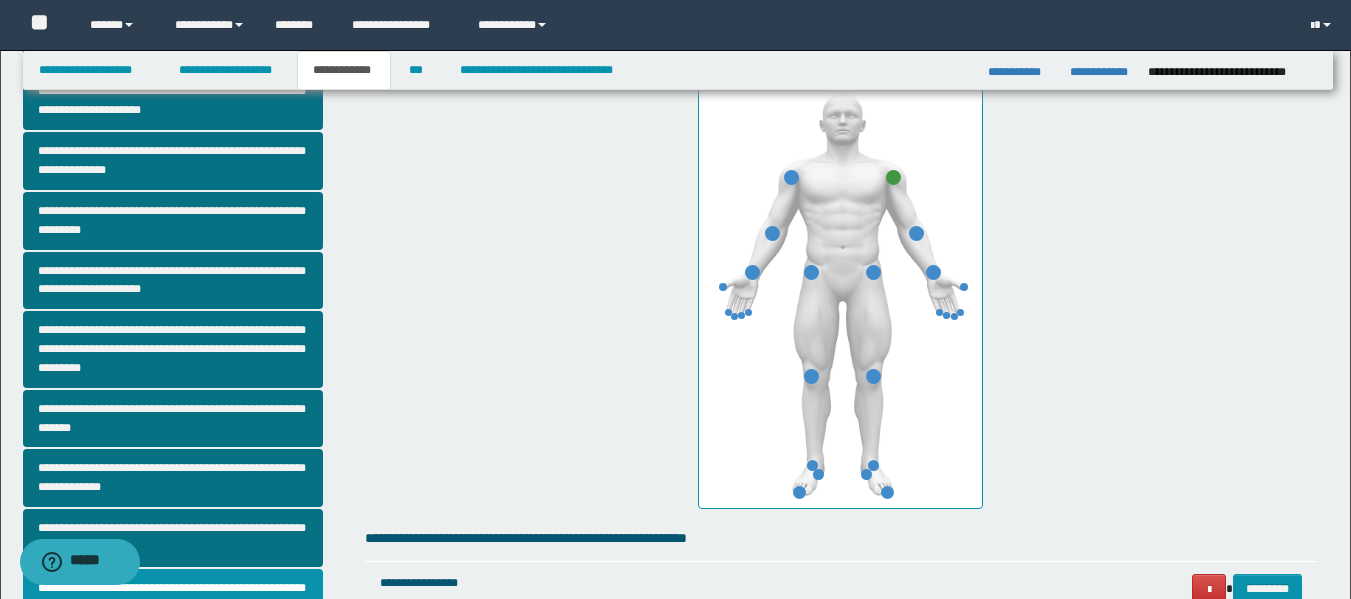 scroll, scrollTop: 273, scrollLeft: 0, axis: vertical 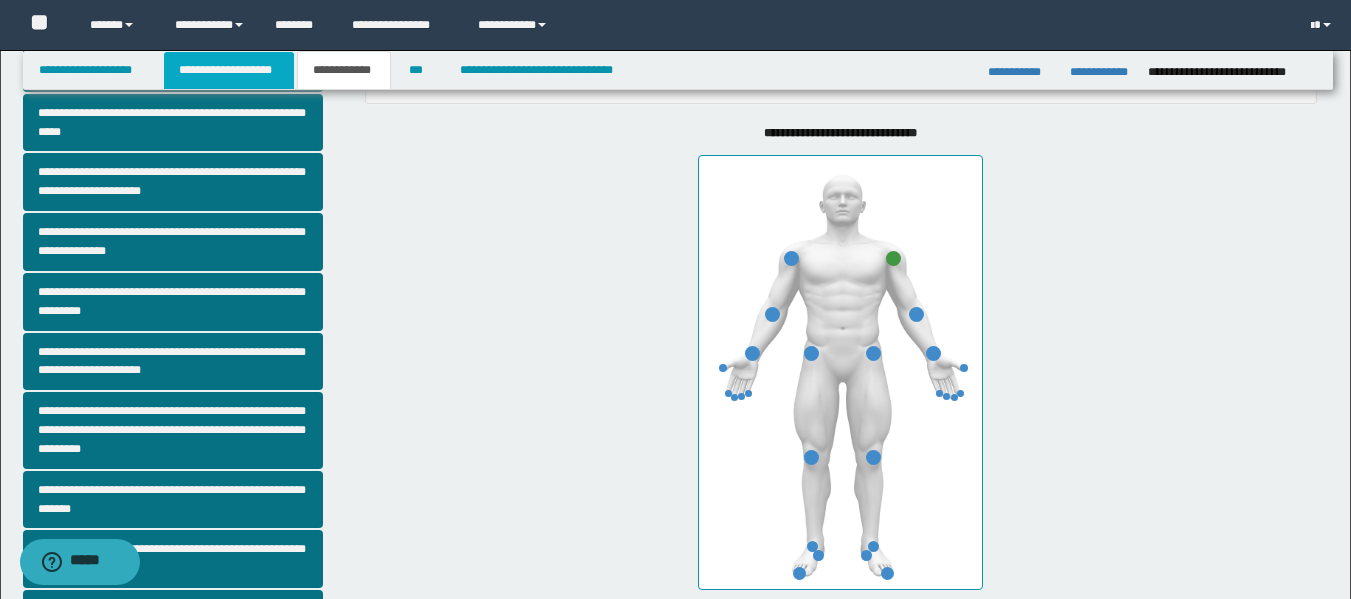 click on "**********" at bounding box center [229, 70] 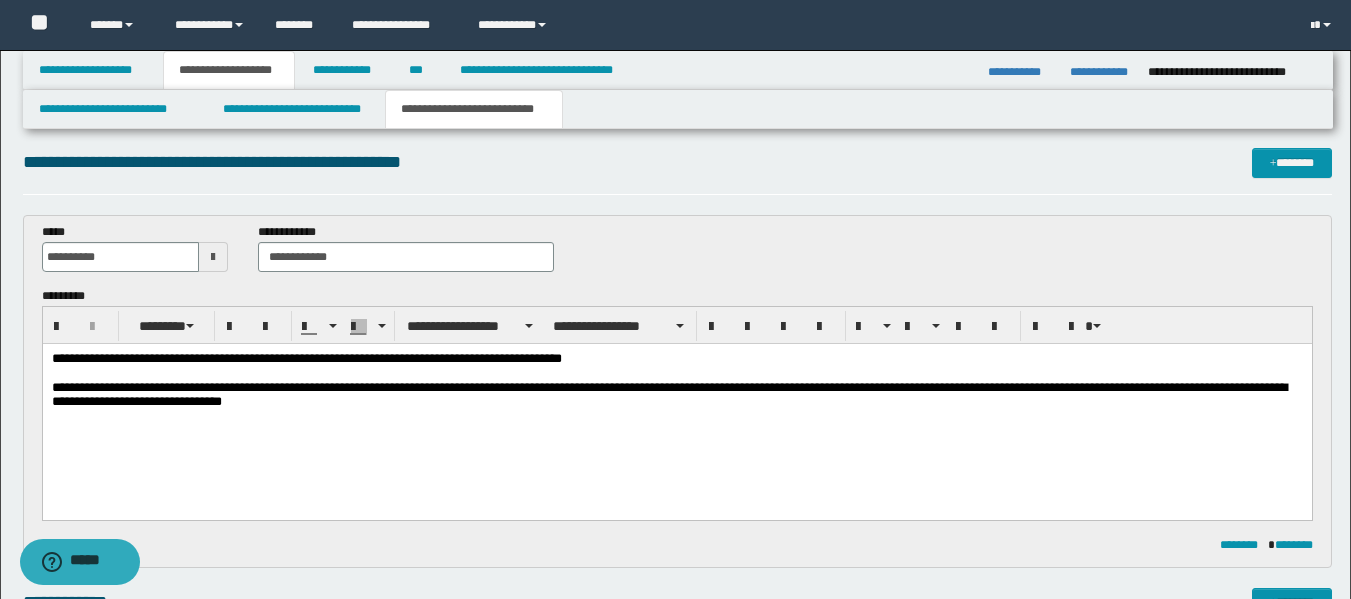 scroll, scrollTop: 4, scrollLeft: 0, axis: vertical 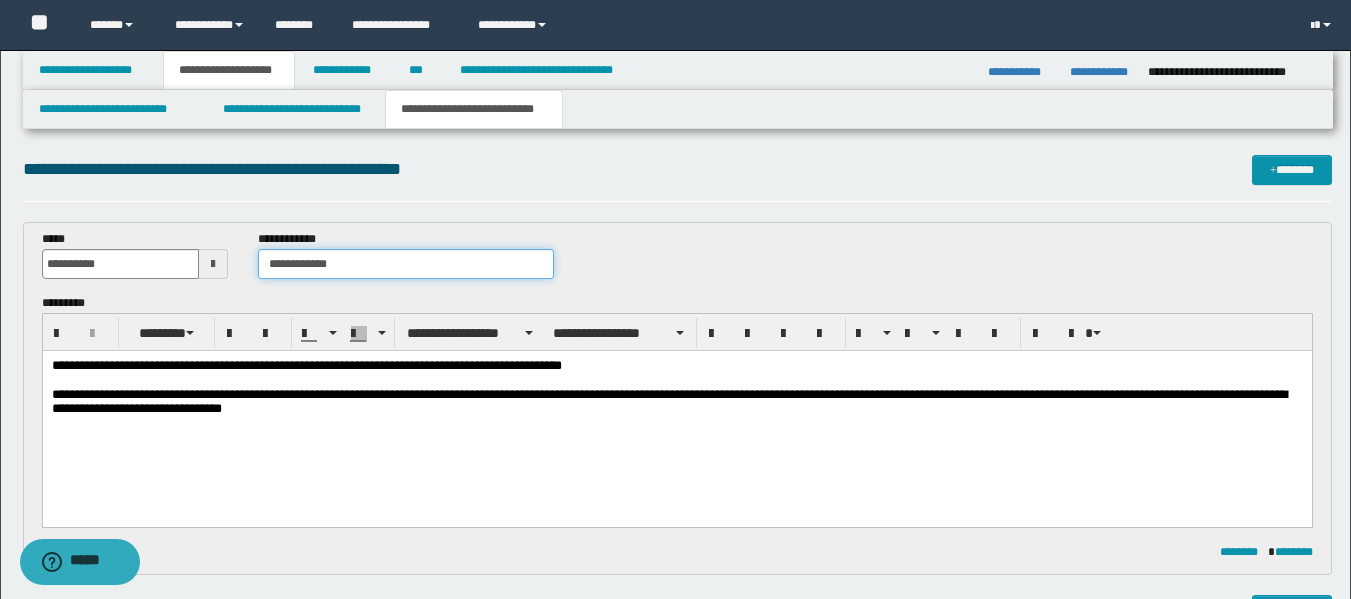 click on "**********" at bounding box center (405, 264) 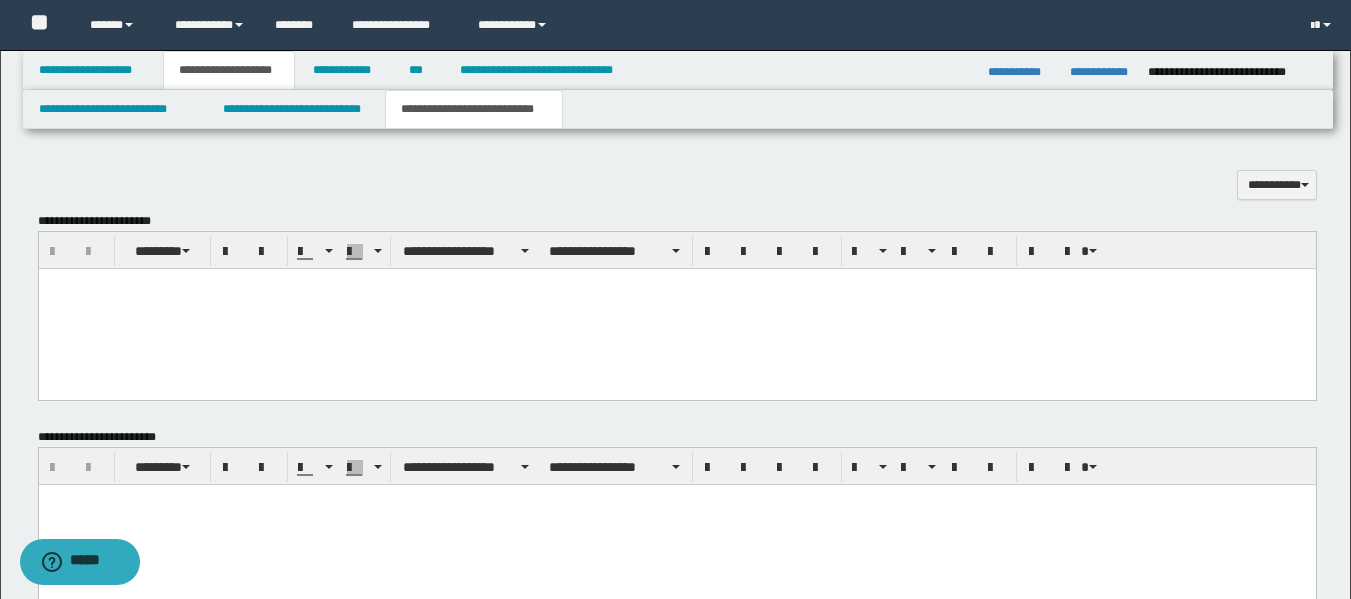 scroll, scrollTop: 604, scrollLeft: 0, axis: vertical 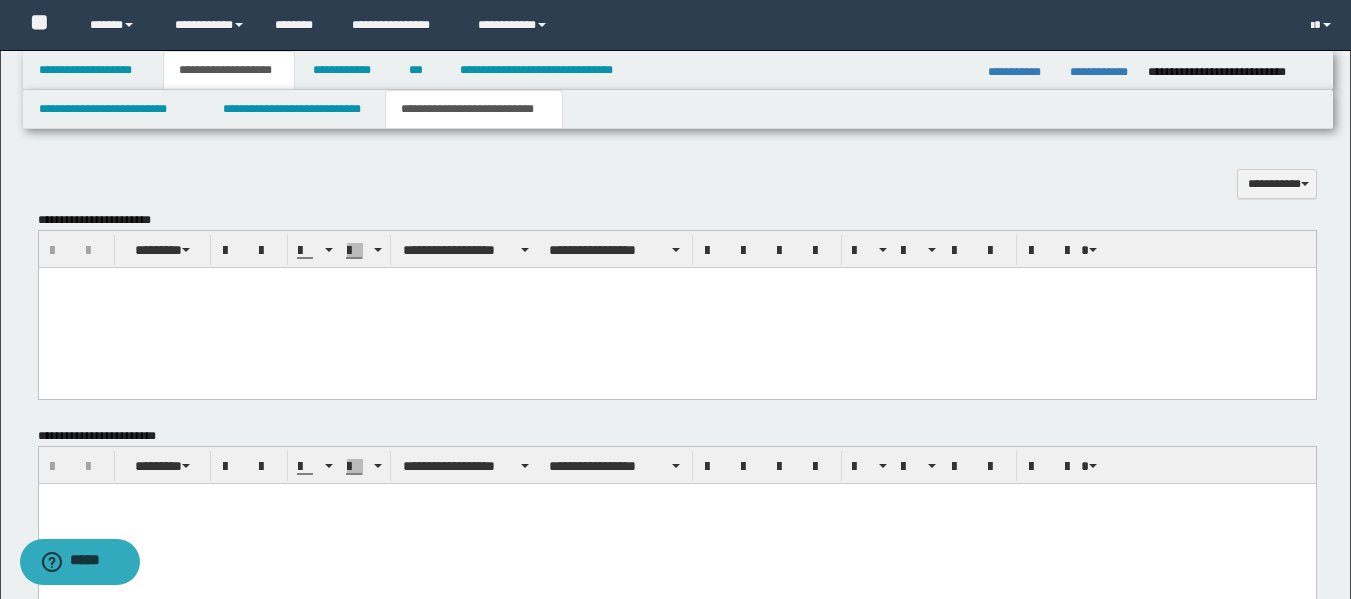 type on "**********" 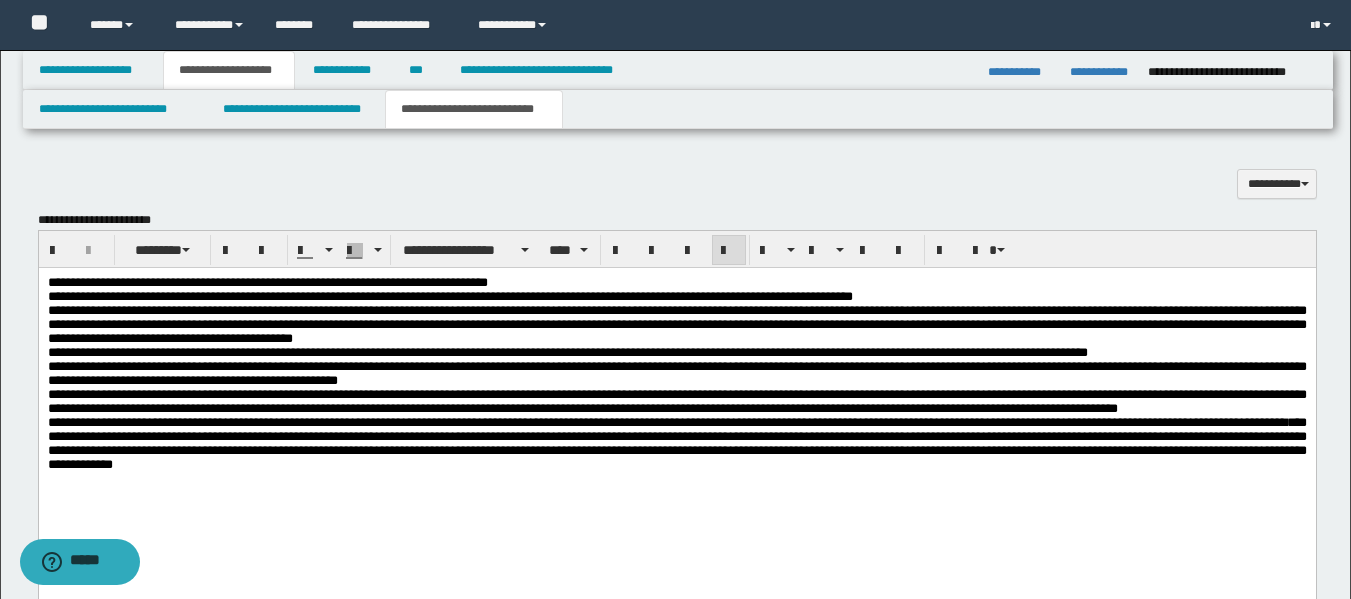 click on "**********" at bounding box center (676, 283) 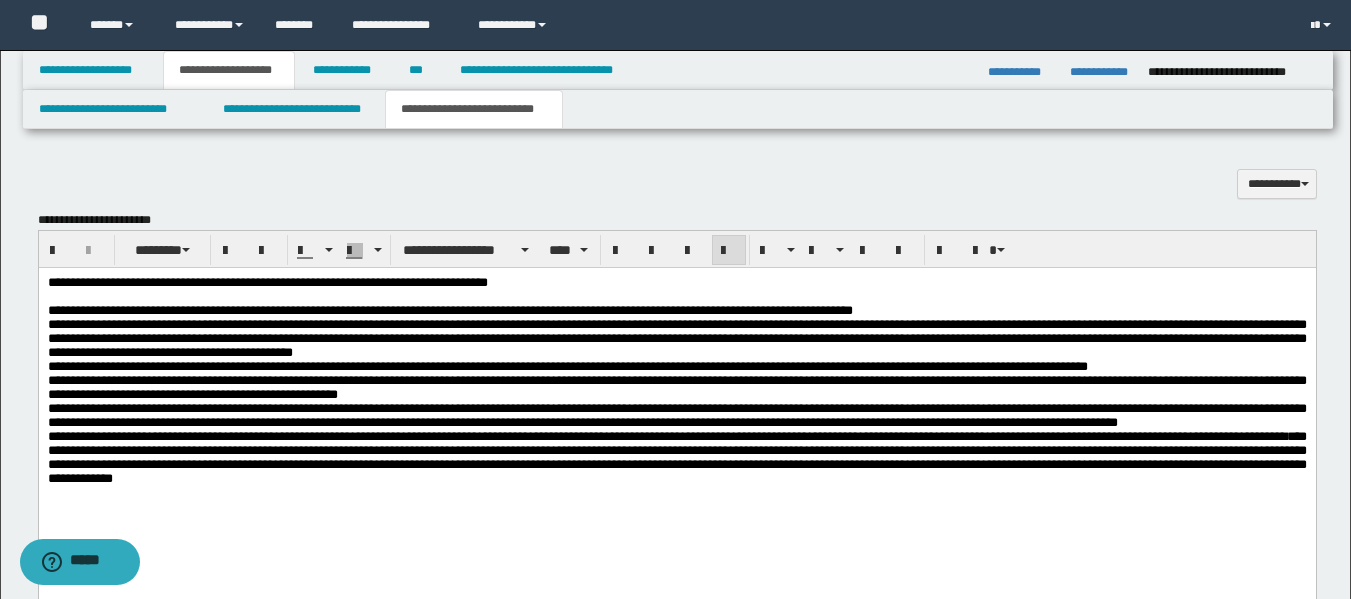 click on "**********" at bounding box center (676, 427) 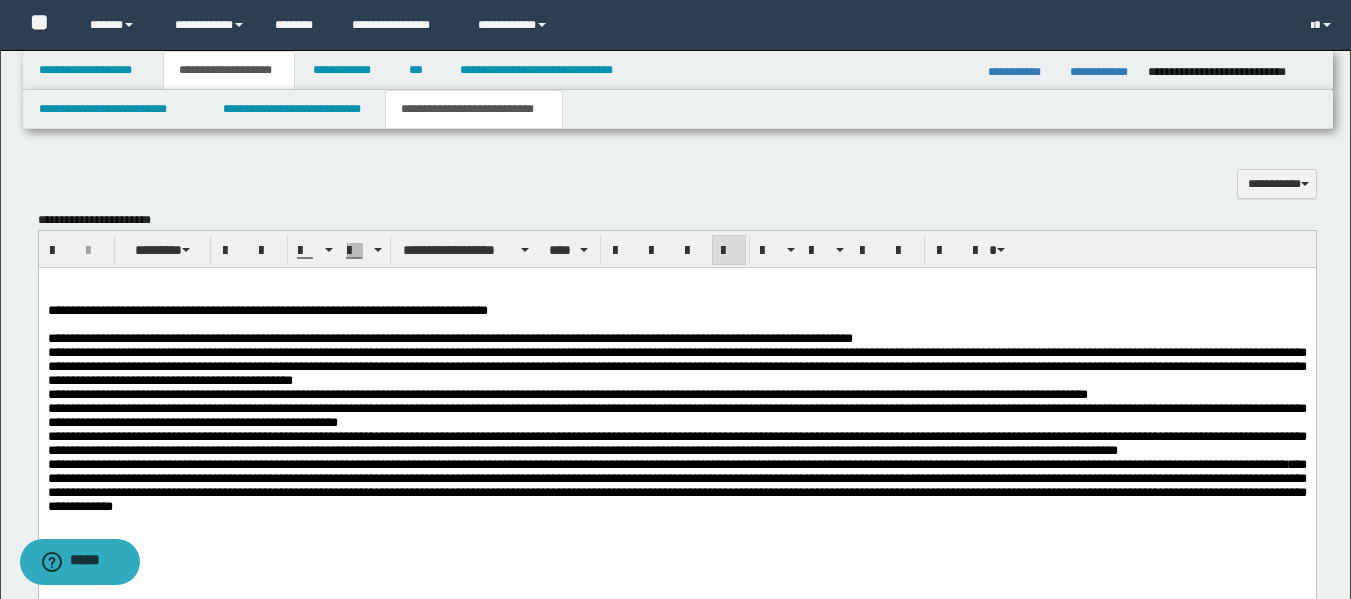 click at bounding box center (676, 283) 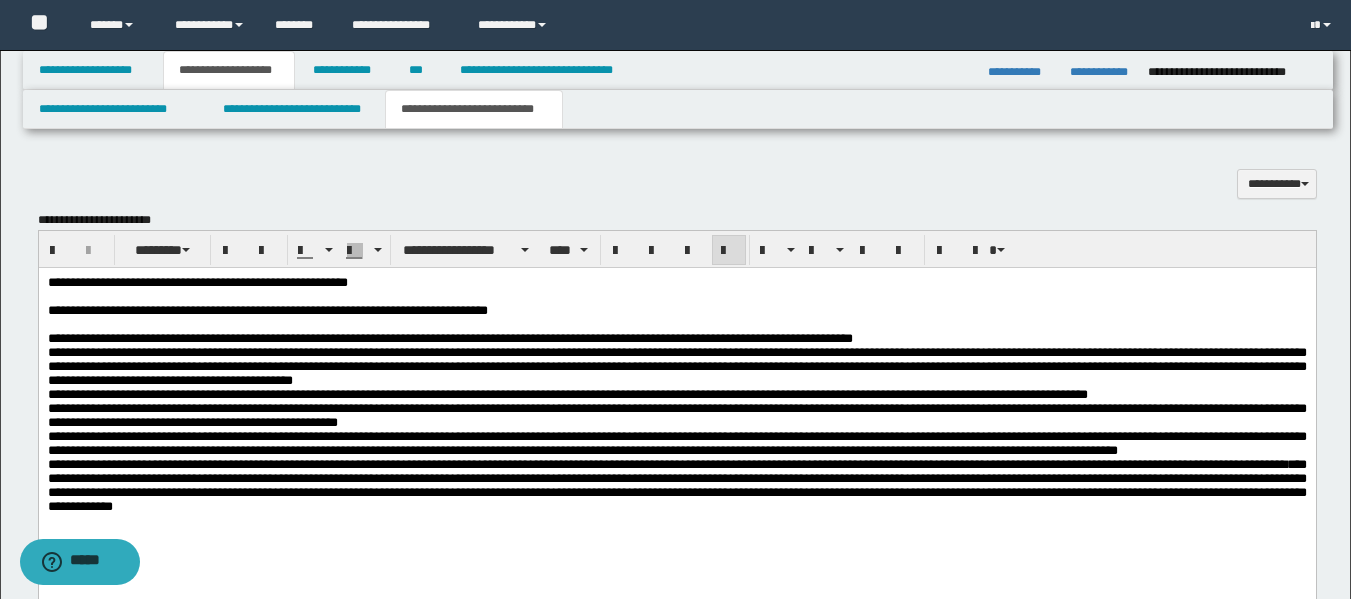 click on "**********" at bounding box center (197, 282) 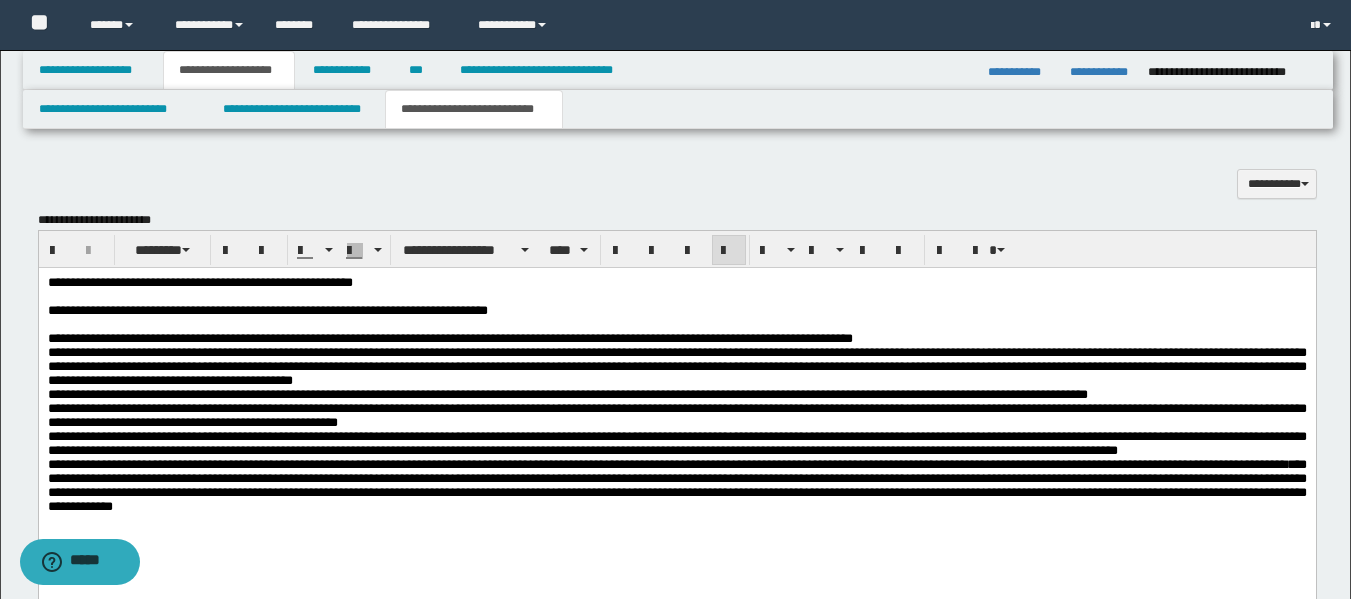 click on "**********" at bounding box center [199, 282] 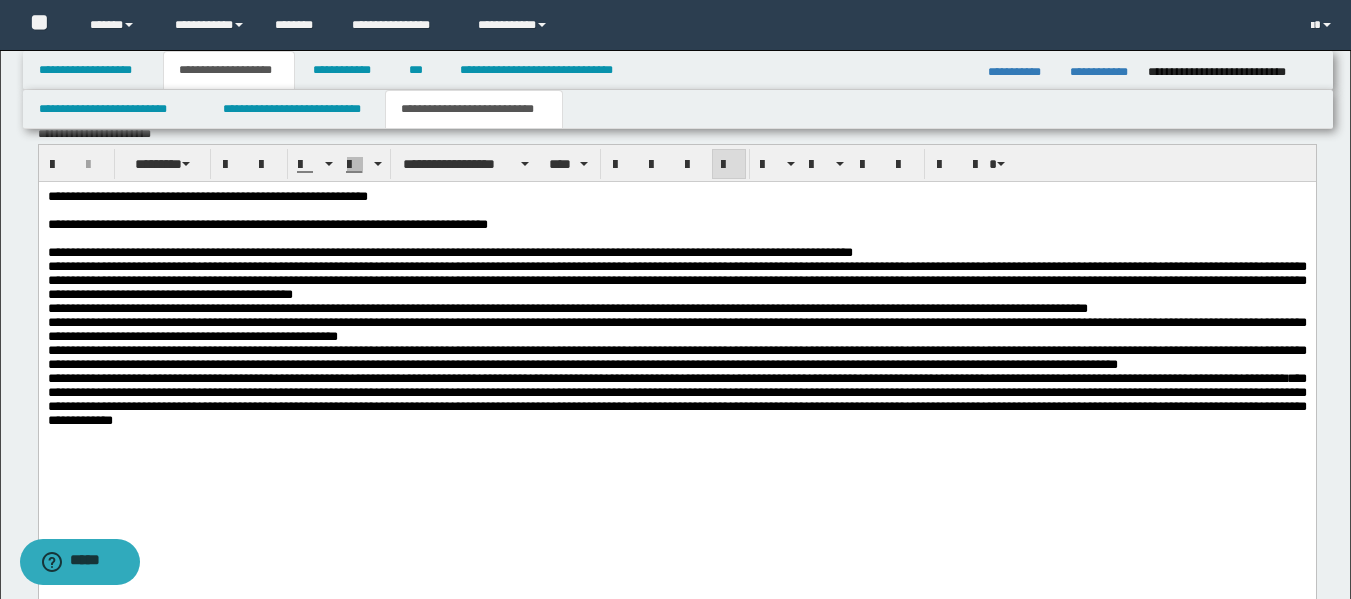 scroll, scrollTop: 804, scrollLeft: 0, axis: vertical 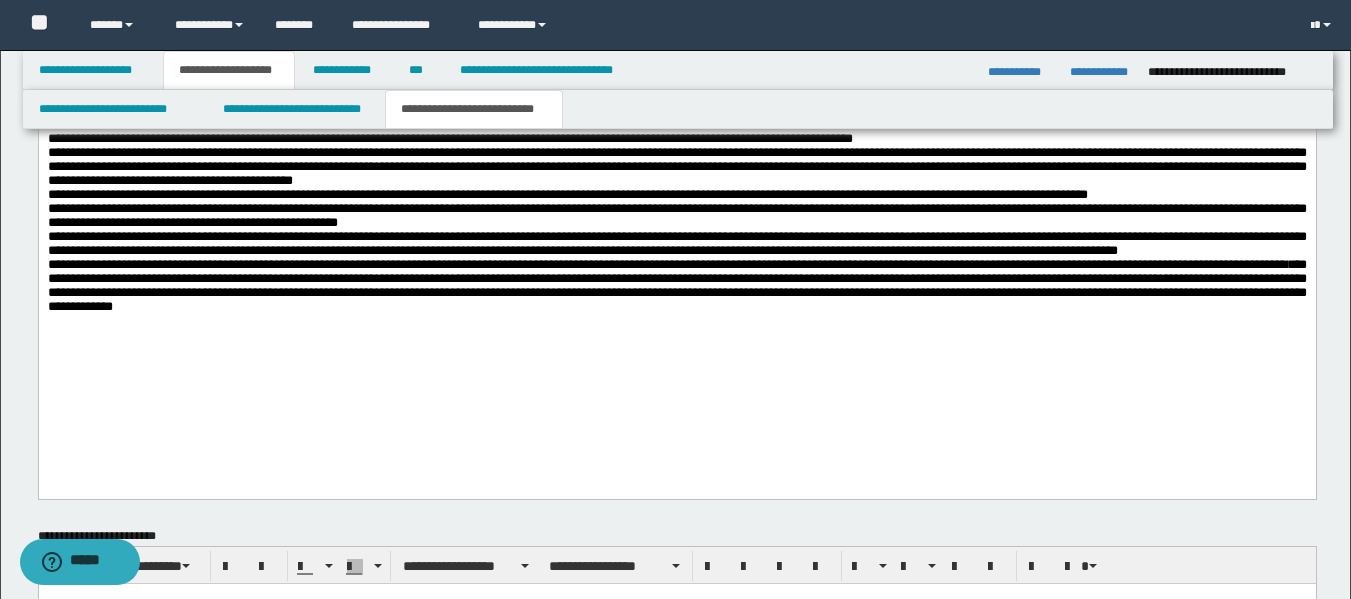 click on "**********" at bounding box center [666, 264] 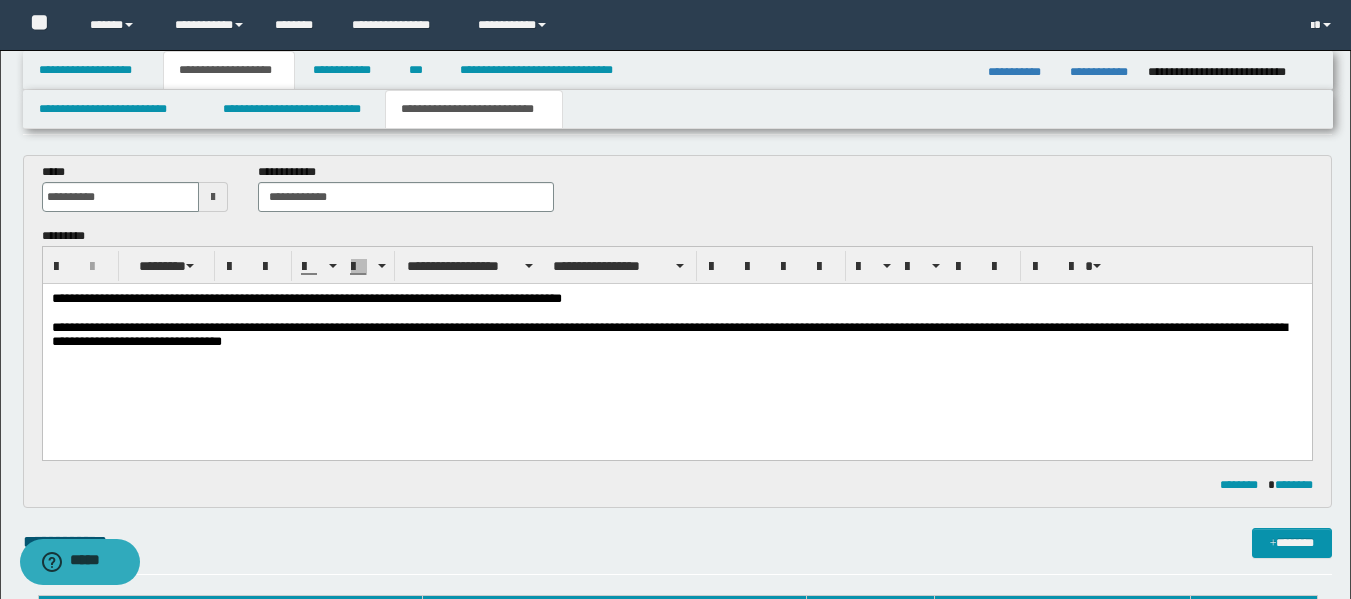 scroll, scrollTop: 0, scrollLeft: 0, axis: both 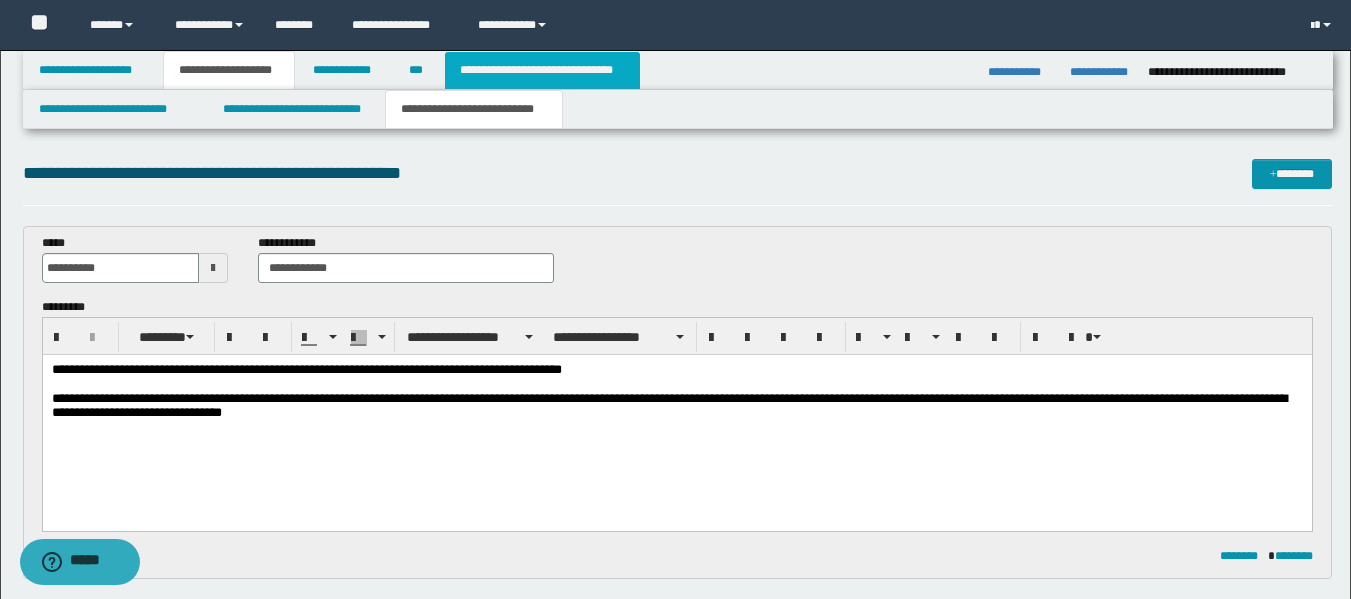 click on "**********" at bounding box center (542, 70) 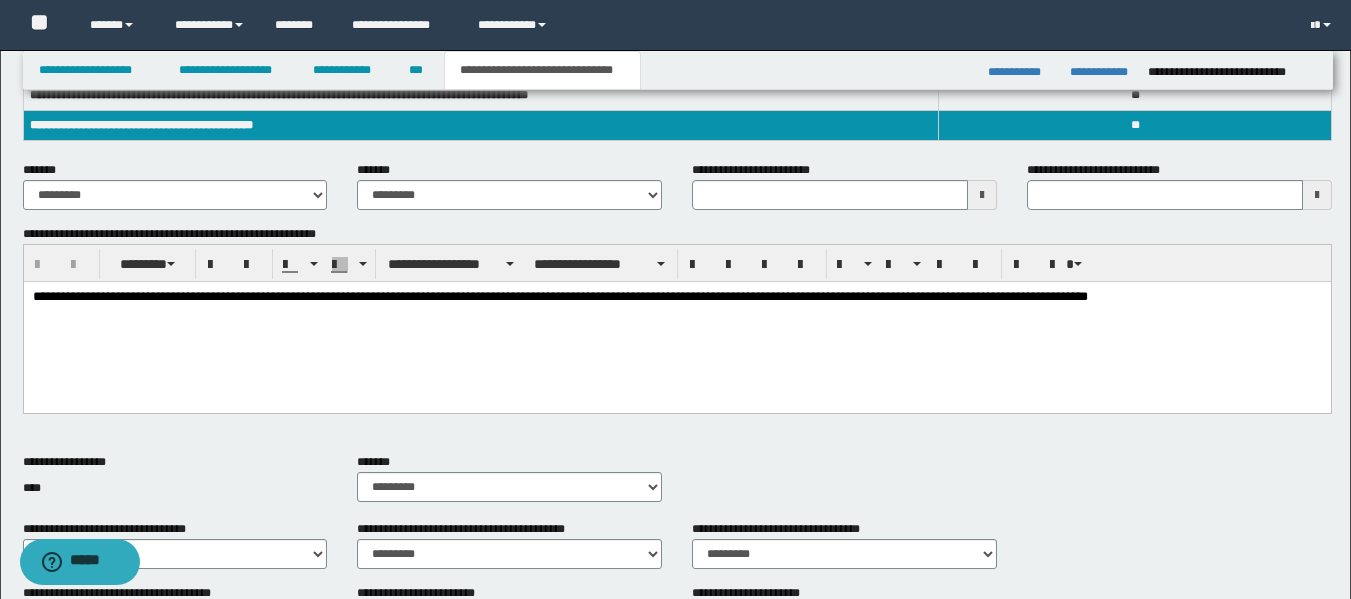 scroll, scrollTop: 300, scrollLeft: 0, axis: vertical 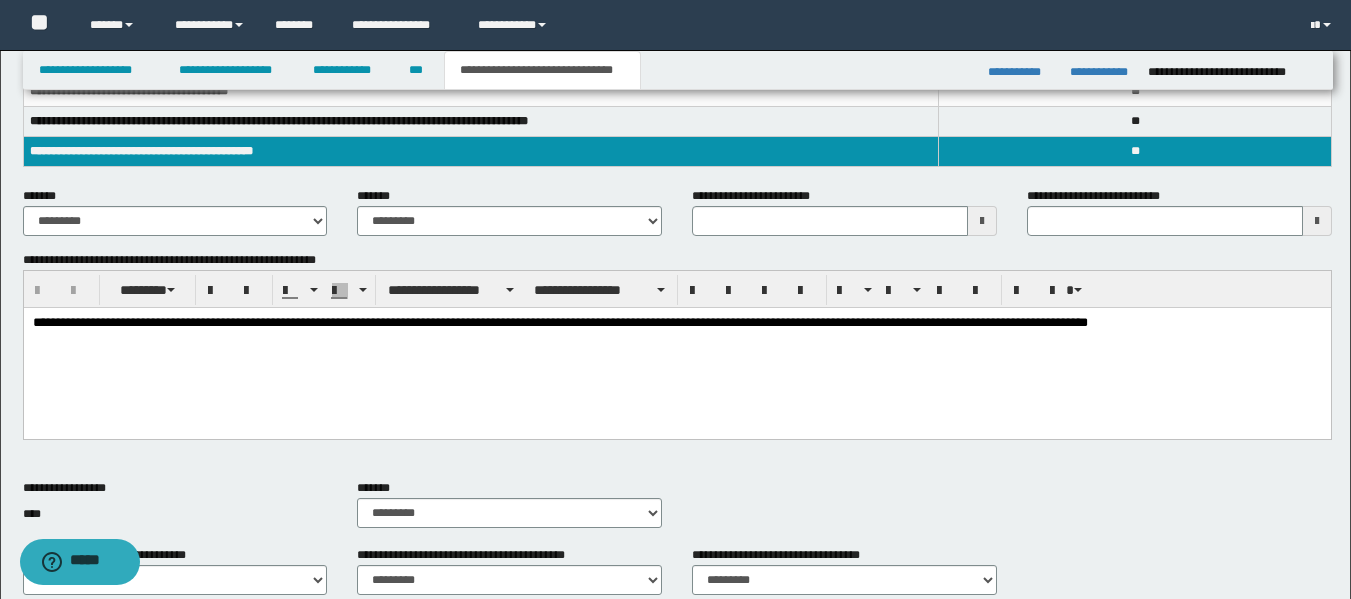 click on "**********" at bounding box center (1179, 219) 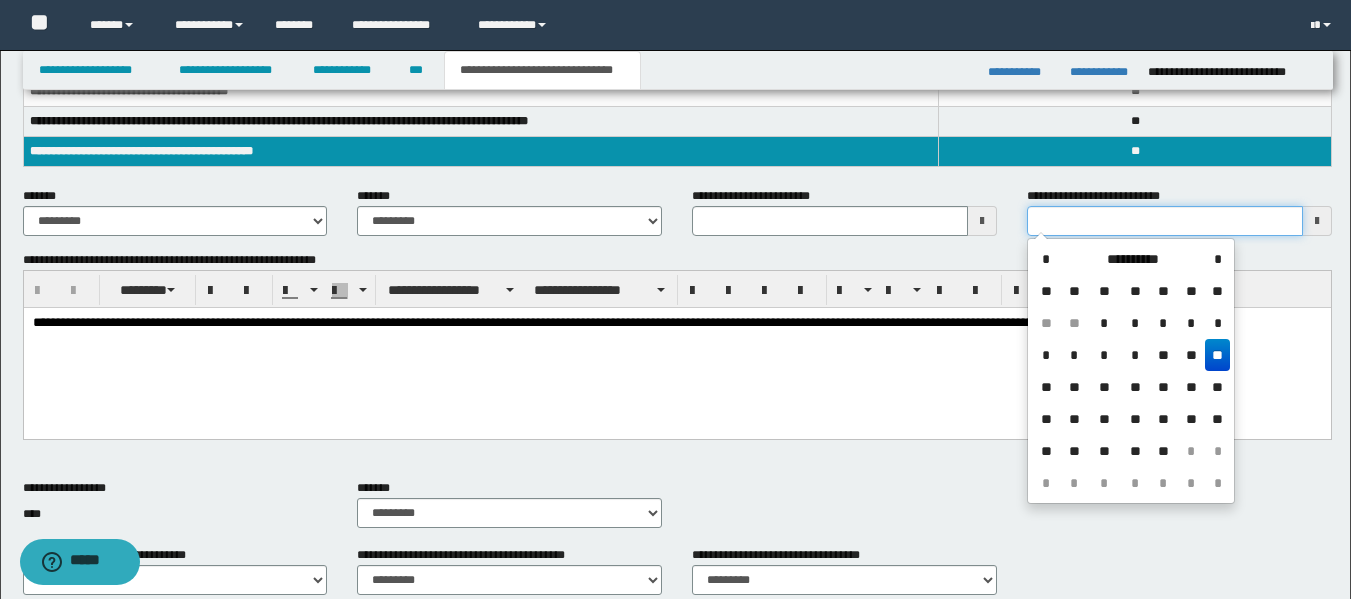click on "**********" at bounding box center (1165, 221) 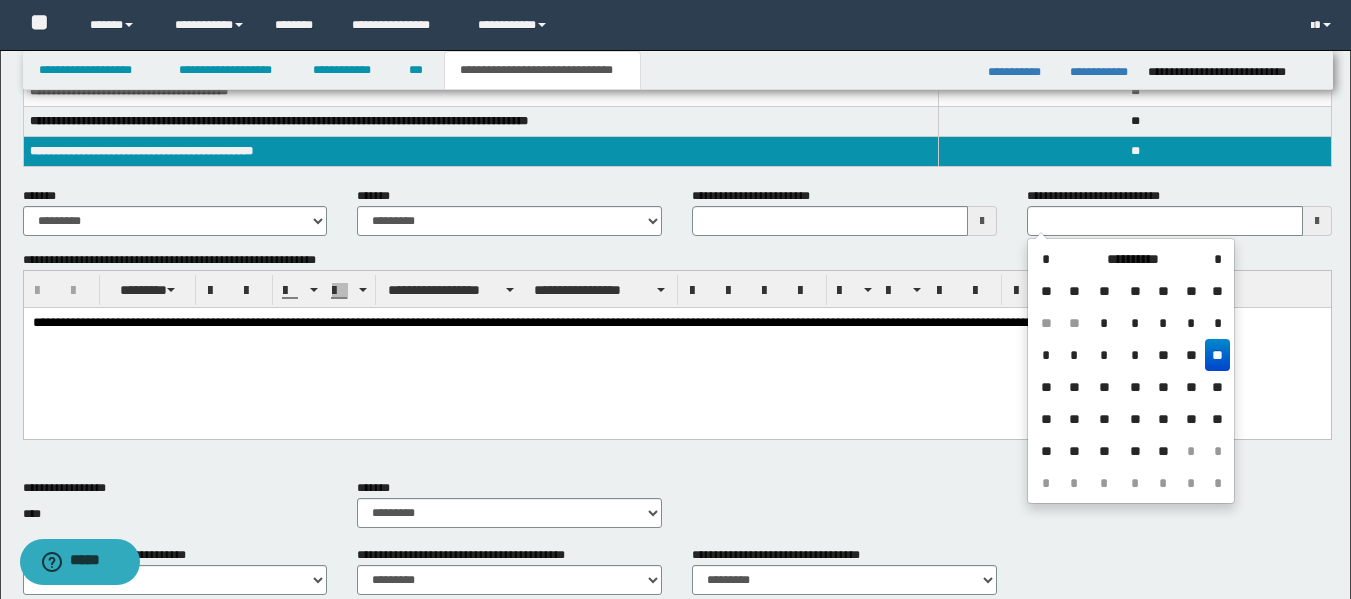 click on "**" at bounding box center (1217, 355) 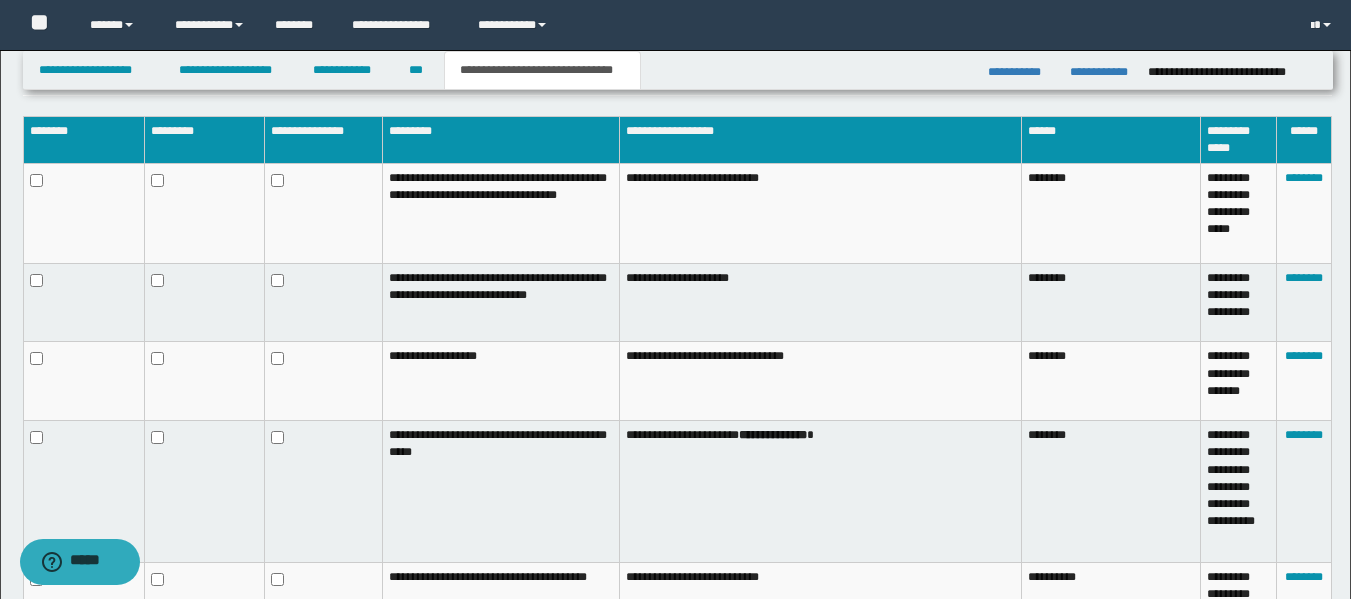 scroll, scrollTop: 1368, scrollLeft: 0, axis: vertical 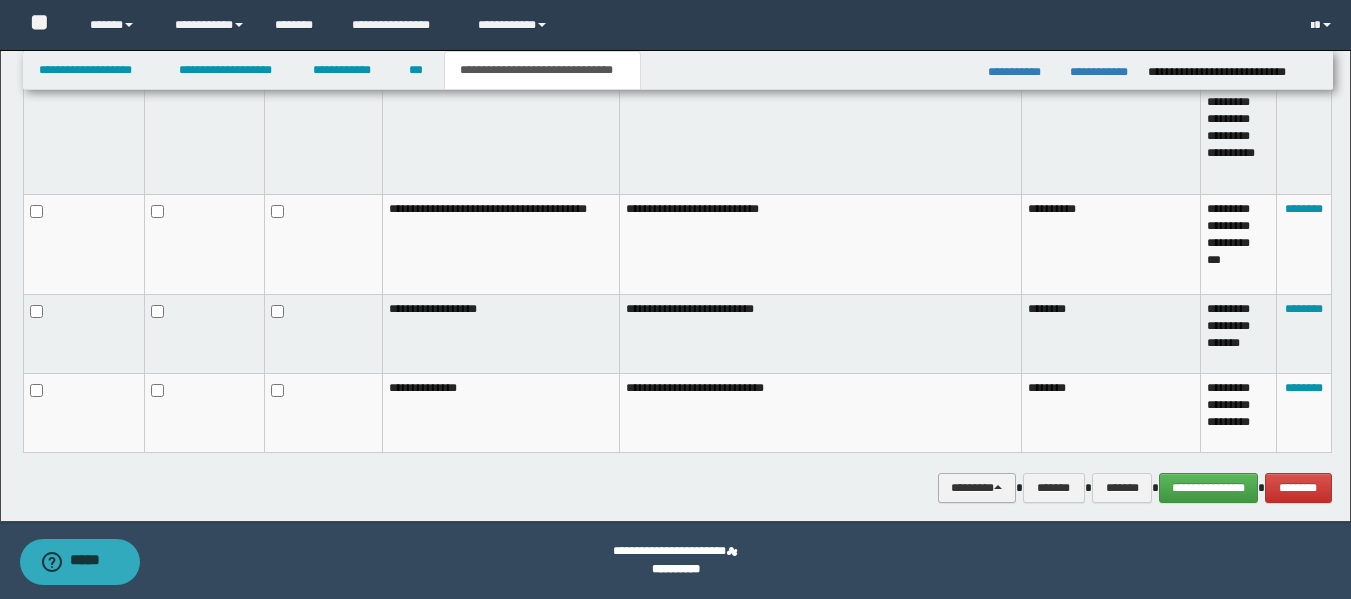 click on "********" at bounding box center [977, 488] 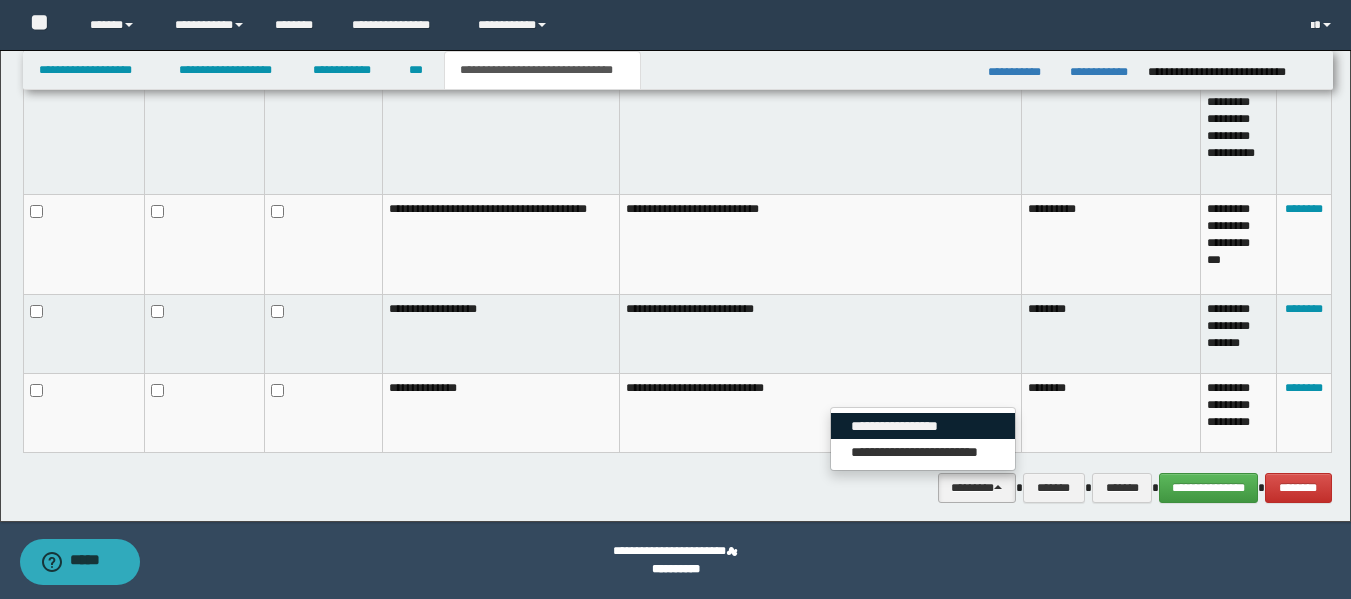click on "**********" at bounding box center [923, 426] 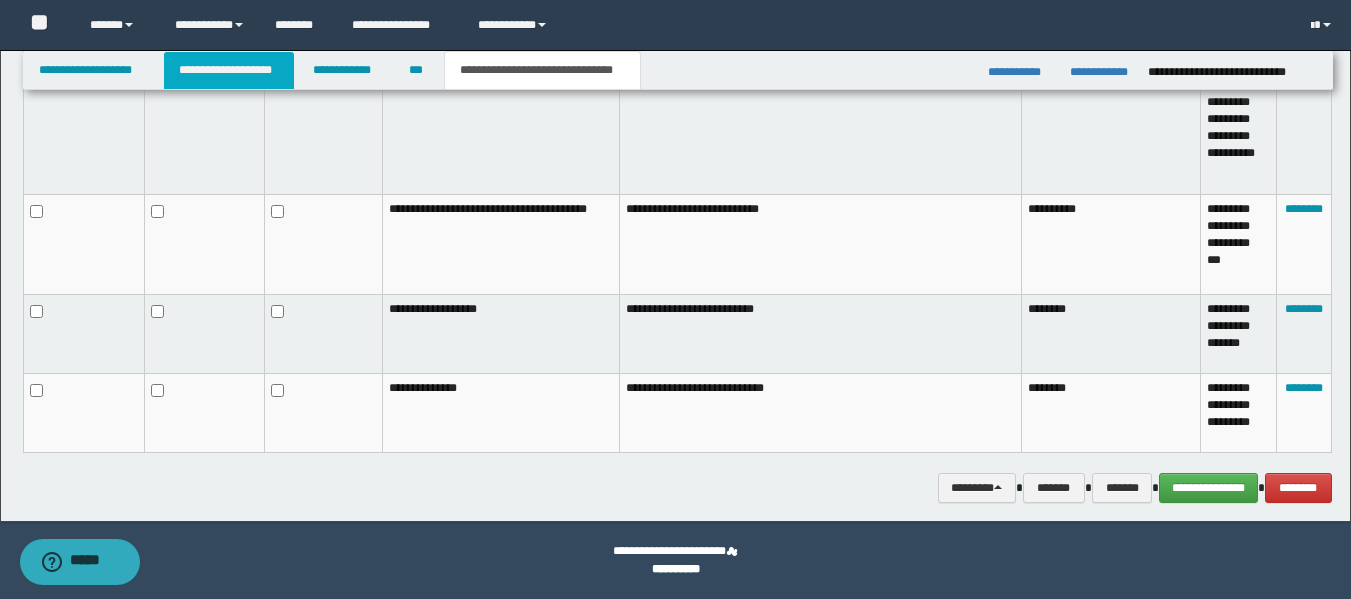 click on "**********" at bounding box center [229, 70] 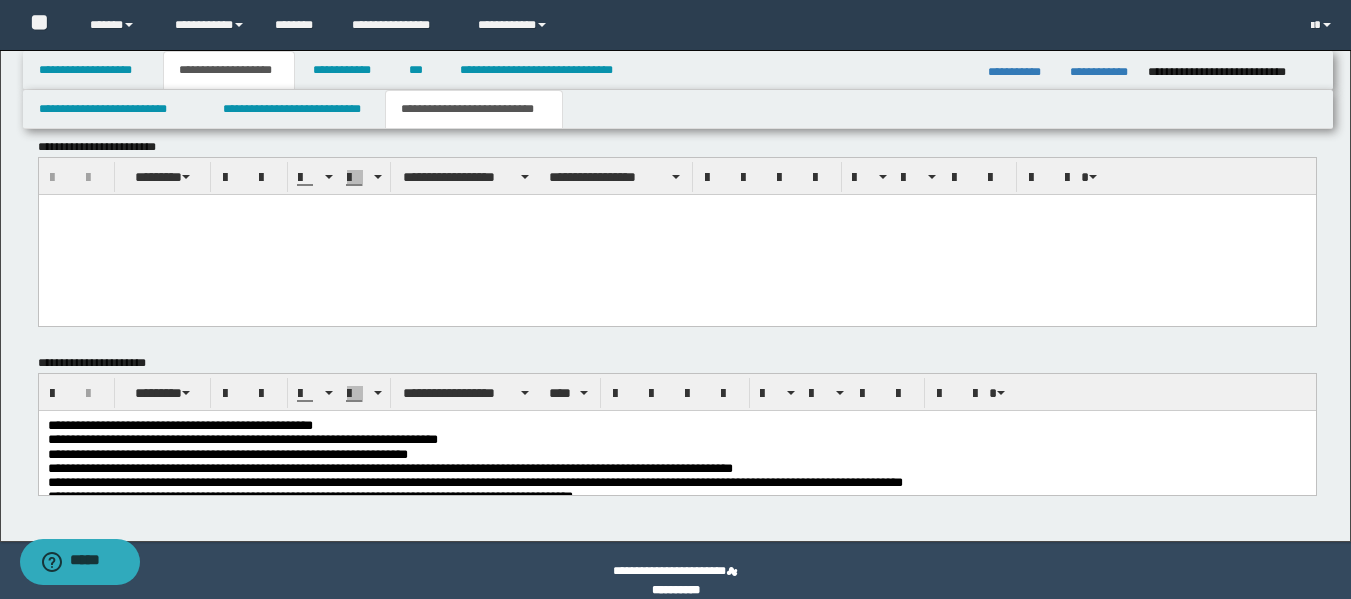 scroll, scrollTop: 1228, scrollLeft: 0, axis: vertical 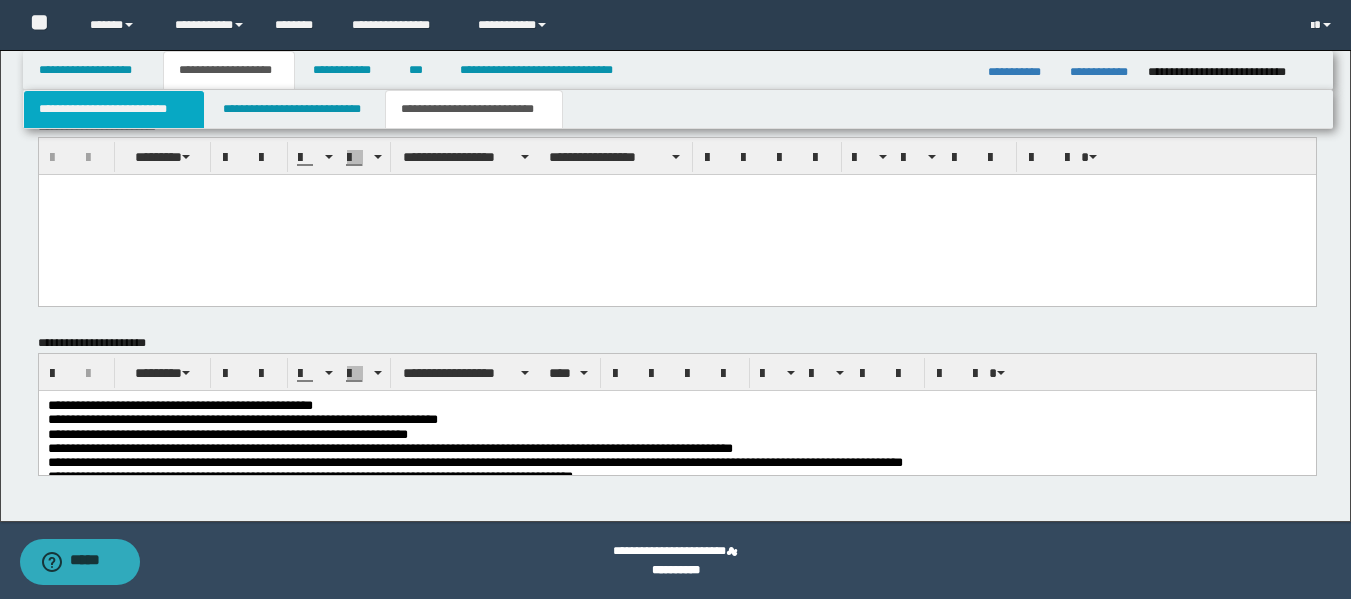 click on "**********" at bounding box center [114, 109] 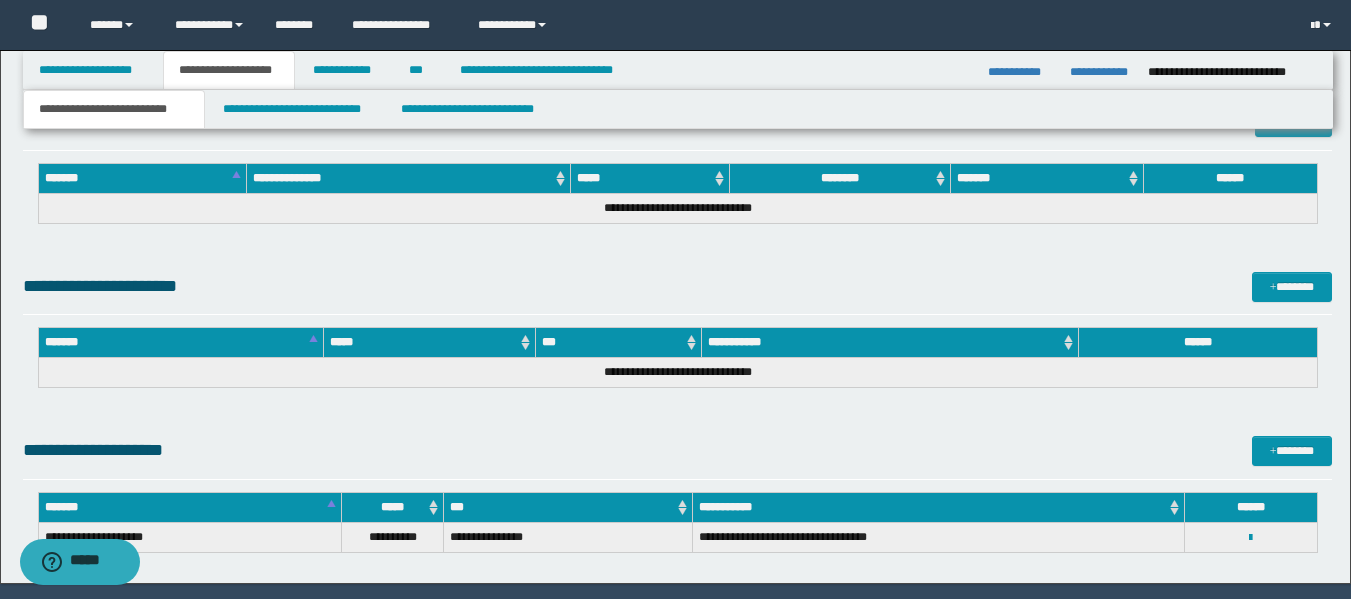 scroll, scrollTop: 1352, scrollLeft: 0, axis: vertical 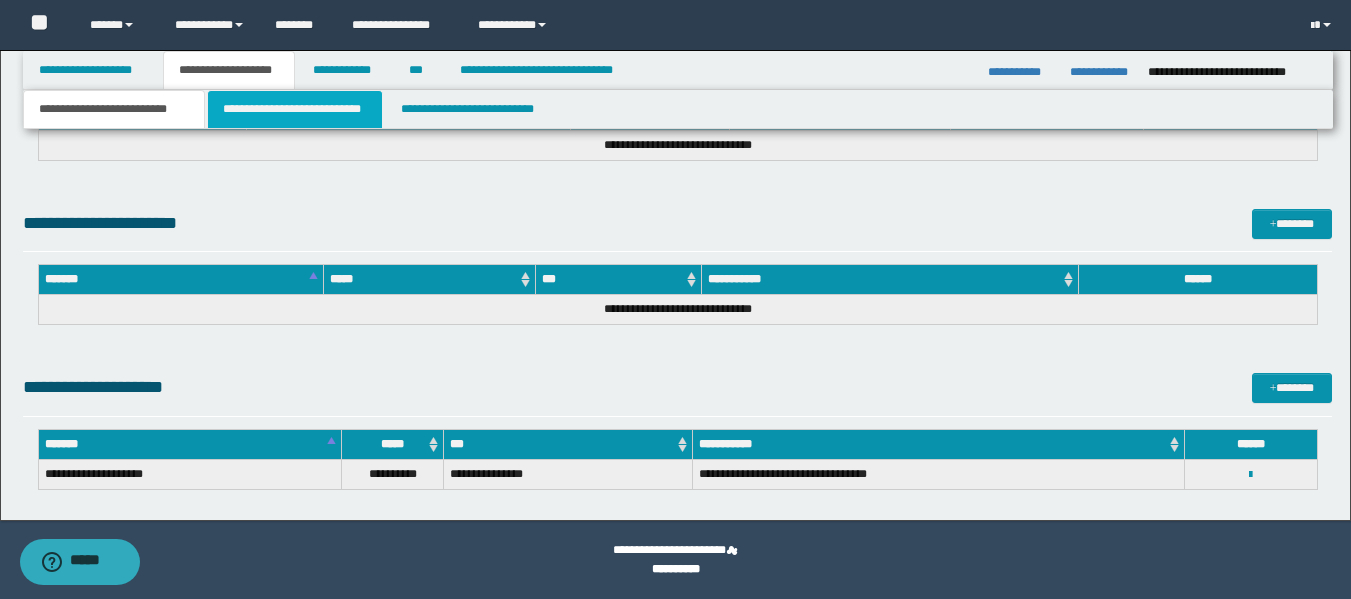 click on "**********" at bounding box center [295, 109] 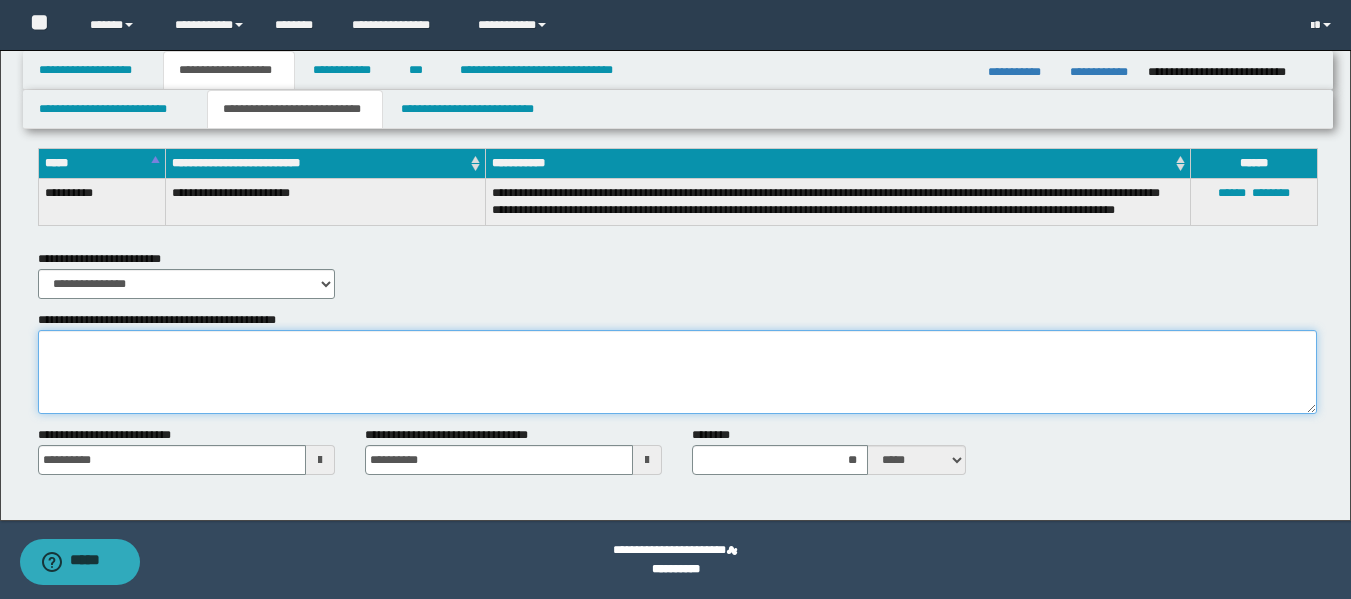 click on "**********" at bounding box center (677, 372) 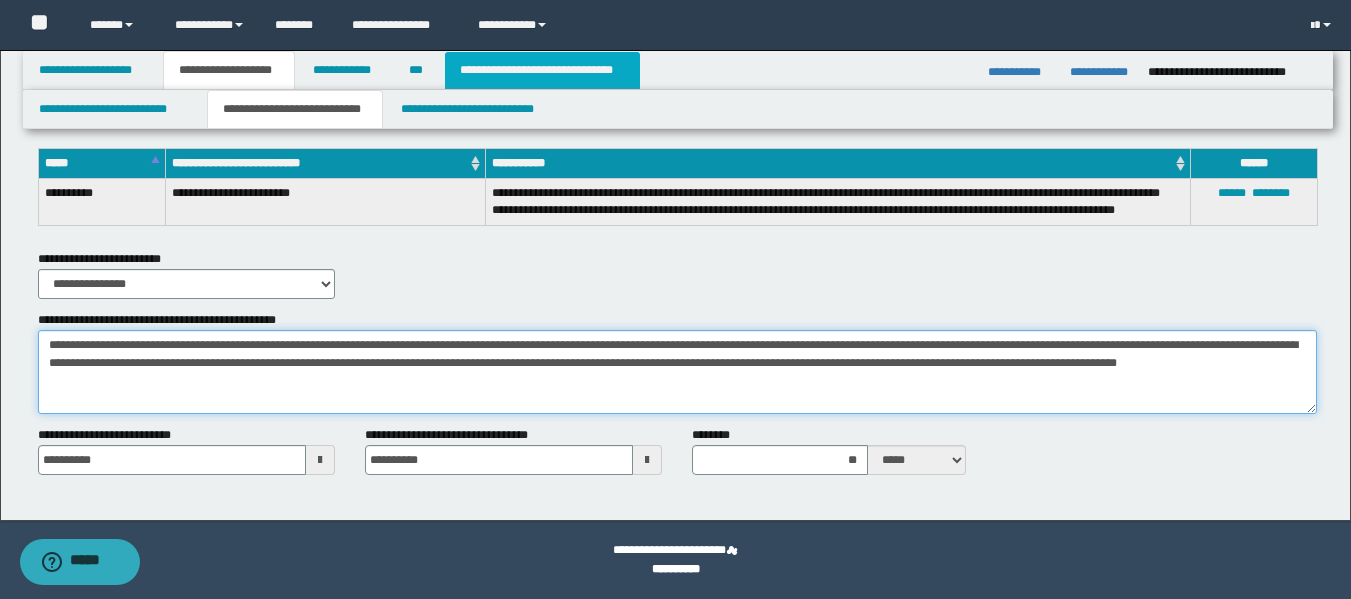 type on "**********" 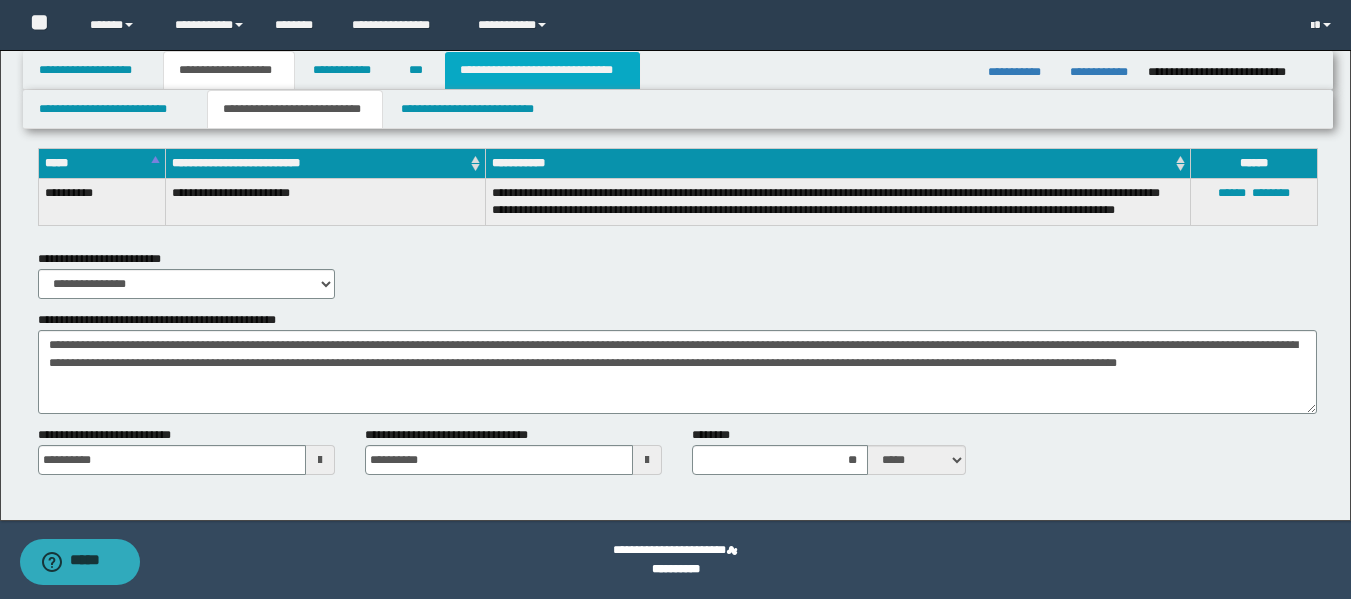 click on "**********" at bounding box center (542, 70) 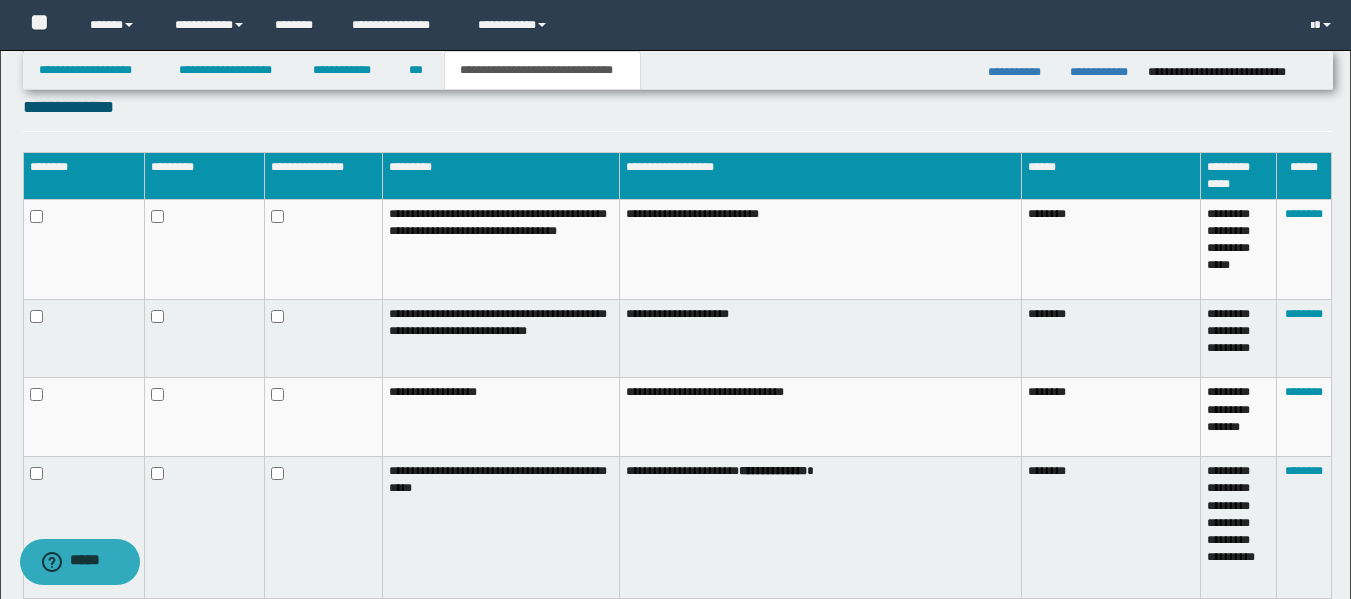 scroll, scrollTop: 1368, scrollLeft: 0, axis: vertical 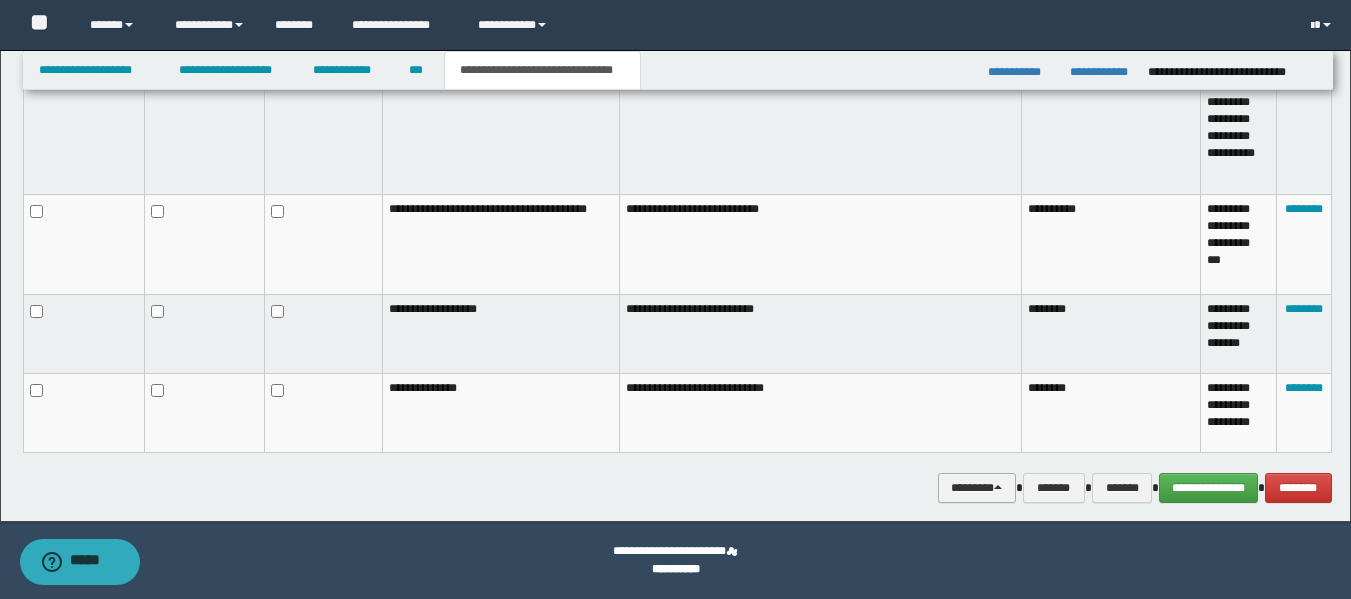 click on "********" at bounding box center (977, 488) 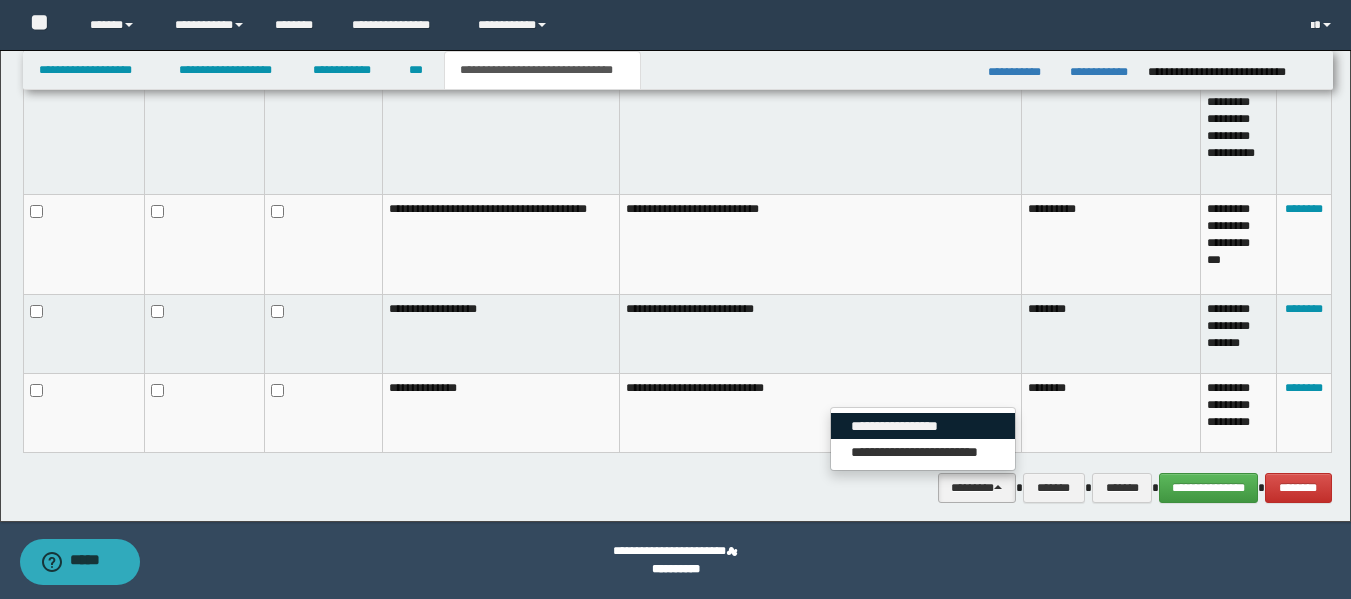 click on "**********" at bounding box center (923, 426) 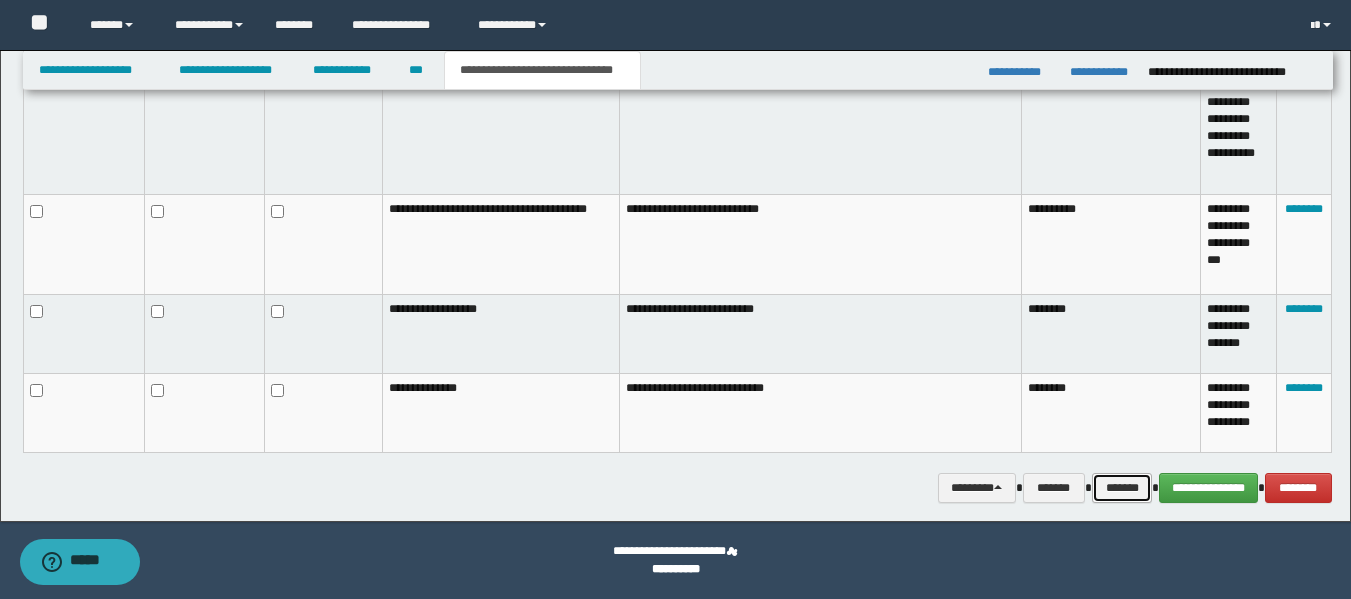 click on "*******" at bounding box center (1122, 488) 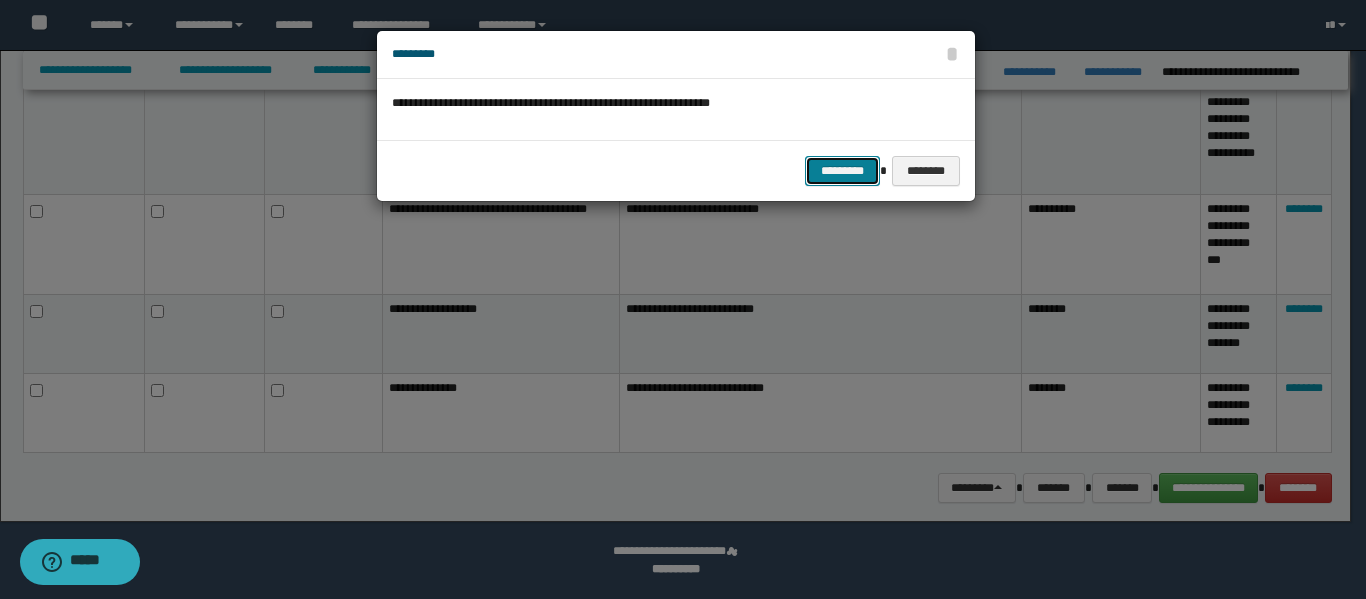 click on "*********" at bounding box center [842, 171] 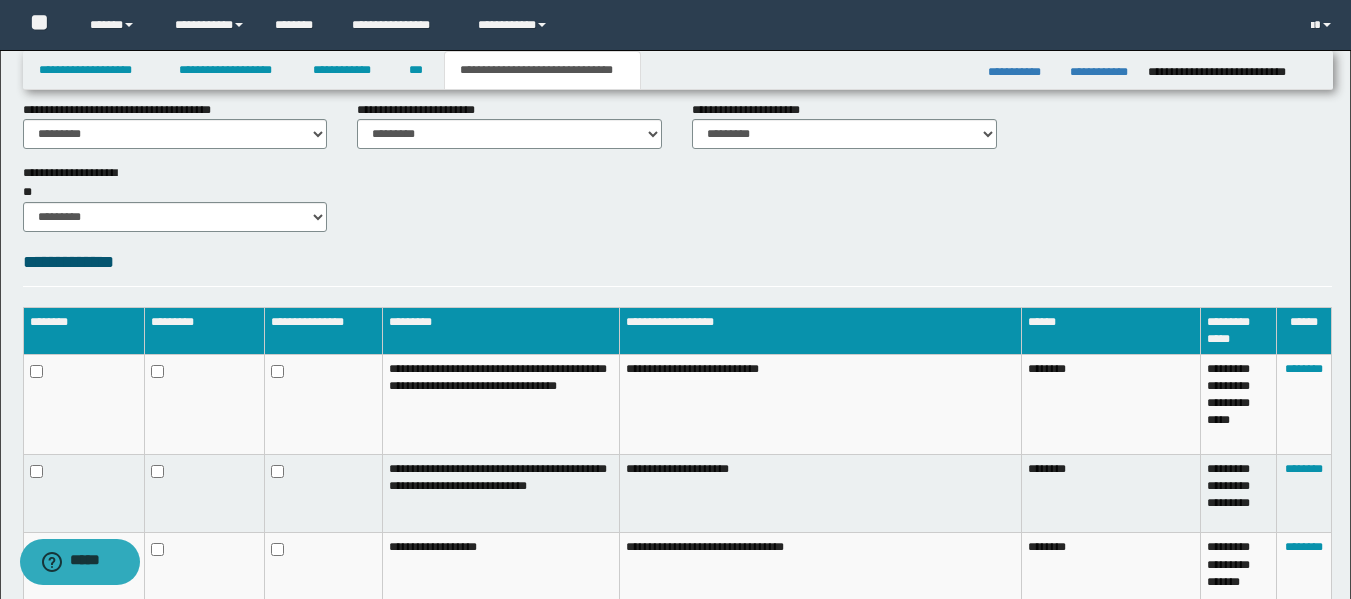 scroll, scrollTop: 568, scrollLeft: 0, axis: vertical 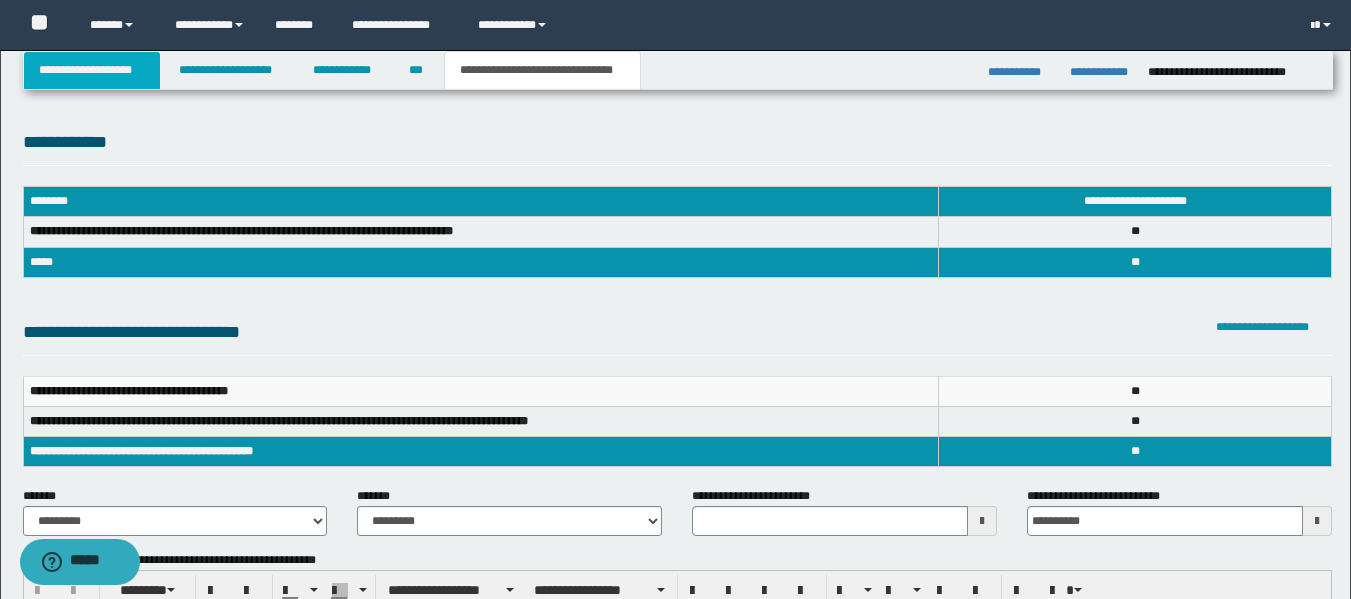 click on "**********" at bounding box center [92, 70] 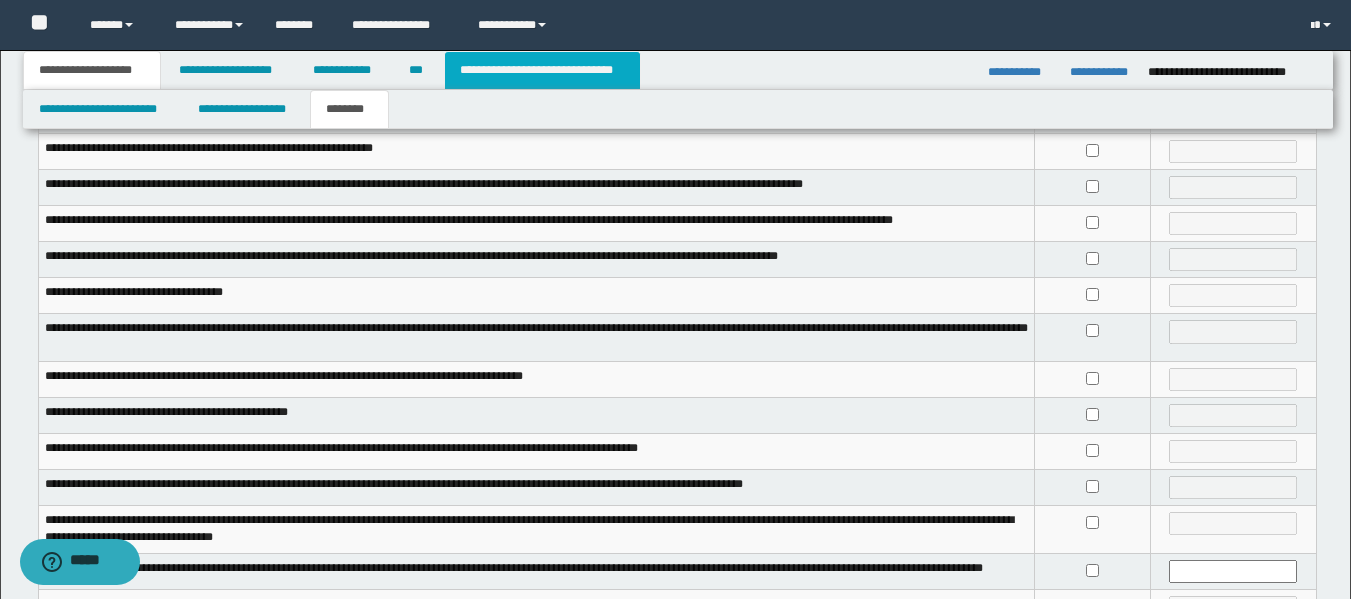 click on "**********" at bounding box center (542, 70) 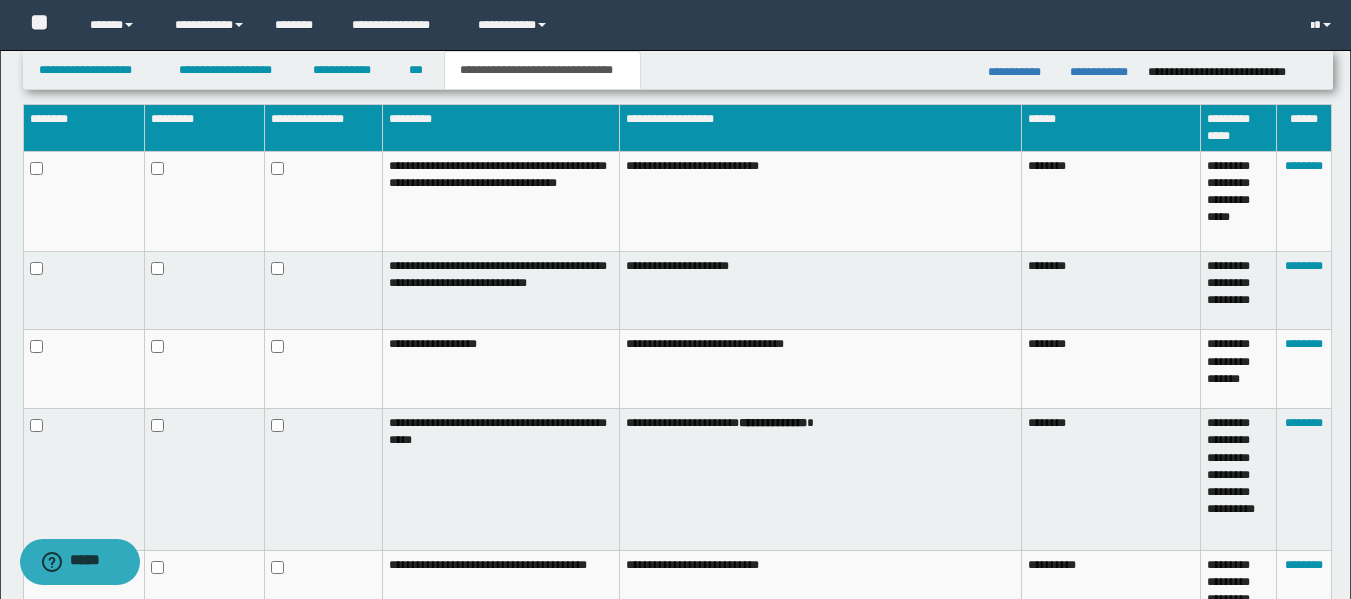 scroll, scrollTop: 1368, scrollLeft: 0, axis: vertical 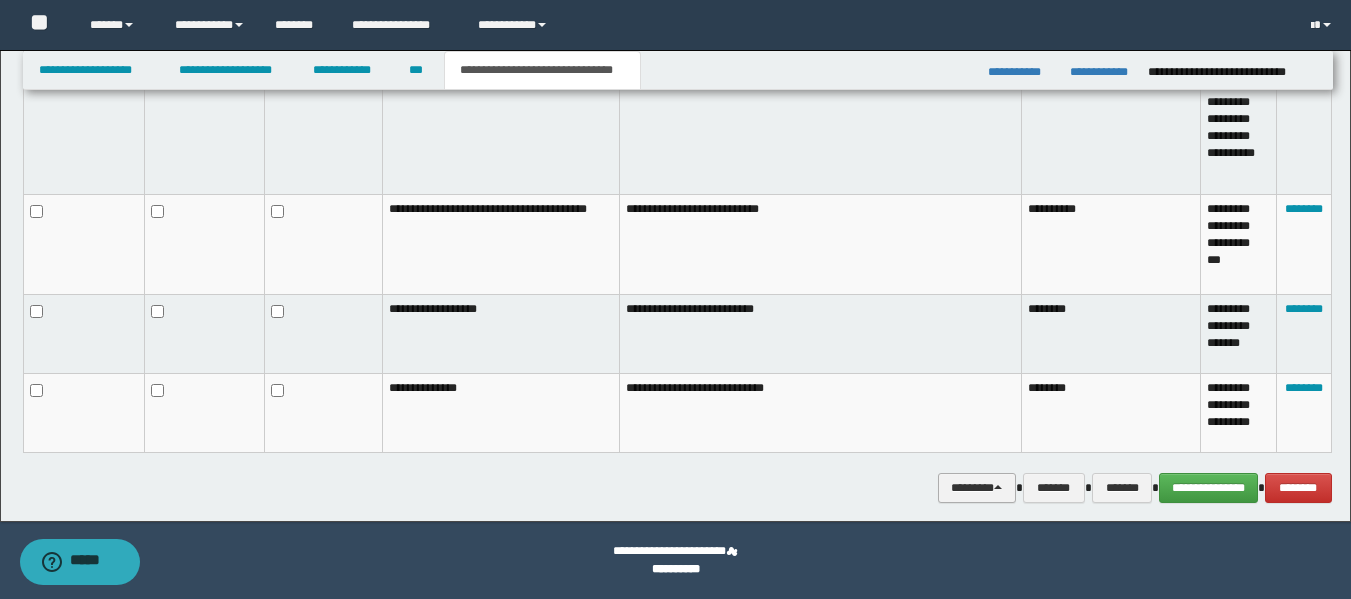 click on "********" at bounding box center (977, 488) 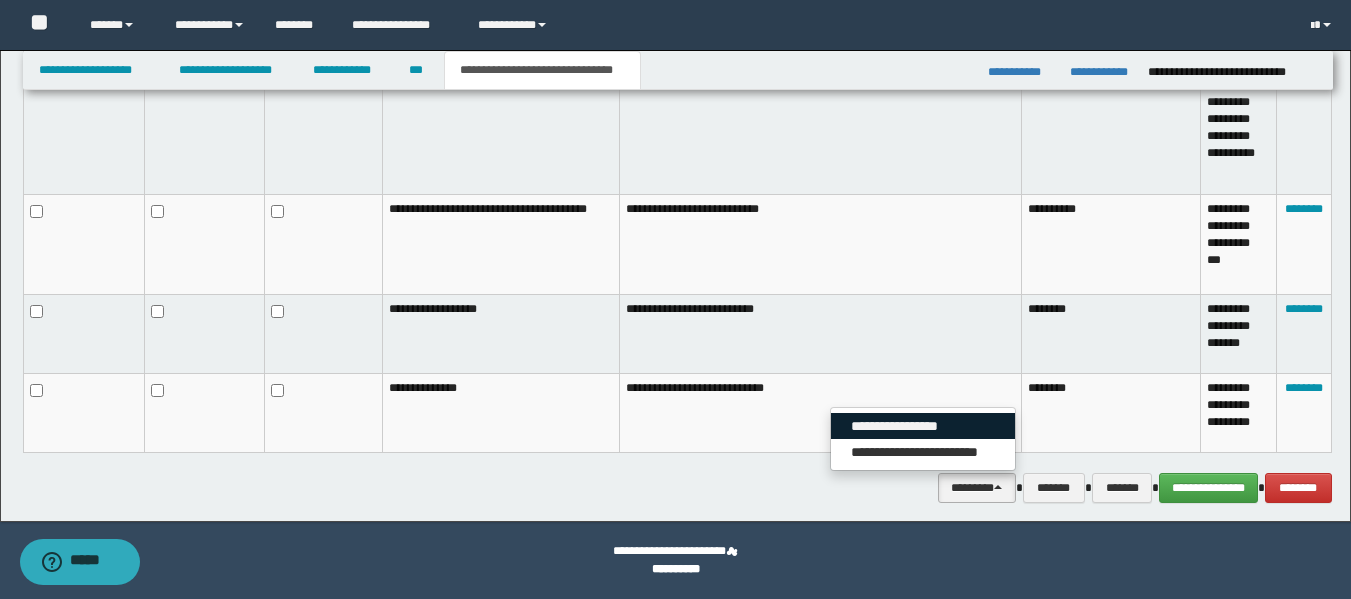 click on "**********" at bounding box center (923, 426) 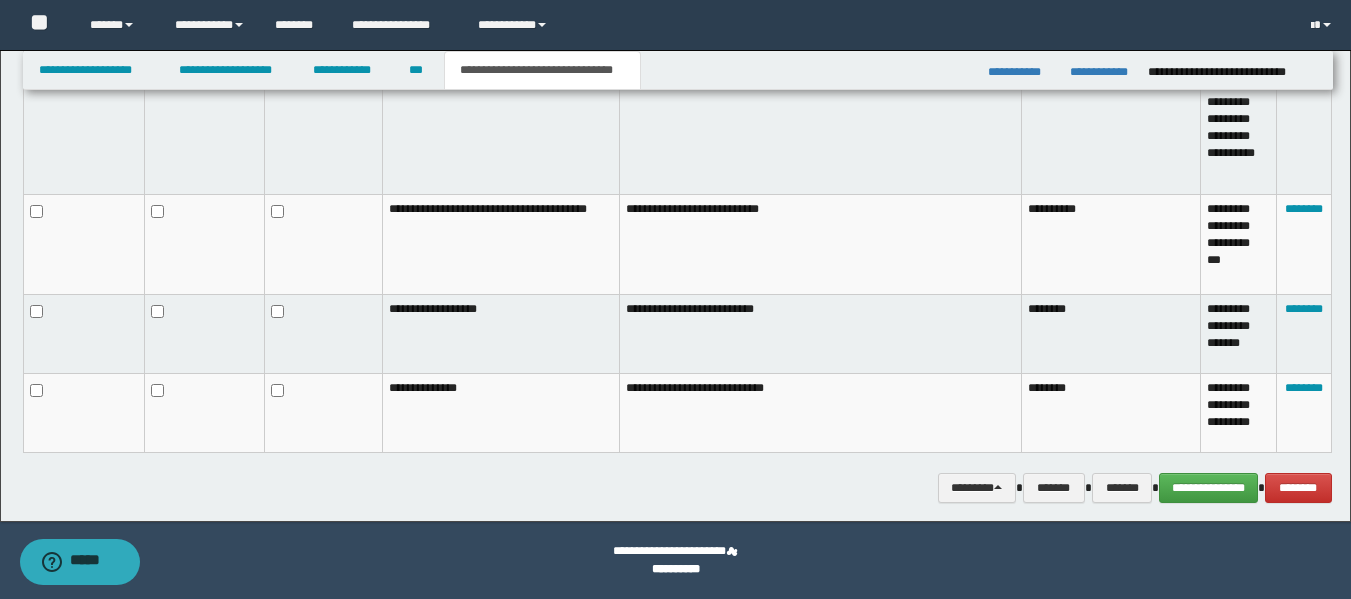 click on "**********" at bounding box center (677, 488) 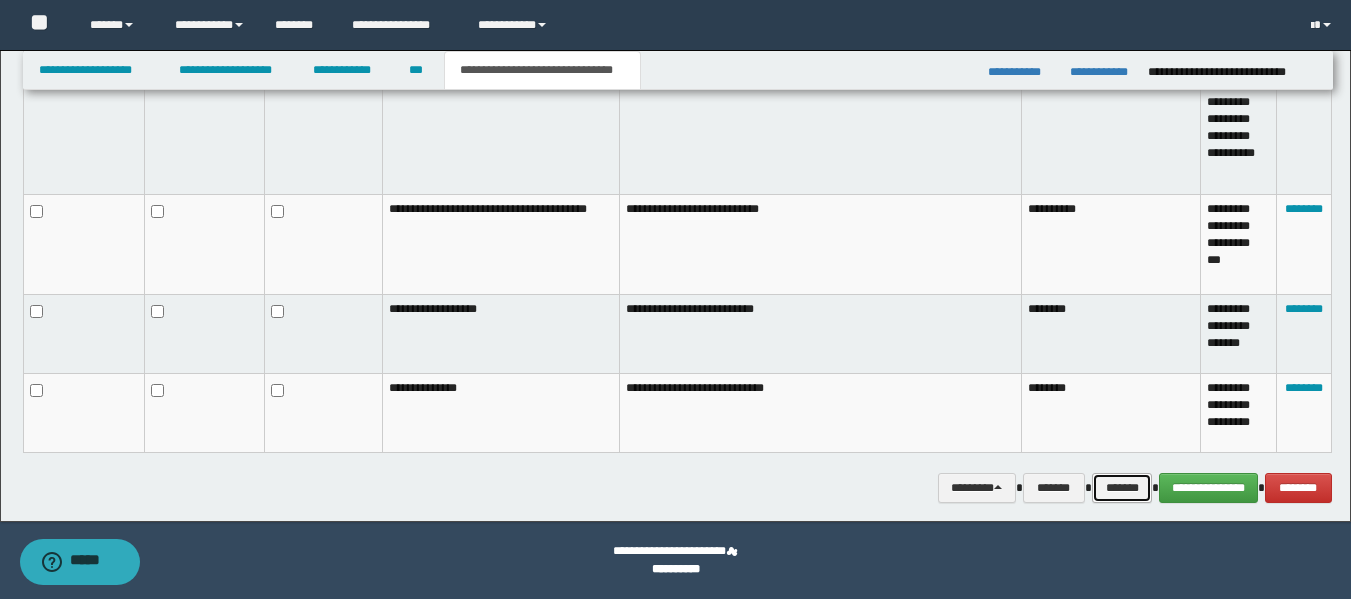 click on "*******" at bounding box center (1122, 488) 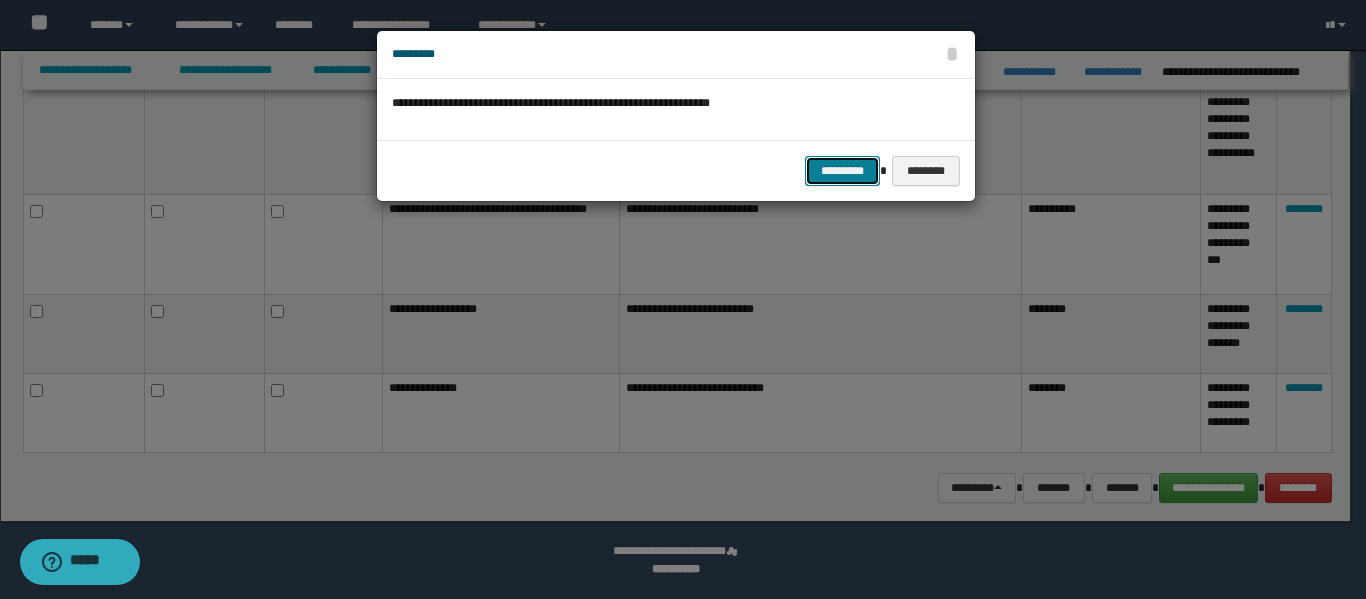 click on "*********" at bounding box center [842, 171] 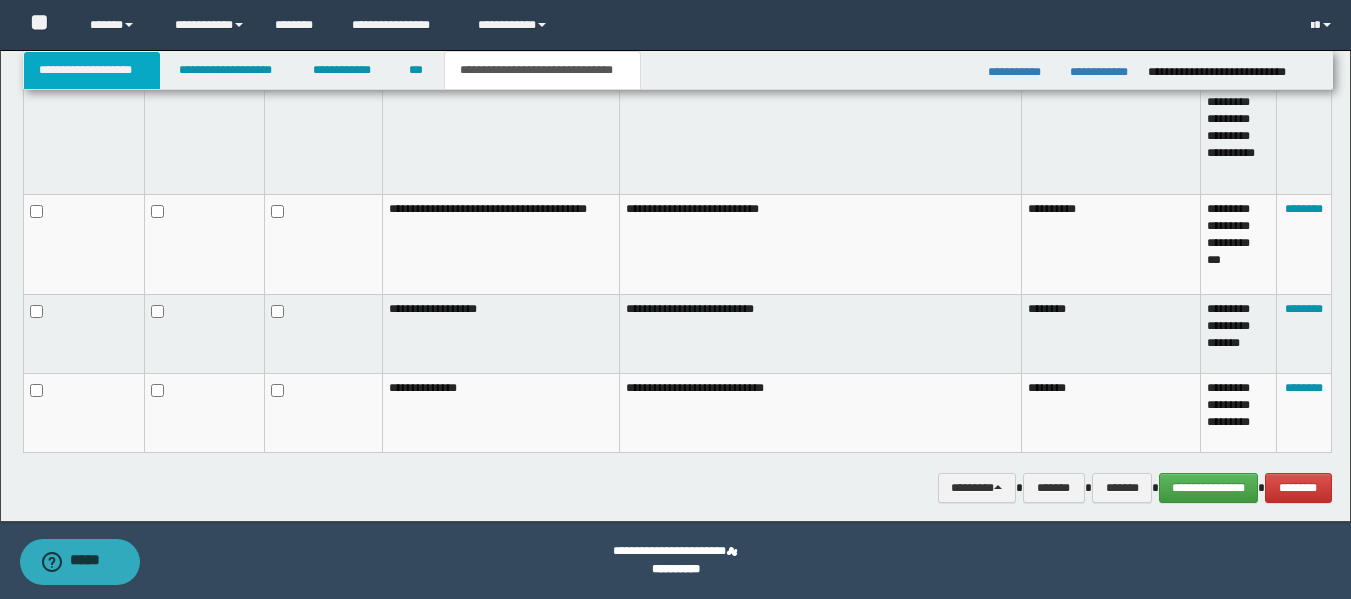 click on "**********" at bounding box center [92, 70] 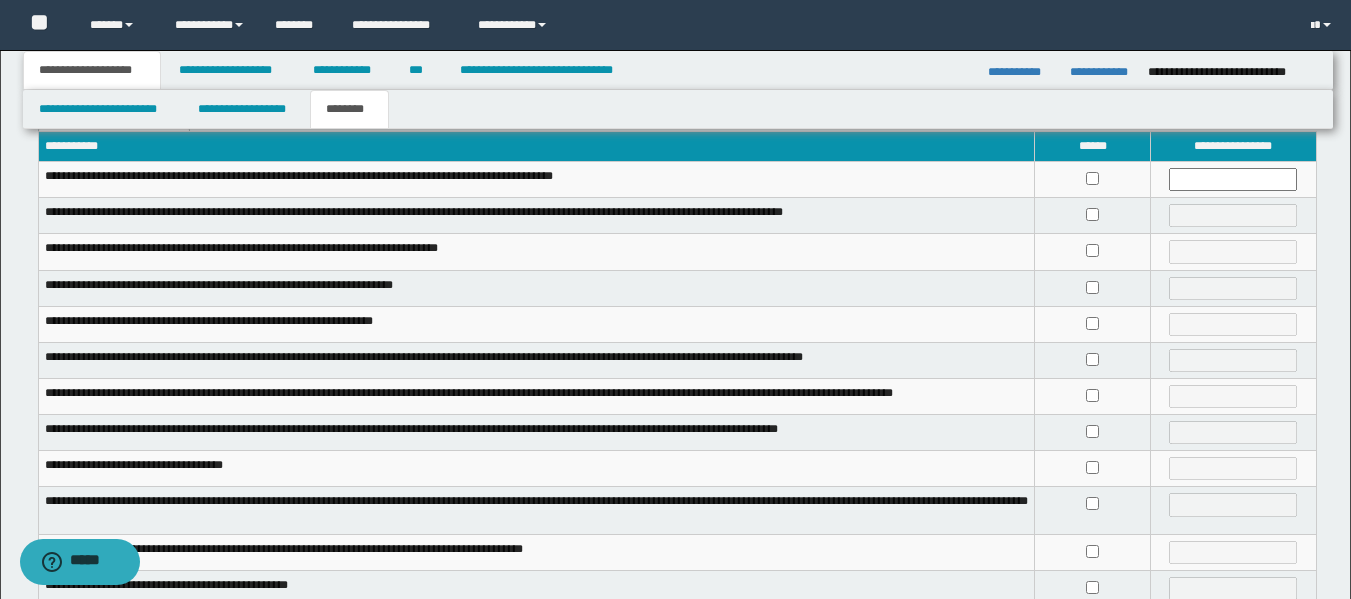 scroll, scrollTop: 0, scrollLeft: 0, axis: both 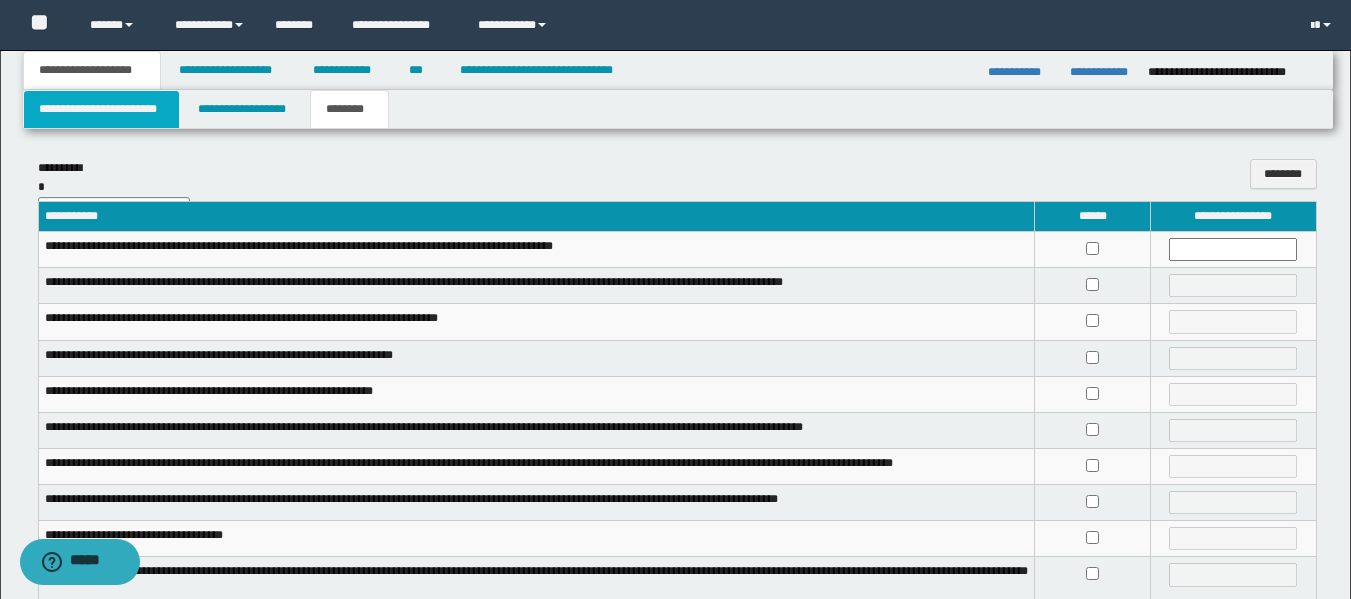 click on "**********" at bounding box center [101, 109] 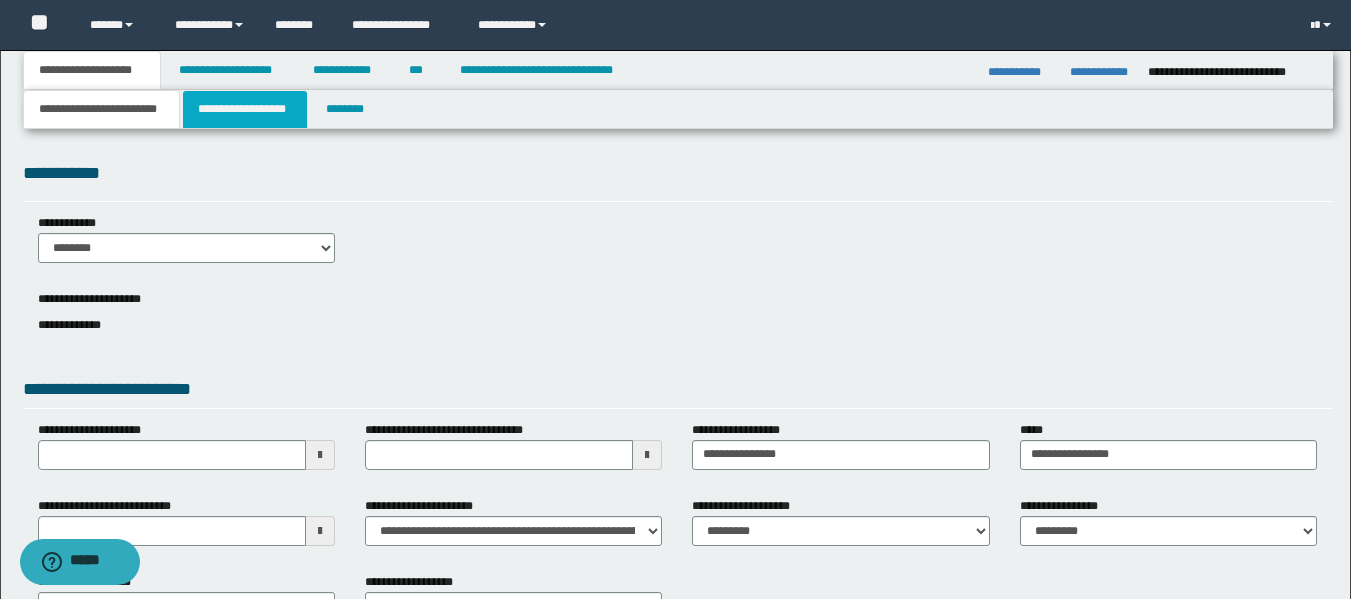 click on "**********" at bounding box center (245, 109) 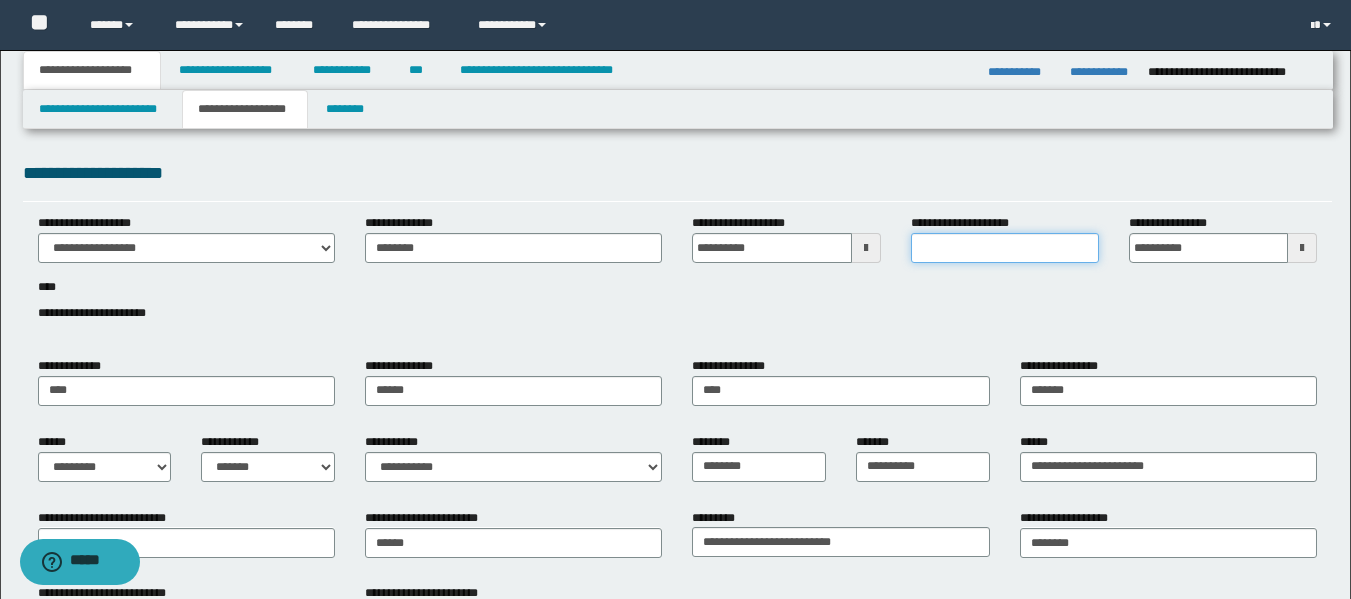 click on "**********" at bounding box center [1005, 248] 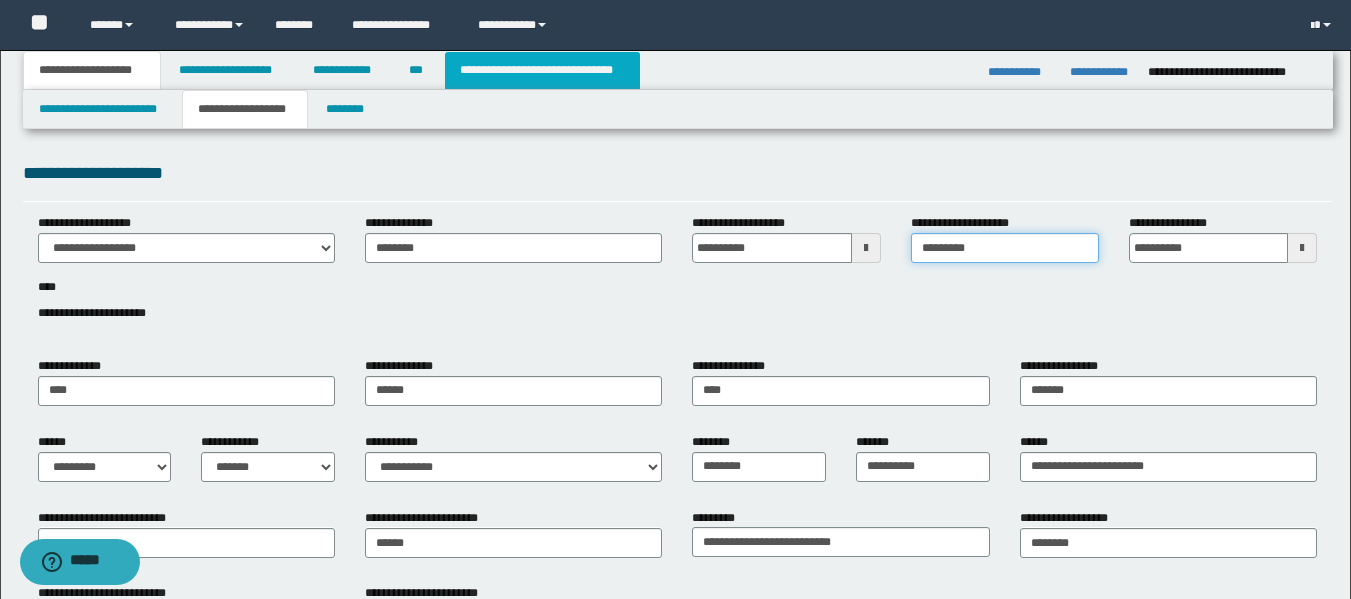 type on "*********" 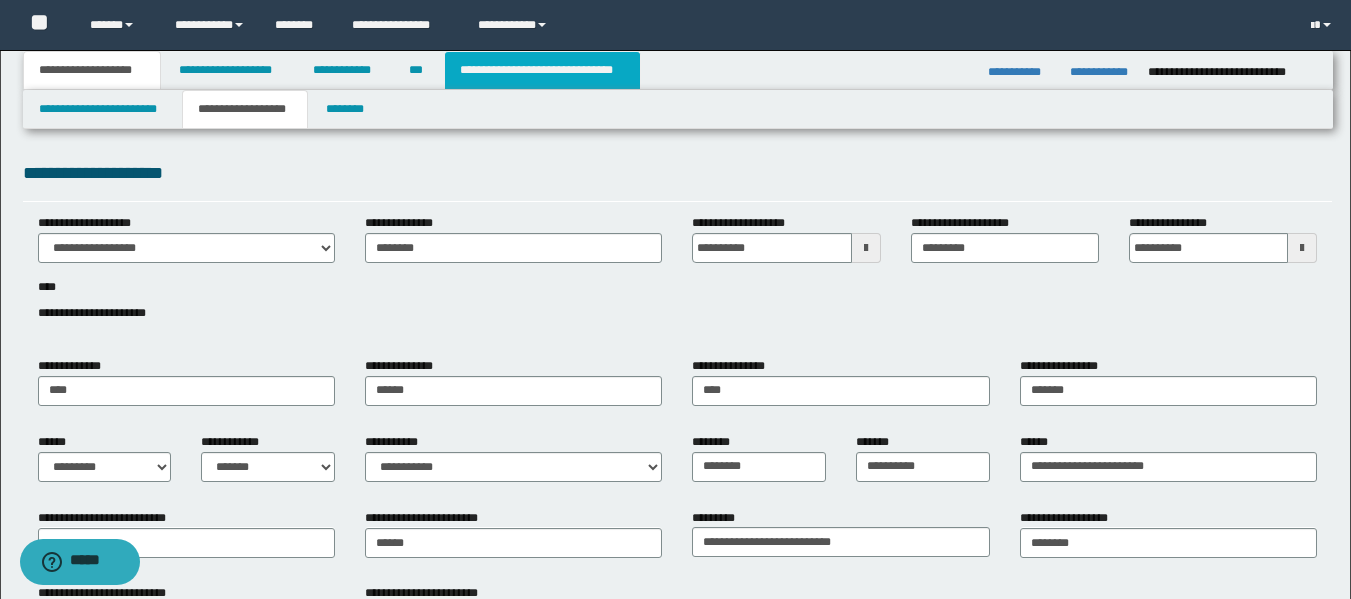 click on "**********" at bounding box center [542, 70] 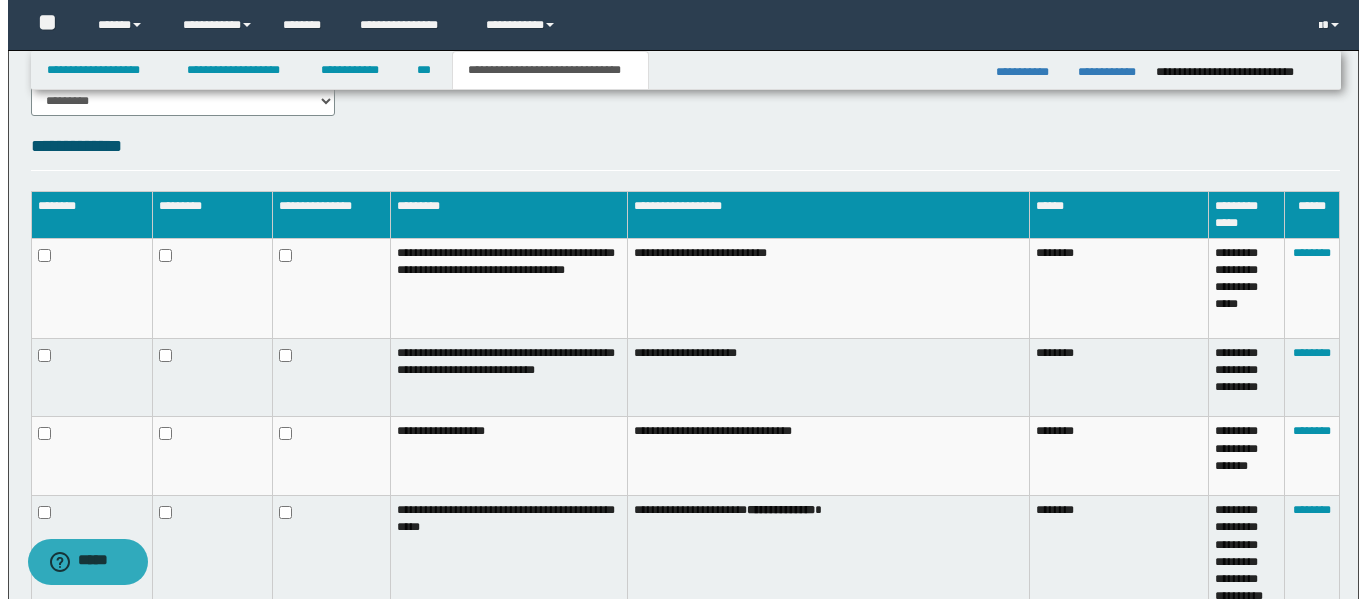 scroll, scrollTop: 1368, scrollLeft: 0, axis: vertical 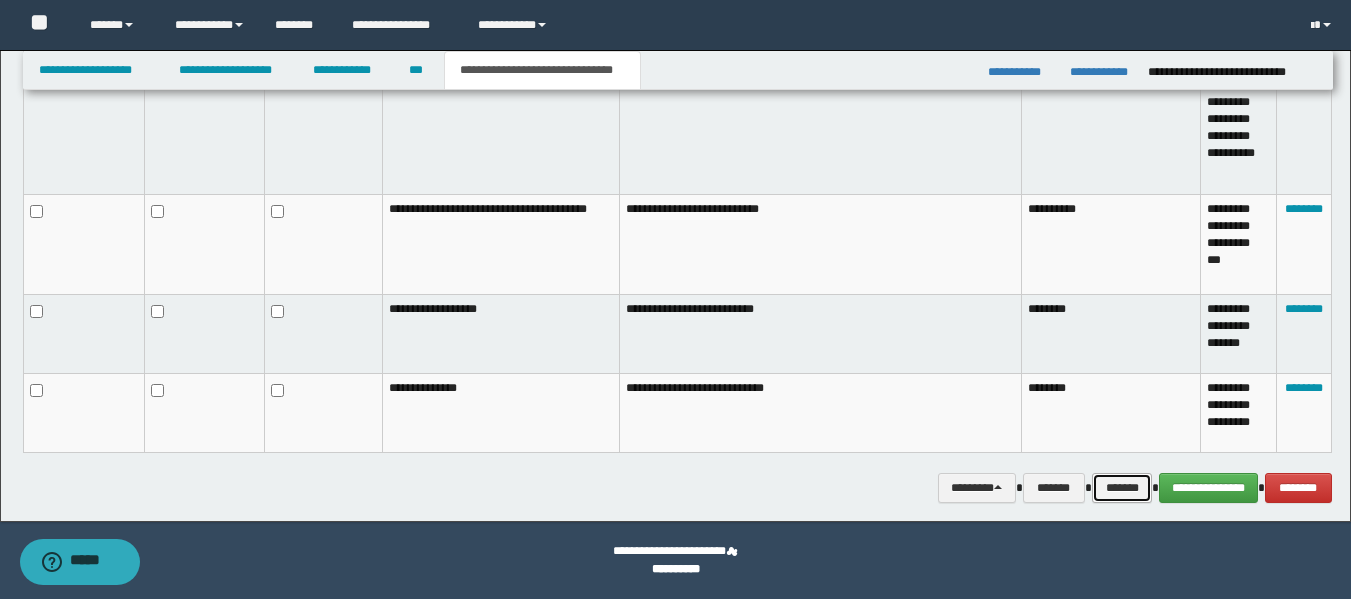 click on "*******" at bounding box center [1122, 488] 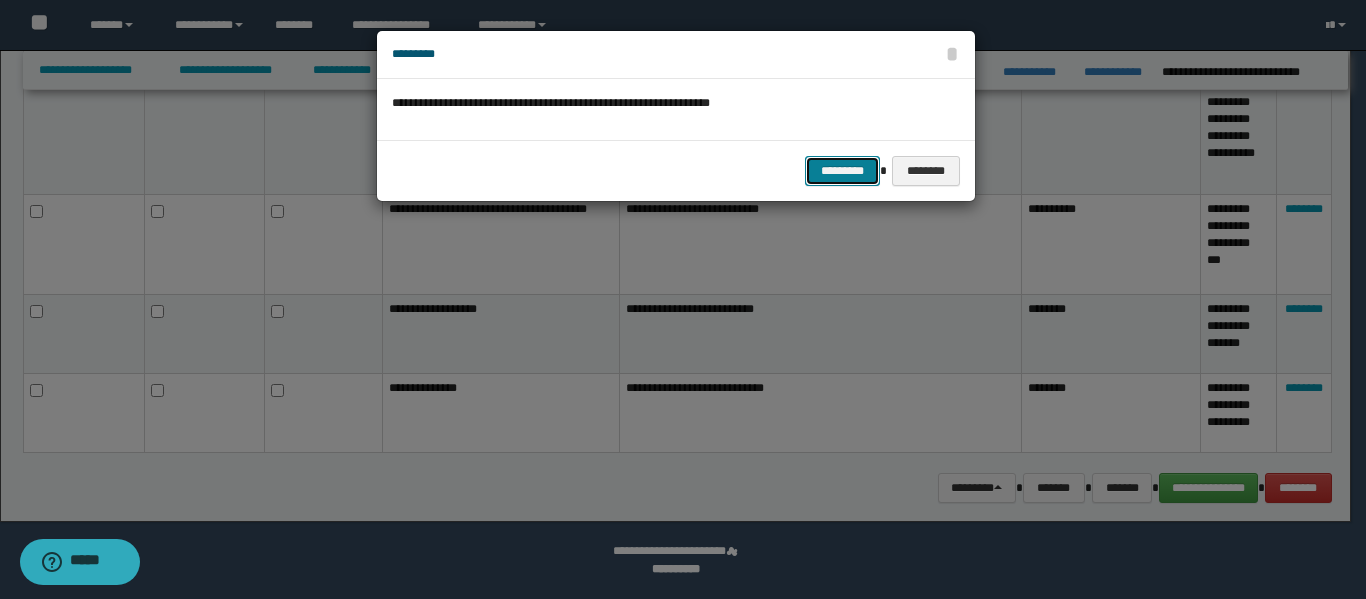 click on "*********" at bounding box center [842, 171] 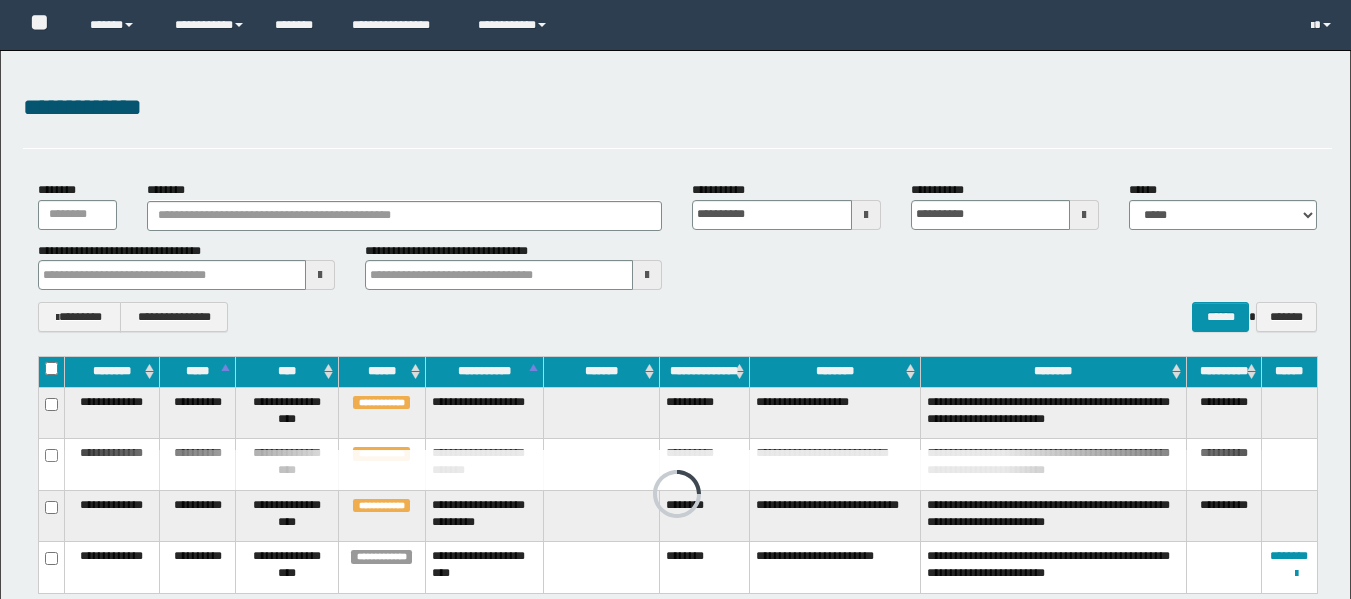 scroll, scrollTop: 0, scrollLeft: 0, axis: both 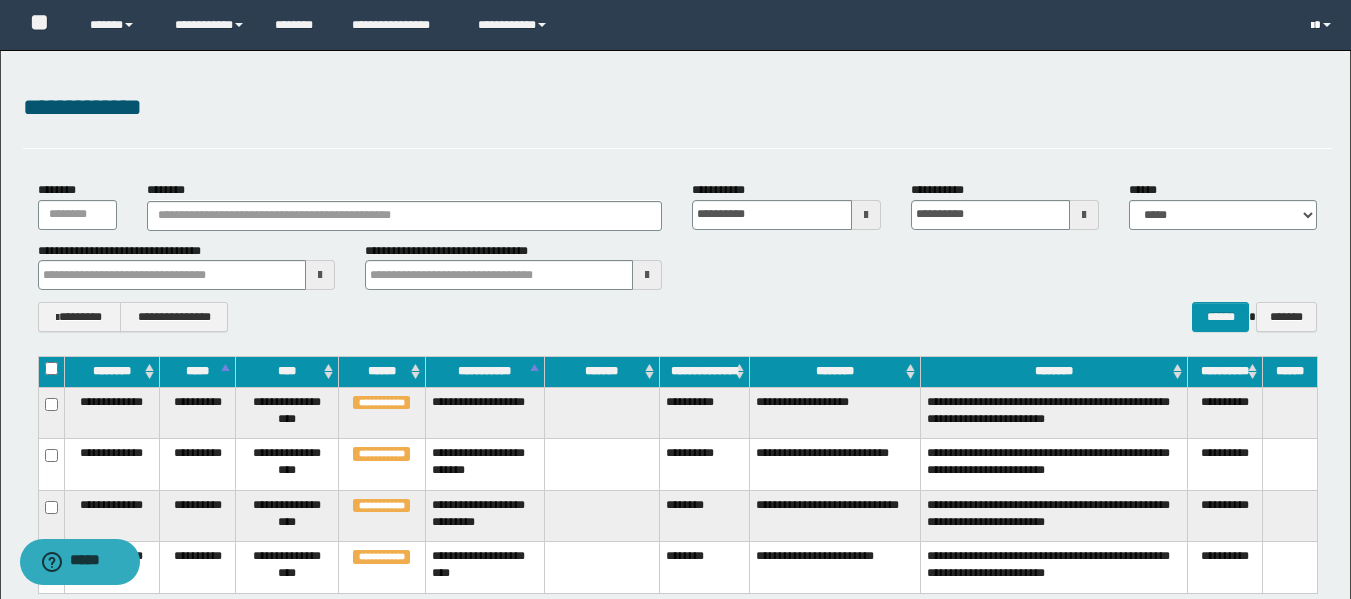 click at bounding box center (1323, 25) 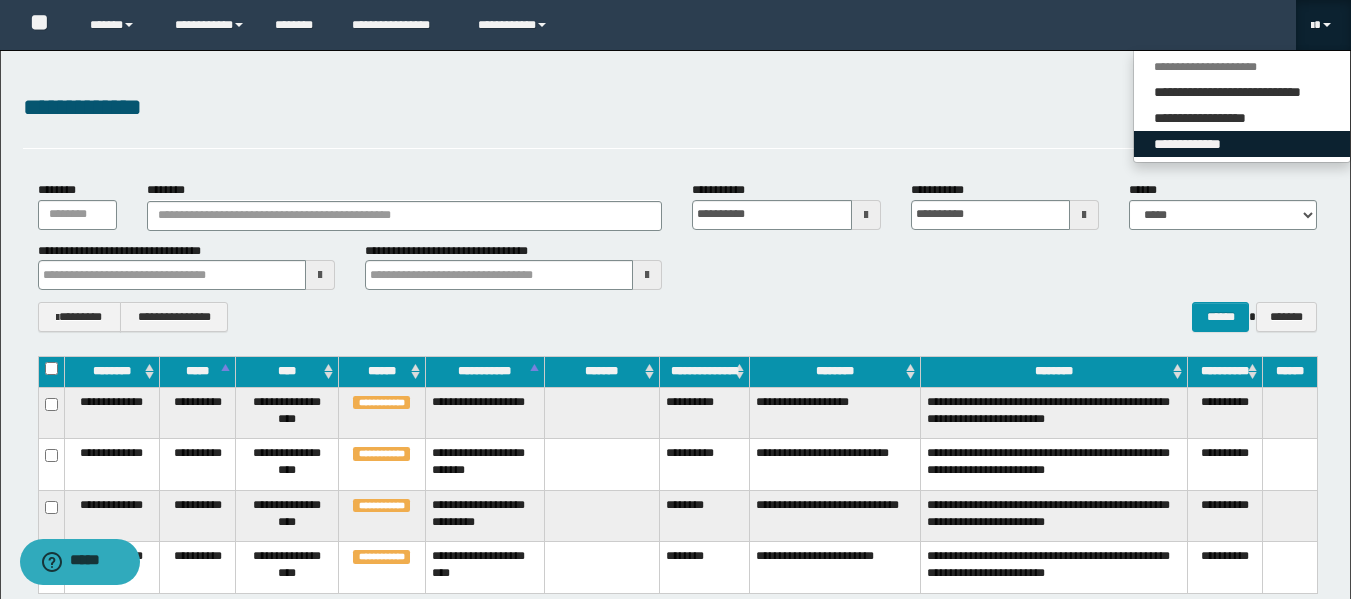 click on "**********" at bounding box center [1242, 144] 